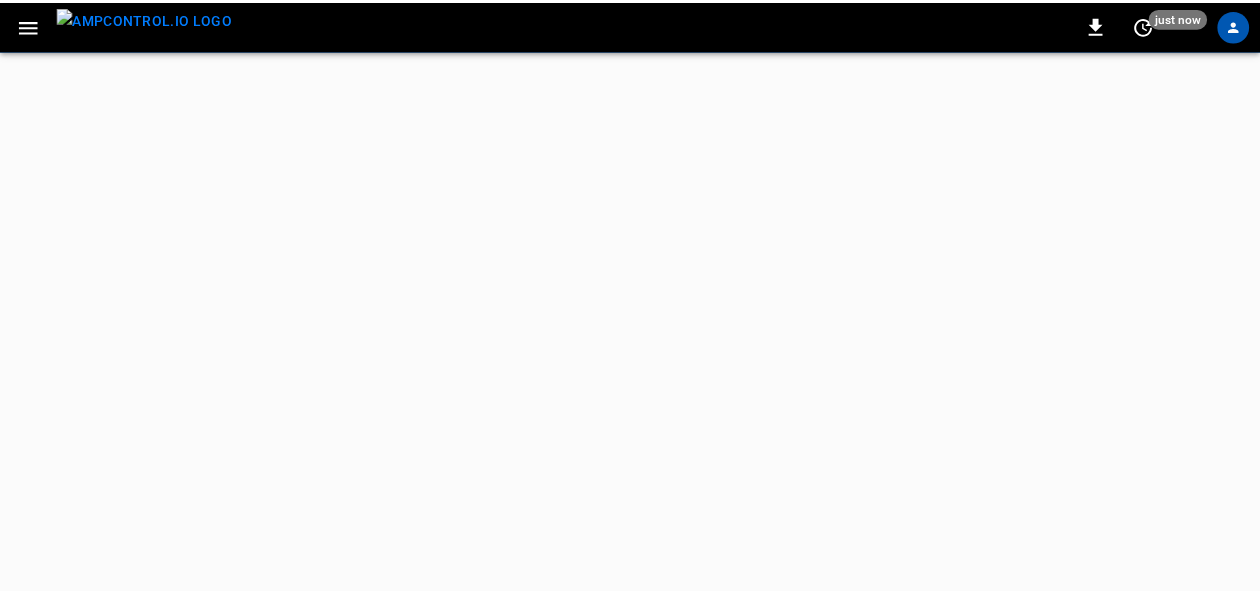 scroll, scrollTop: 0, scrollLeft: 0, axis: both 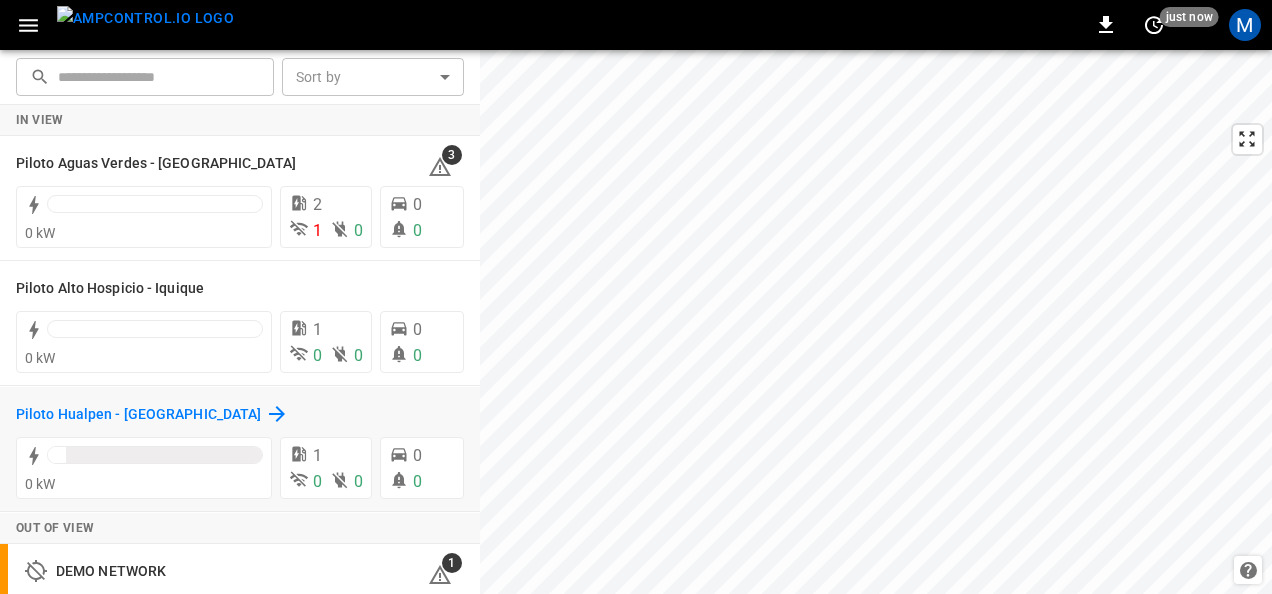 click on "Piloto Hualpen - [GEOGRAPHIC_DATA]" at bounding box center (138, 415) 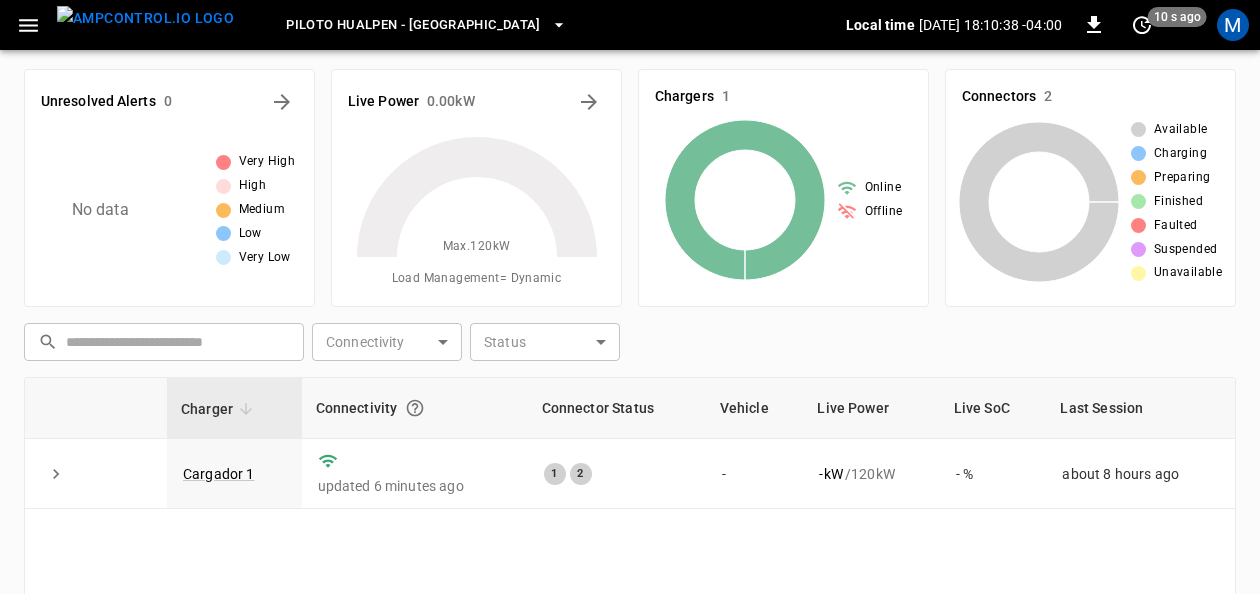 scroll, scrollTop: 0, scrollLeft: 0, axis: both 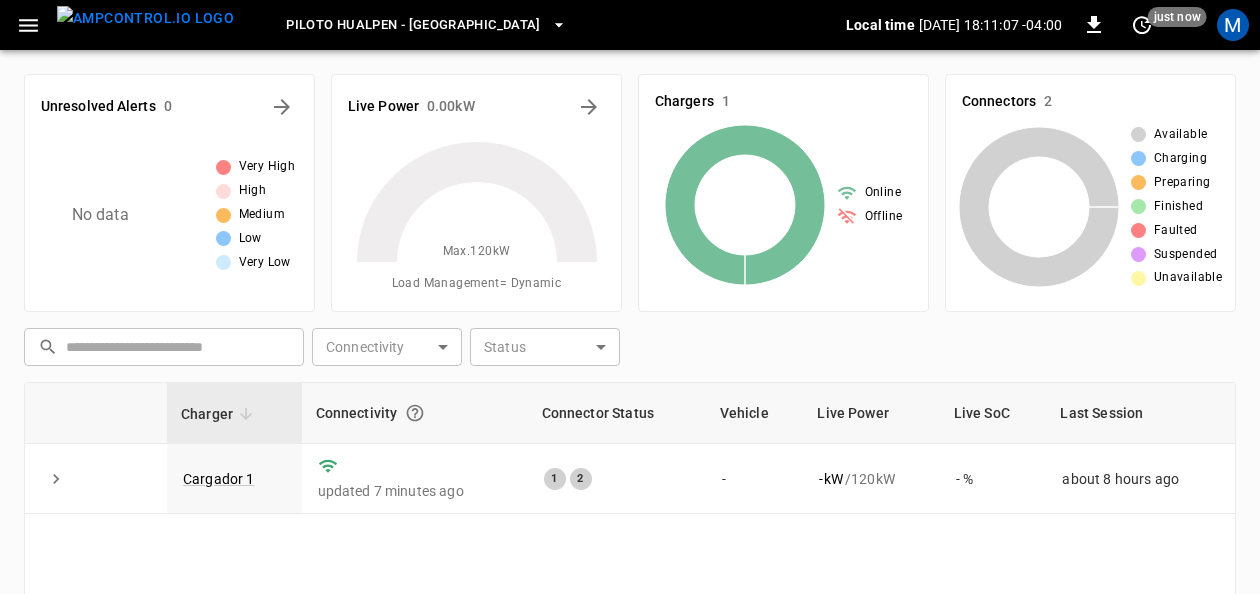 click 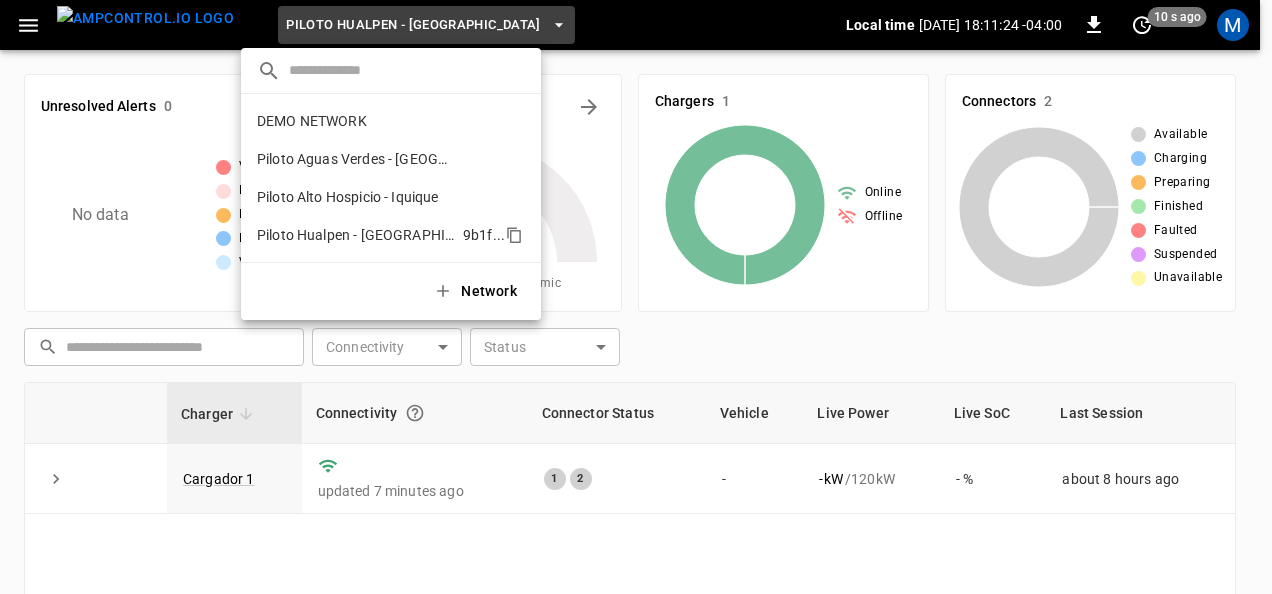 click on "Piloto Hualpen - [GEOGRAPHIC_DATA]" at bounding box center (356, 235) 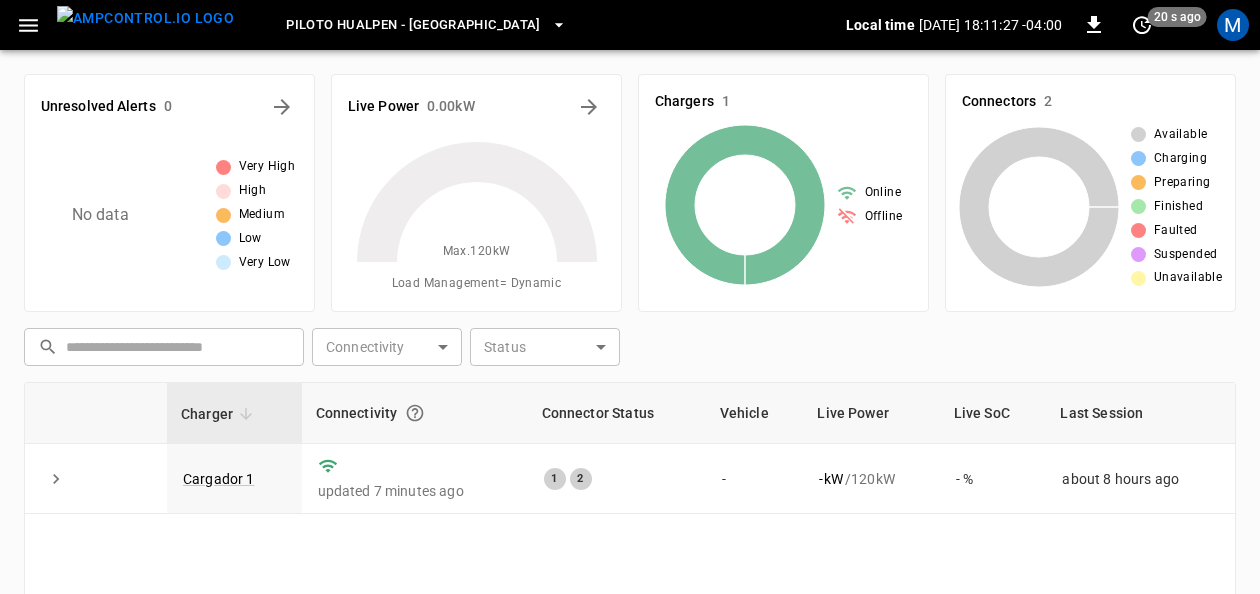 click 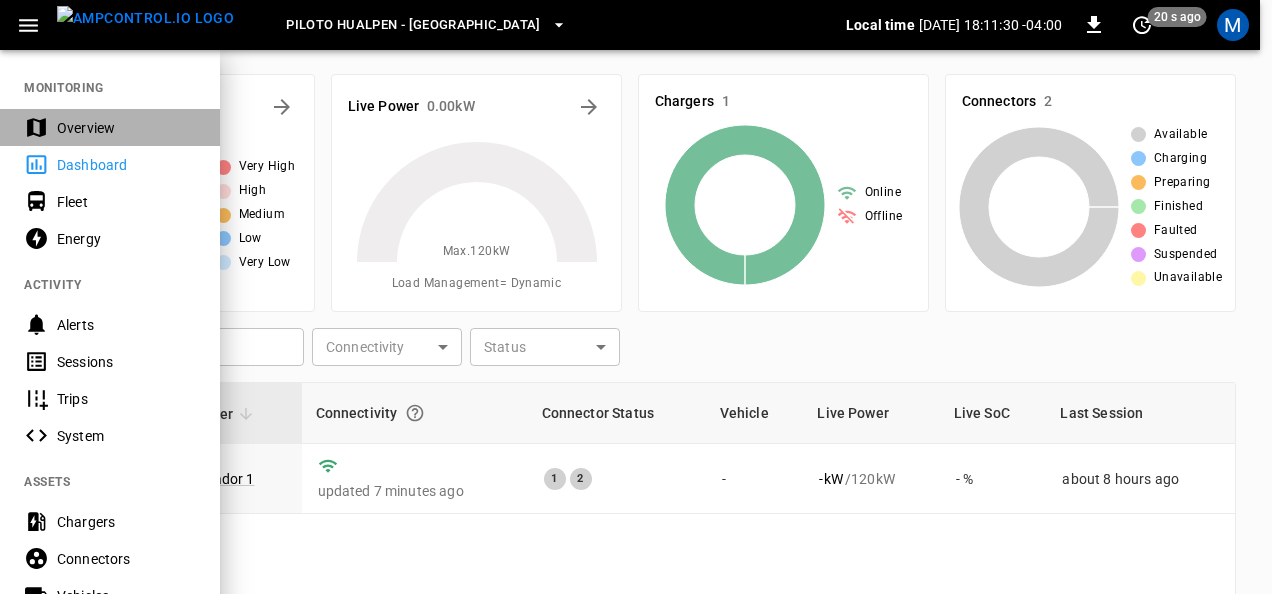 click on "Overview" at bounding box center (126, 128) 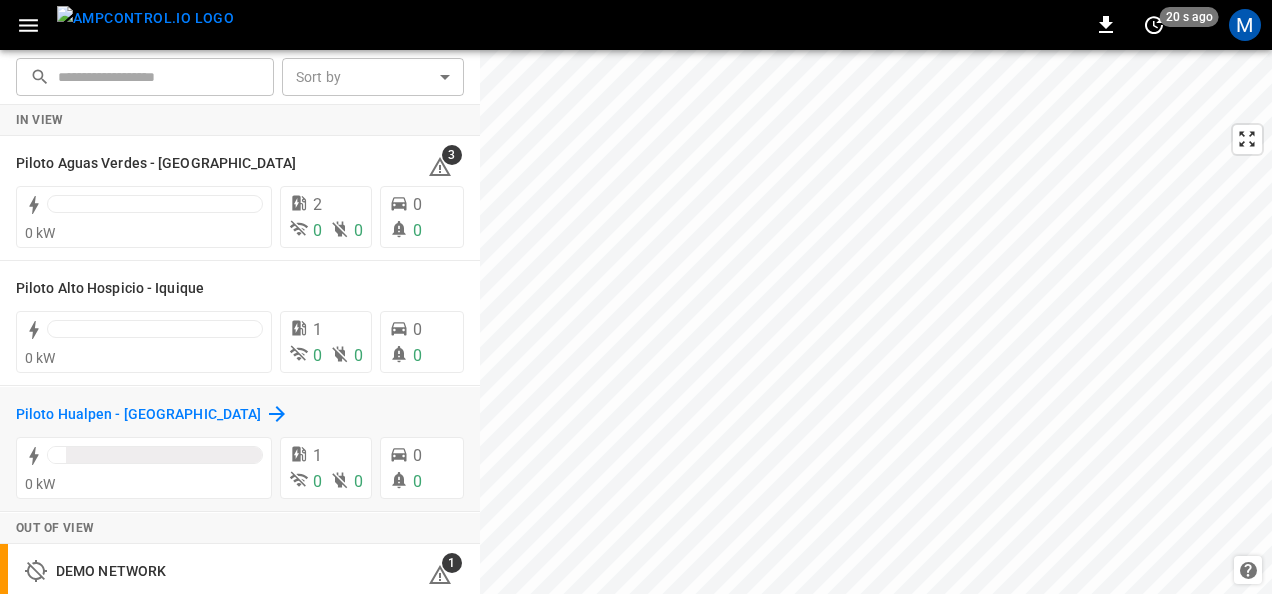 click on "Piloto Hualpen - [GEOGRAPHIC_DATA]" at bounding box center (138, 415) 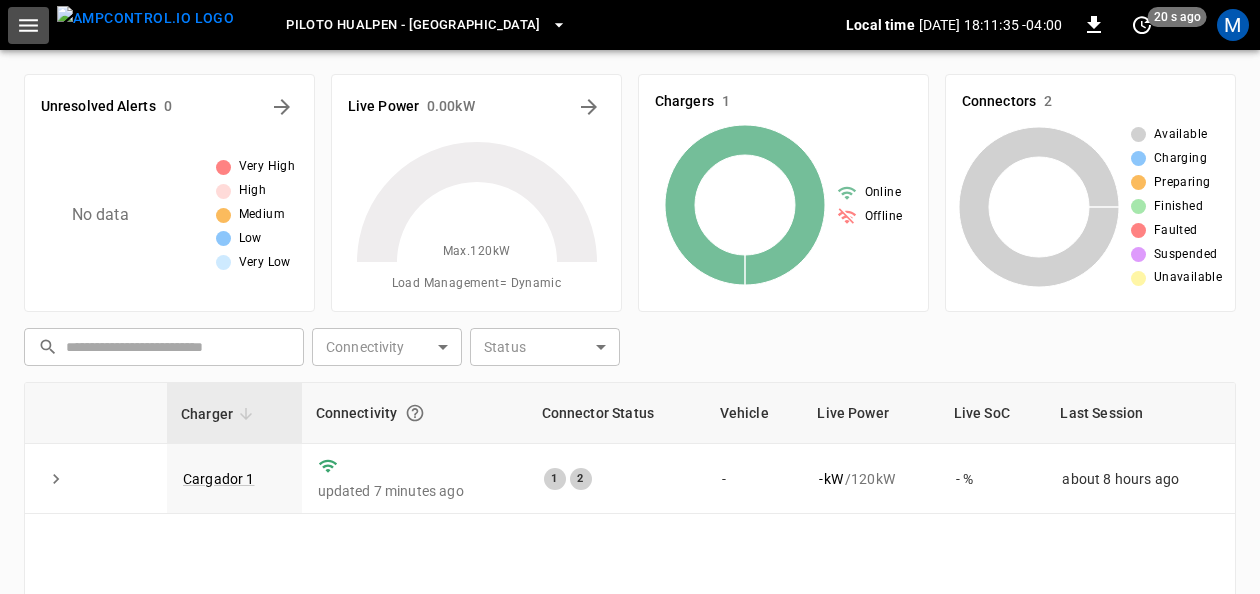 click 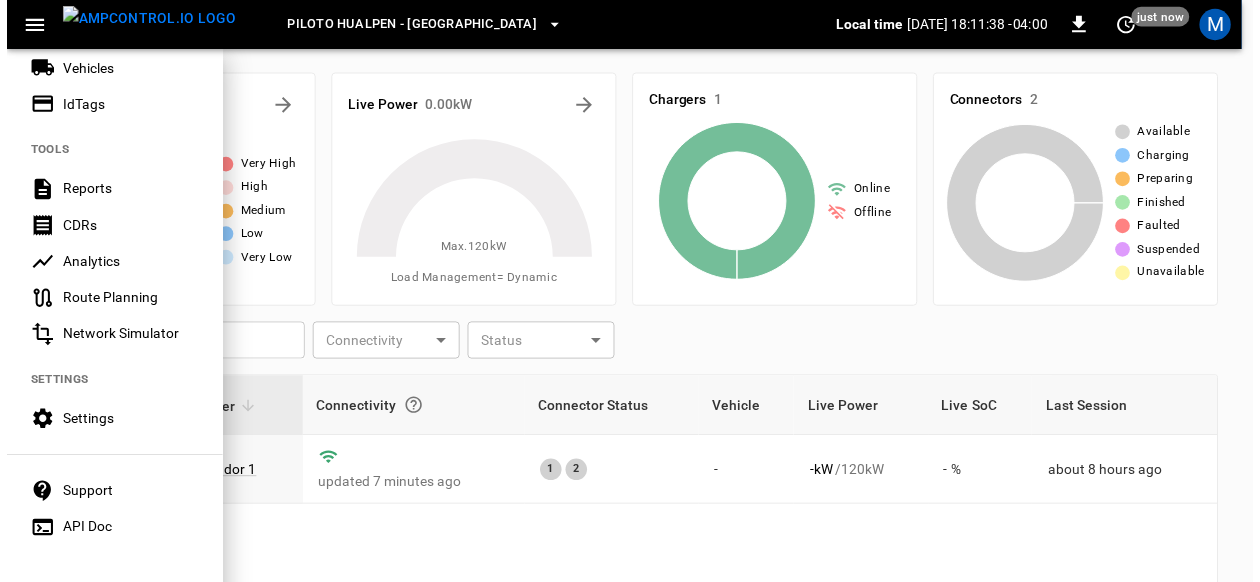 scroll, scrollTop: 544, scrollLeft: 0, axis: vertical 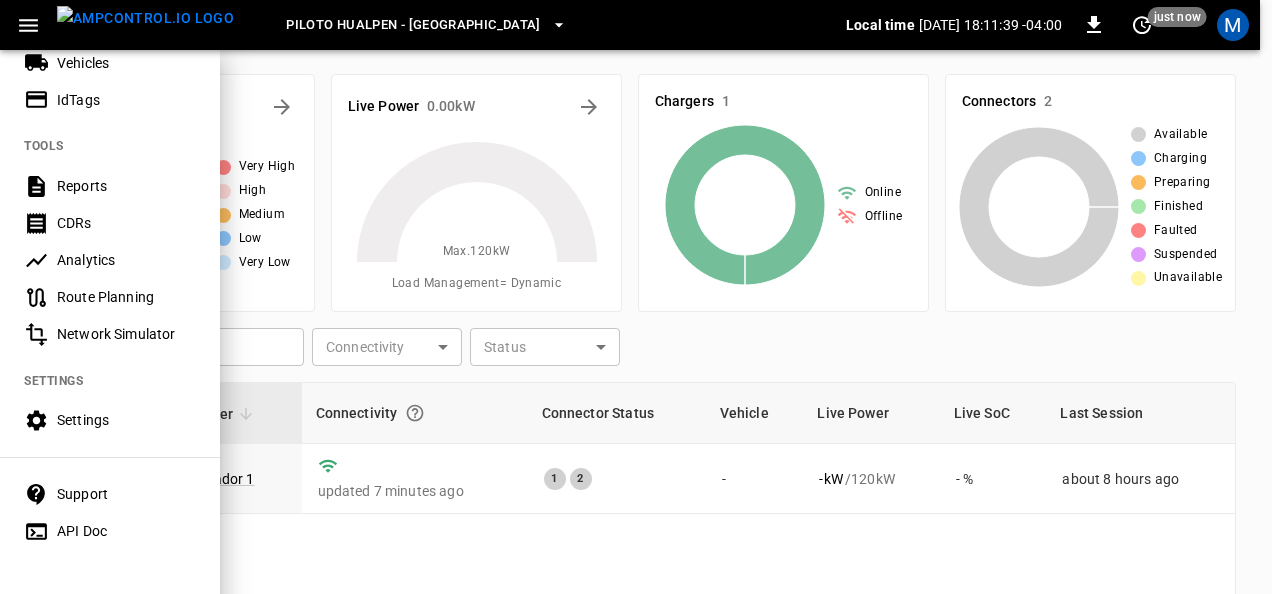 click on "Settings" at bounding box center (126, 420) 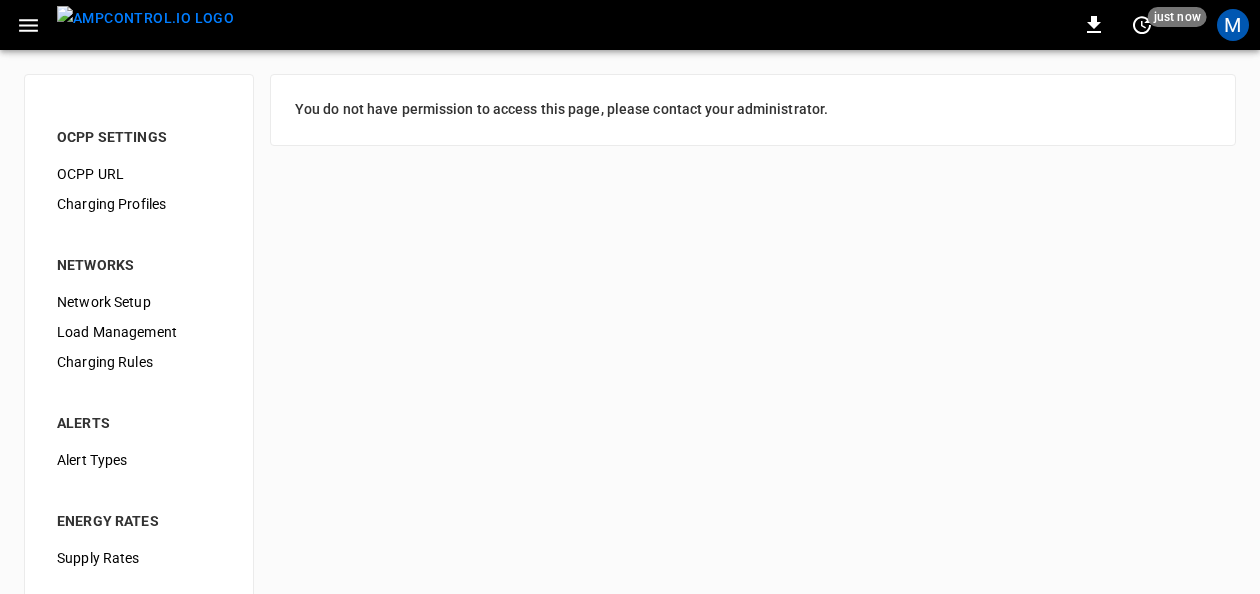 click on "Network Setup" at bounding box center (139, 302) 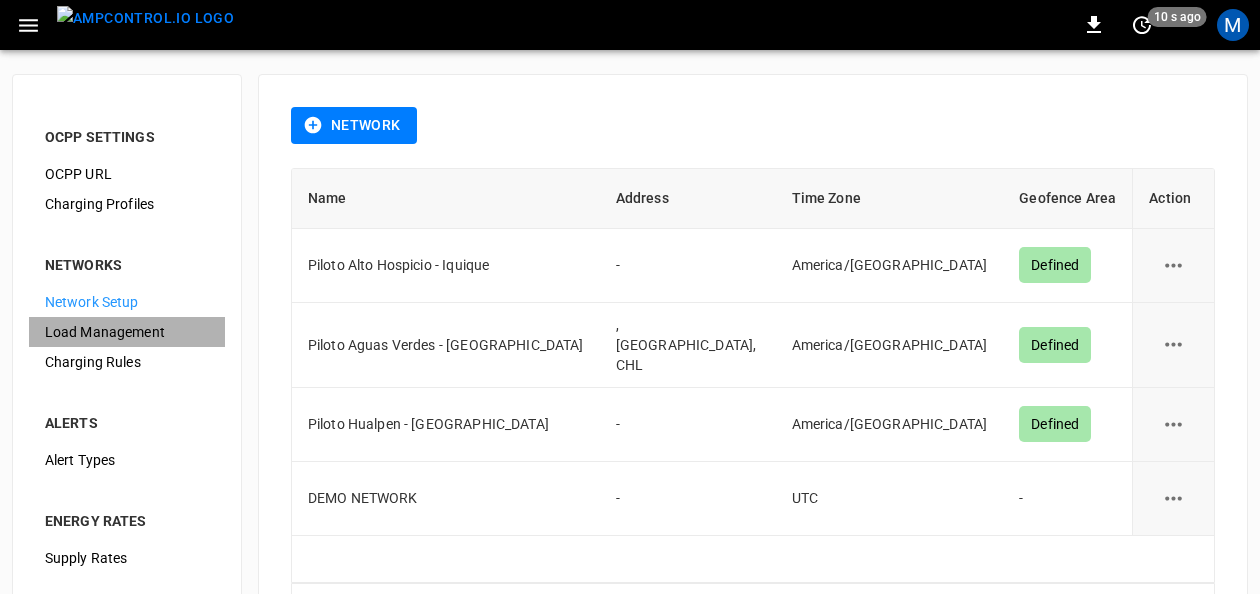click on "Load Management" at bounding box center [127, 332] 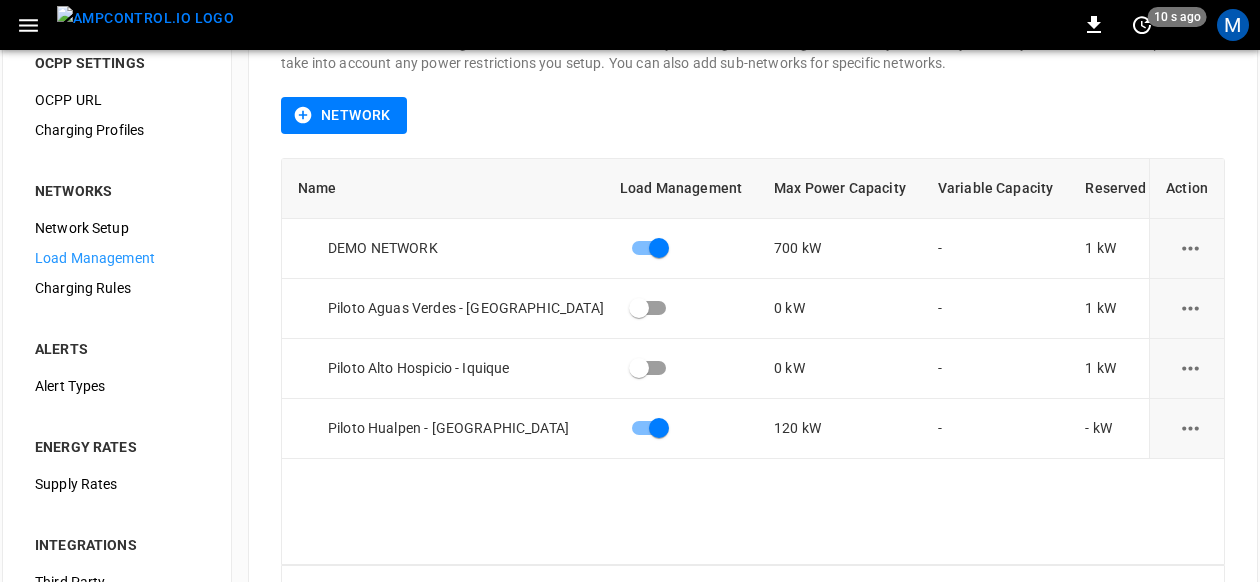 scroll, scrollTop: 100, scrollLeft: 0, axis: vertical 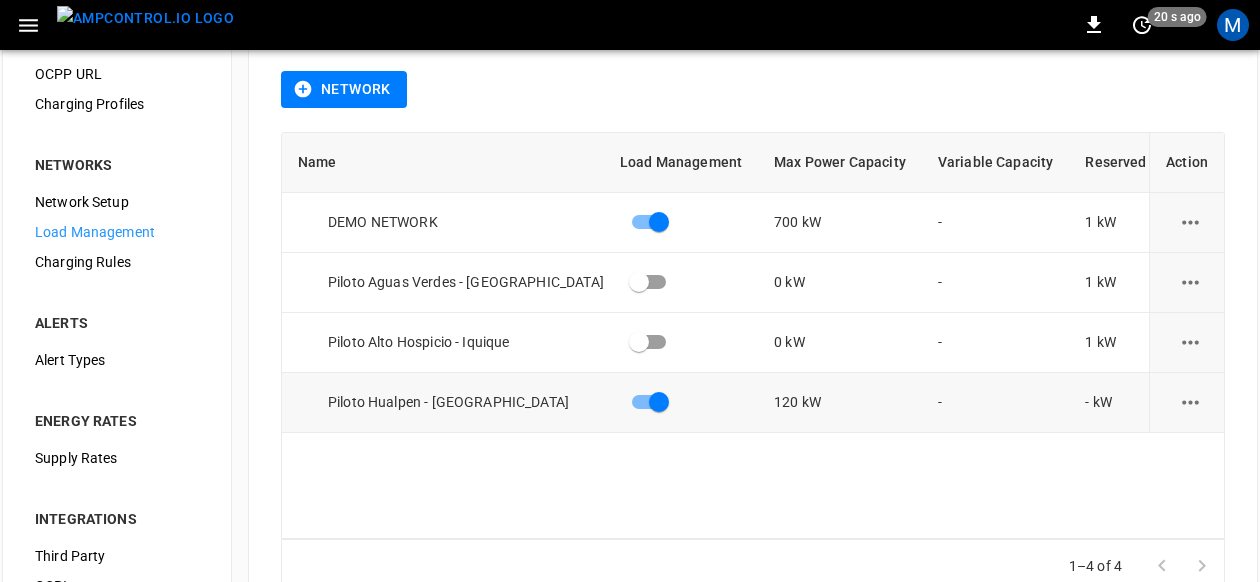 click at bounding box center [1190, 402] 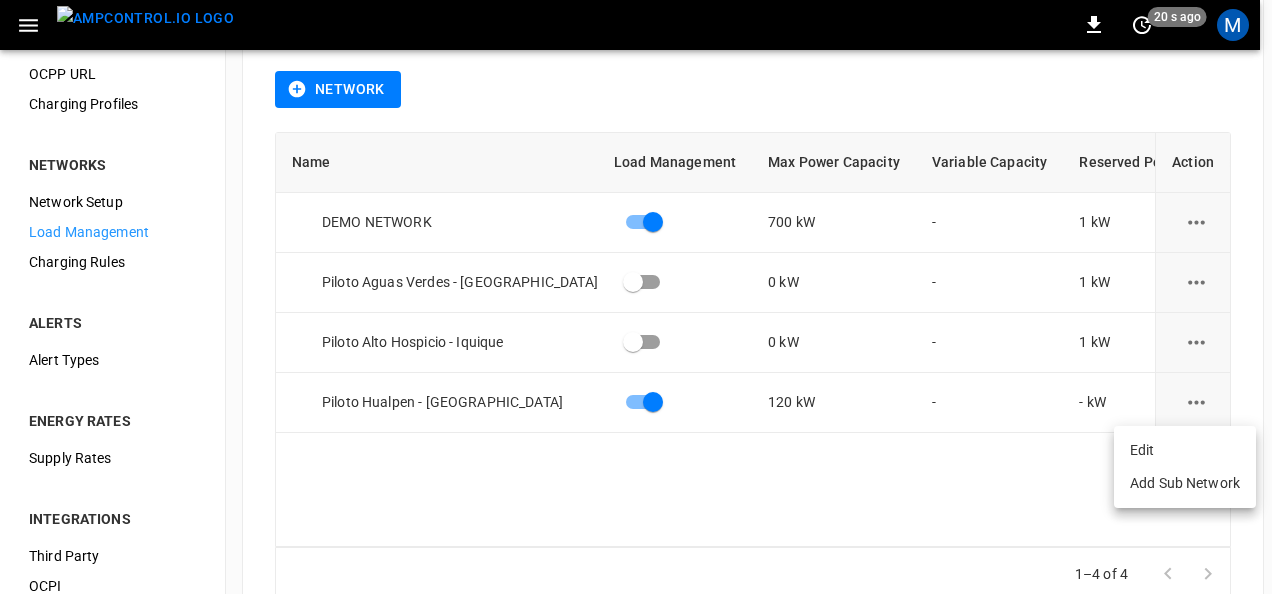 drag, startPoint x: 824, startPoint y: 470, endPoint x: 624, endPoint y: 437, distance: 202.70422 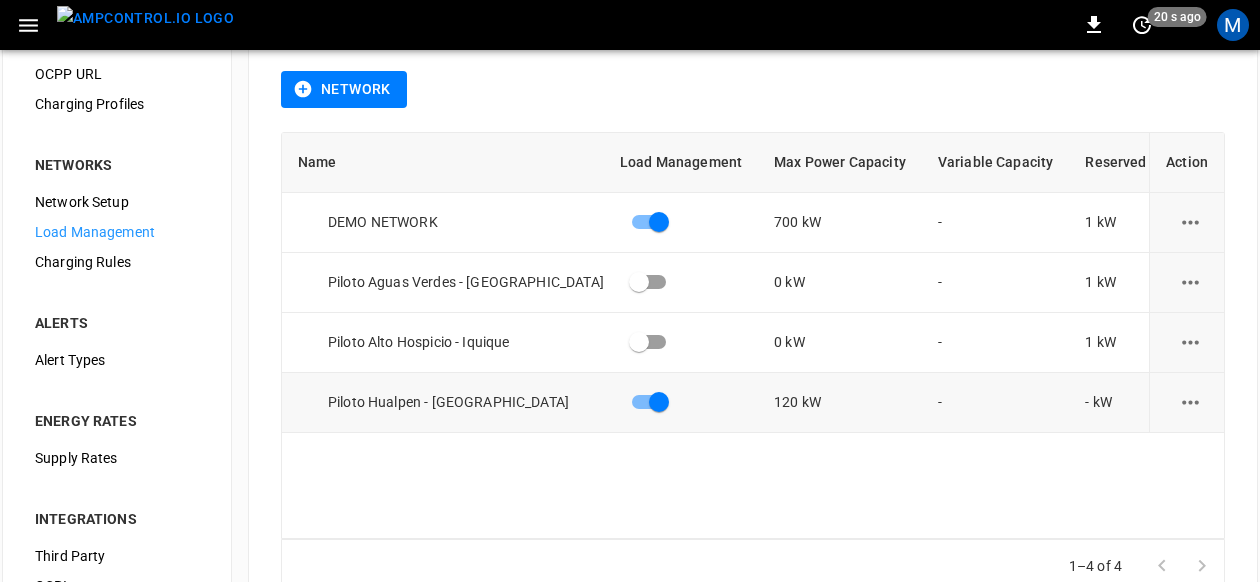 click on "Piloto Hualpen - [GEOGRAPHIC_DATA]" at bounding box center (451, 402) 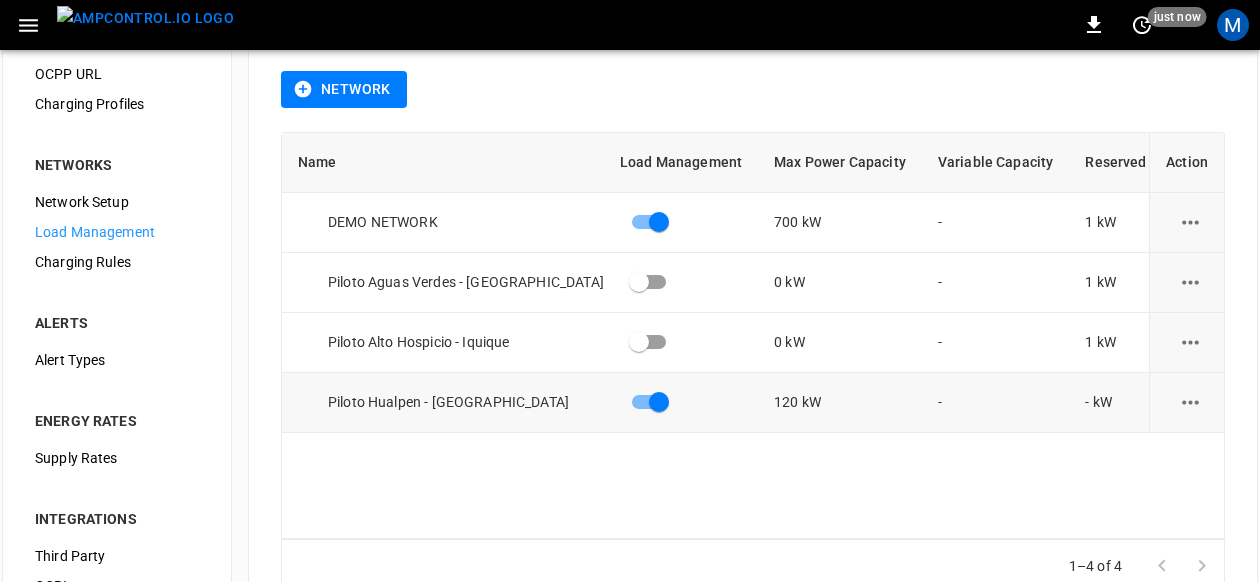click 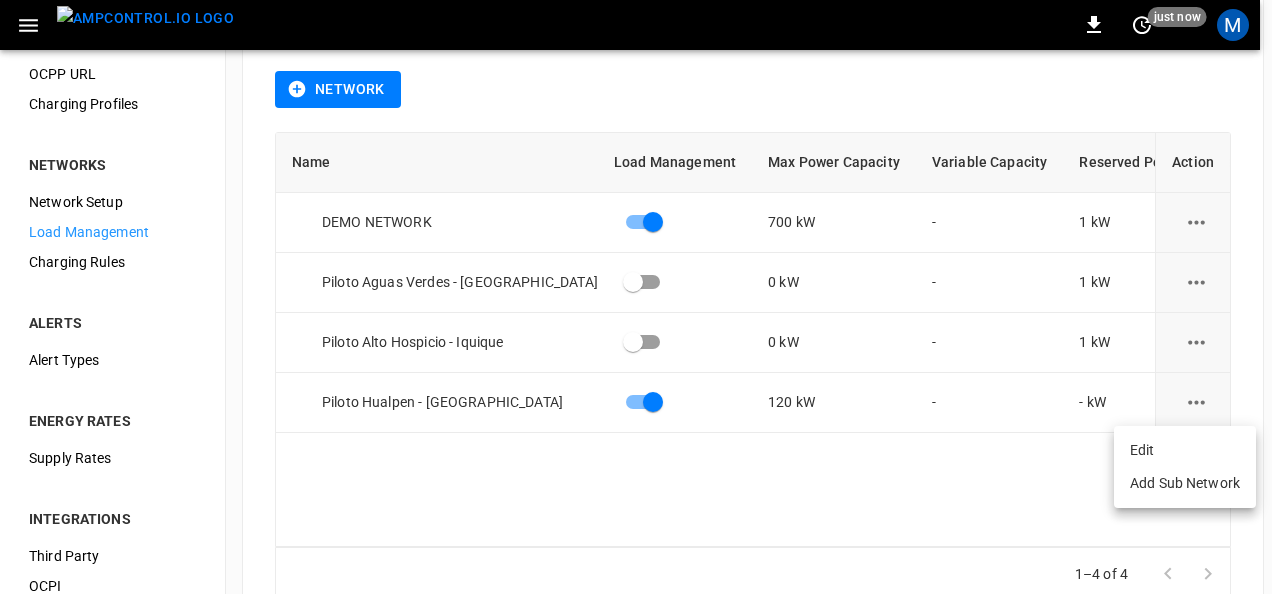 click at bounding box center [636, 297] 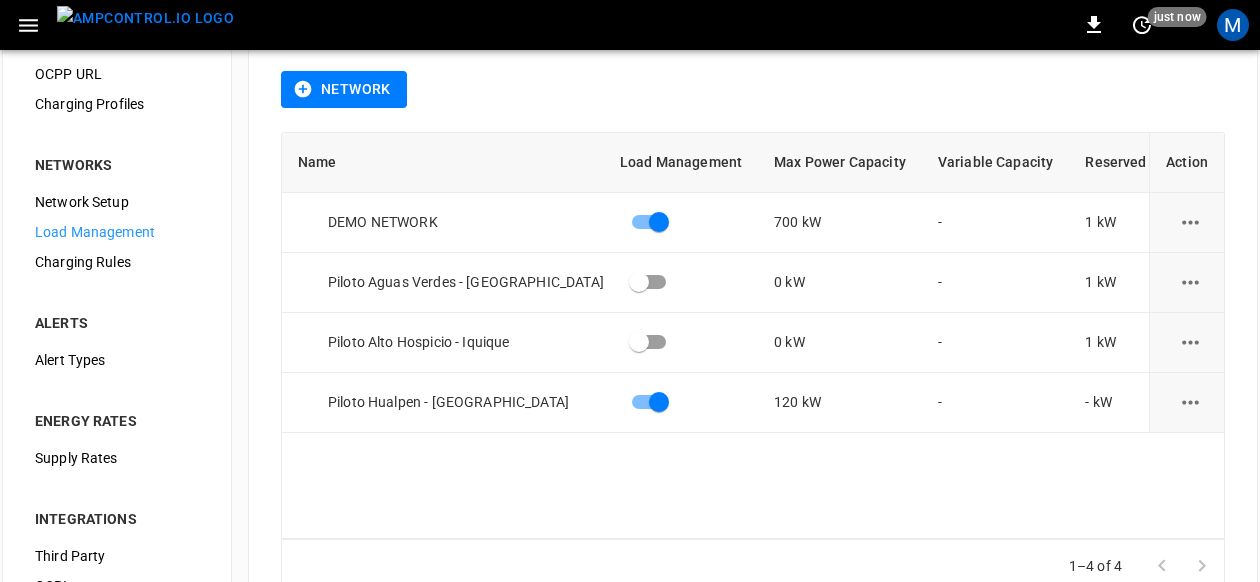 click on "Charging Rules" at bounding box center [117, 262] 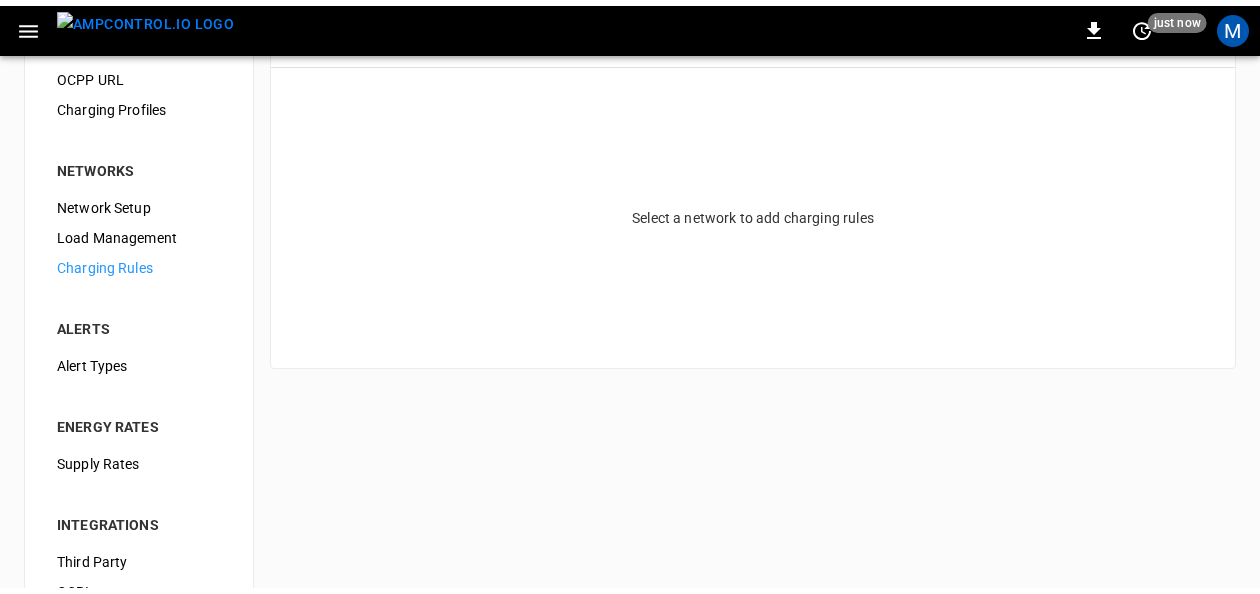scroll, scrollTop: 0, scrollLeft: 0, axis: both 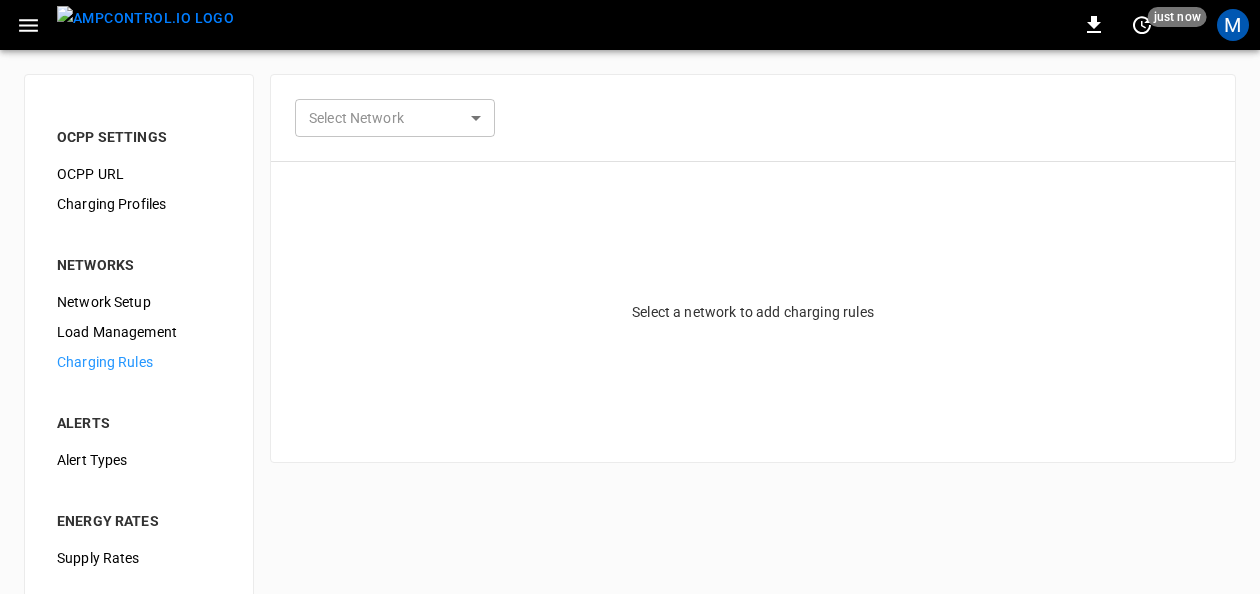 click on "0 just now M OCPP SETTINGS OCPP URL Charging Profiles NETWORKS Network Setup Load Management Charging Rules ALERTS Alert Types ENERGY RATES Supply Rates INTEGRATIONS Third Party OCPI Fleet Group Schedules Select Network ​ Select Network Select a network to add charging rules Refresh now Update every 5 sec Update every 30 sec Off FuelElectric [PERSON_NAME]  [PERSON_NAME][EMAIL_ADDRESS][PERSON_NAME][DOMAIN_NAME] user Profile Settings Notifications Settings Logout" at bounding box center (630, 420) 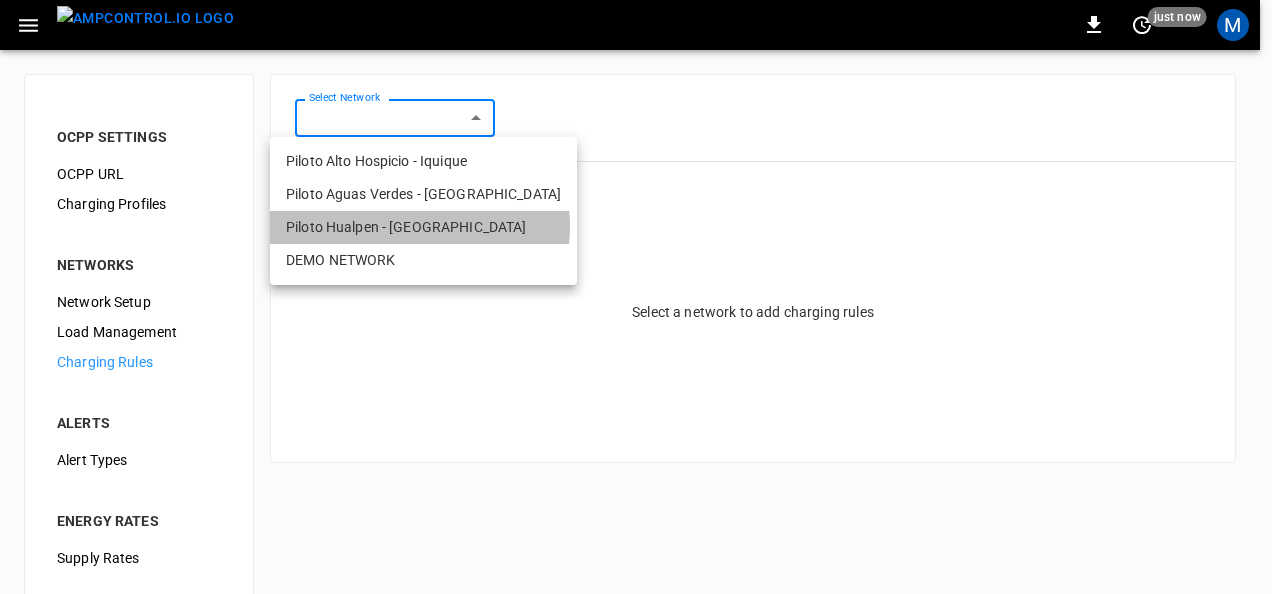 click on "Piloto Hualpen - [GEOGRAPHIC_DATA]" at bounding box center [423, 227] 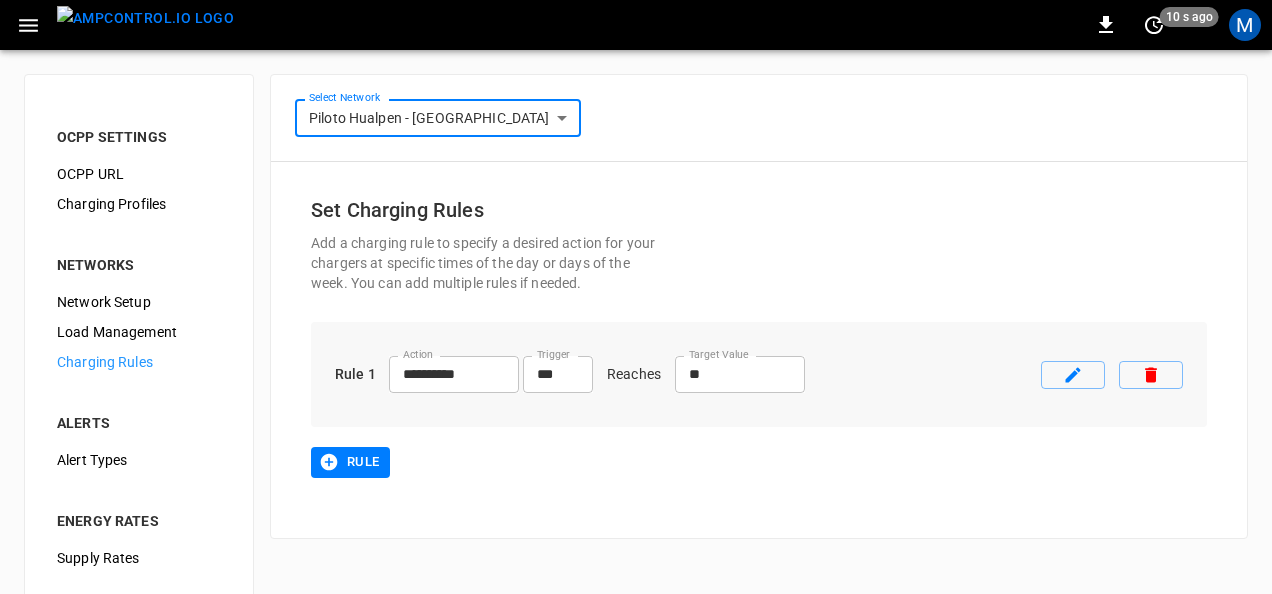 click on "**********" at bounding box center (636, 420) 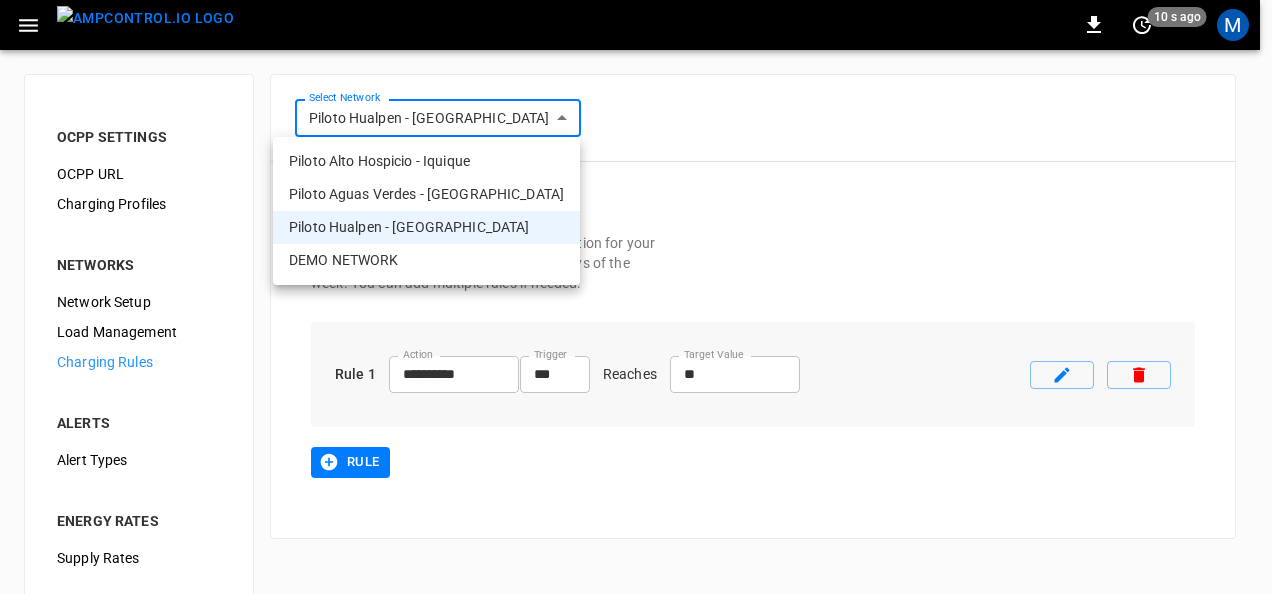 click on "Piloto Aguas Verdes - [GEOGRAPHIC_DATA]" at bounding box center [426, 194] 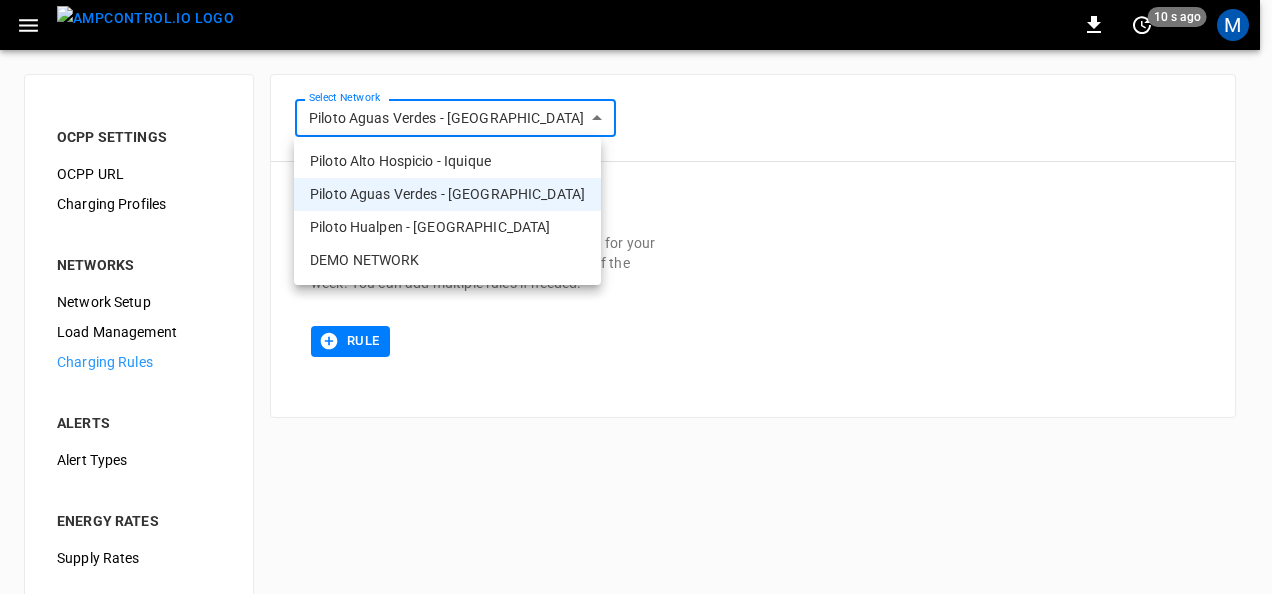 click on "**********" at bounding box center [636, 420] 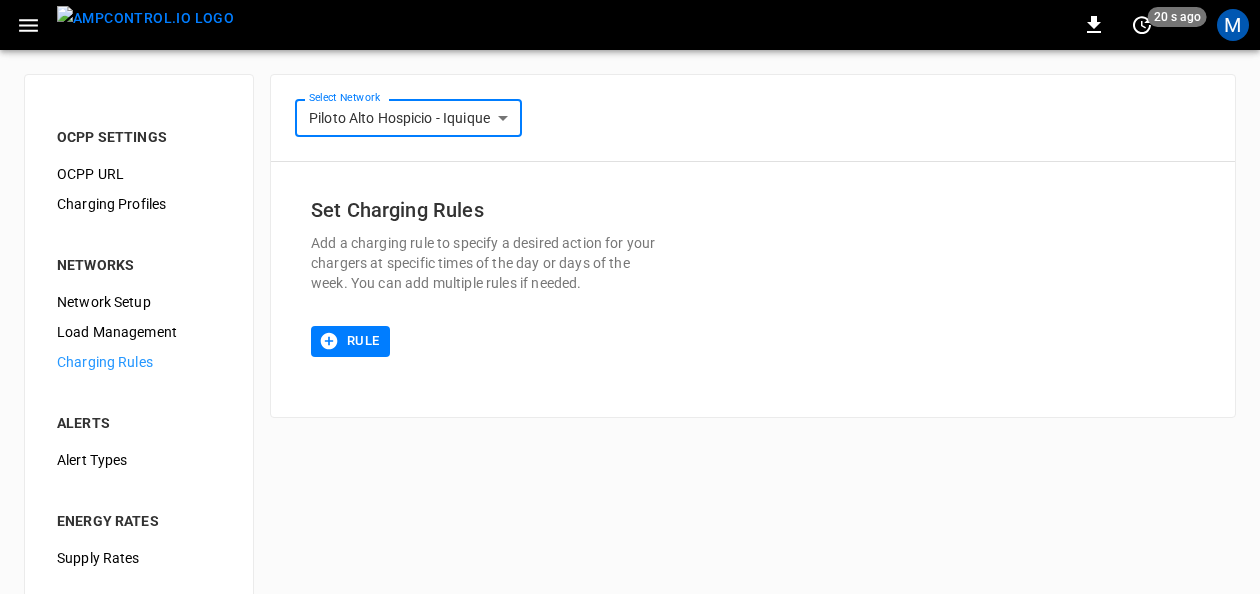 click on "**********" at bounding box center (630, 420) 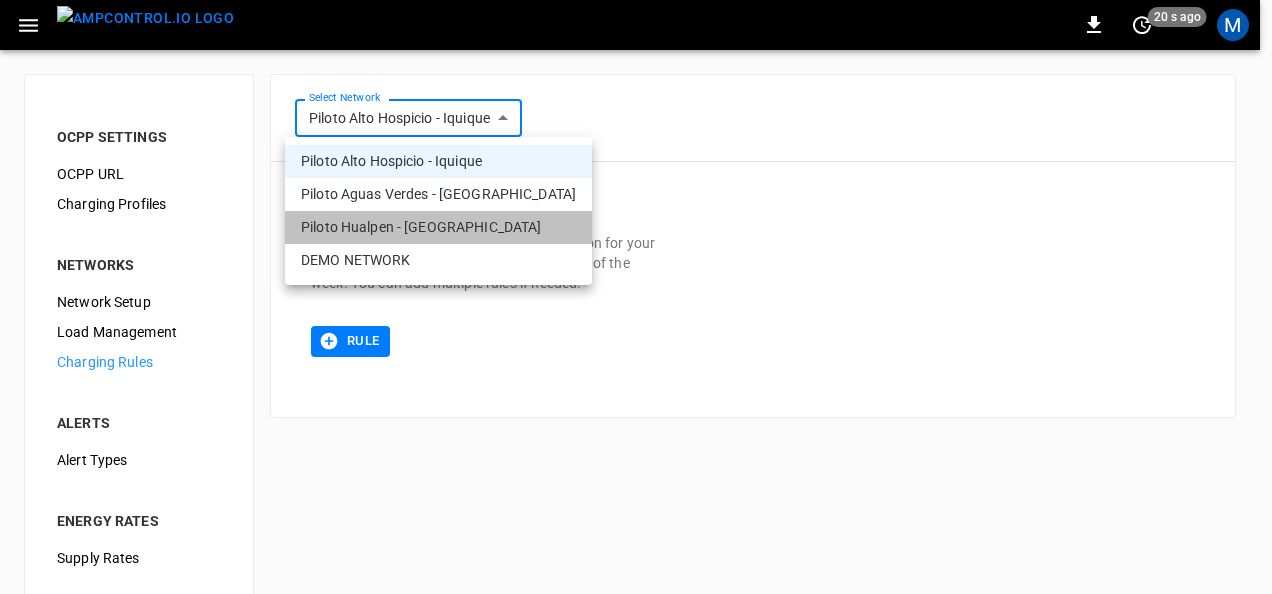 click on "Piloto Hualpen - [GEOGRAPHIC_DATA]" at bounding box center [438, 227] 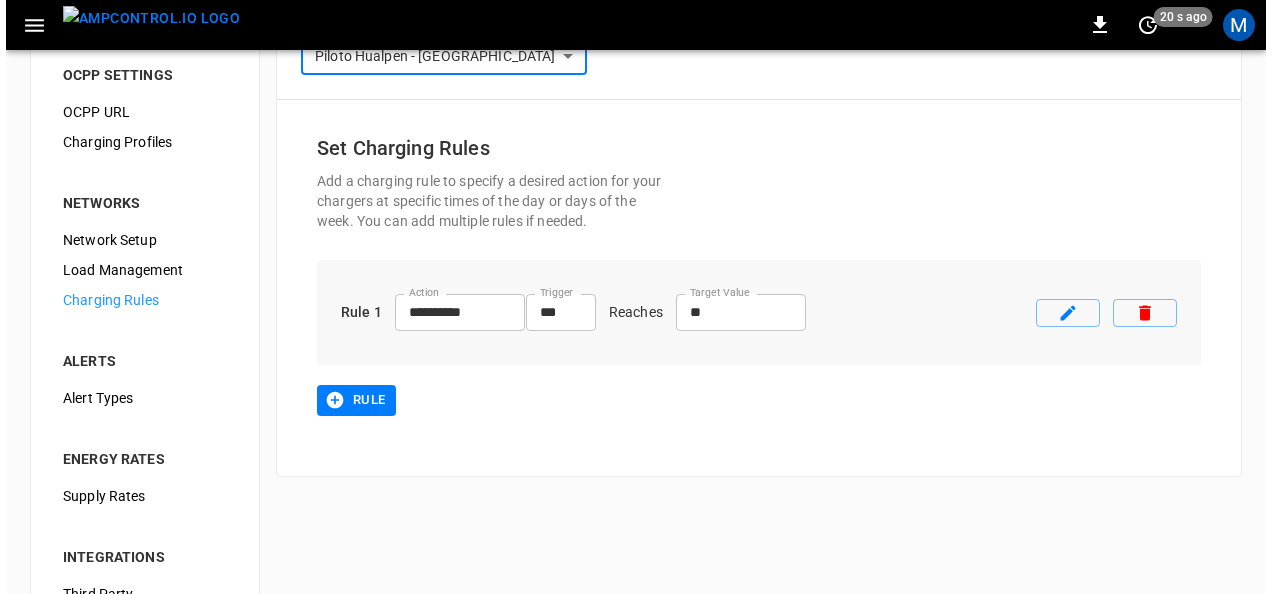 scroll, scrollTop: 0, scrollLeft: 0, axis: both 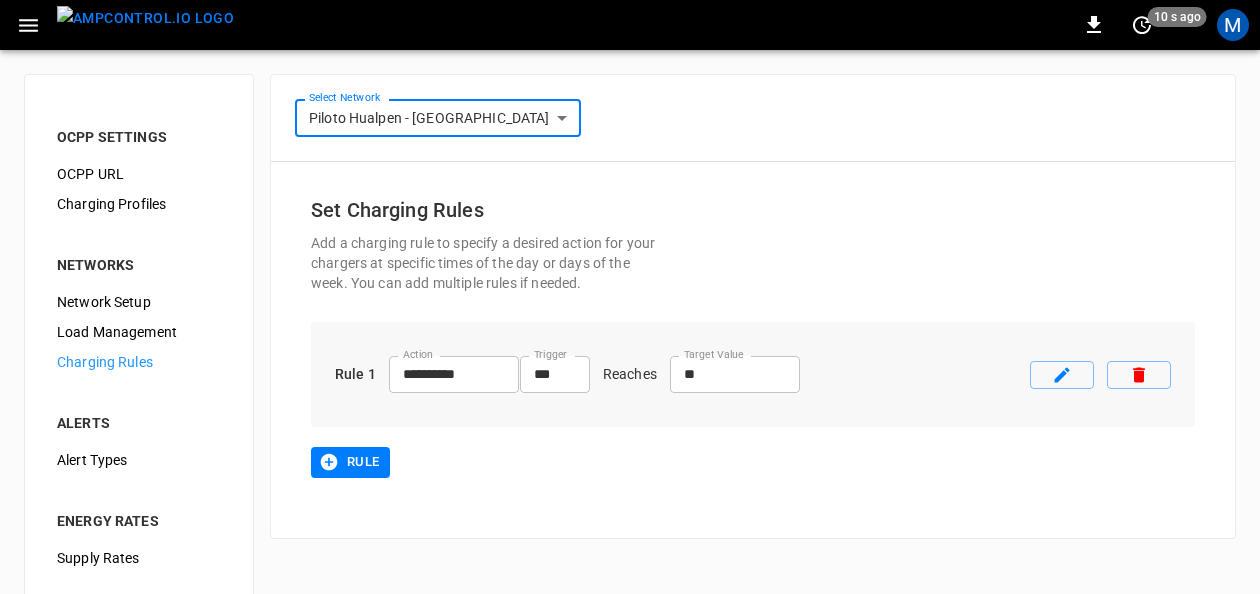click 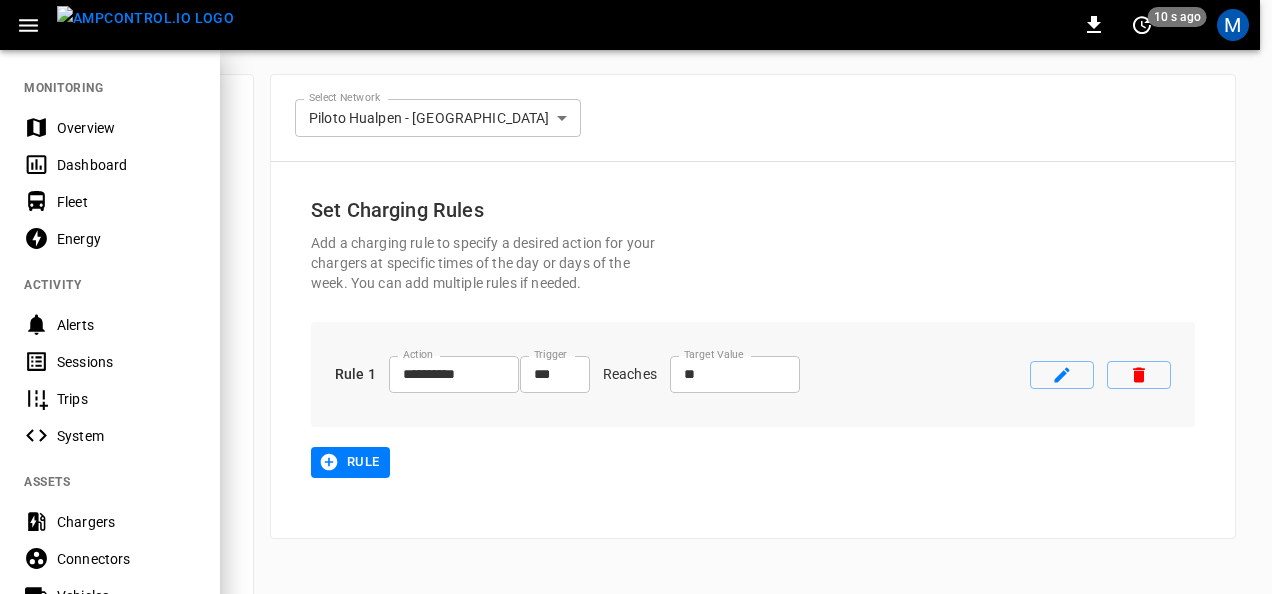 click on "System" at bounding box center [126, 436] 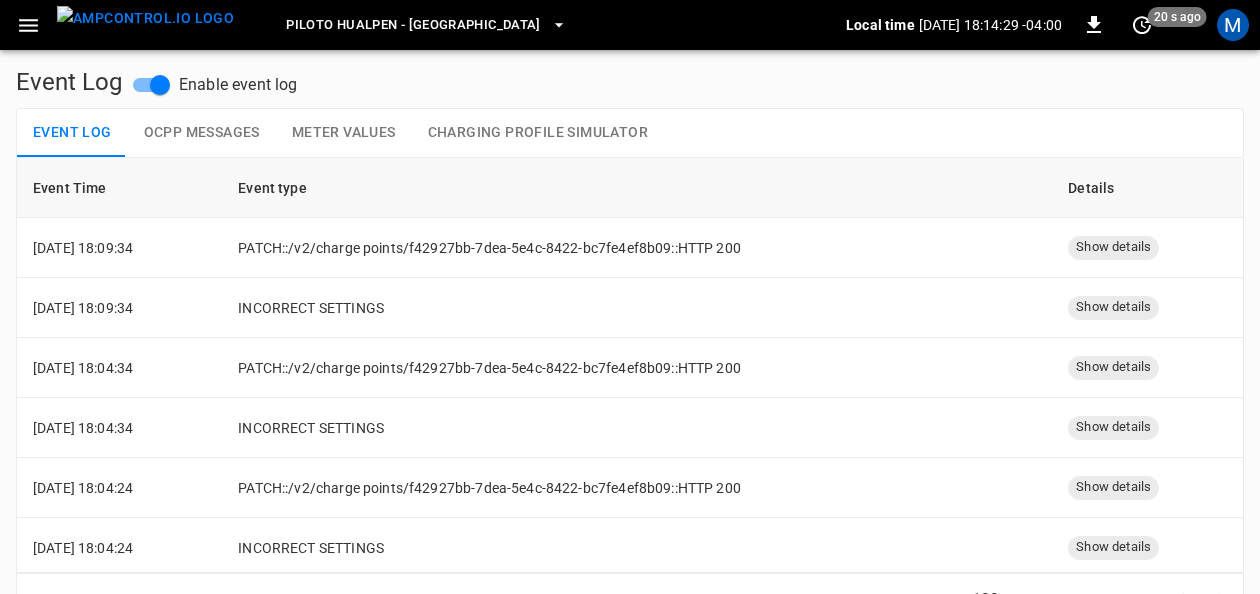 click 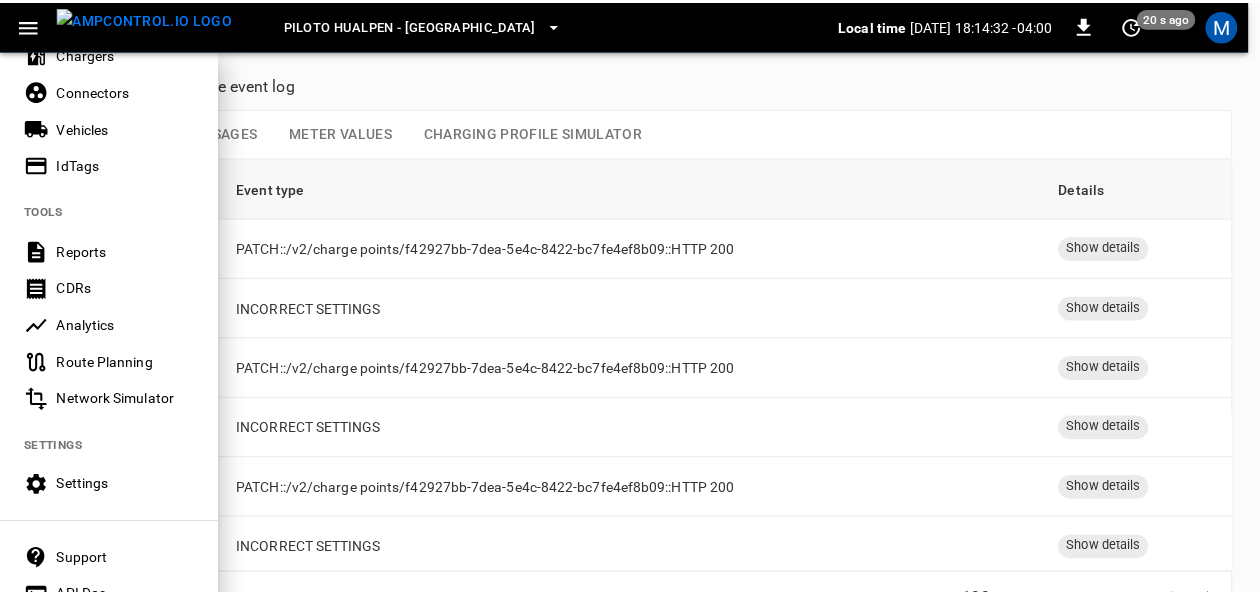 scroll, scrollTop: 480, scrollLeft: 0, axis: vertical 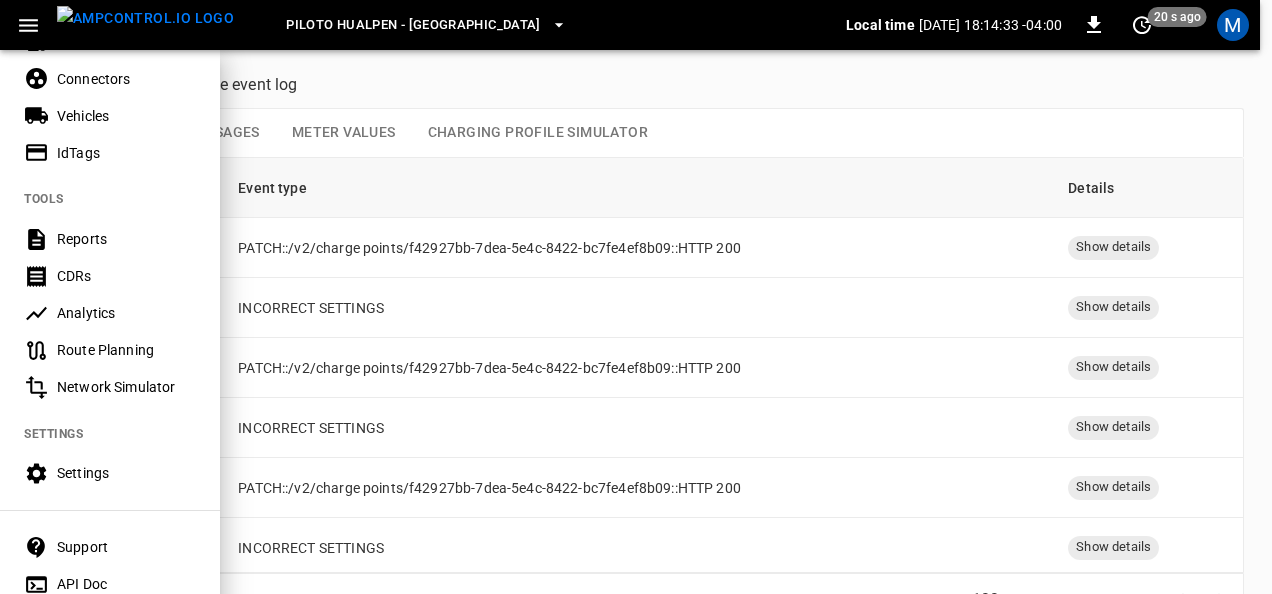 drag, startPoint x: 72, startPoint y: 462, endPoint x: 258, endPoint y: 414, distance: 192.09373 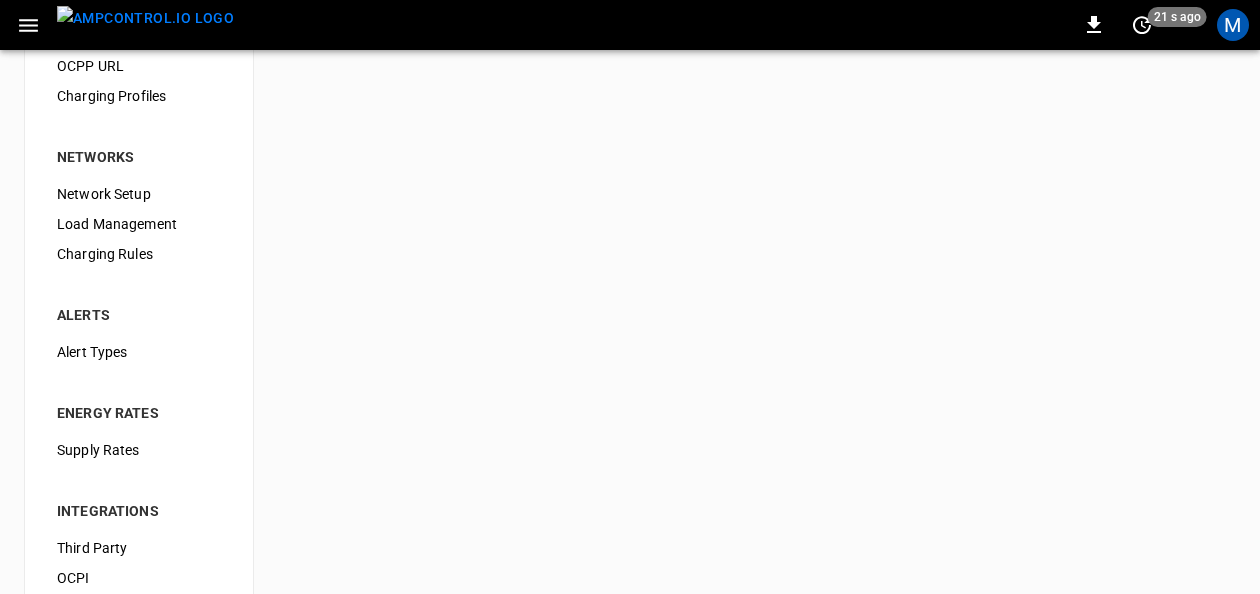 scroll, scrollTop: 0, scrollLeft: 0, axis: both 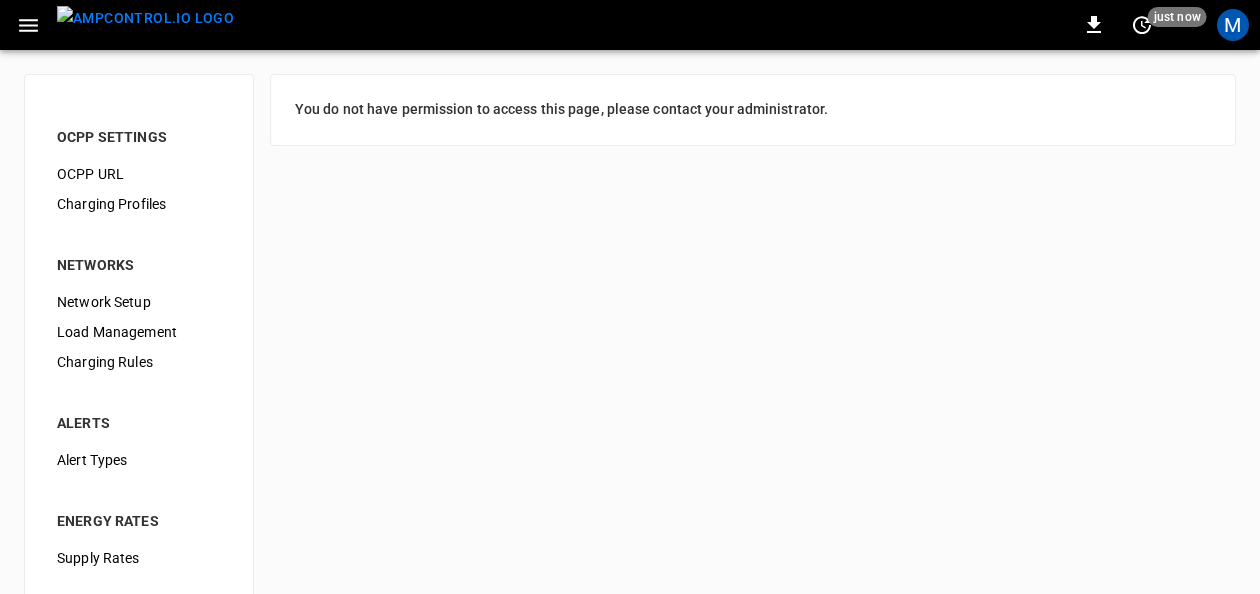 click on "Charging Rules" at bounding box center [139, 362] 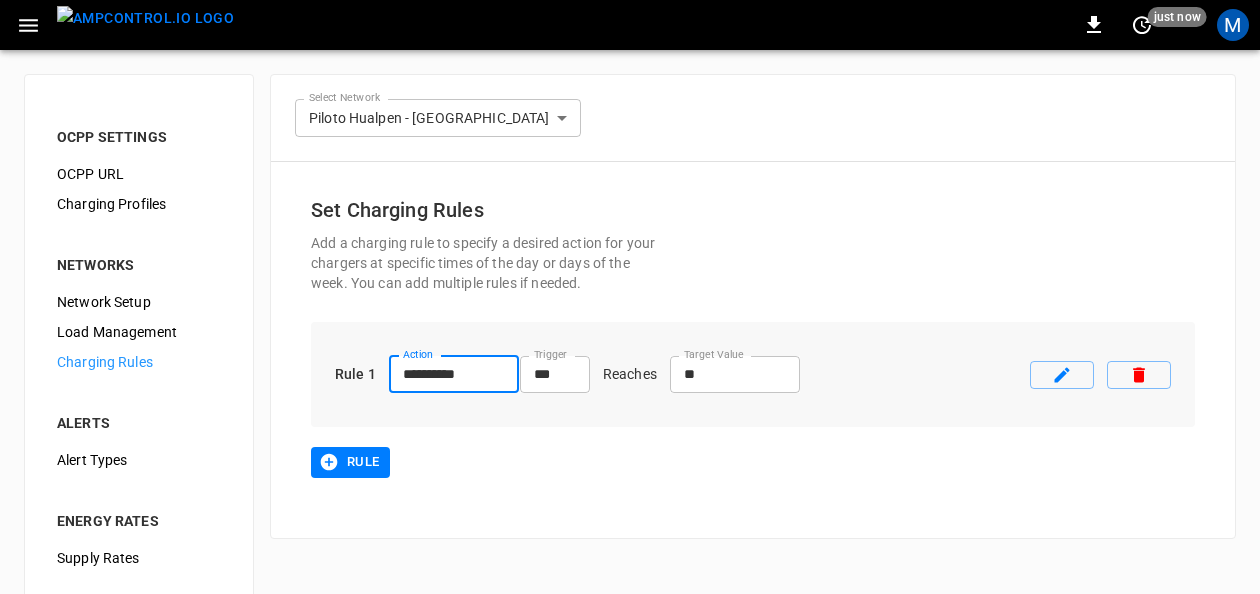 drag, startPoint x: 486, startPoint y: 374, endPoint x: 354, endPoint y: 372, distance: 132.01515 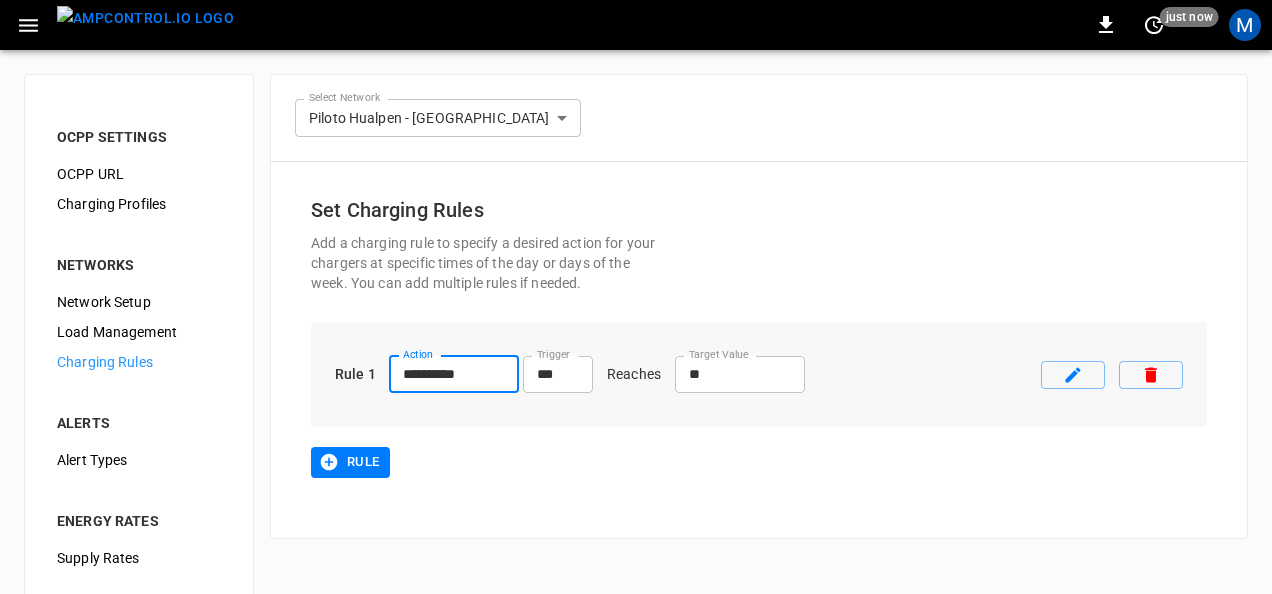 click on "**********" at bounding box center [636, 420] 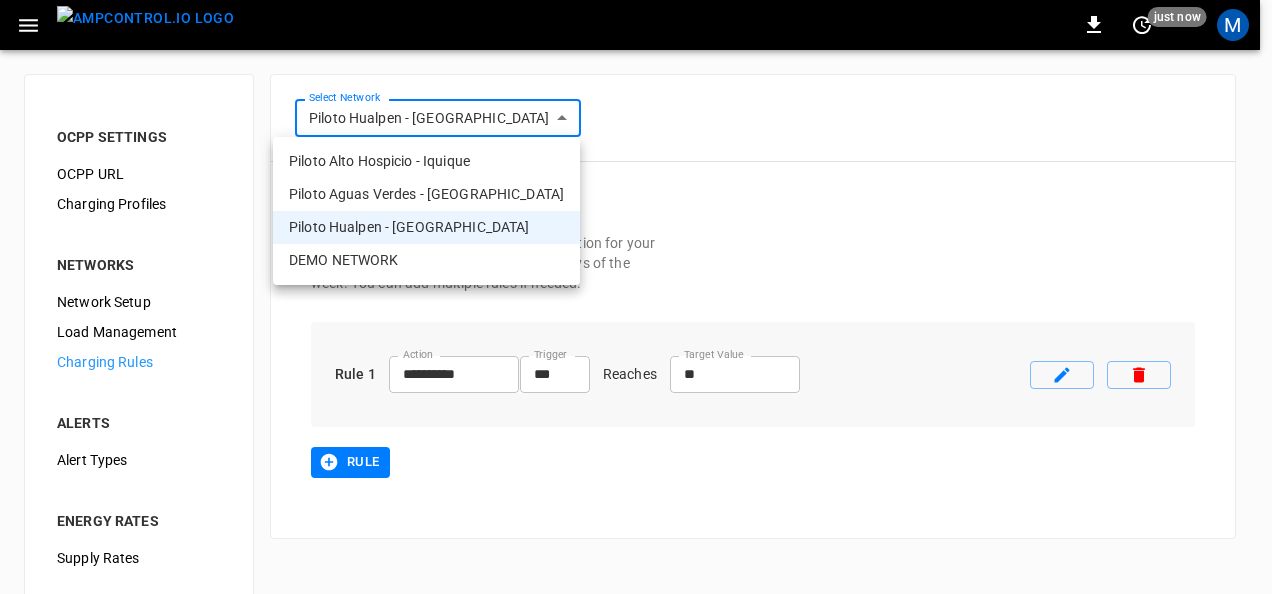 click on "Piloto Alto Hospicio - Iquique" at bounding box center [426, 161] 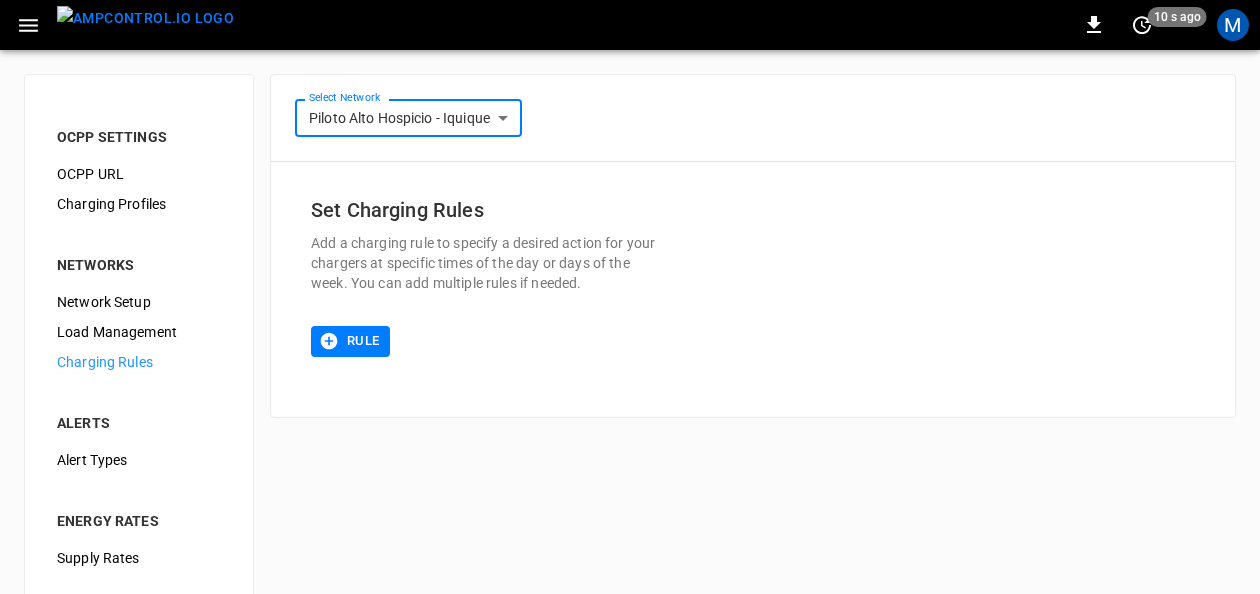 click on "Rule" at bounding box center (350, 341) 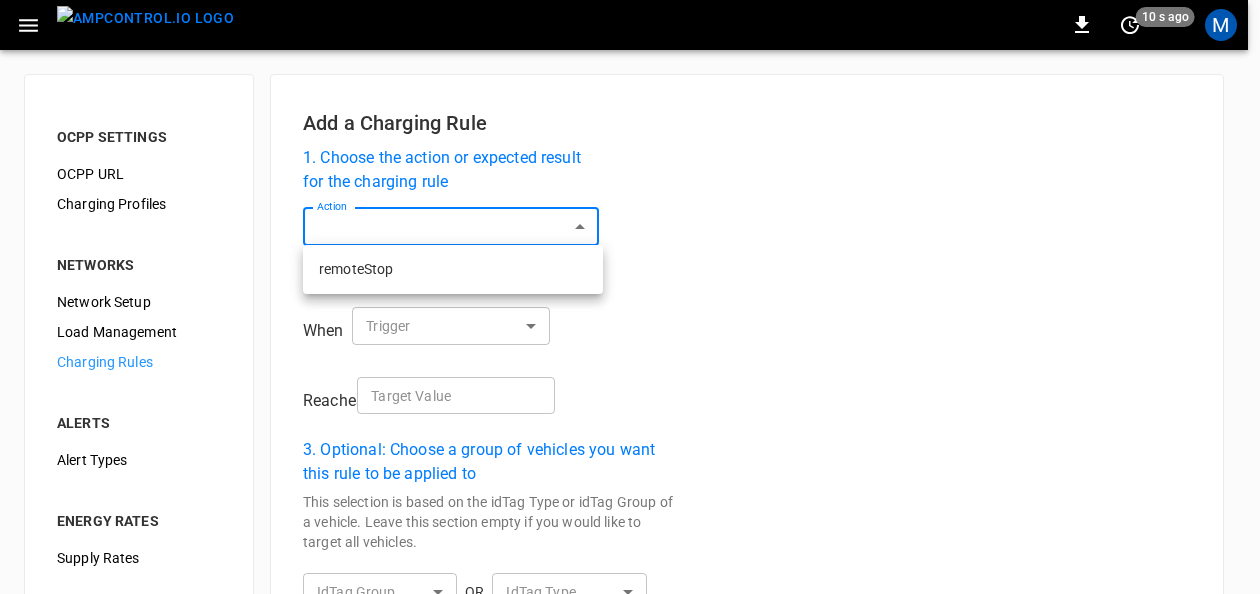 click on "0 10 s ago M OCPP SETTINGS OCPP URL Charging Profiles NETWORKS Network Setup Load Management Charging Rules ALERTS Alert Types ENERGY RATES Supply Rates INTEGRATIONS Third Party OCPI Fleet Group Schedules Add a Charging Rule 1. Choose the action or expected result for the charging rule Action ​ Action 2. Setup the rule’s trigger When Trigger ​ Trigger Reaches Target Value Target Value 3. Optional: Choose a group of vehicles you want this rule to be applied to This selection is based on the idTag Type or idTag Group of a vehicle. Leave this section empty if you would like to target all vehicles. IdTag Group ​ ​ OR IdTag Type ​ ​ 4. Optional: Choose specific time periods for when you would like the charging rule to apply Leave this section empty if you want the rule to always apply. From From 12-hour clock system To To 12-hour clock system Week Days ​ ​ Save Cancel Refresh now Update every 5 sec Update every 30 sec Off FuelElectric [PERSON_NAME]  [PERSON_NAME][EMAIL_ADDRESS][PERSON_NAME][DOMAIN_NAME]" at bounding box center (630, 525) 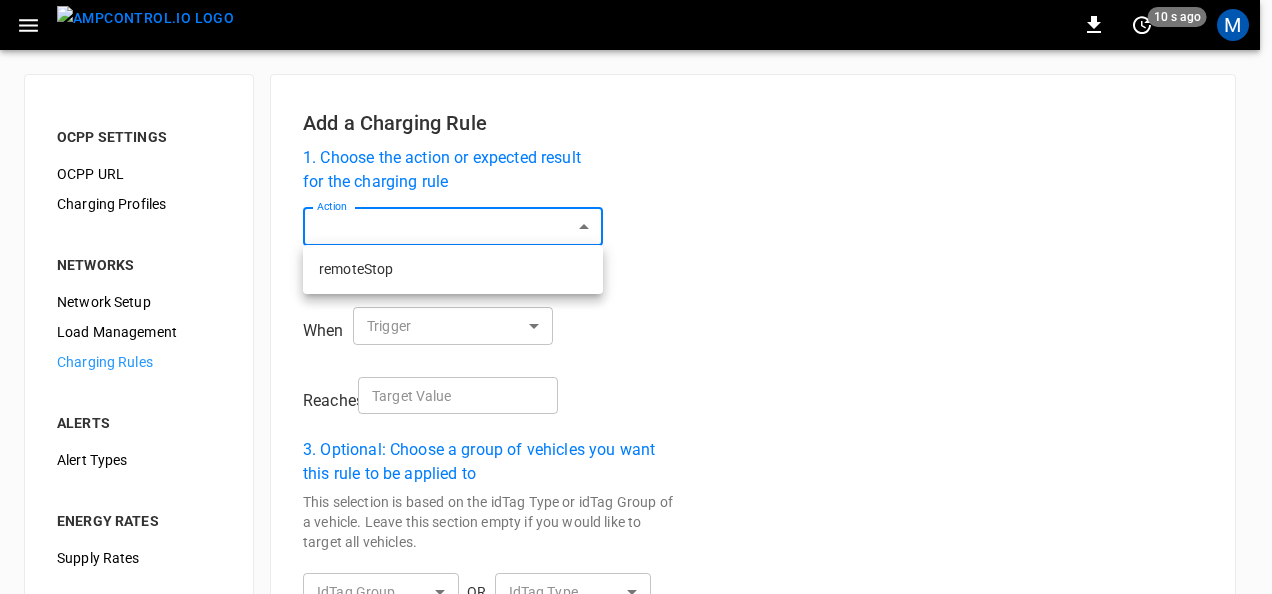 click on "remoteStop" at bounding box center (453, 269) 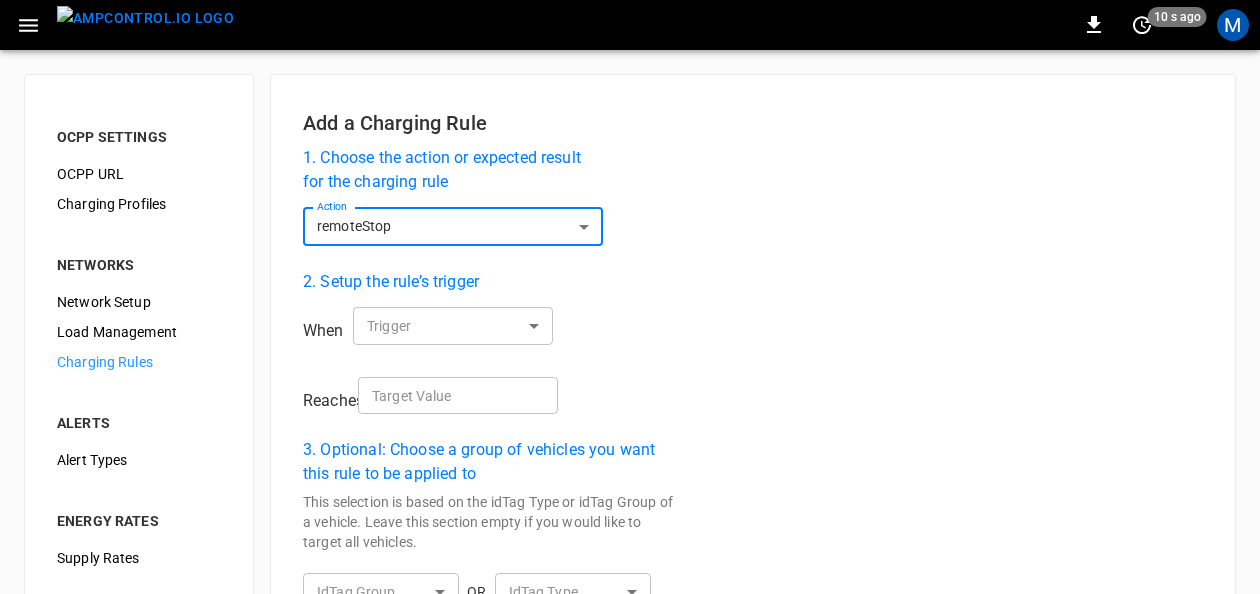 click on "**********" at bounding box center [630, 525] 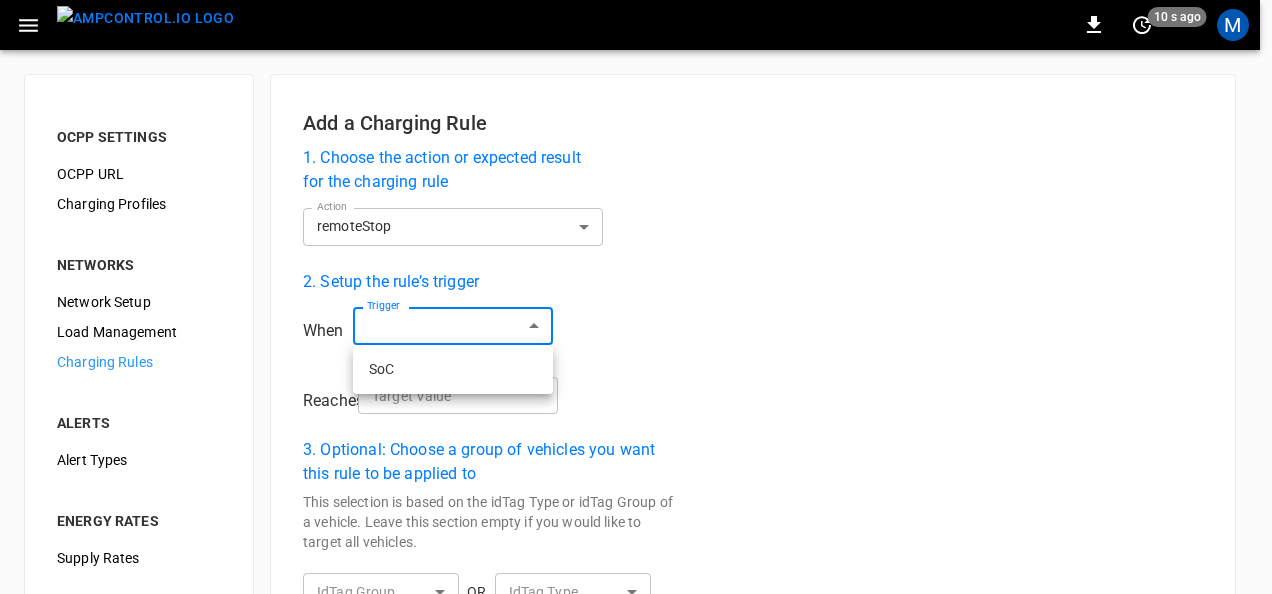 click on "SoC" at bounding box center [453, 369] 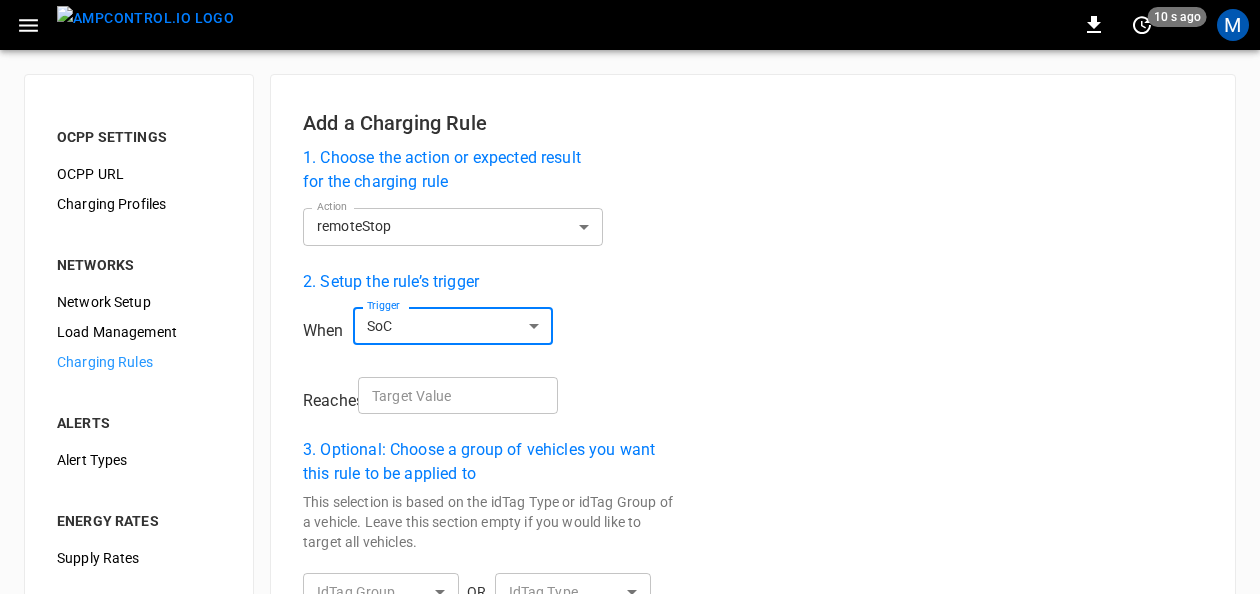 click on "Target Value Target Value" at bounding box center (458, 395) 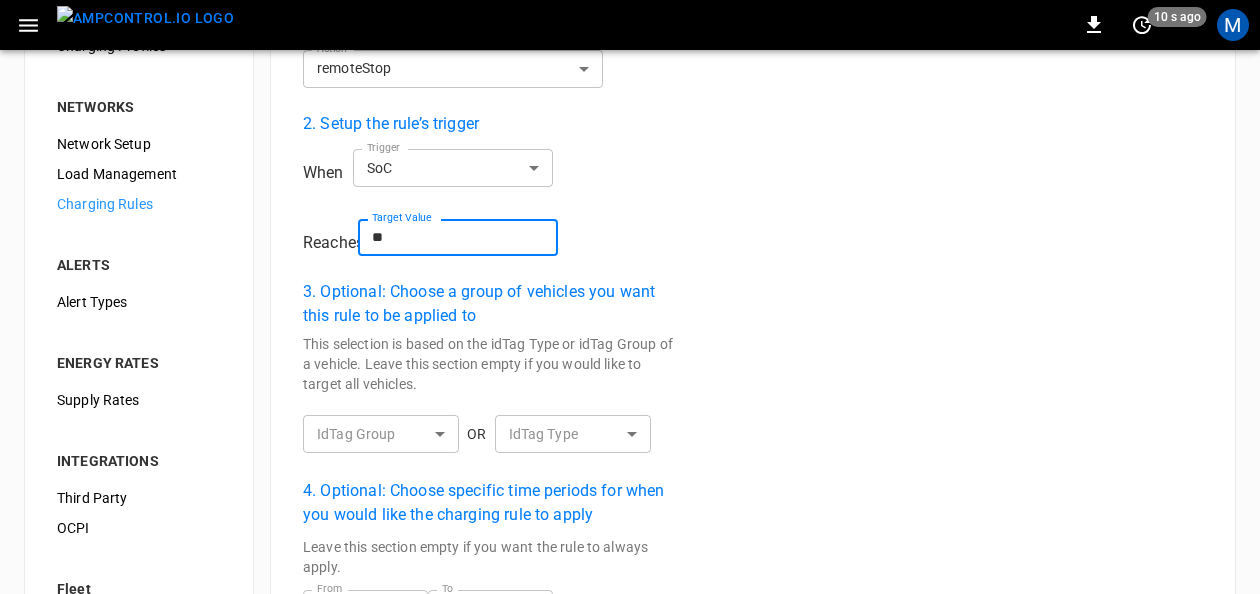 scroll, scrollTop: 200, scrollLeft: 0, axis: vertical 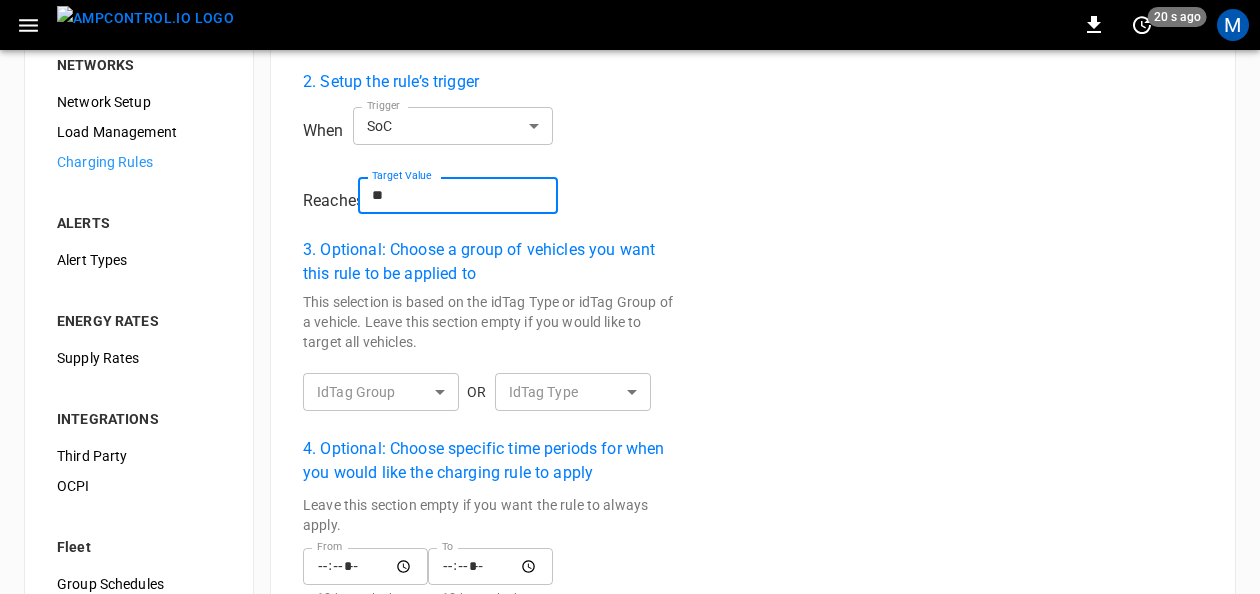 type on "**" 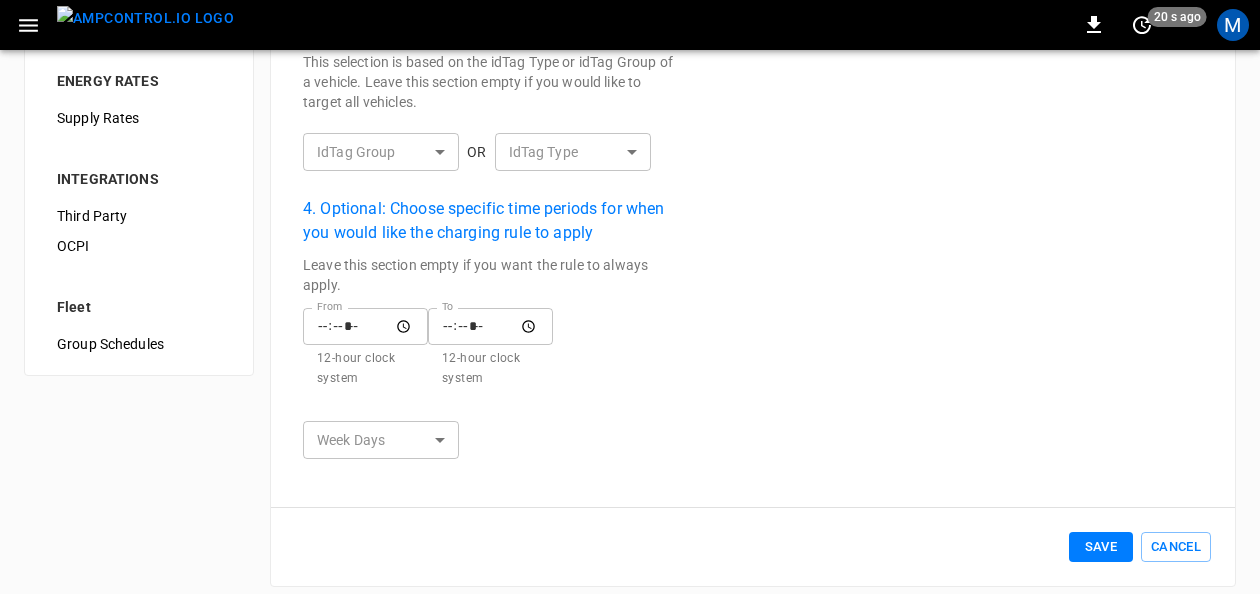 scroll, scrollTop: 456, scrollLeft: 0, axis: vertical 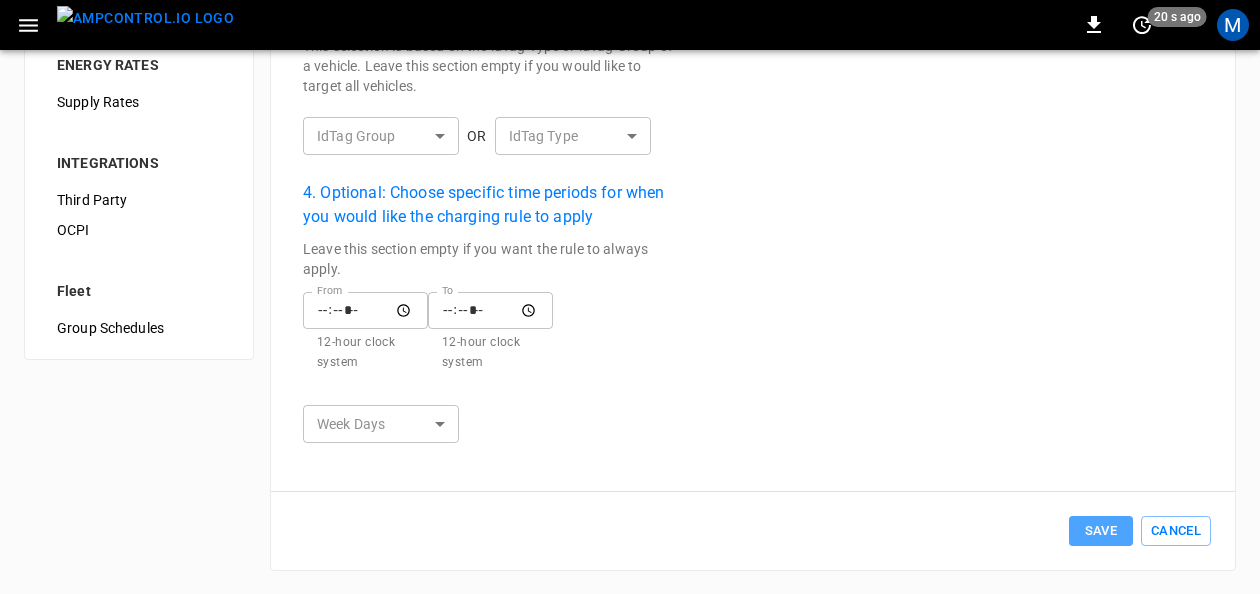 click on "Save" at bounding box center (1101, 531) 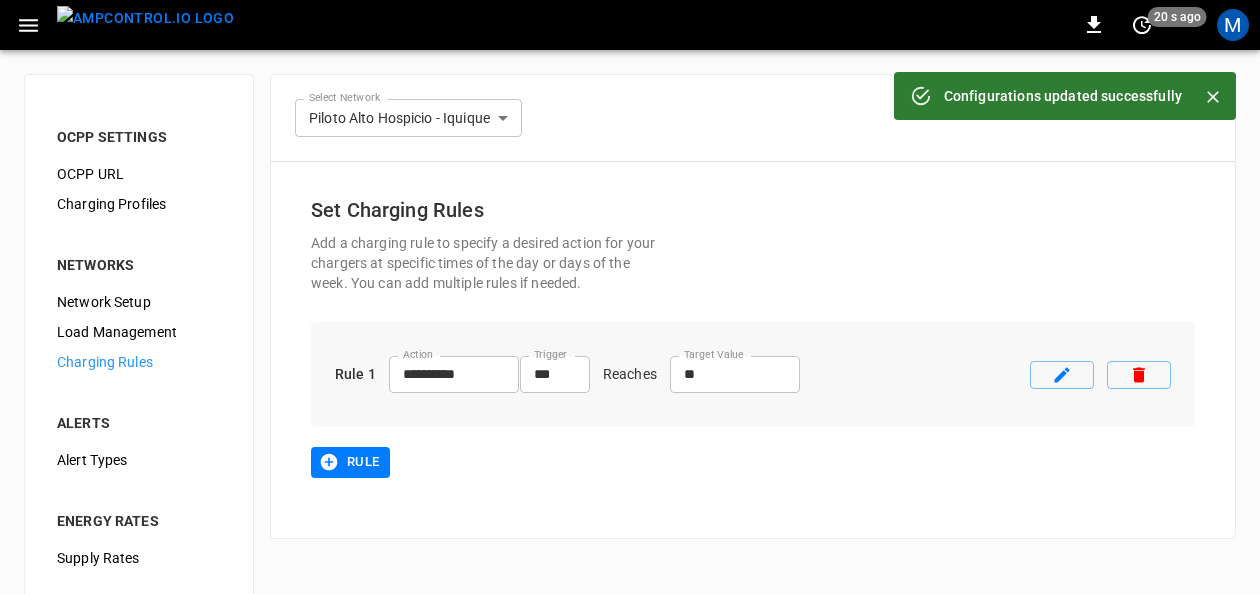 click on "**********" at bounding box center [630, 420] 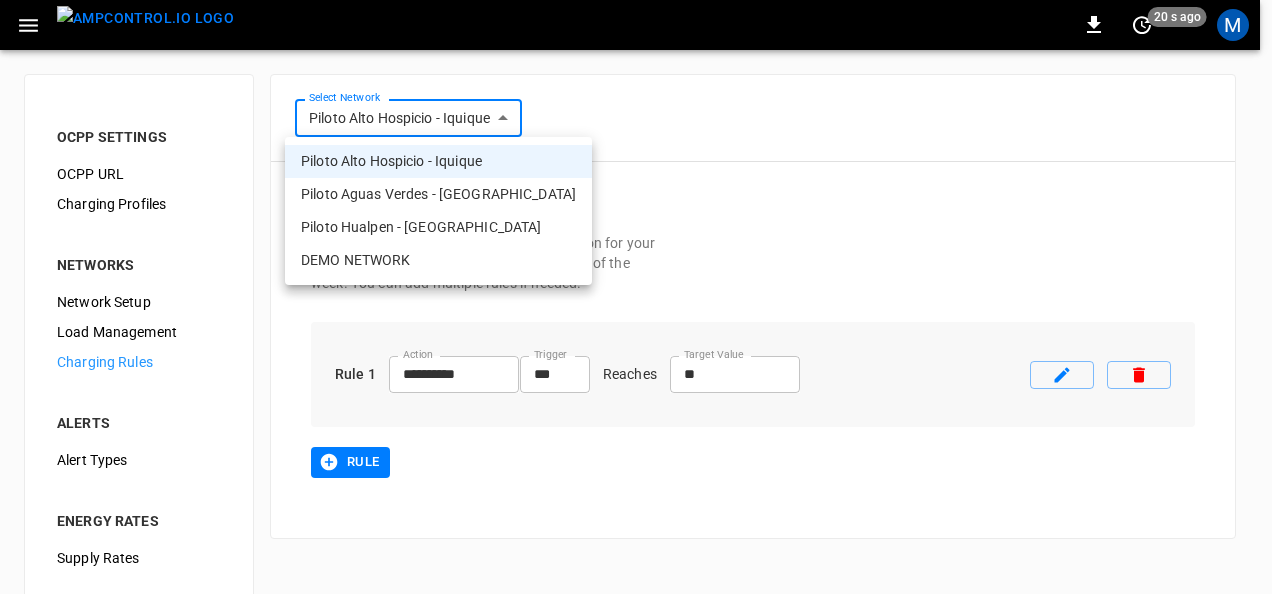 click on "Piloto Hualpen - [GEOGRAPHIC_DATA]" at bounding box center [438, 227] 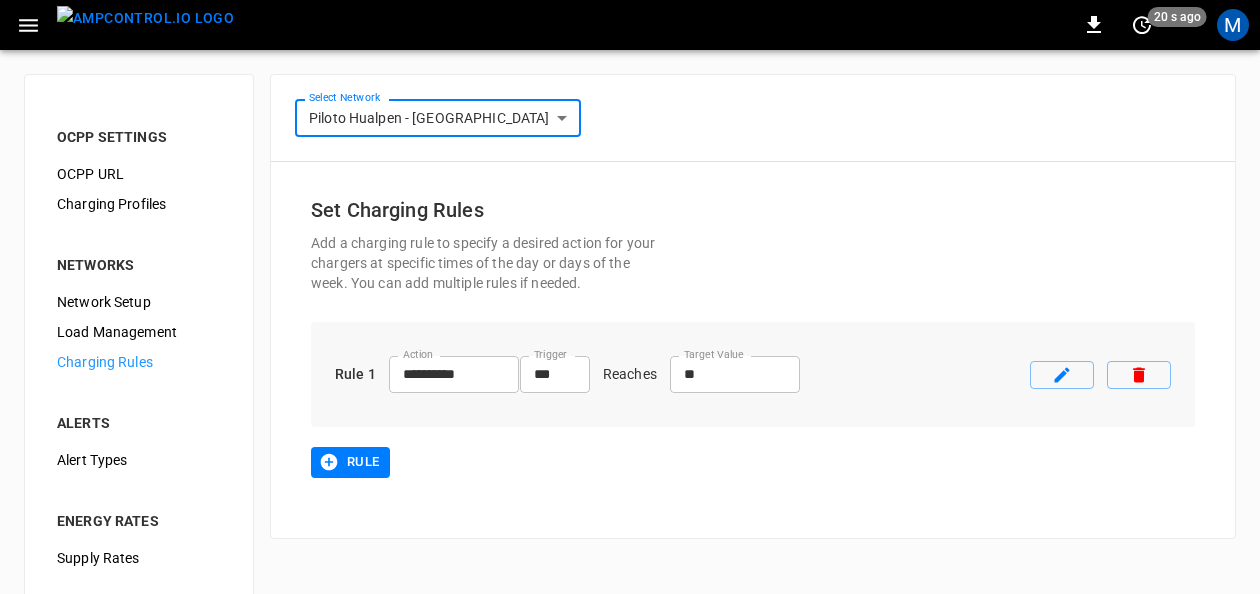 click on "**********" at bounding box center [630, 420] 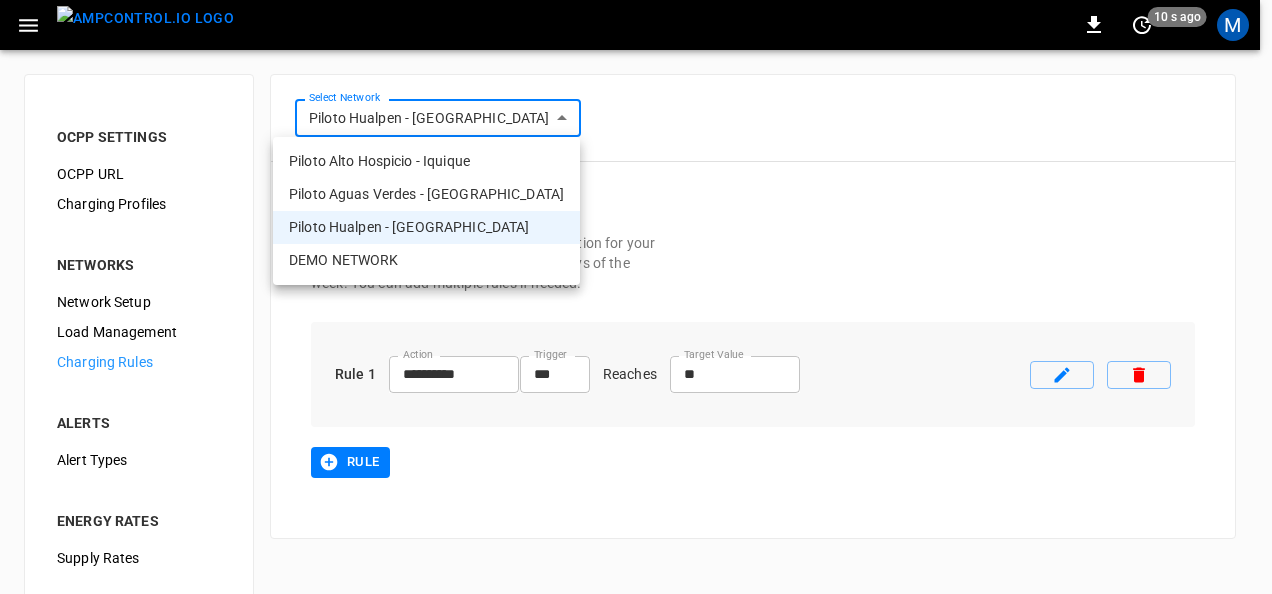 click at bounding box center (636, 297) 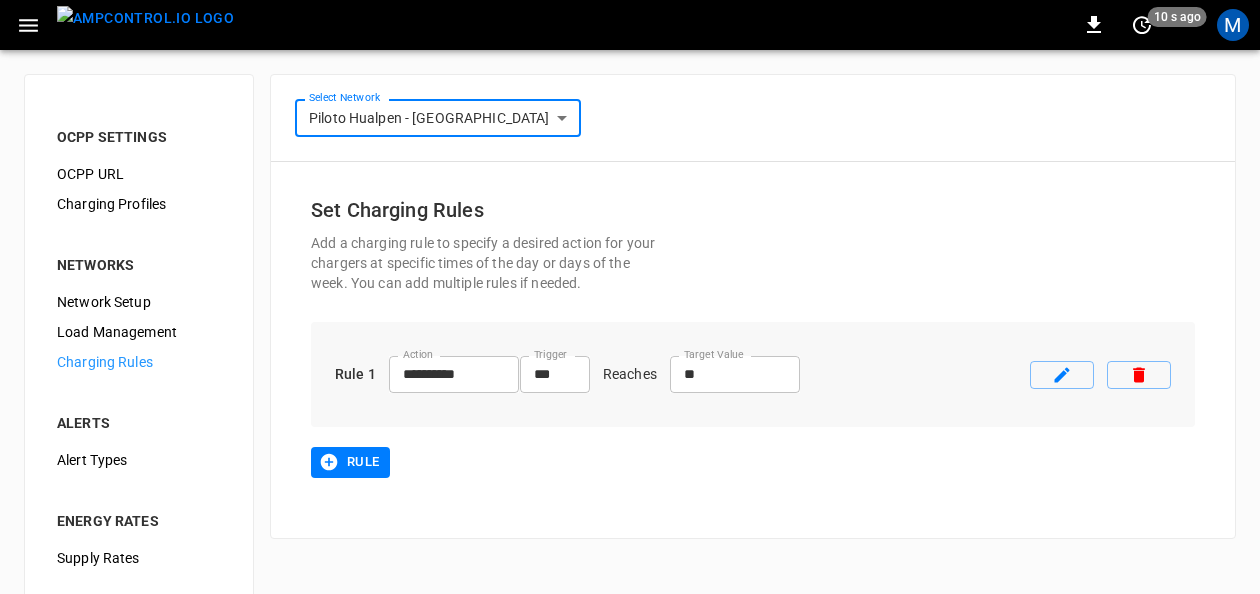 click on "**********" at bounding box center [630, 420] 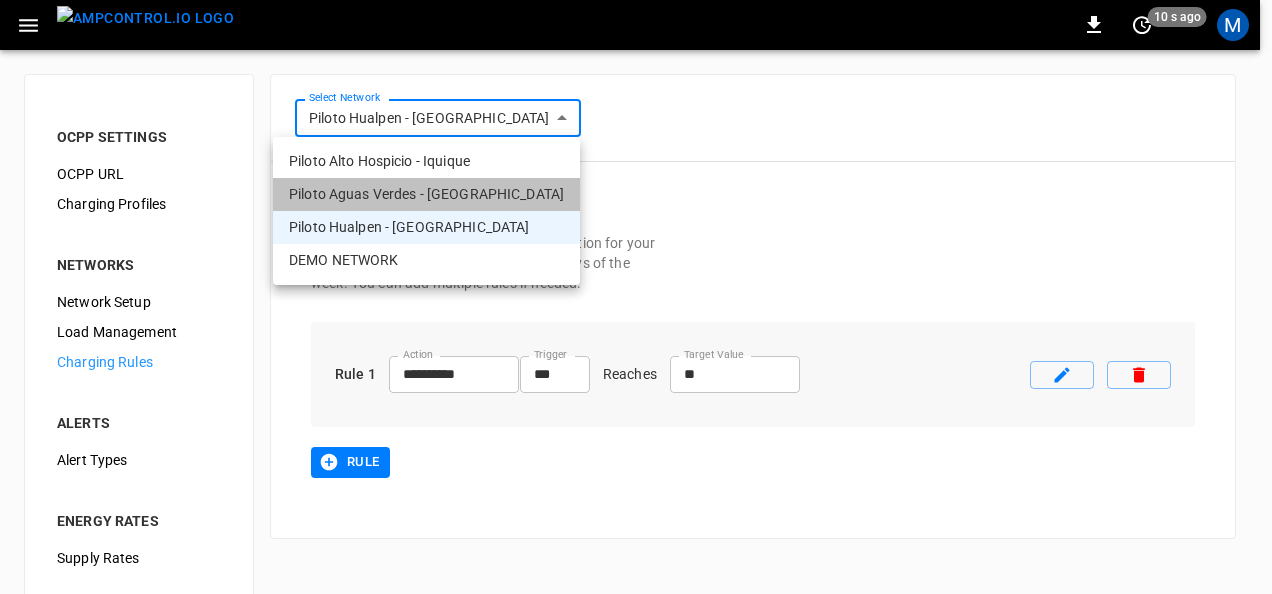 click on "Piloto Aguas Verdes - [GEOGRAPHIC_DATA]" at bounding box center [426, 194] 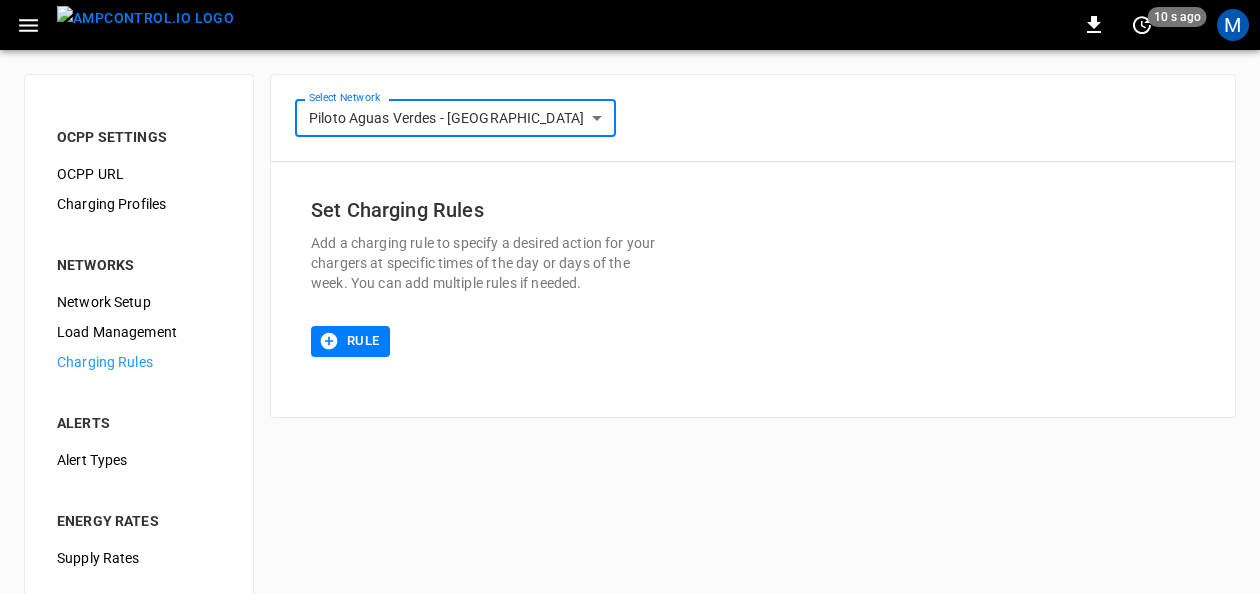 click on "Rule" at bounding box center (350, 341) 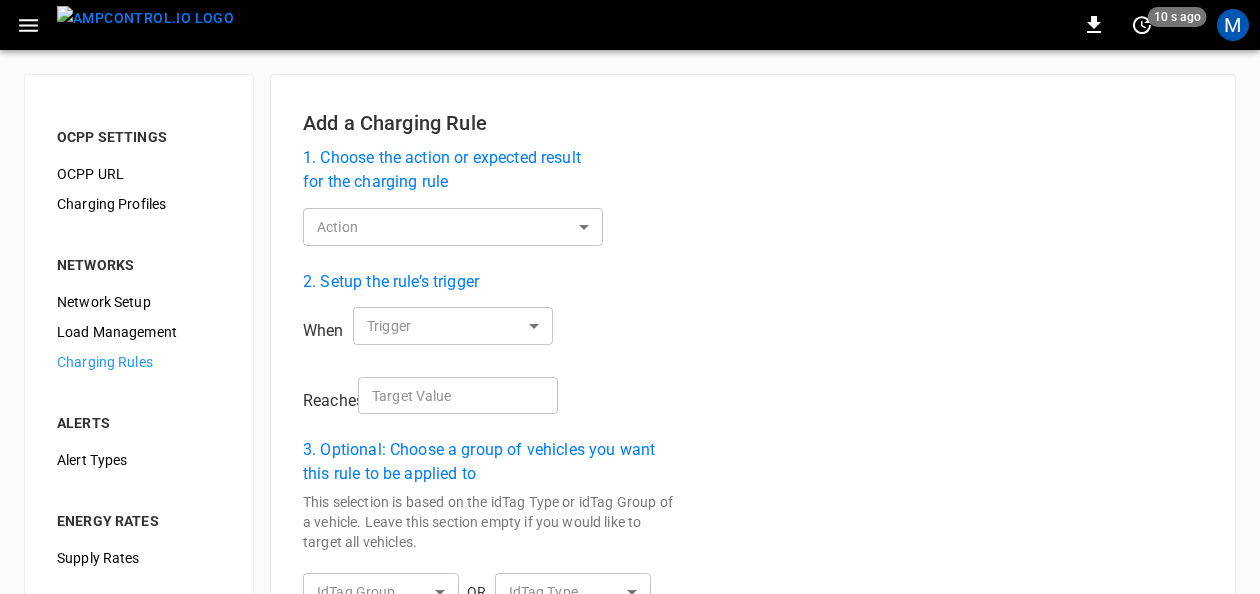 click on "0 10 s ago M OCPP SETTINGS OCPP URL Charging Profiles NETWORKS Network Setup Load Management Charging Rules ALERTS Alert Types ENERGY RATES Supply Rates INTEGRATIONS Third Party OCPI Fleet Group Schedules Add a Charging Rule 1. Choose the action or expected result for the charging rule Action ​ Action 2. Setup the rule’s trigger When Trigger ​ Trigger Reaches Target Value Target Value 3. Optional: Choose a group of vehicles you want this rule to be applied to This selection is based on the idTag Type or idTag Group of a vehicle. Leave this section empty if you would like to target all vehicles. IdTag Group ​ ​ OR IdTag Type ​ ​ 4. Optional: Choose specific time periods for when you would like the charging rule to apply Leave this section empty if you want the rule to always apply. From From 12-hour clock system To To 12-hour clock system Week Days ​ ​ Save Cancel Refresh now Update every 5 sec Update every 30 sec Off FuelElectric [PERSON_NAME]  [PERSON_NAME][EMAIL_ADDRESS][PERSON_NAME][DOMAIN_NAME]" at bounding box center [630, 525] 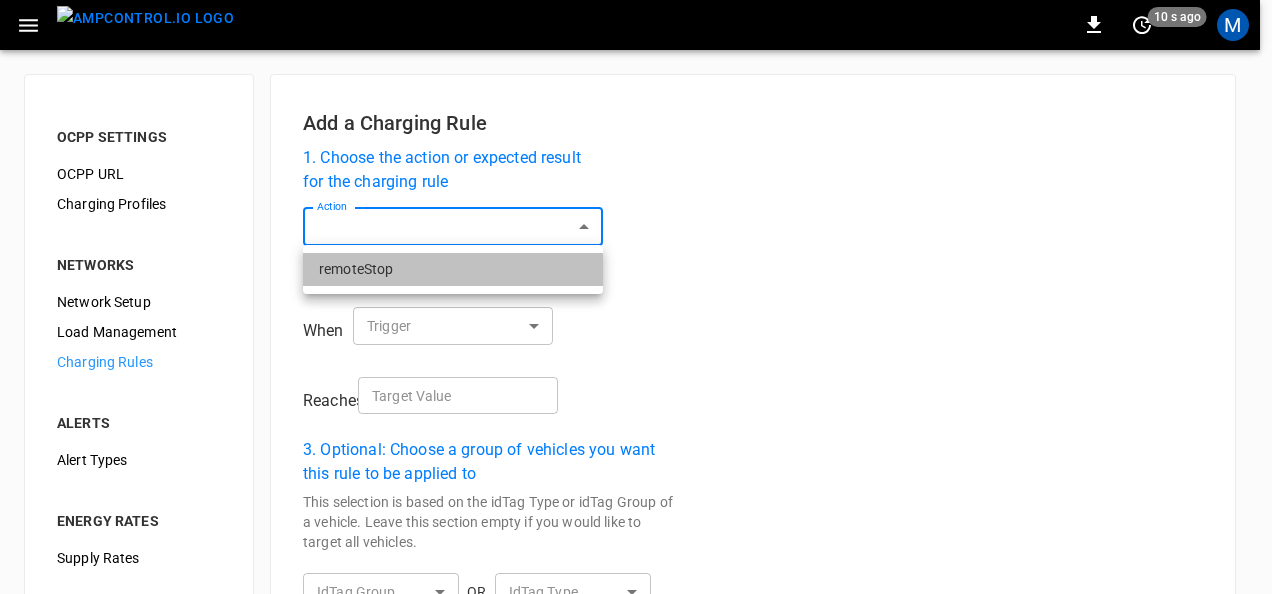 drag, startPoint x: 459, startPoint y: 266, endPoint x: 441, endPoint y: 286, distance: 26.907248 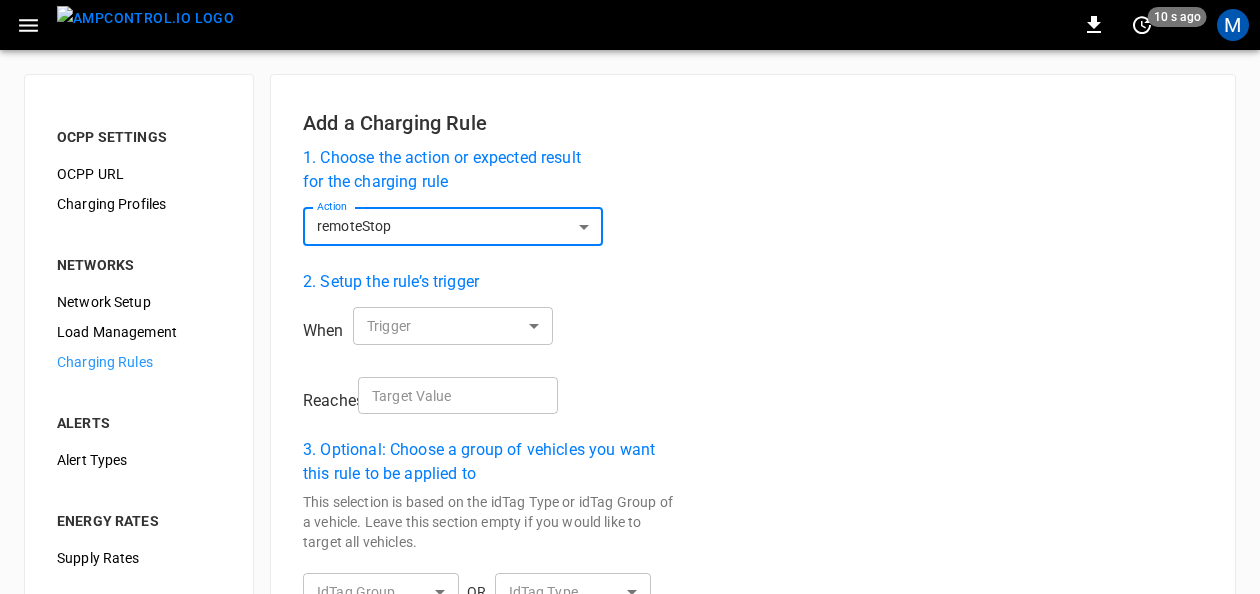 click on "**********" at bounding box center (630, 525) 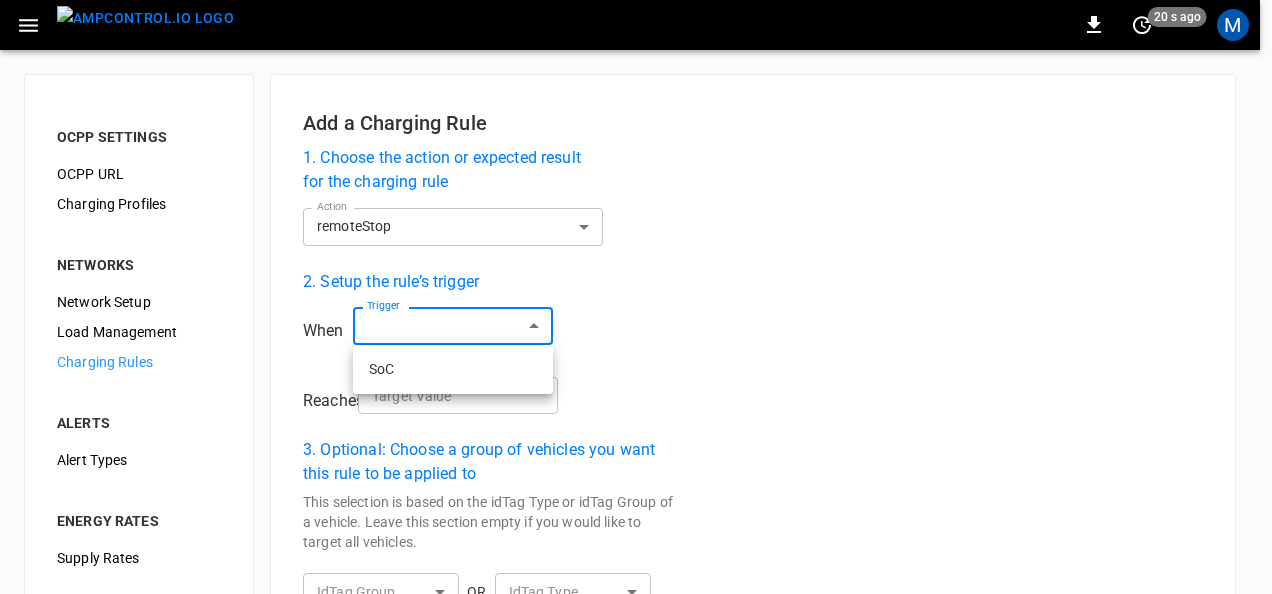 click on "SoC" at bounding box center (453, 369) 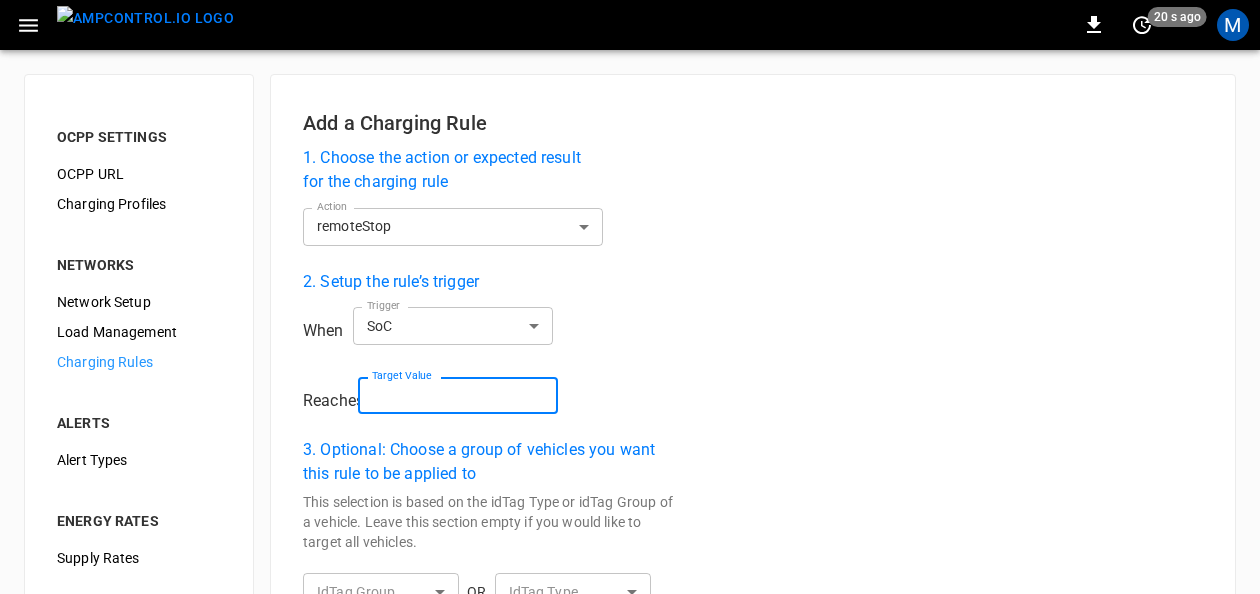 click on "Target Value" at bounding box center [458, 395] 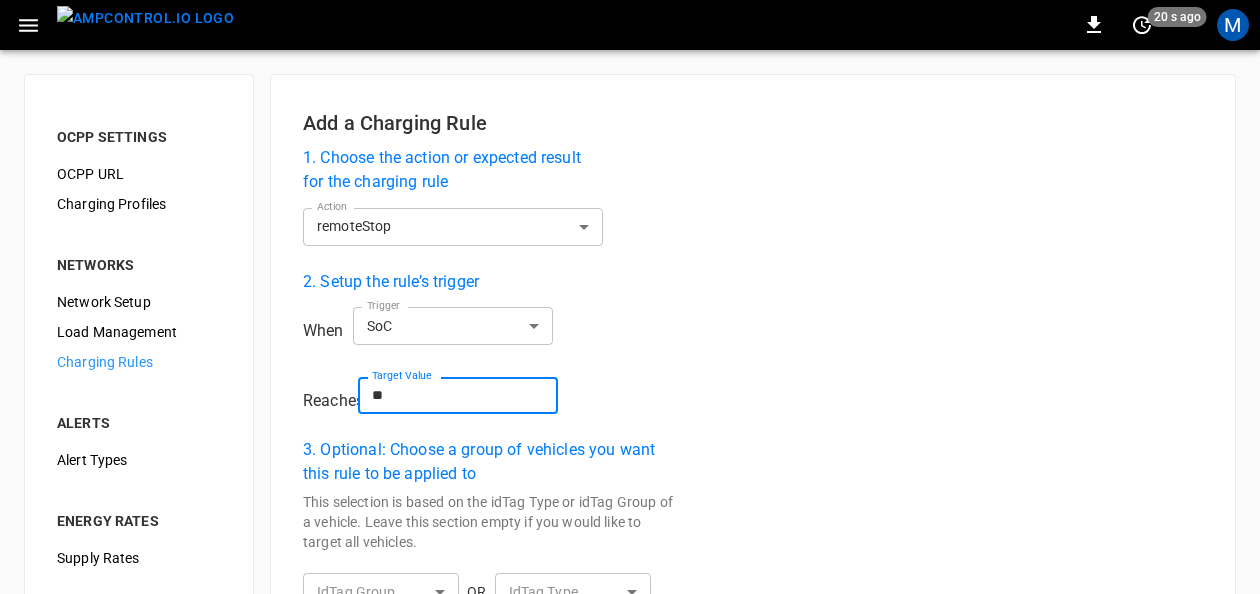 type on "**" 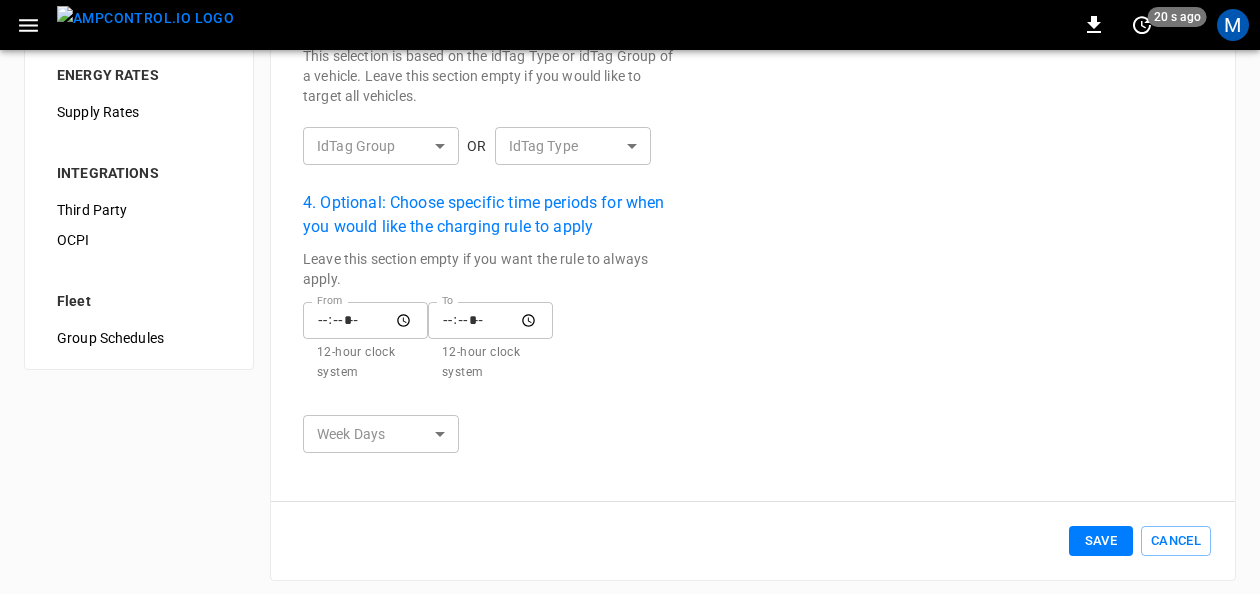scroll, scrollTop: 456, scrollLeft: 0, axis: vertical 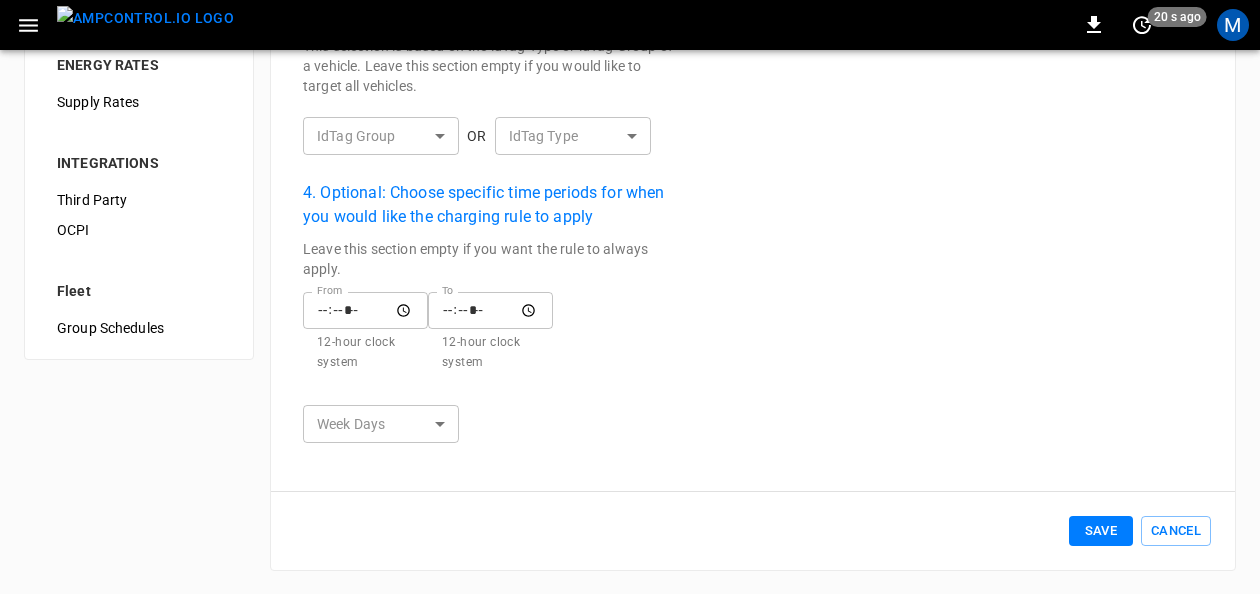 click on "Save" at bounding box center [1101, 531] 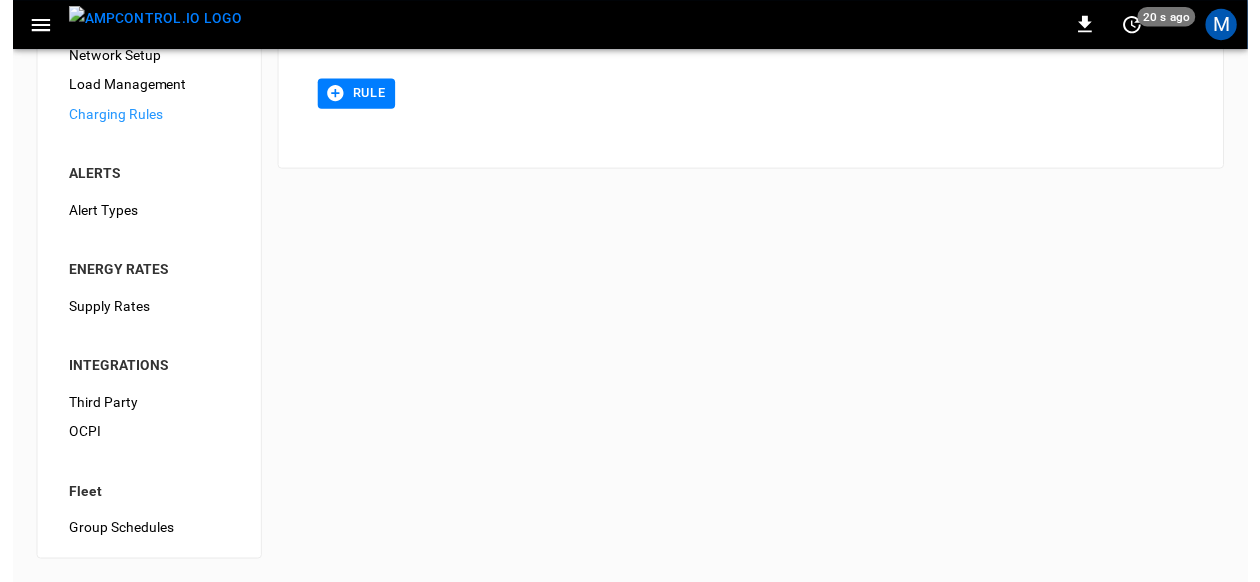 scroll, scrollTop: 0, scrollLeft: 0, axis: both 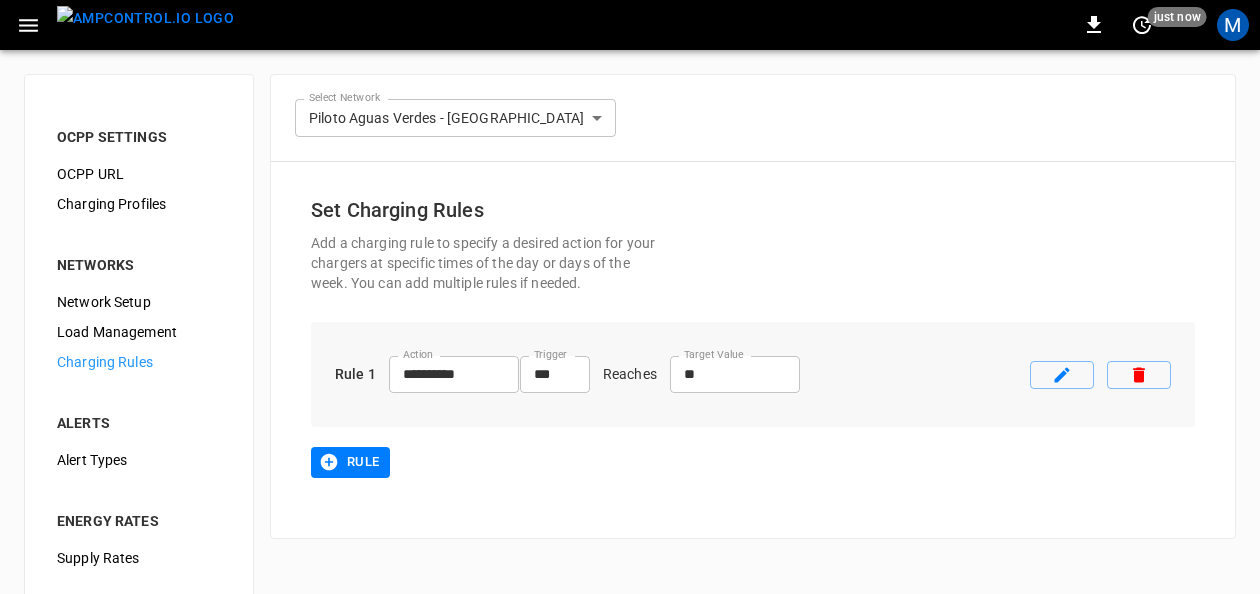 click on "Load Management" at bounding box center (139, 332) 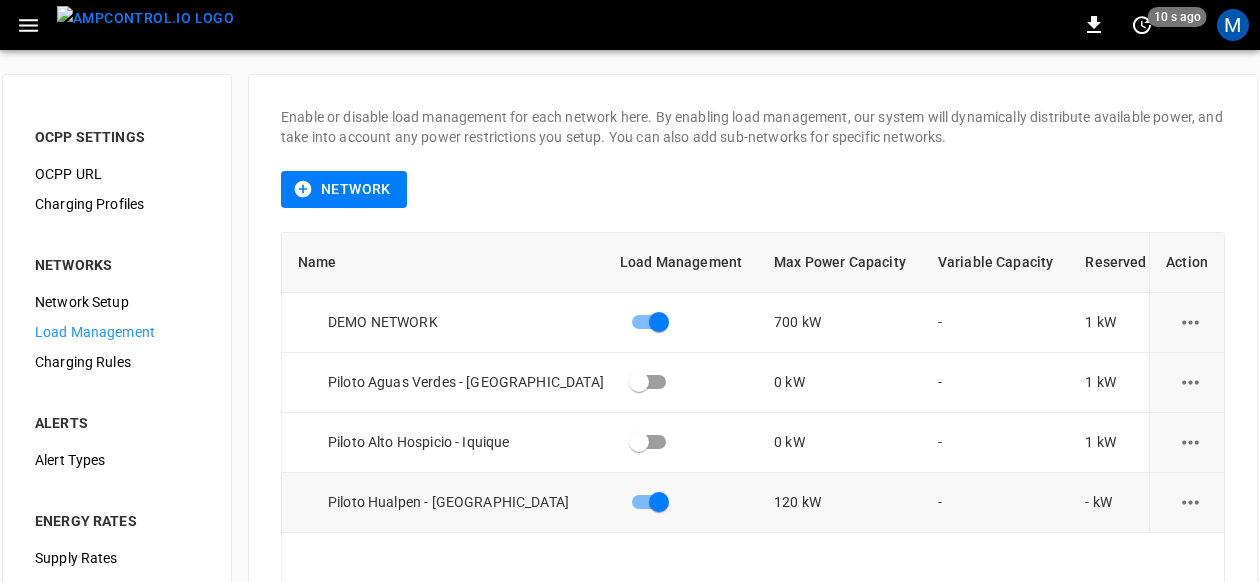 click 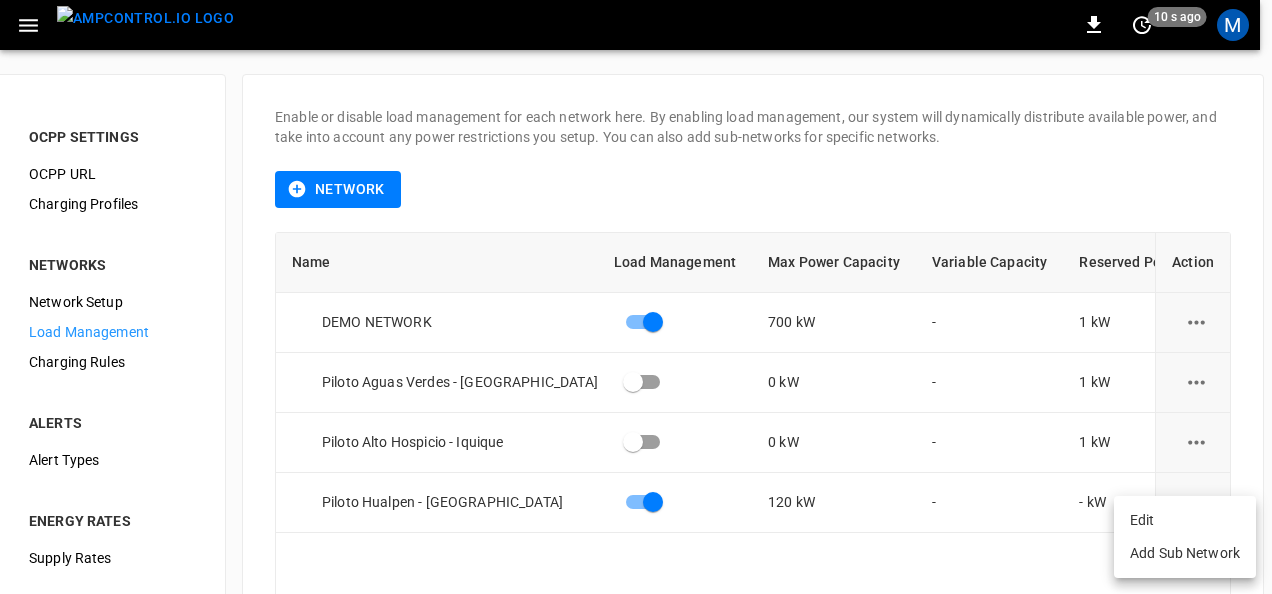 click at bounding box center (636, 297) 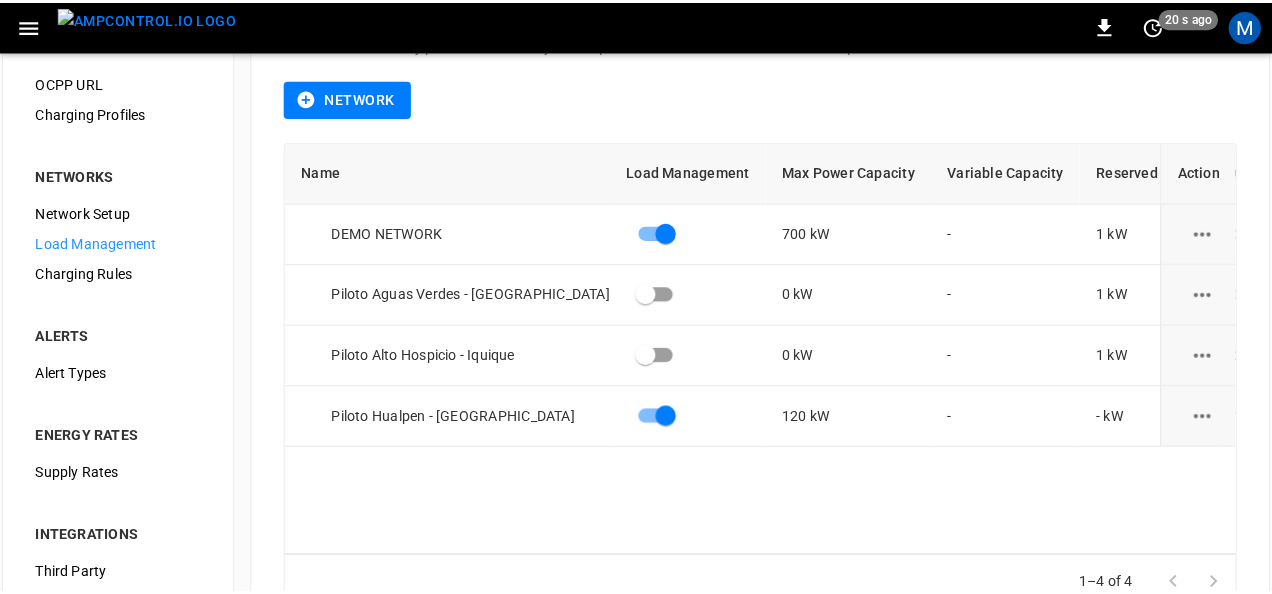 scroll, scrollTop: 200, scrollLeft: 0, axis: vertical 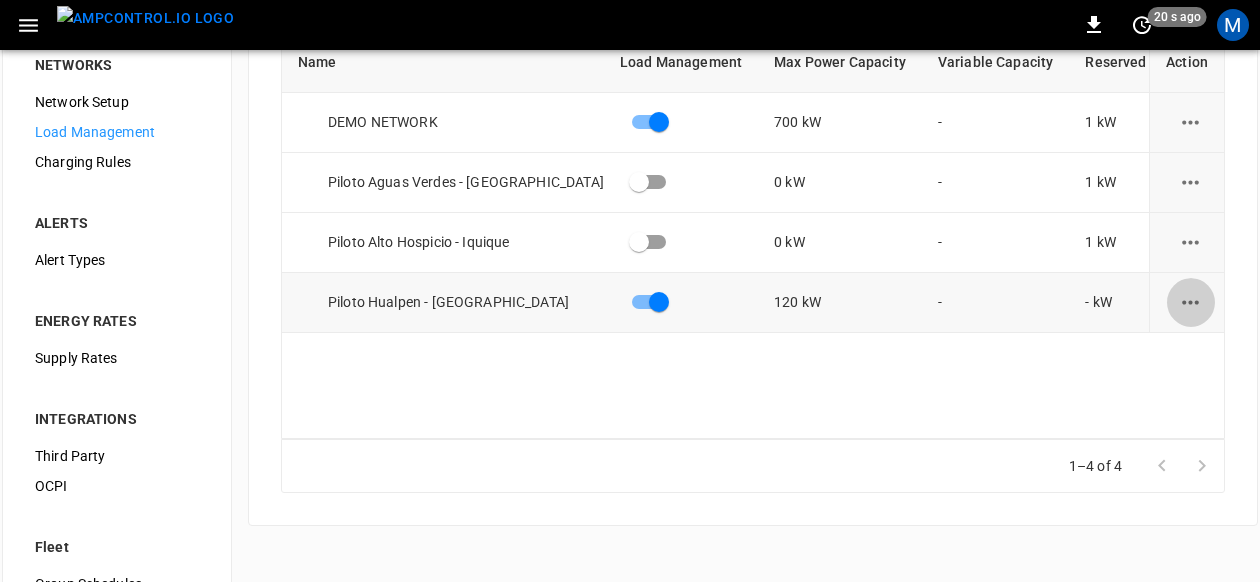 click 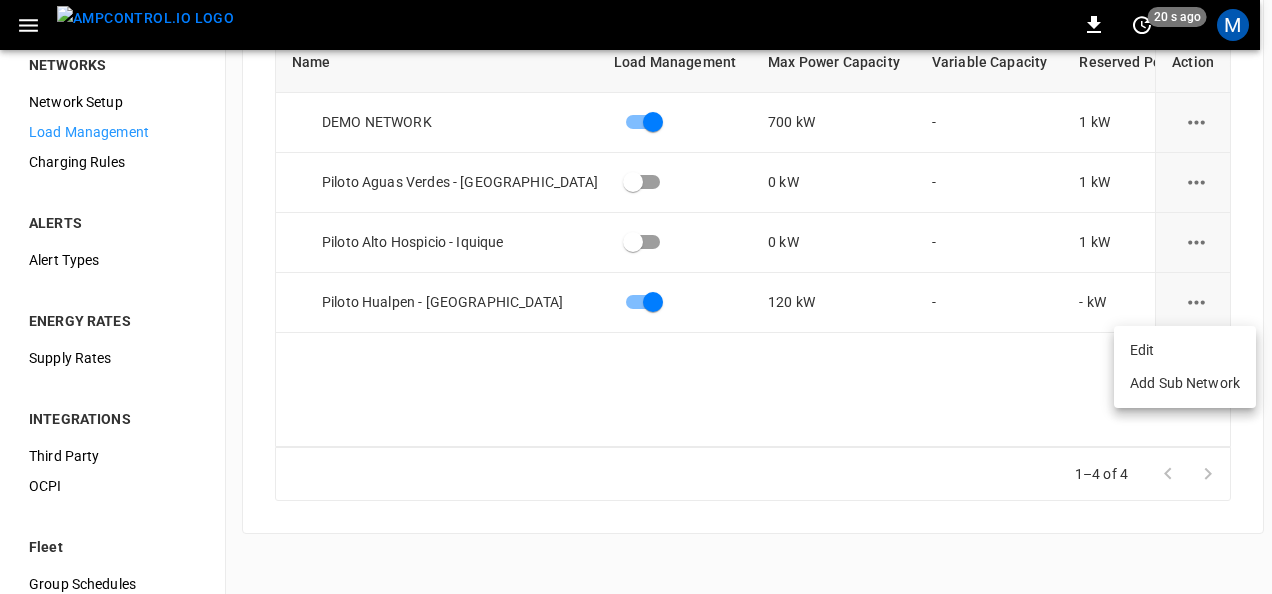 click on "Edit" at bounding box center (1185, 350) 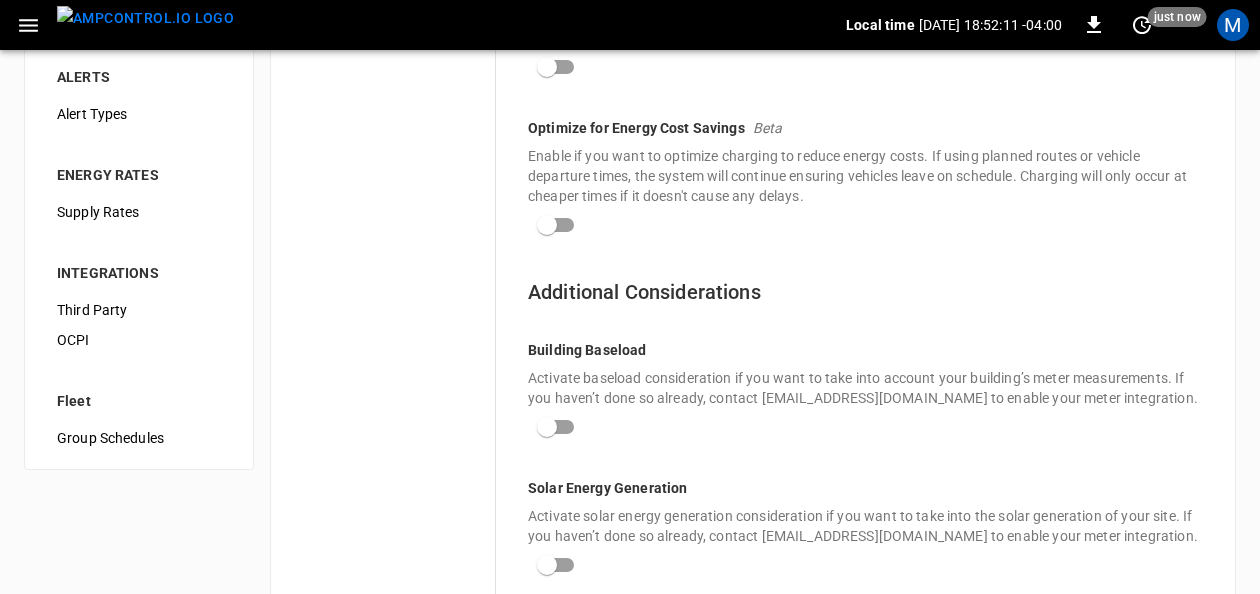 scroll, scrollTop: 0, scrollLeft: 0, axis: both 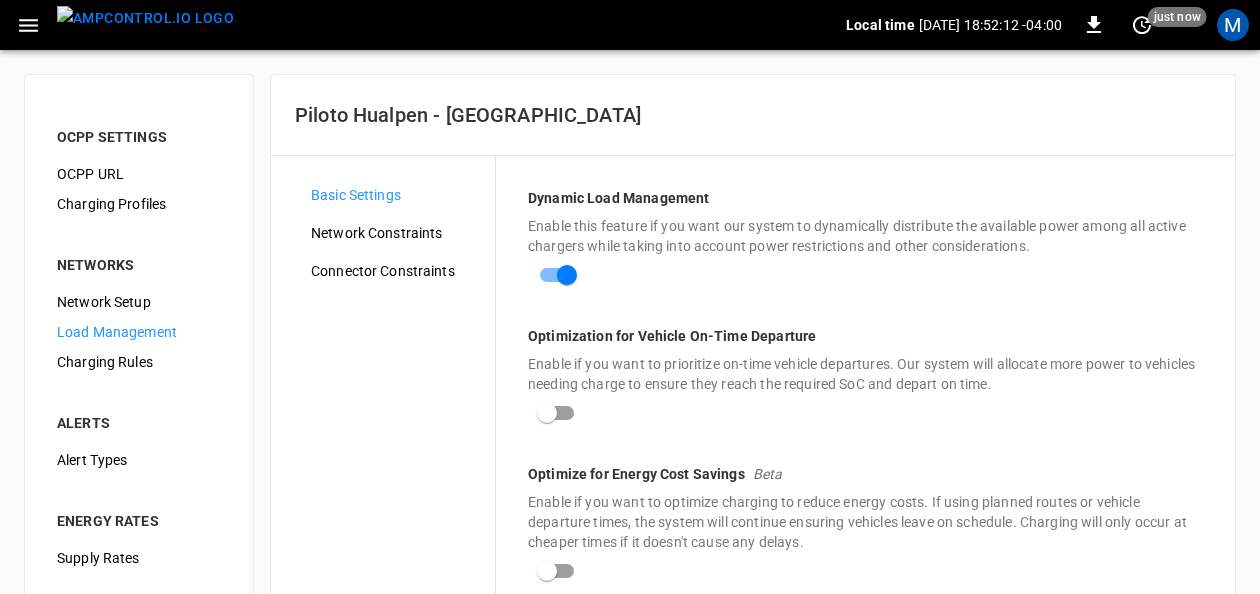 click on "Network Constraints" at bounding box center [395, 233] 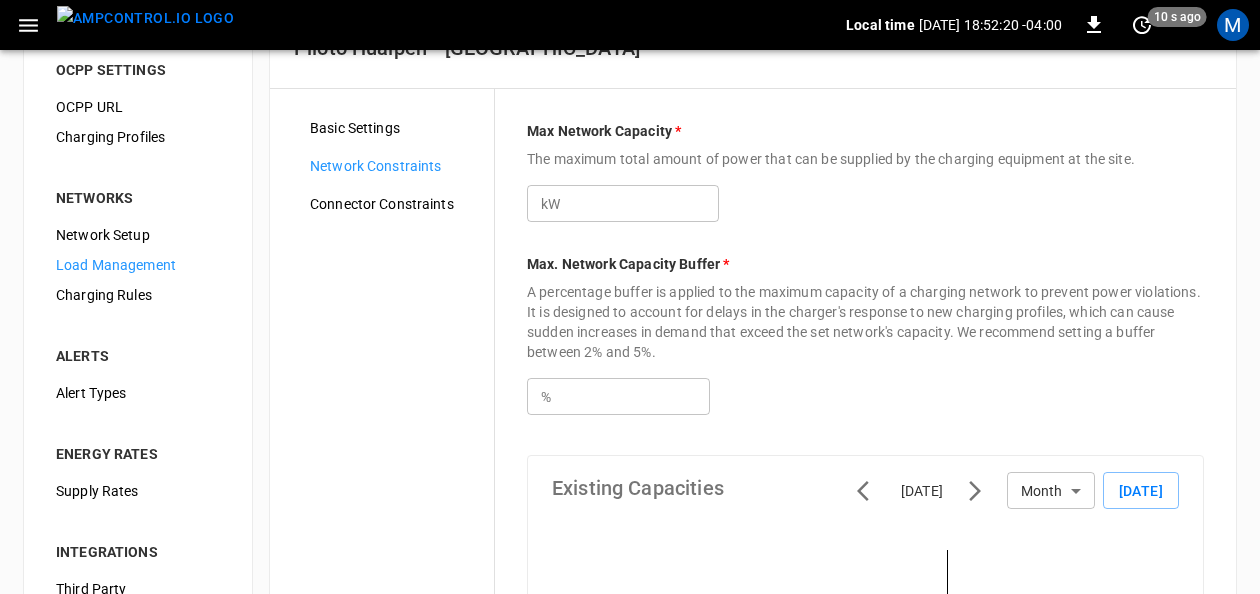 scroll, scrollTop: 0, scrollLeft: 0, axis: both 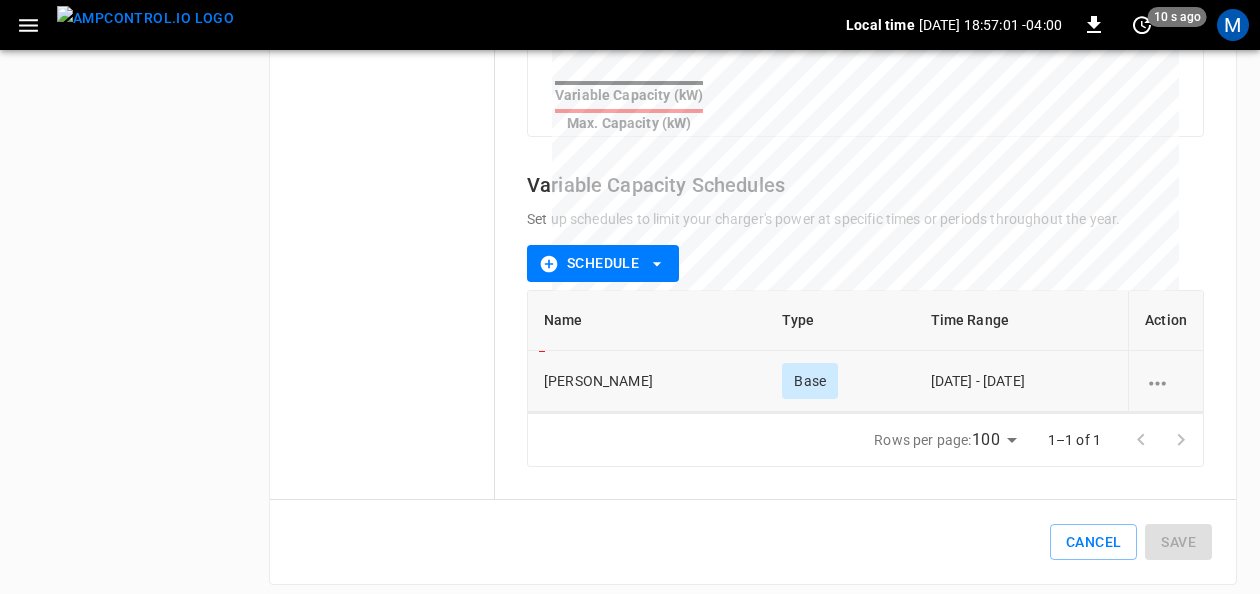 click 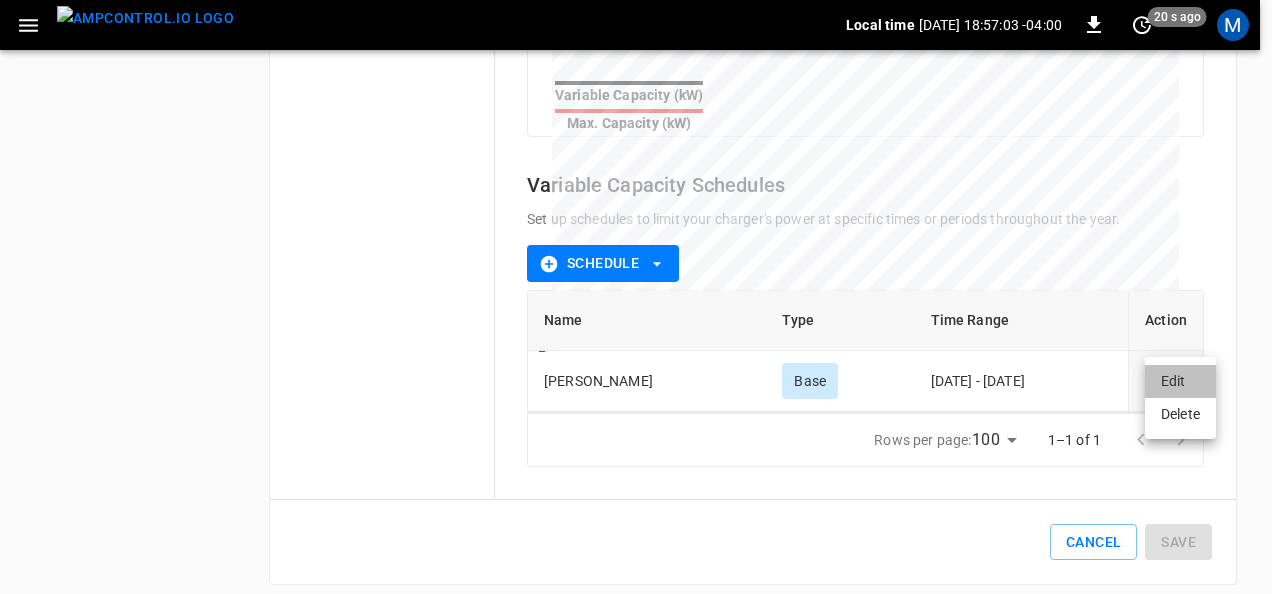 click on "Edit" at bounding box center [1180, 381] 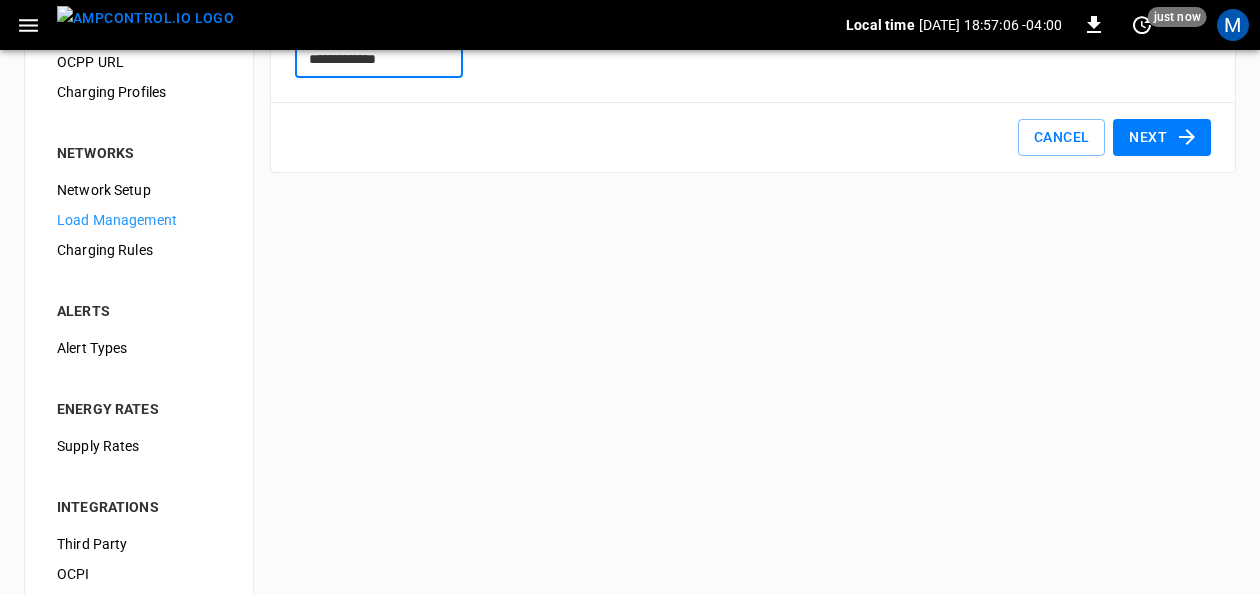 scroll, scrollTop: 0, scrollLeft: 0, axis: both 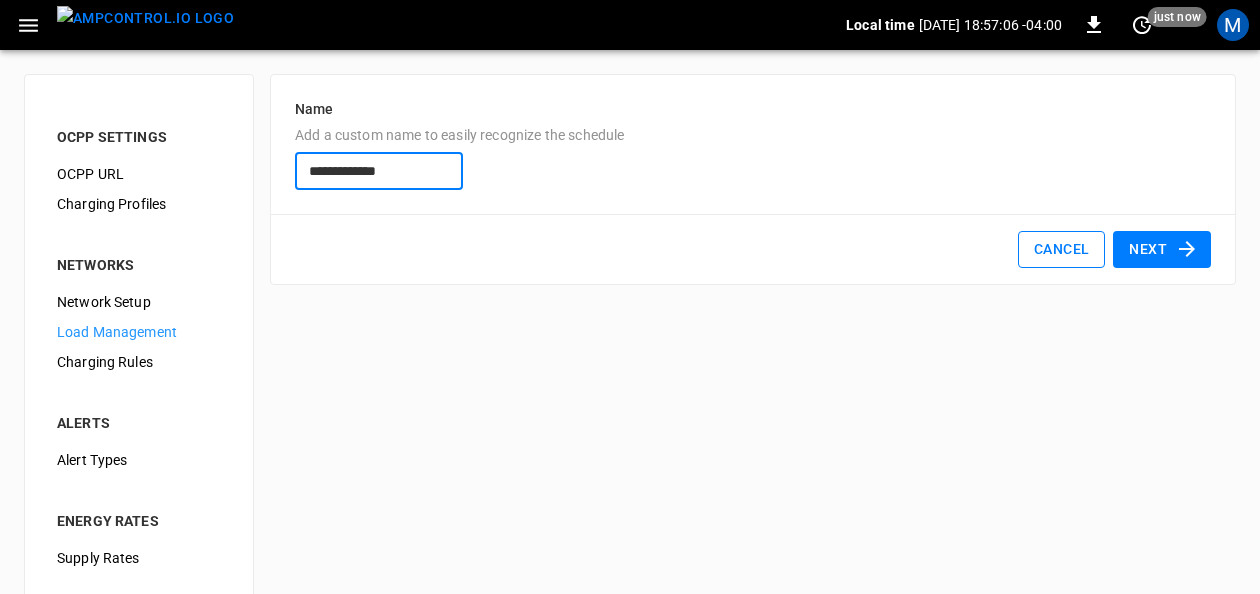click on "Cancel" at bounding box center [1061, 249] 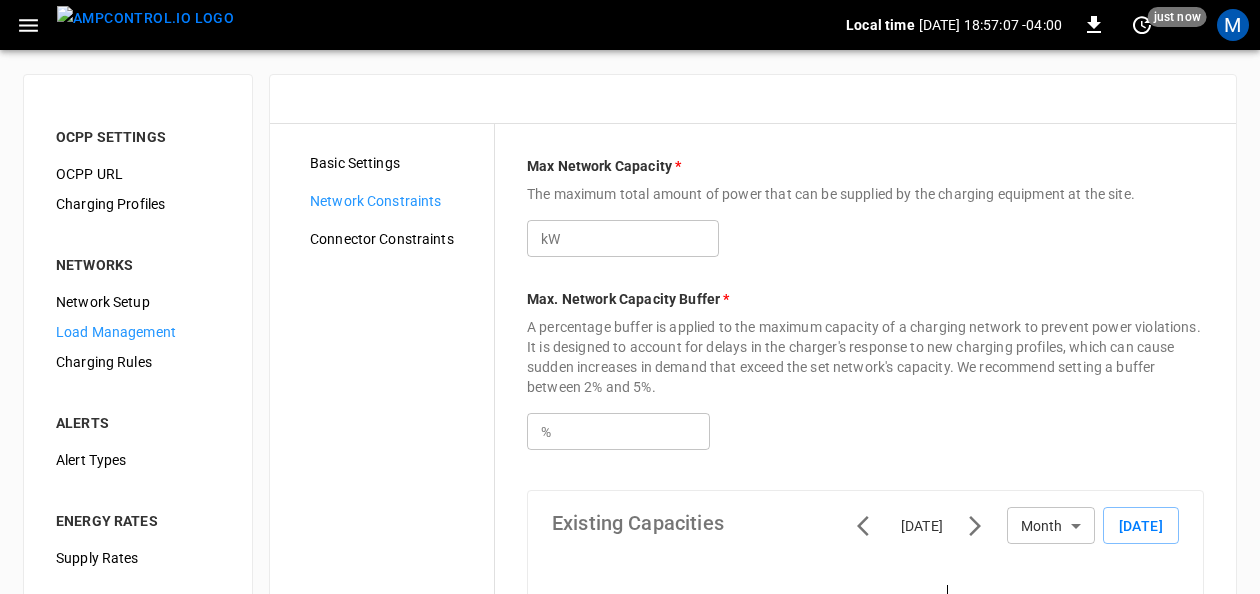 type on "***" 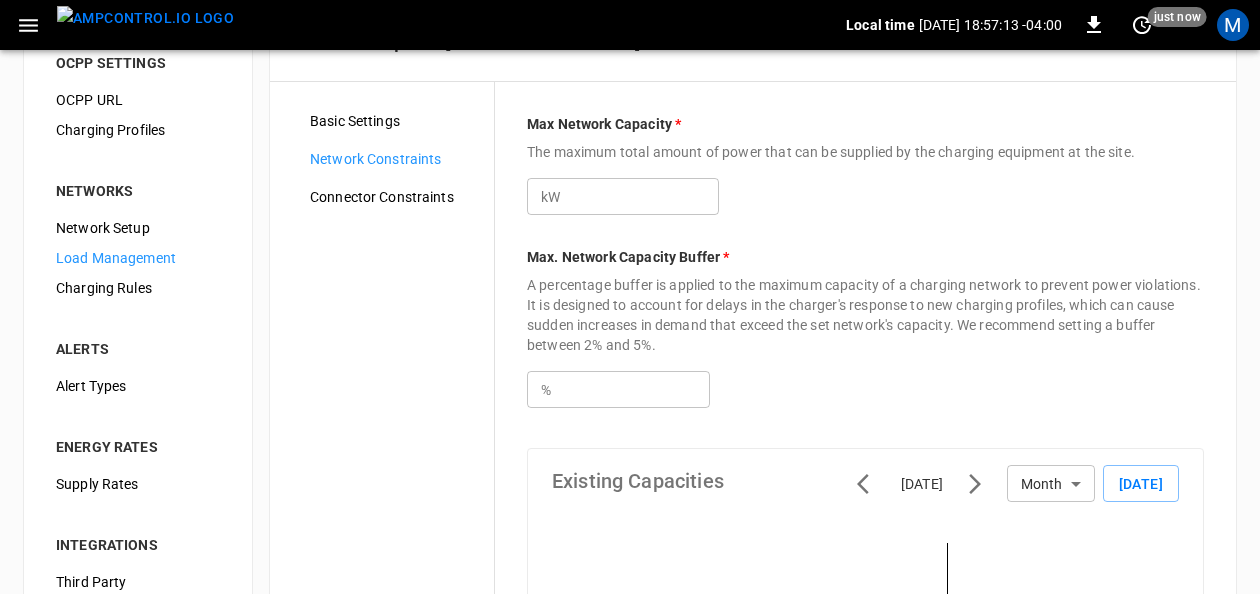 scroll, scrollTop: 0, scrollLeft: 0, axis: both 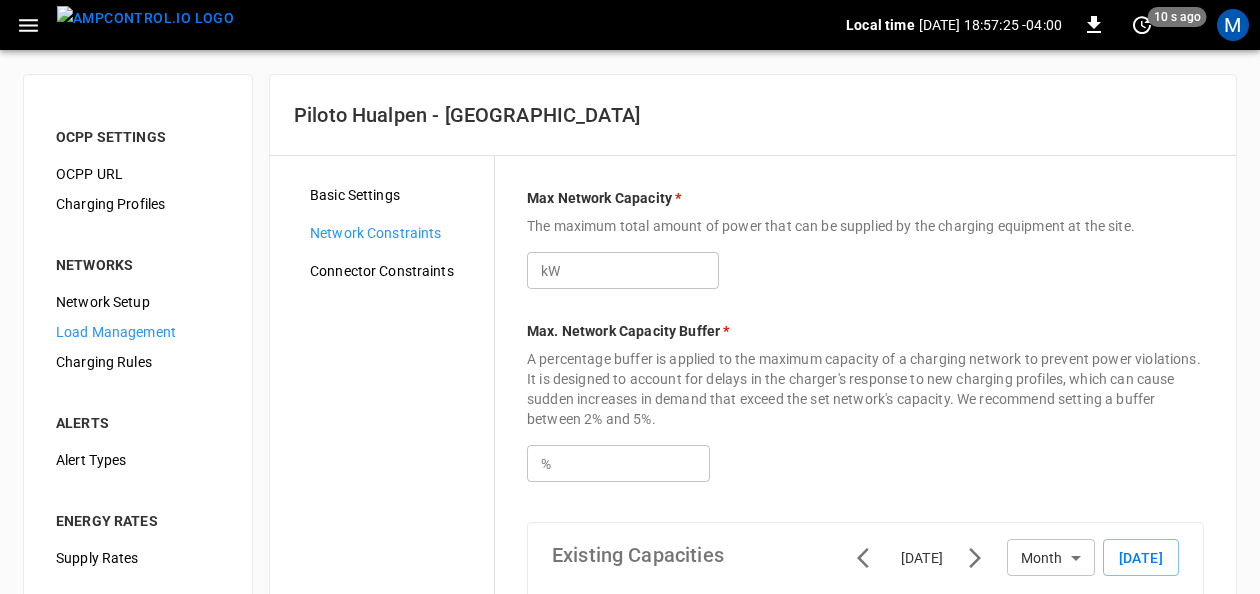 click on "Connector Constraints" at bounding box center [394, 271] 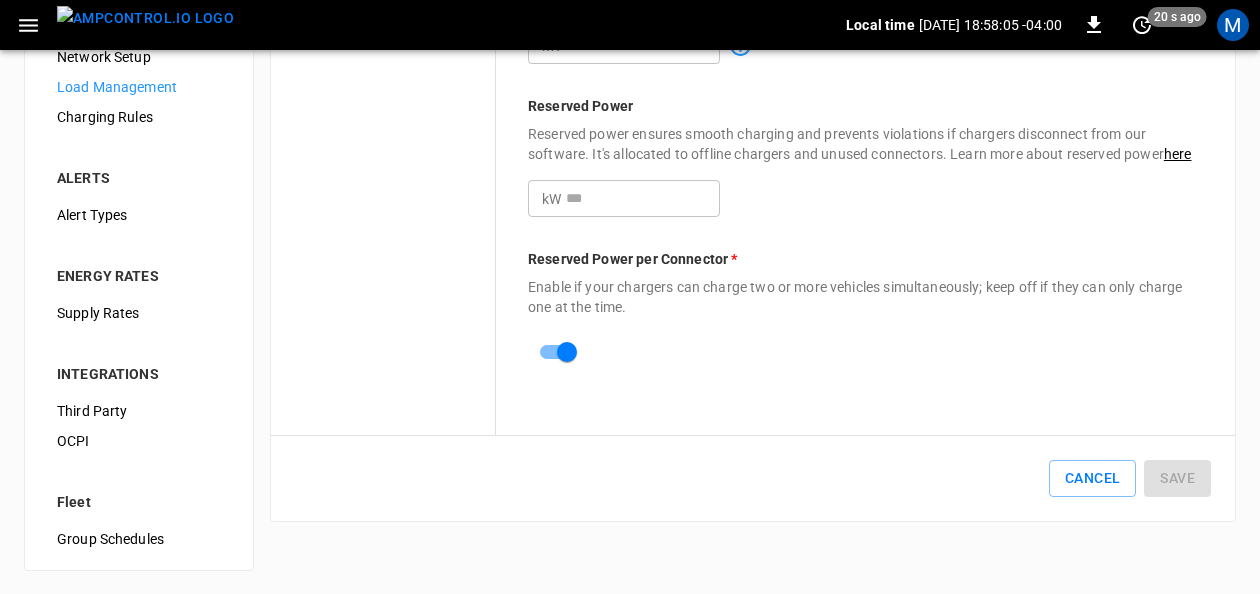 scroll, scrollTop: 0, scrollLeft: 0, axis: both 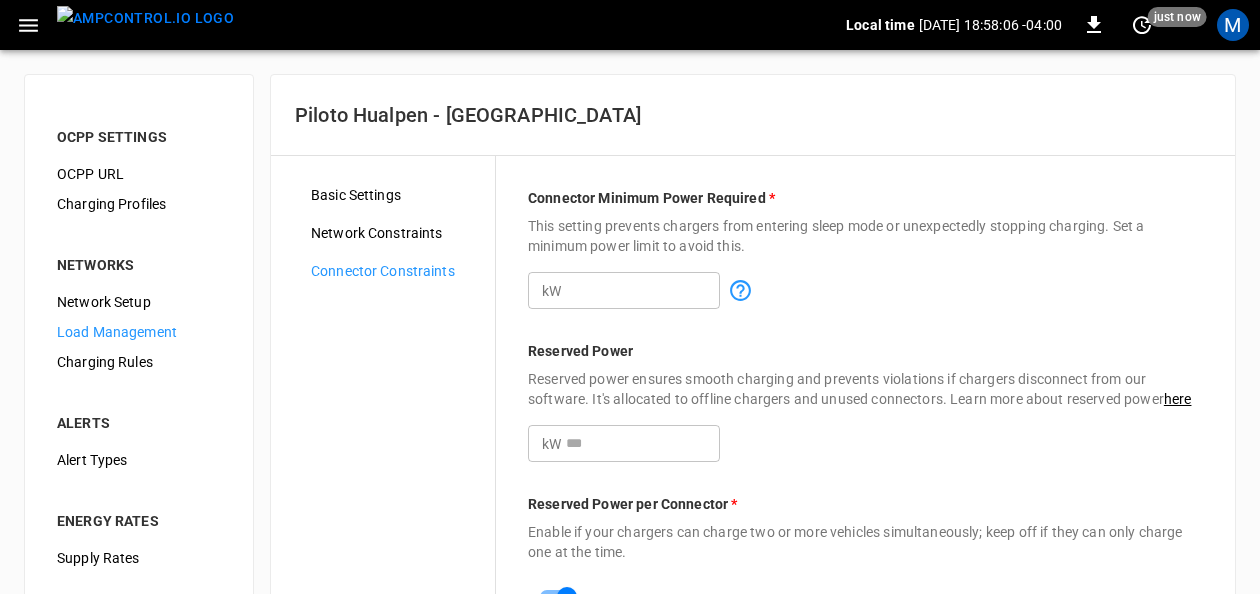 click on "Connector Minimum Power Required   * This setting prevents chargers from entering sleep mode or unexpectedly stopping charging. Set a minimum power limit to avoid this. kW ** ​ Reserved Power Reserved power ensures smooth charging and prevents violations if chargers disconnect from our software. It's allocated to offline chargers and unused connectors. Learn more about reserved power  here kW ​ Reserved Power per Connector   * Enable if your chargers can charge two or more vehicles simultaneously; keep off if they can only charge one at the time." at bounding box center (865, 418) 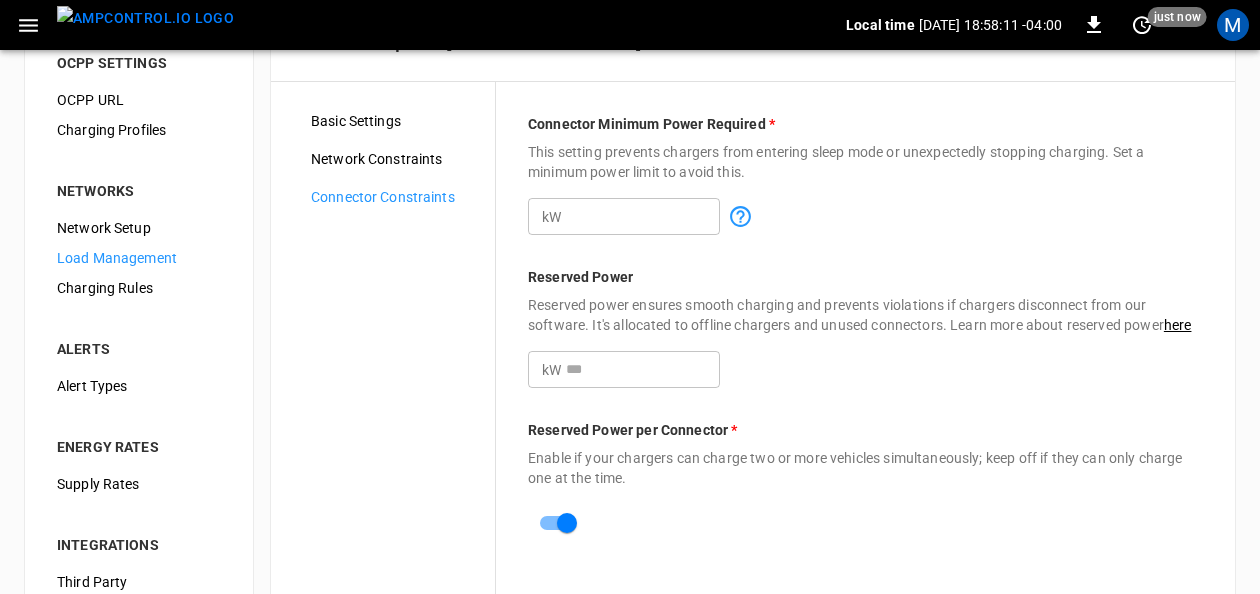 scroll, scrollTop: 0, scrollLeft: 0, axis: both 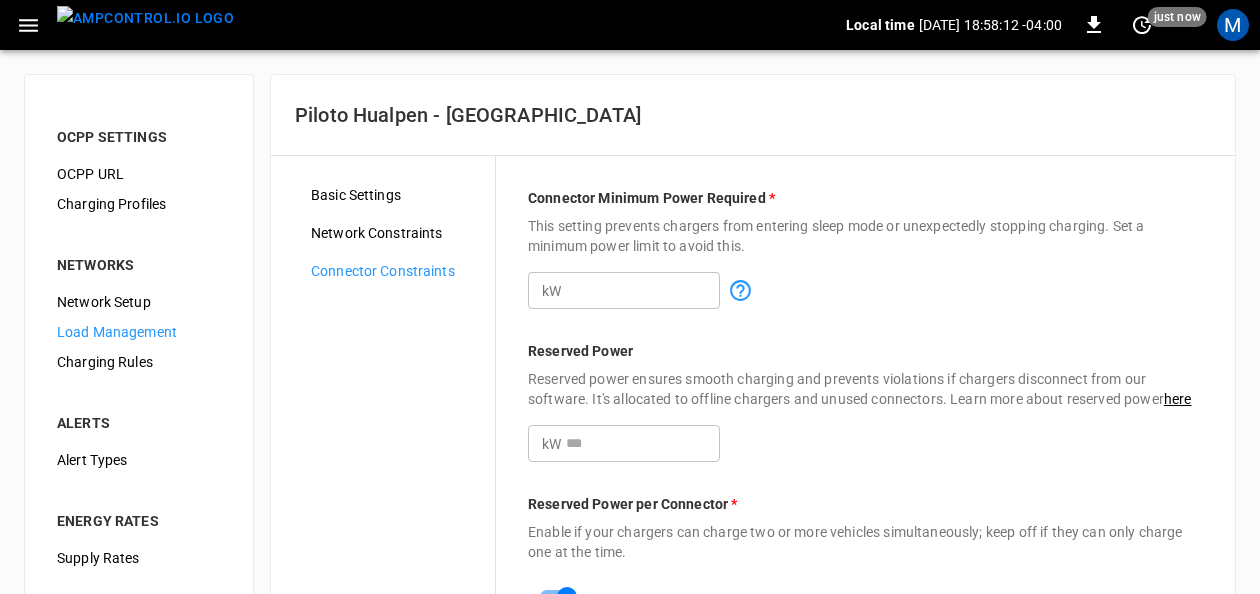 click on "Reserved Power" at bounding box center [865, 351] 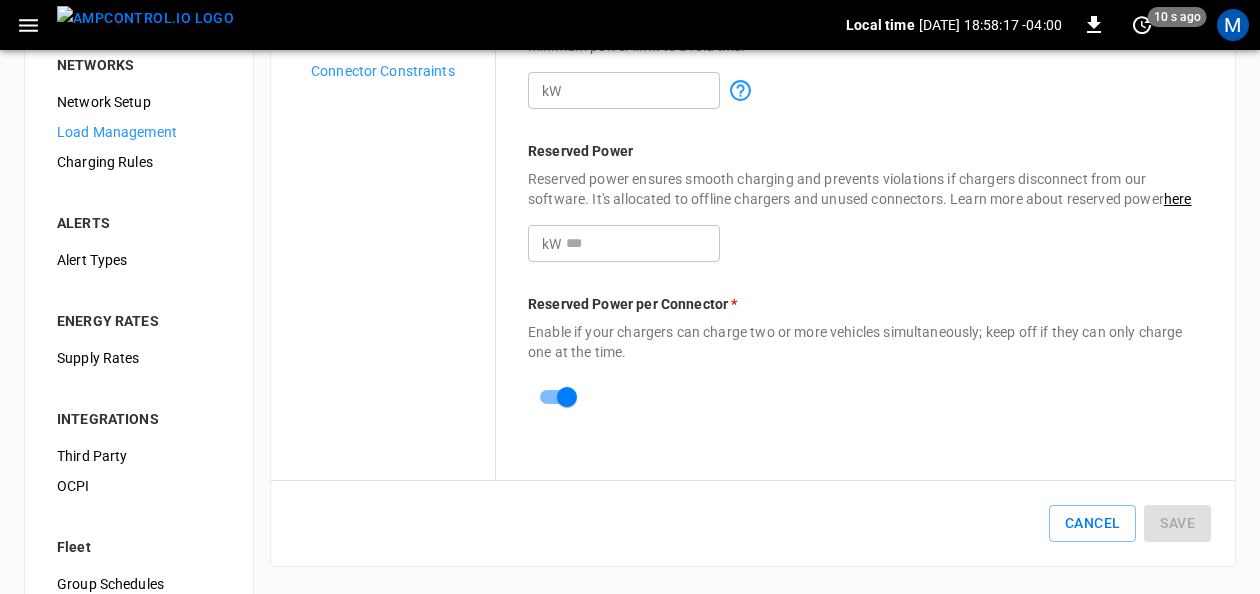 scroll, scrollTop: 0, scrollLeft: 0, axis: both 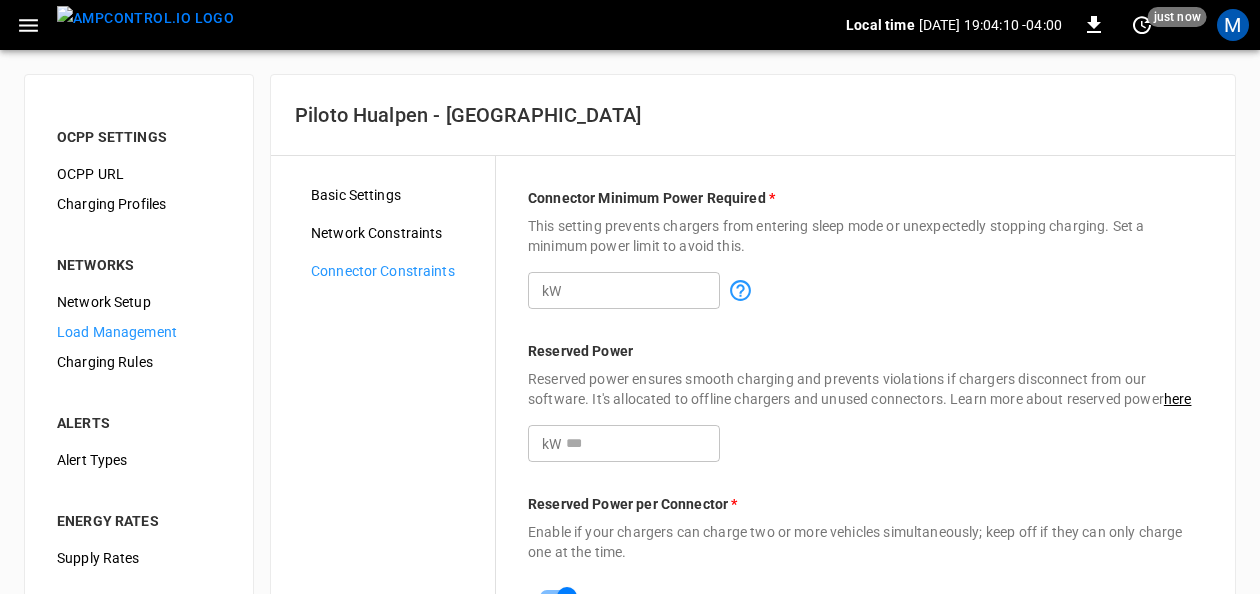 click on "Network Constraints" at bounding box center (395, 233) 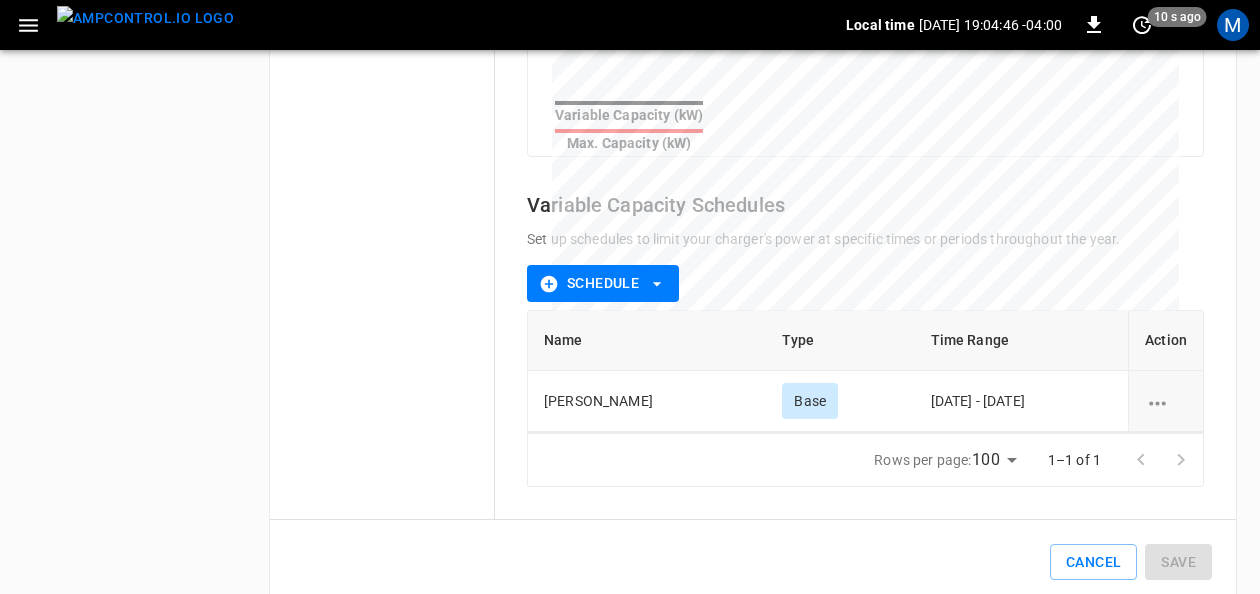 scroll, scrollTop: 862, scrollLeft: 0, axis: vertical 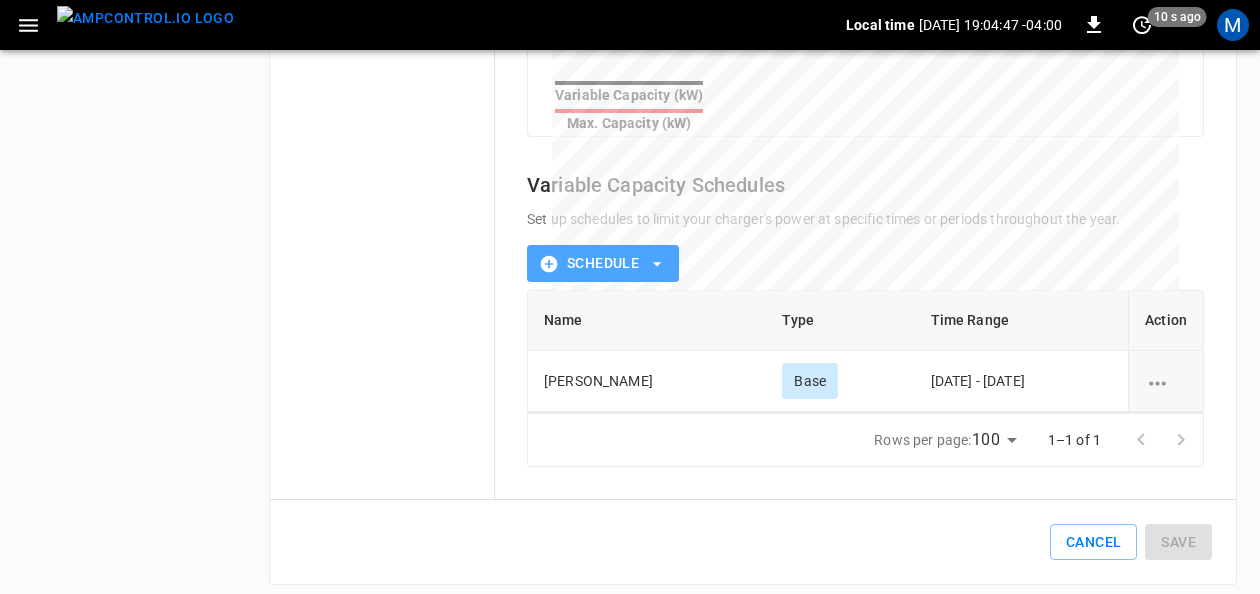 click 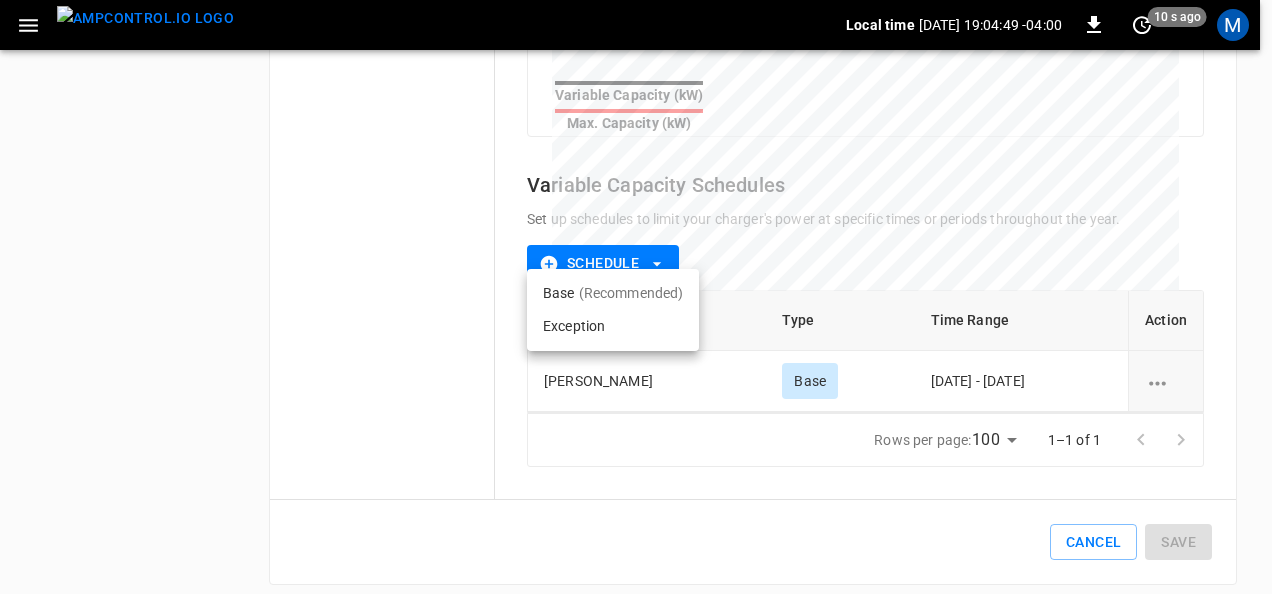 click at bounding box center (636, 297) 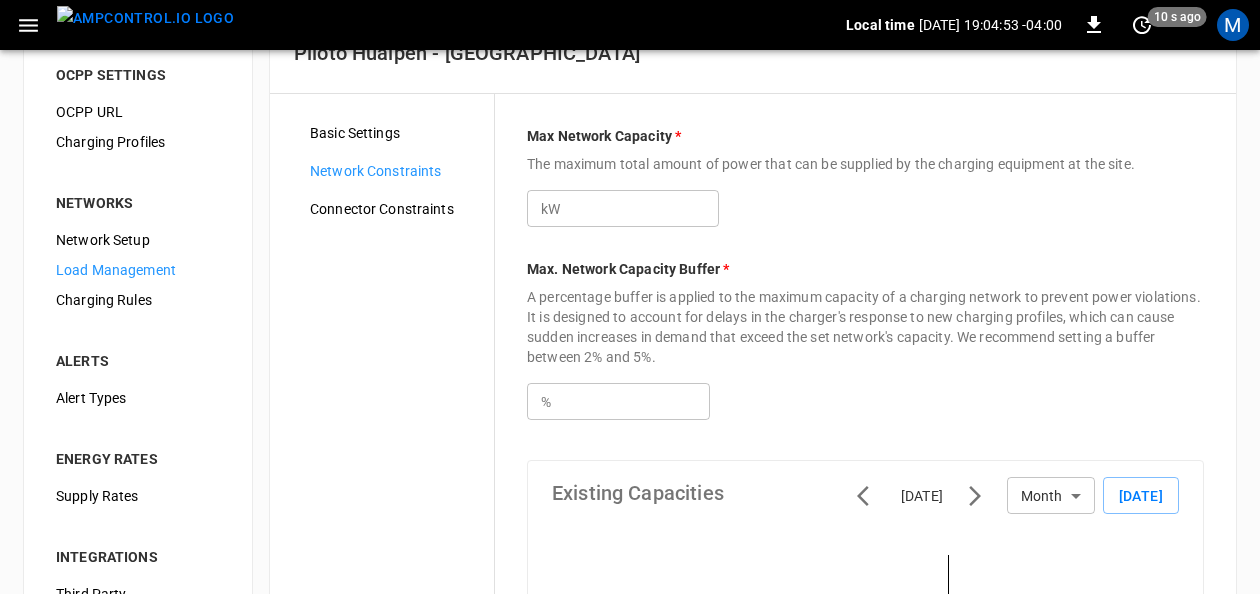 scroll, scrollTop: 0, scrollLeft: 0, axis: both 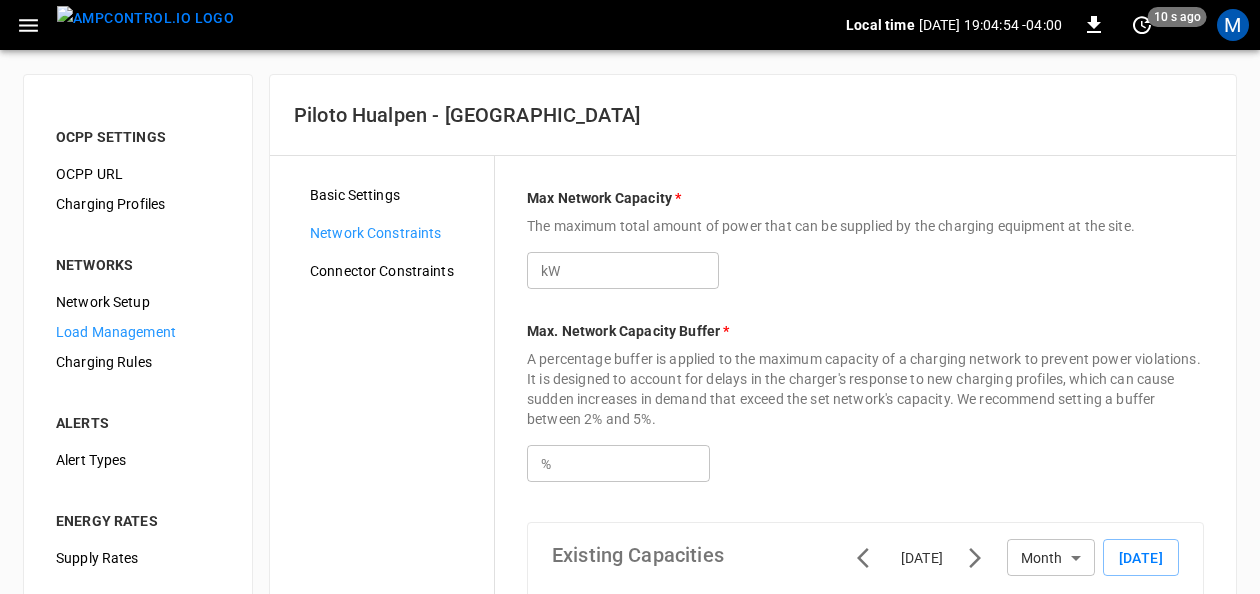 click on "Connector Constraints" at bounding box center [394, 271] 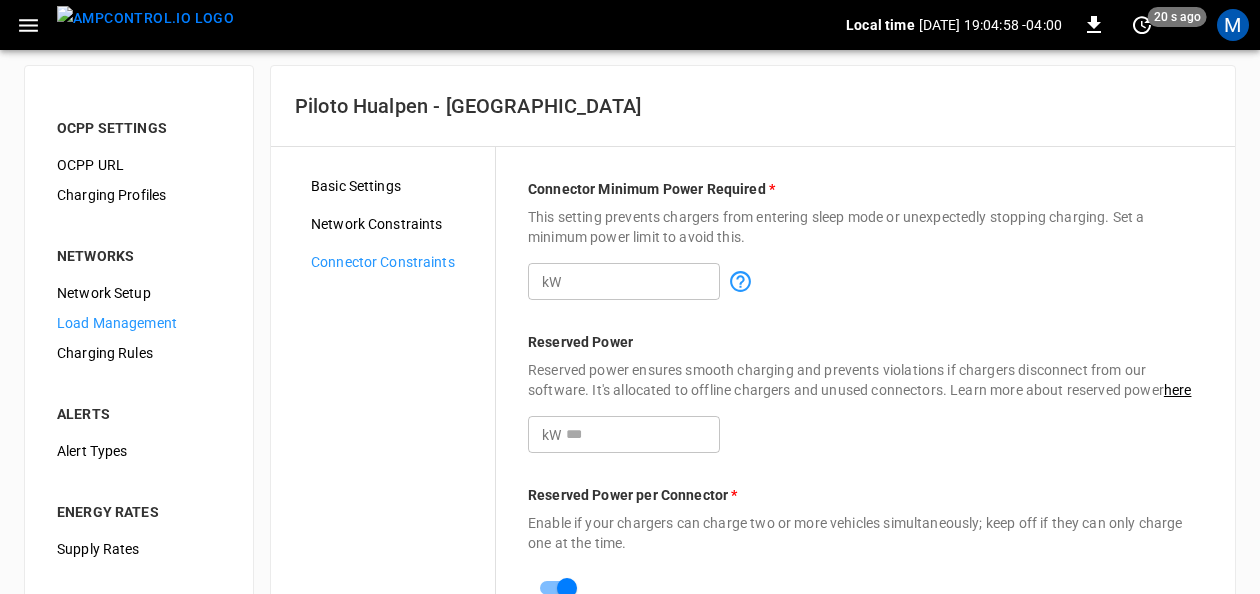 scroll, scrollTop: 0, scrollLeft: 0, axis: both 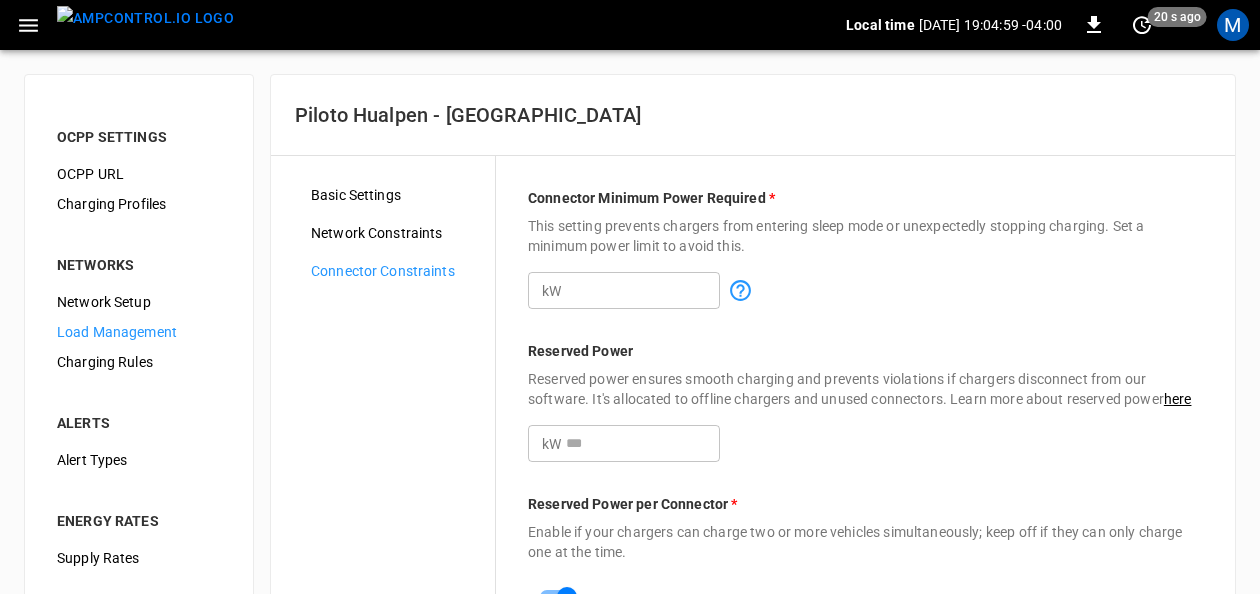 click on "Basic Settings" at bounding box center [395, 195] 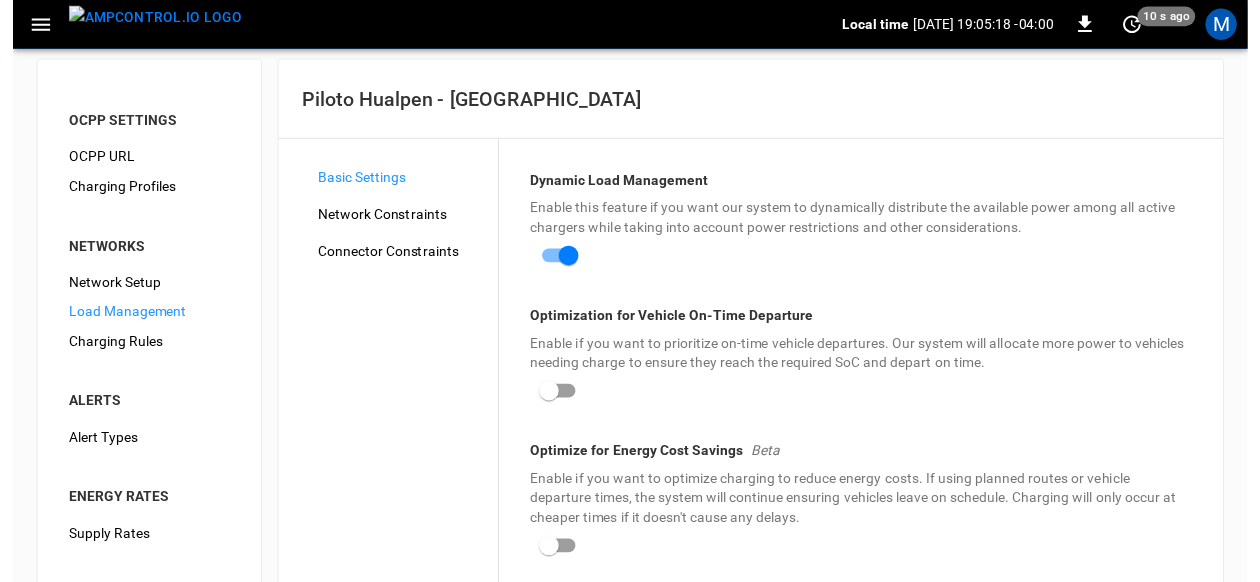 scroll, scrollTop: 0, scrollLeft: 0, axis: both 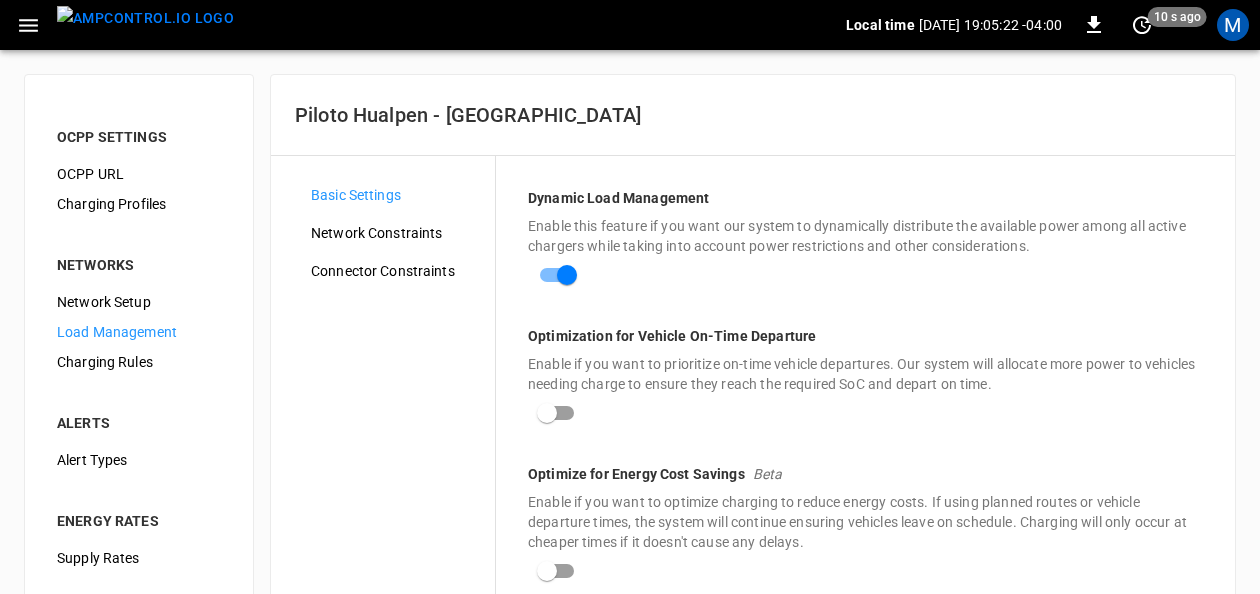 click on "Load Management" at bounding box center [139, 332] 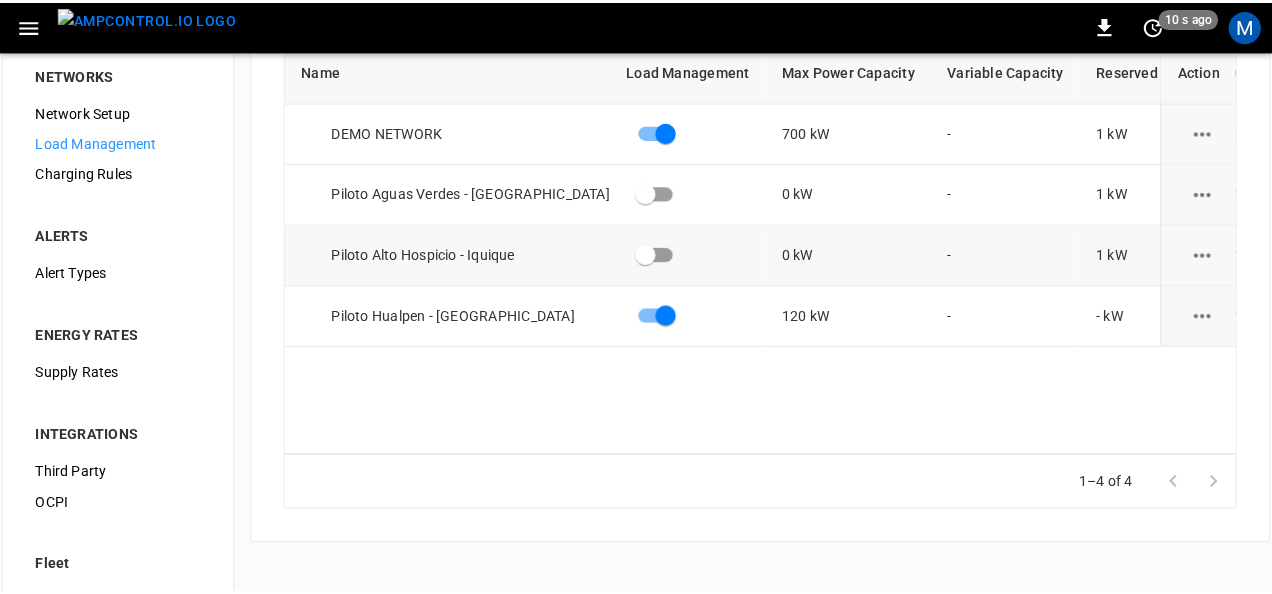 scroll, scrollTop: 200, scrollLeft: 0, axis: vertical 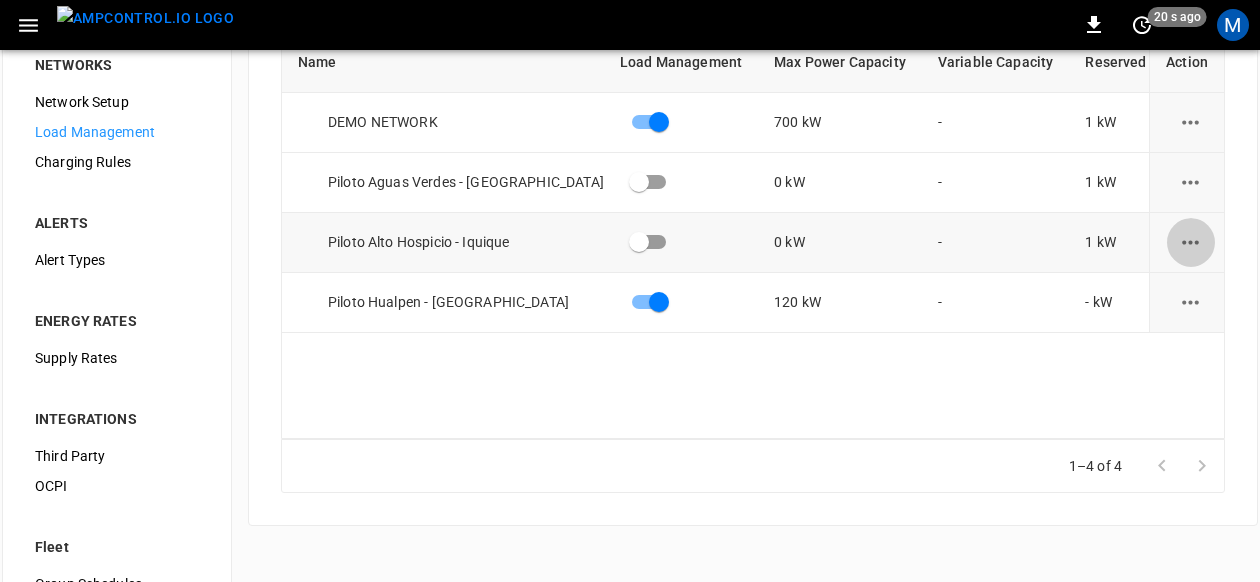click 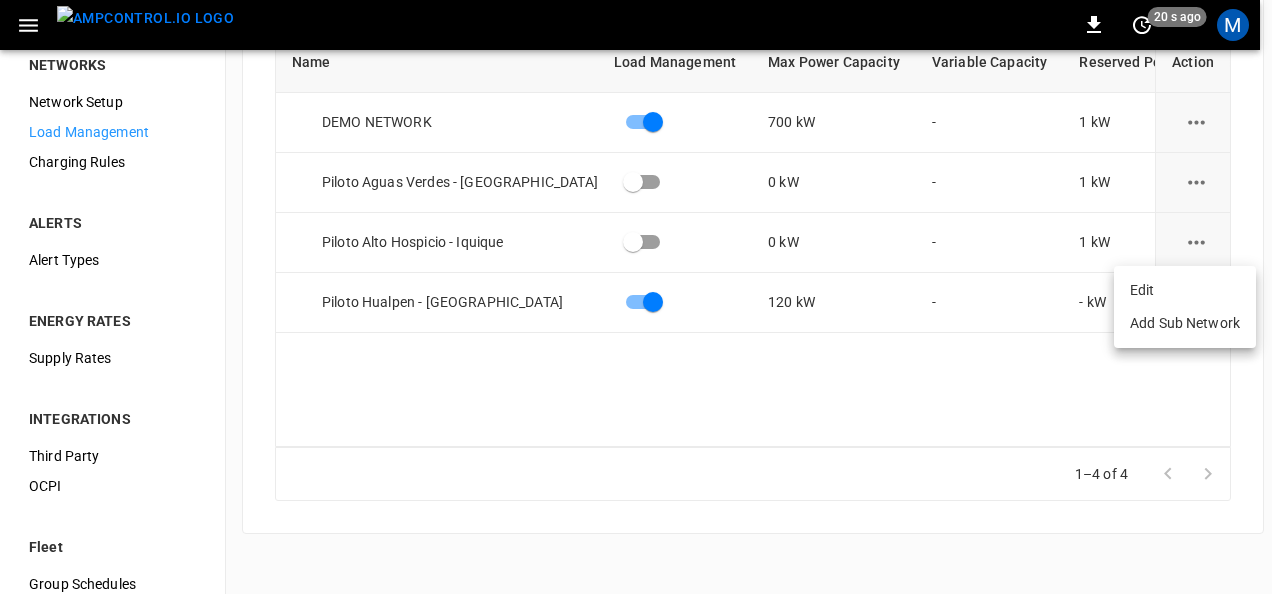 click on "Edit" at bounding box center [1185, 290] 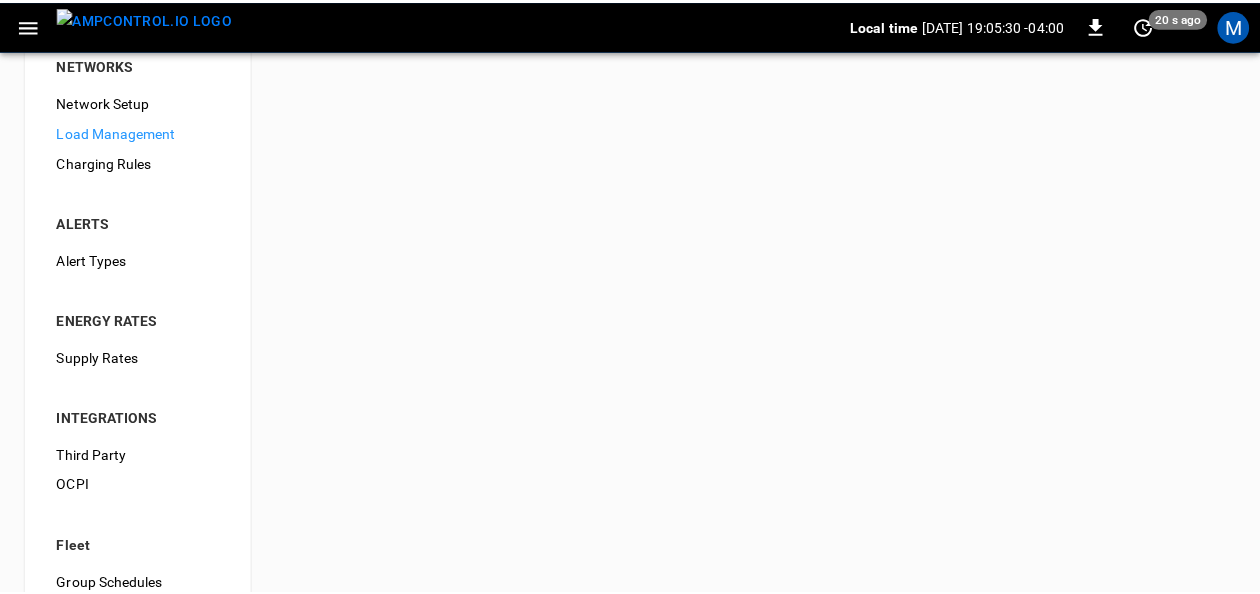 scroll, scrollTop: 0, scrollLeft: 0, axis: both 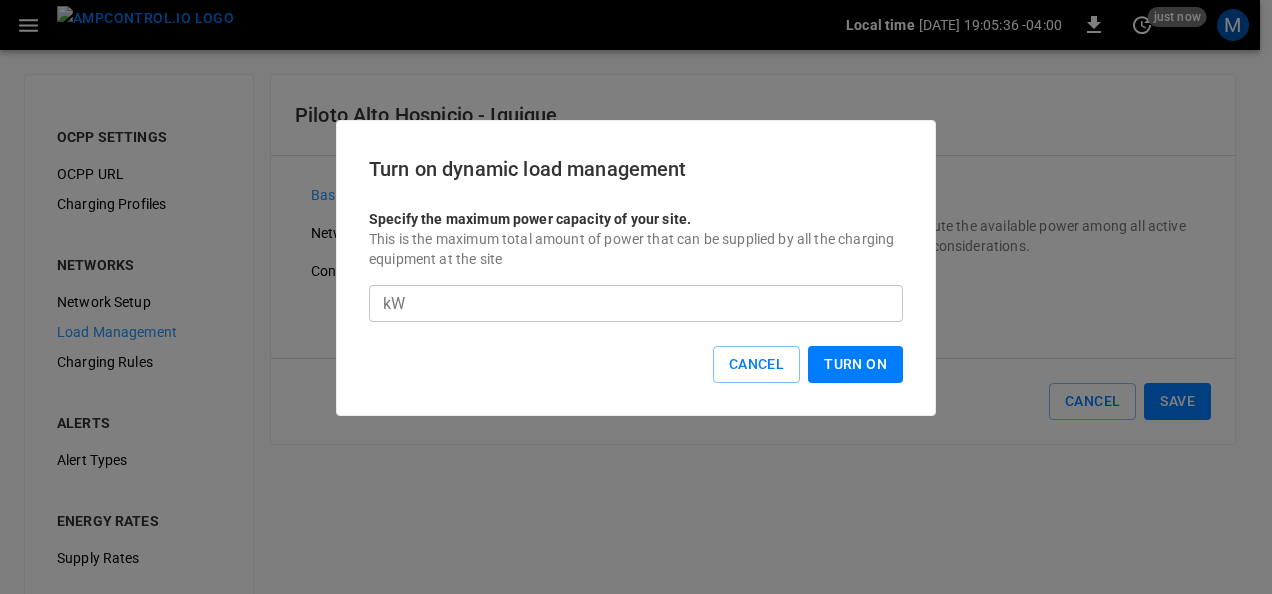 click on "*" at bounding box center (658, 303) 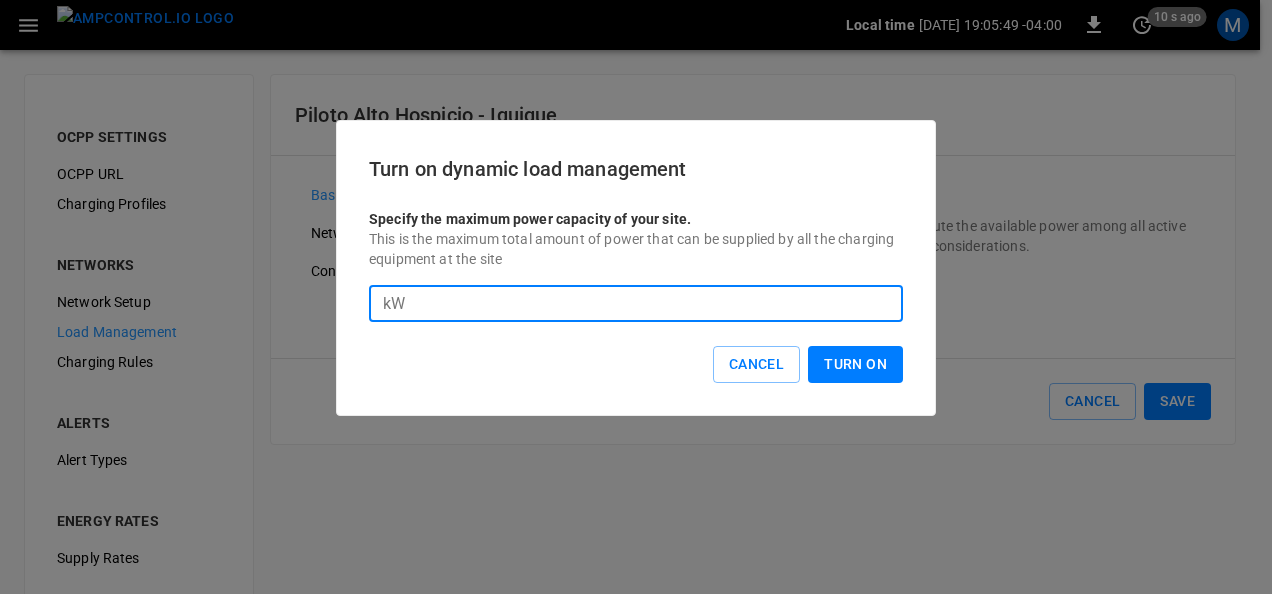 type on "***" 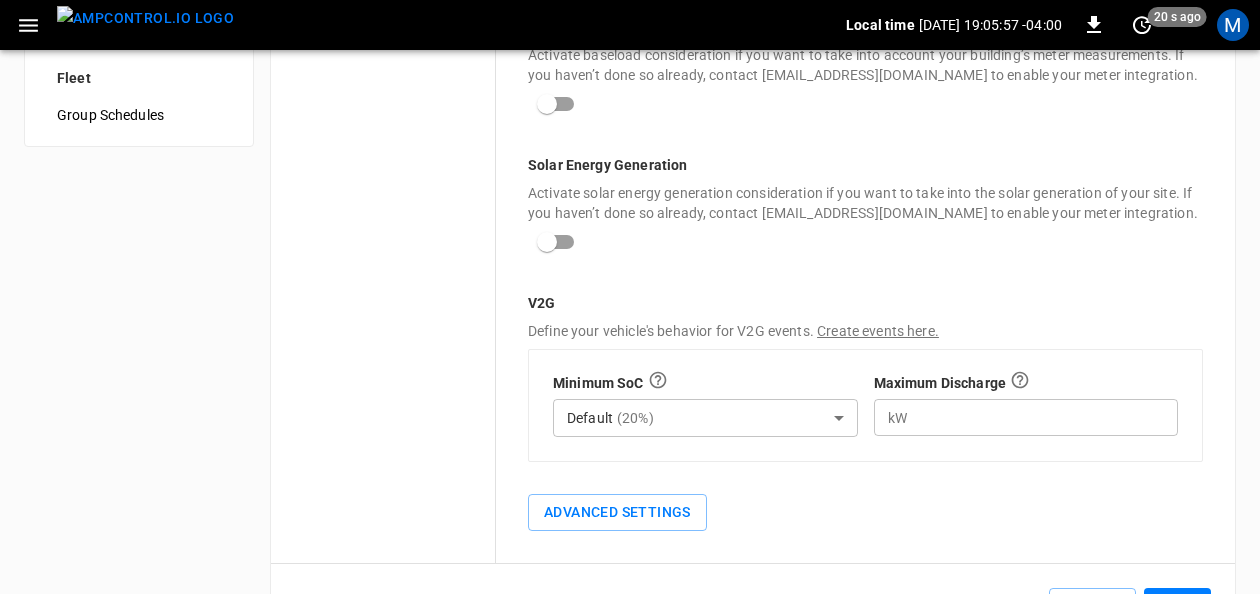 scroll, scrollTop: 746, scrollLeft: 0, axis: vertical 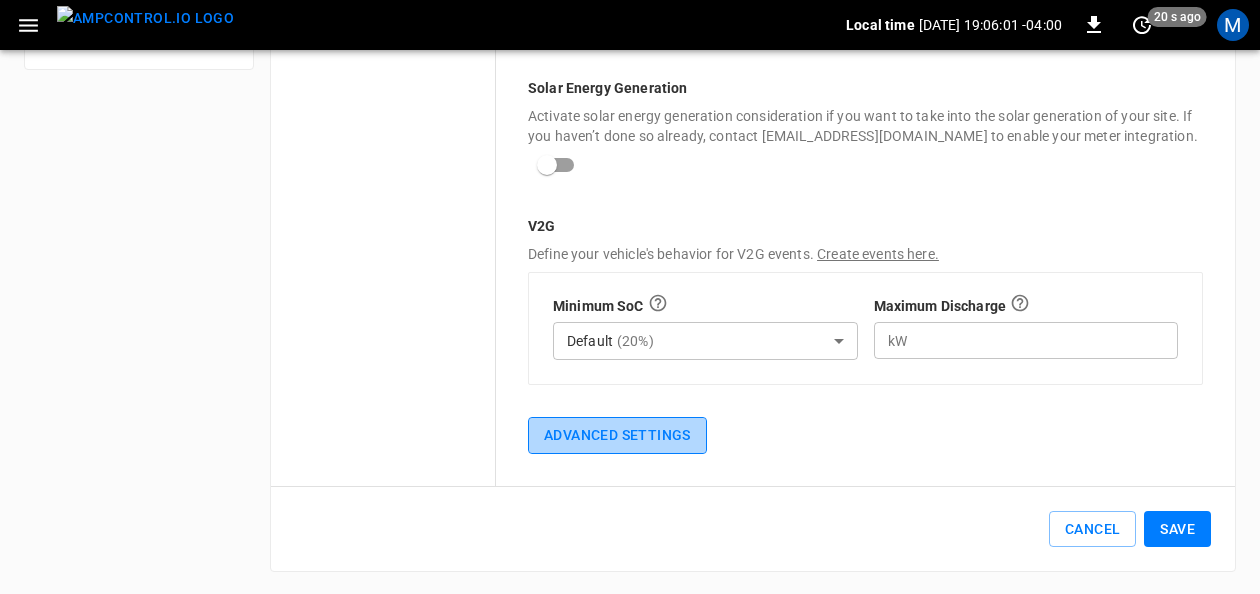 click on "Advanced Settings" at bounding box center (617, 435) 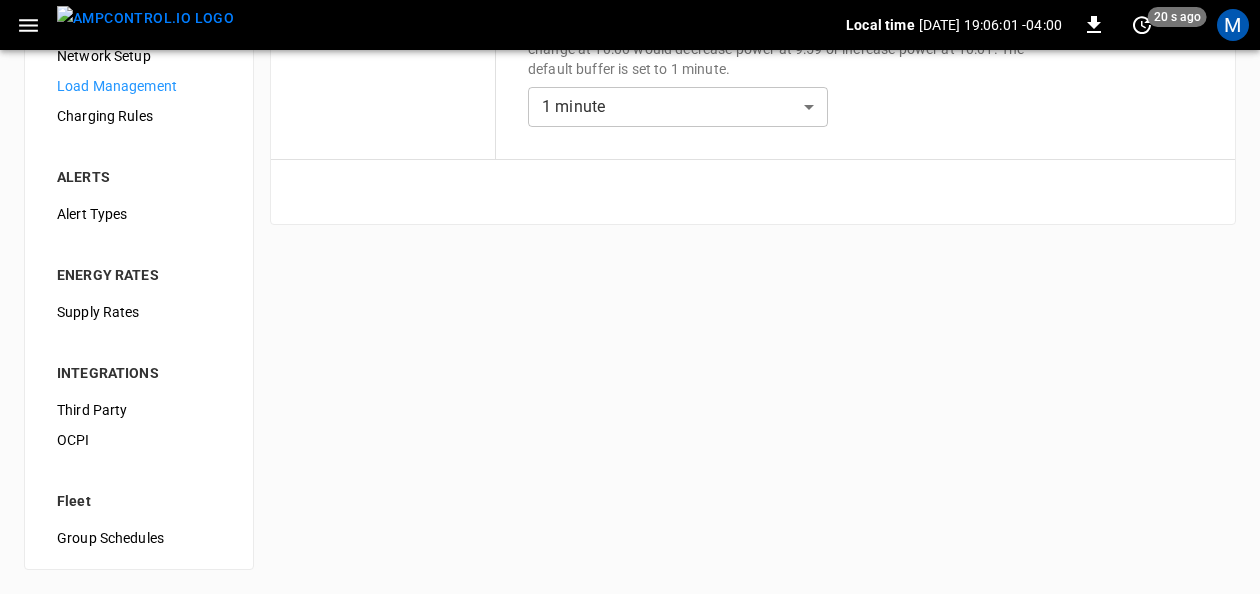 scroll, scrollTop: 0, scrollLeft: 0, axis: both 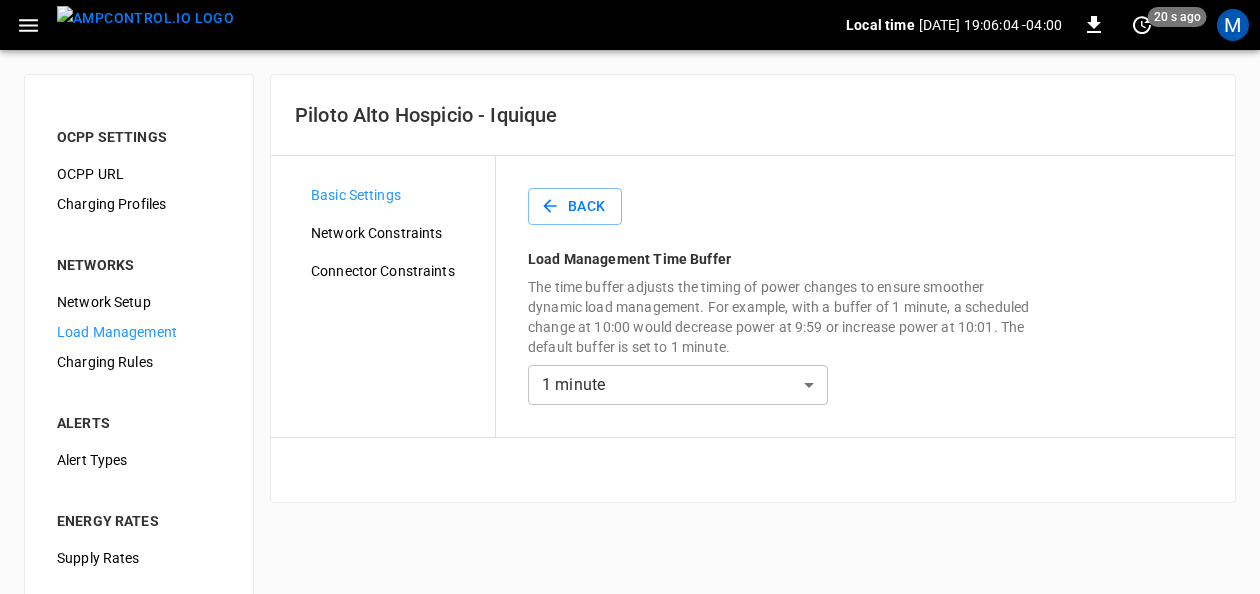 click on "Back Load Management Time Buffer The time buffer adjusts the timing of power changes to ensure smoother dynamic load management. For example, with a buffer of 1 minute, a scheduled change at 10:00 would decrease power at 9:59 or increase power at 10:01. The default buffer is set to 1 minute. 1 minute * ​" at bounding box center [865, 296] 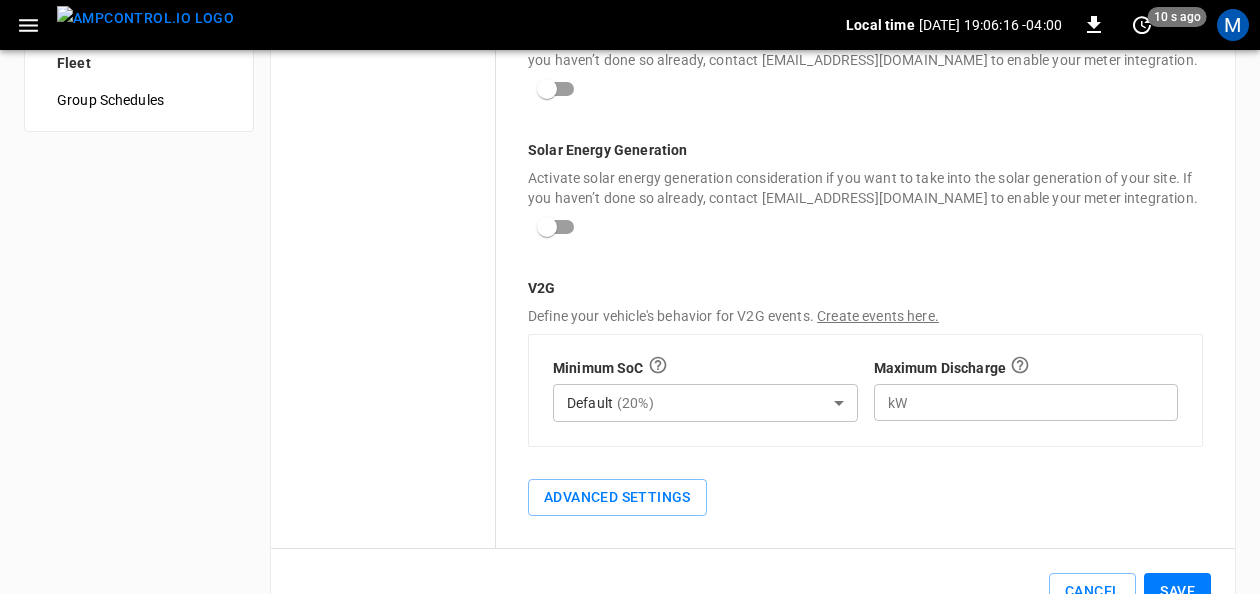 scroll, scrollTop: 746, scrollLeft: 0, axis: vertical 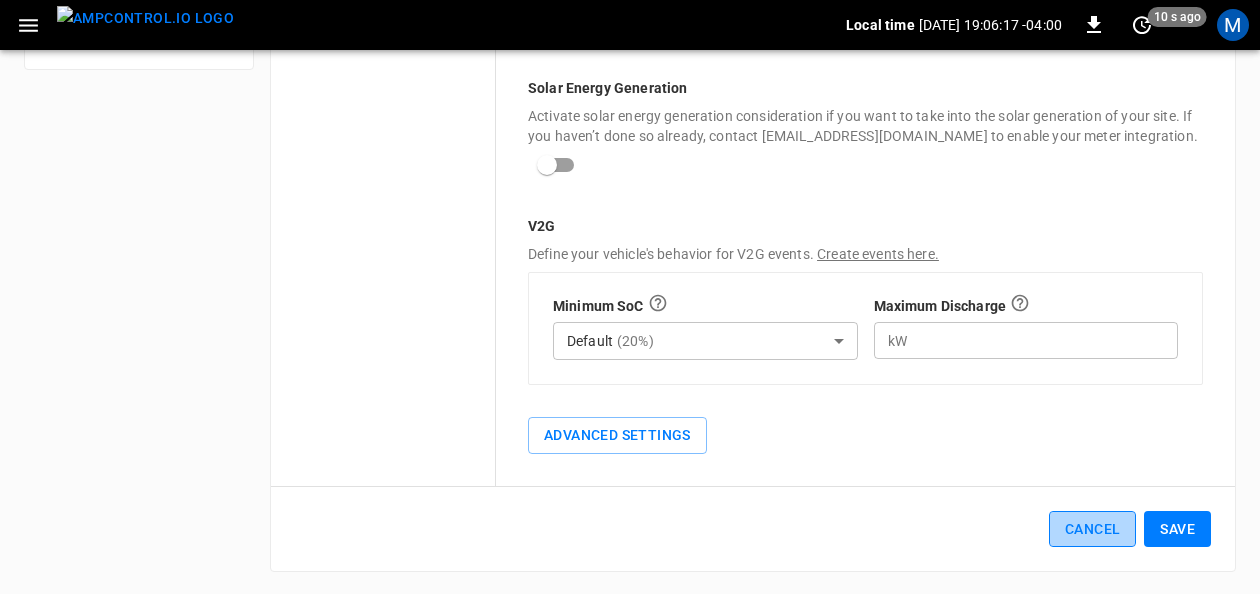 click on "Cancel" at bounding box center (1092, 529) 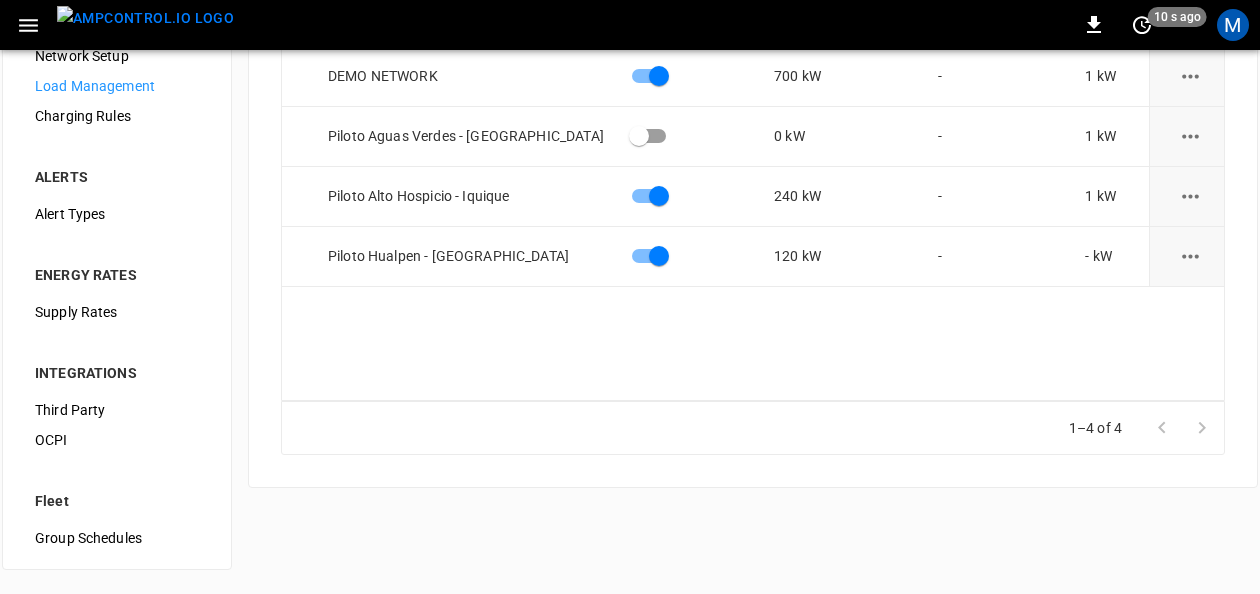 scroll, scrollTop: 0, scrollLeft: 0, axis: both 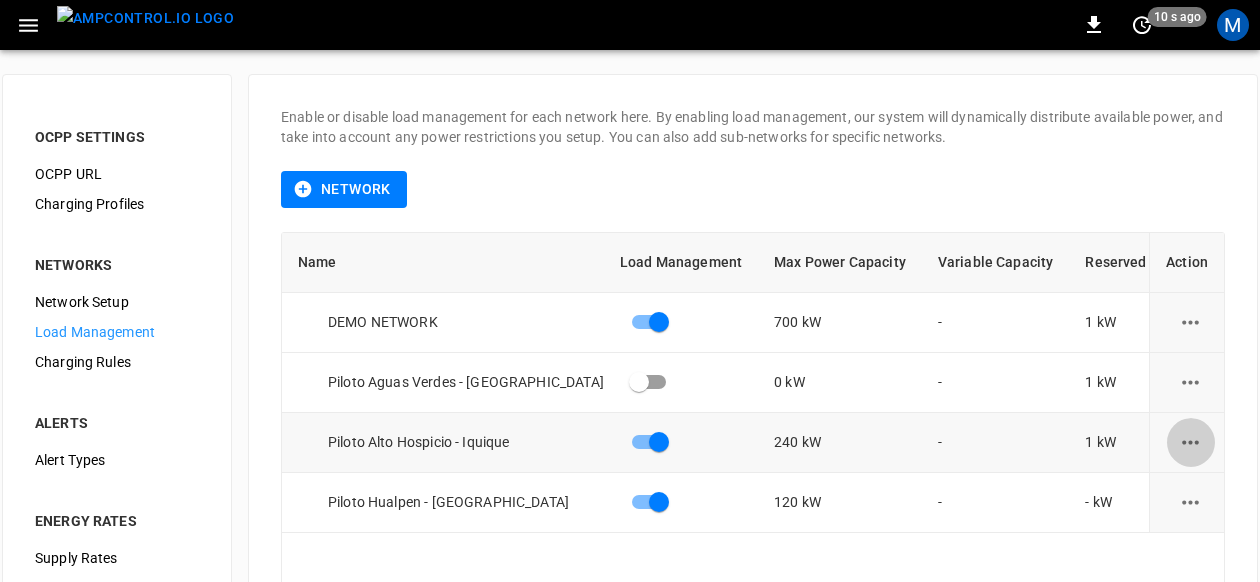click 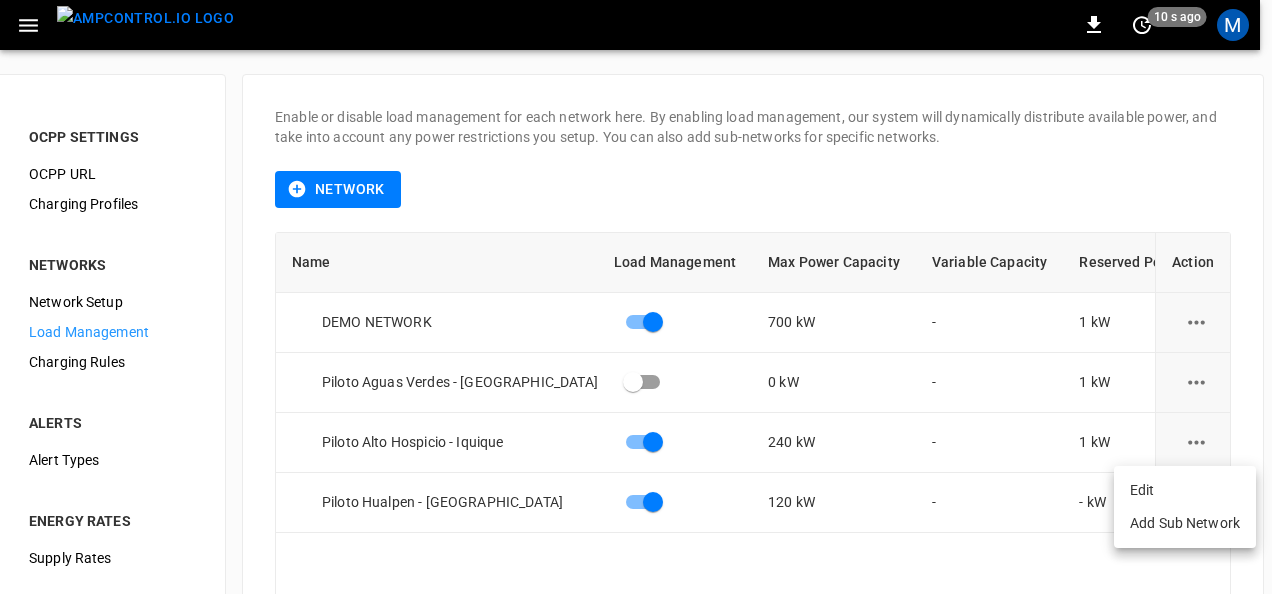 click on "Edit" at bounding box center [1185, 490] 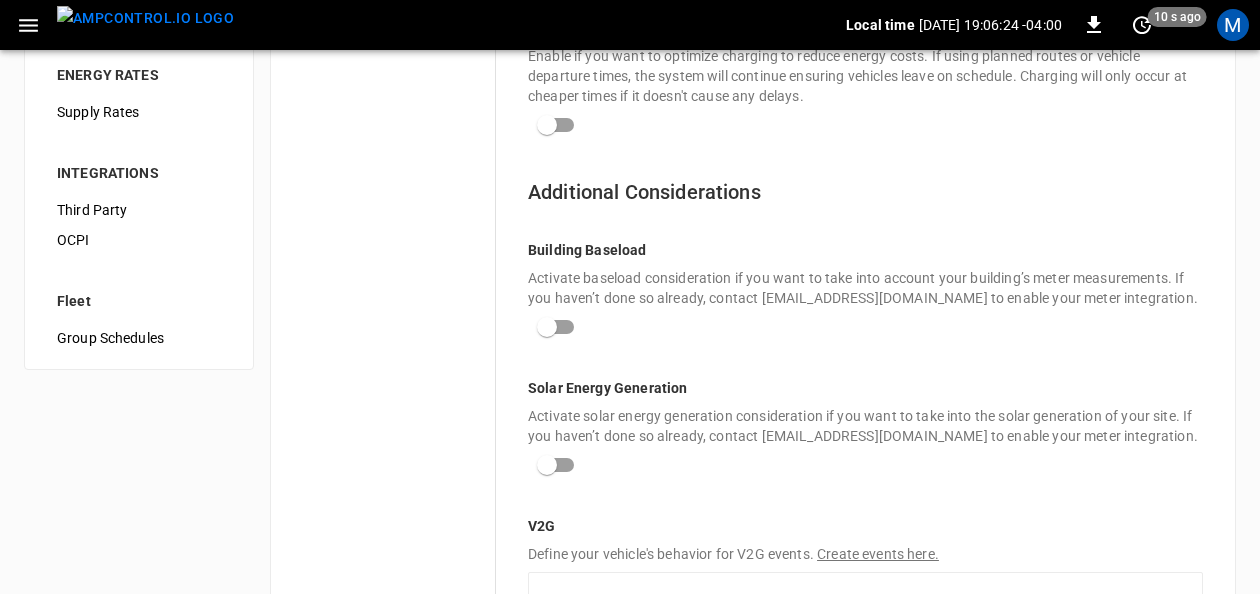 scroll, scrollTop: 46, scrollLeft: 0, axis: vertical 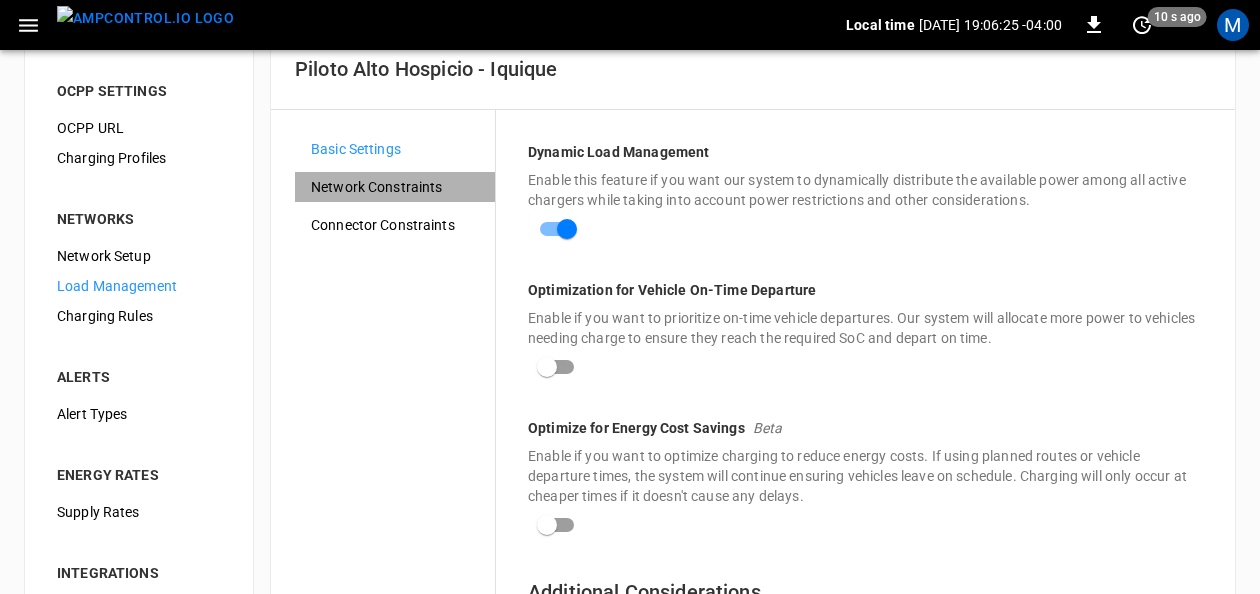 click on "Network Constraints" at bounding box center [395, 187] 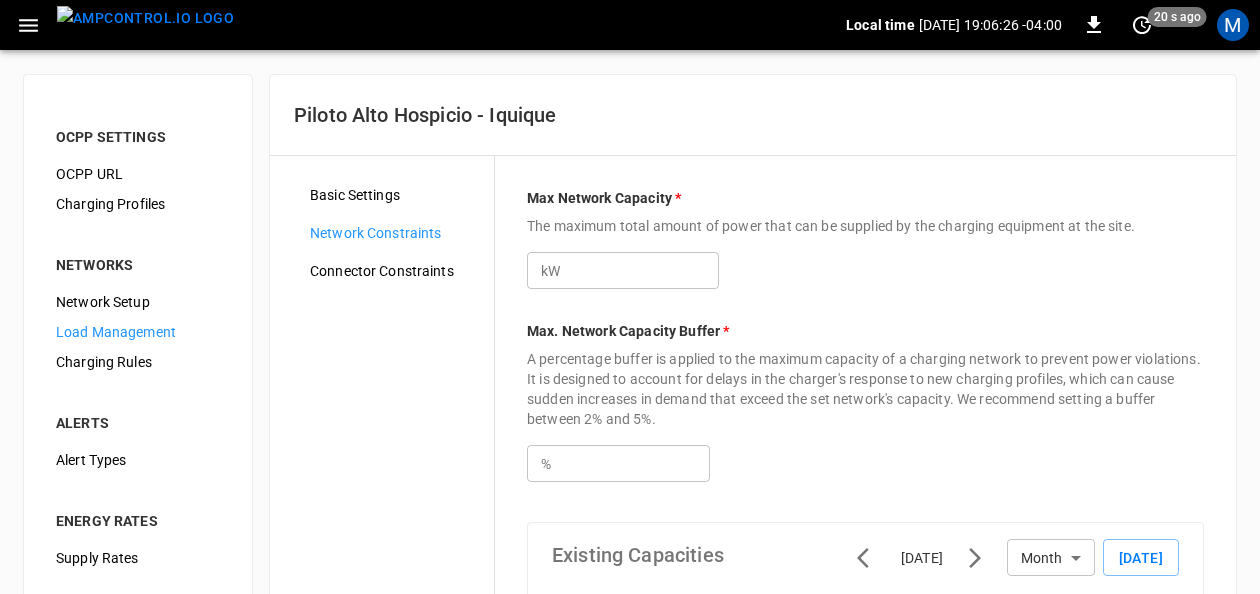 click on "Basic Settings Network Constraints Connector Constraints Max Network Capacity   * The maximum total amount of power that can be supplied by the charging equipment at the site.   kW *** ​ Max. Network Capacity Buffer   * A percentage buffer is applied to the maximum capacity of a charging network to prevent power violations. It is designed to account for delays in the charger's response to new charging profiles, which can cause sudden increases in demand that exceed the set network's capacity. We recommend setting a buffer between 2% and 5%. % *** ​ Existing Capacities [DATE] Month ***** ​ [DATE] Variable Capacity (kW) Max. Capacity (kW) Variable Capacity Schedules Set up schedules to limit your charger's power at specific times or periods throughout the year. Schedule Name Type Time Range Action No schedules found Rows per page: 100 *** 1–1 of 1" at bounding box center (753, 758) 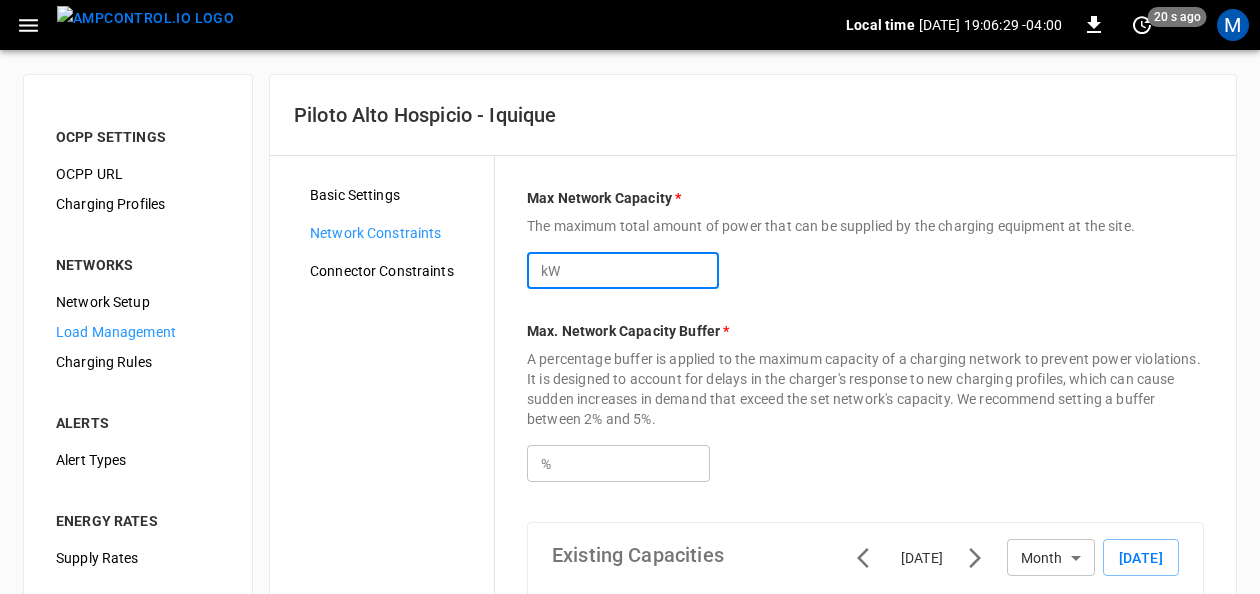 type on "***" 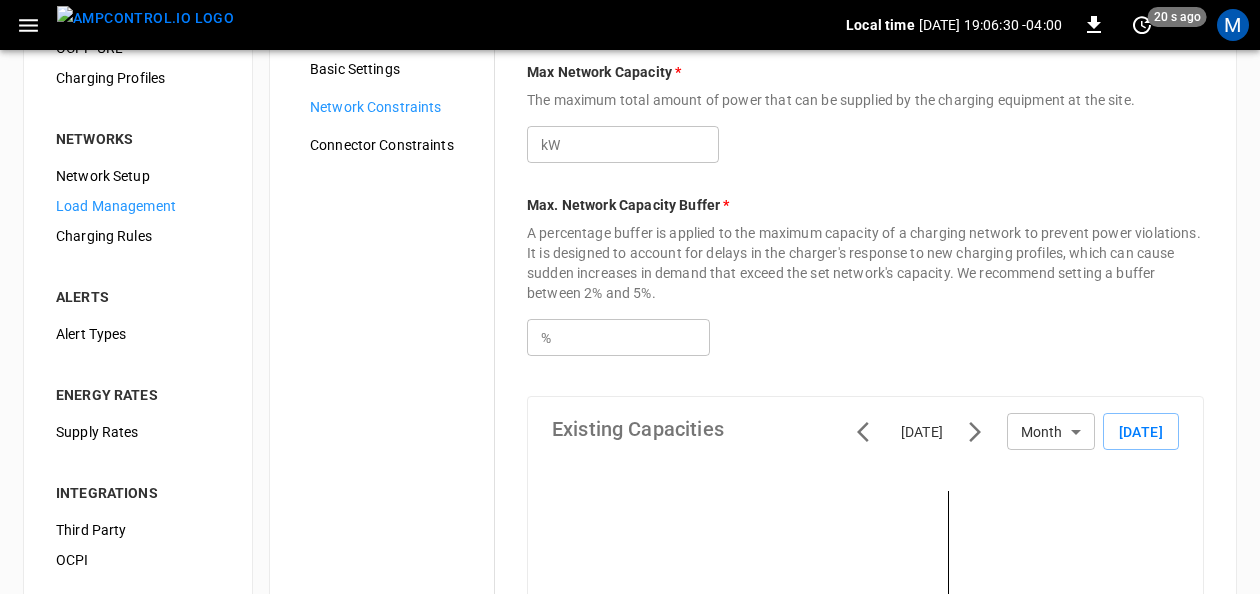 scroll, scrollTop: 200, scrollLeft: 0, axis: vertical 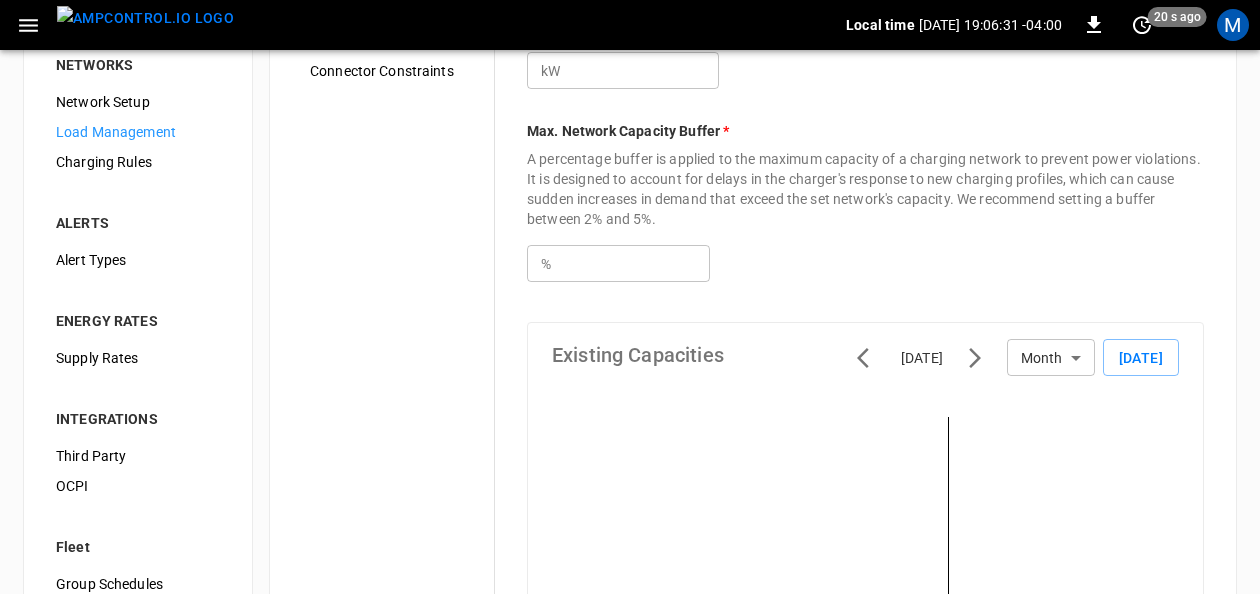 click on "***" at bounding box center (633, 263) 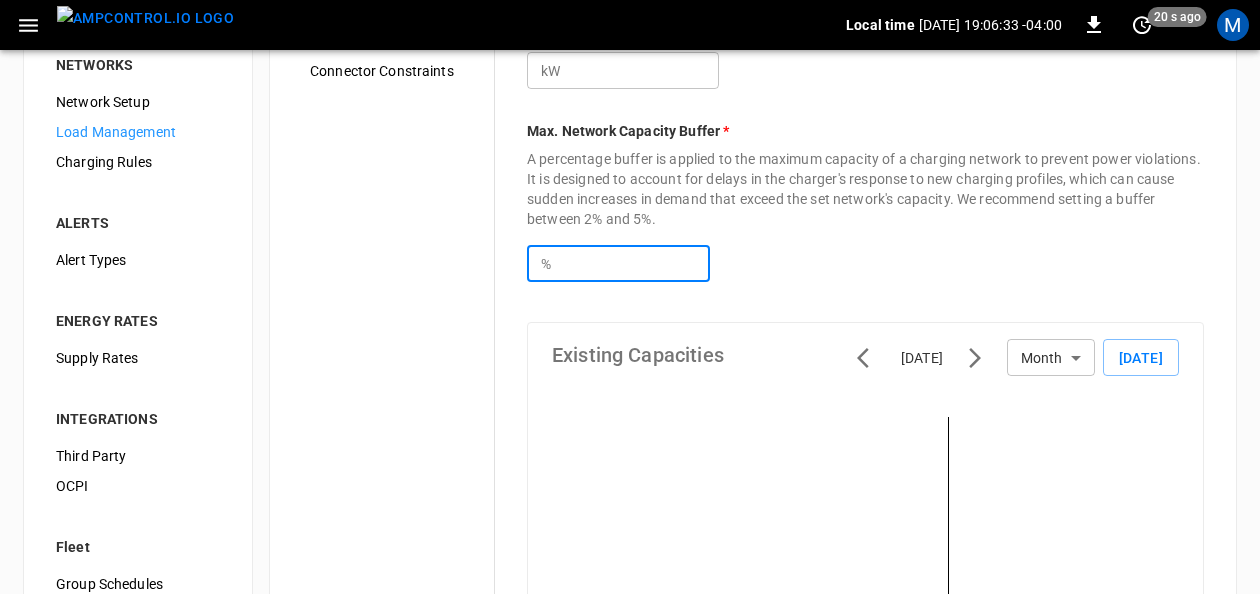 click on "*" at bounding box center (633, 263) 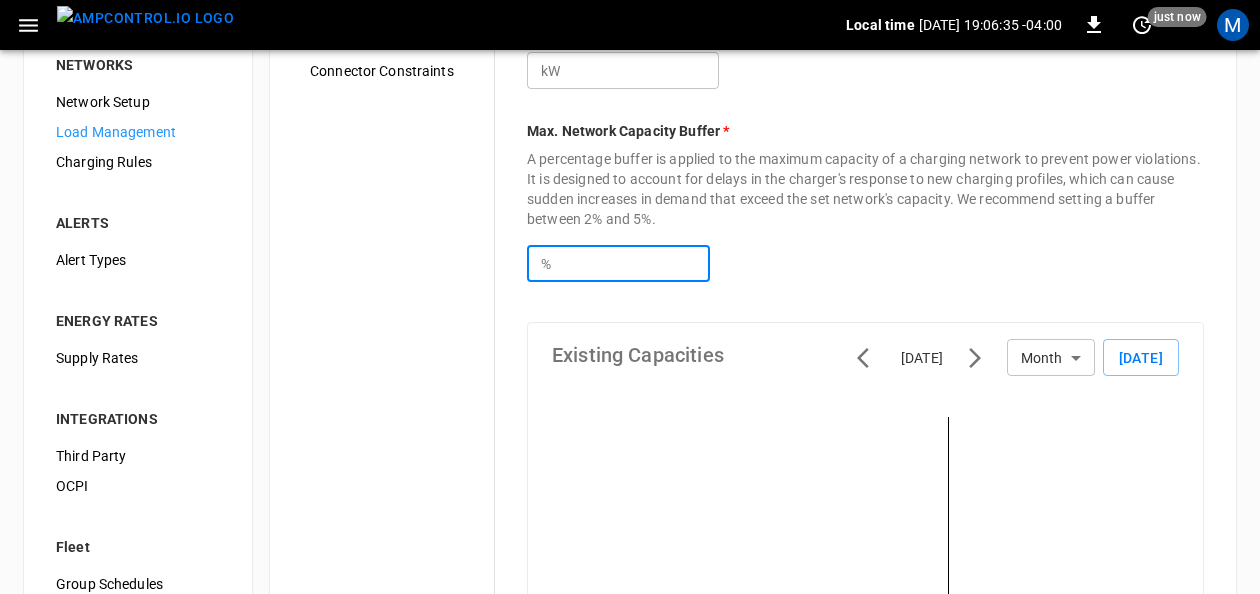 click on "% * ​" at bounding box center [865, 255] 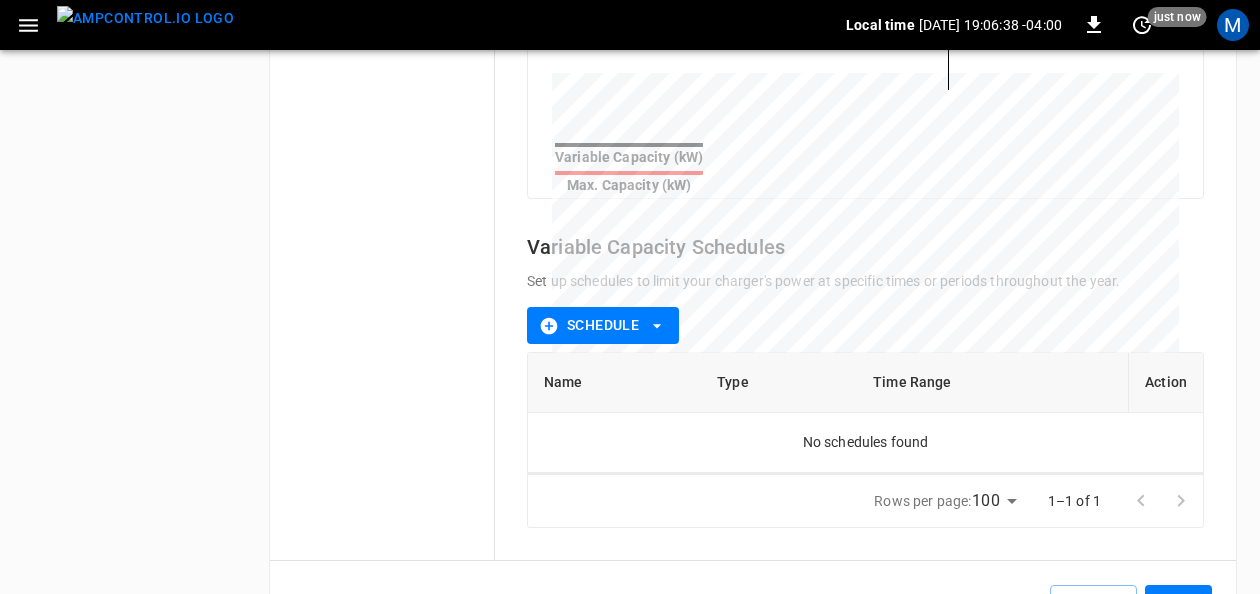 scroll, scrollTop: 861, scrollLeft: 0, axis: vertical 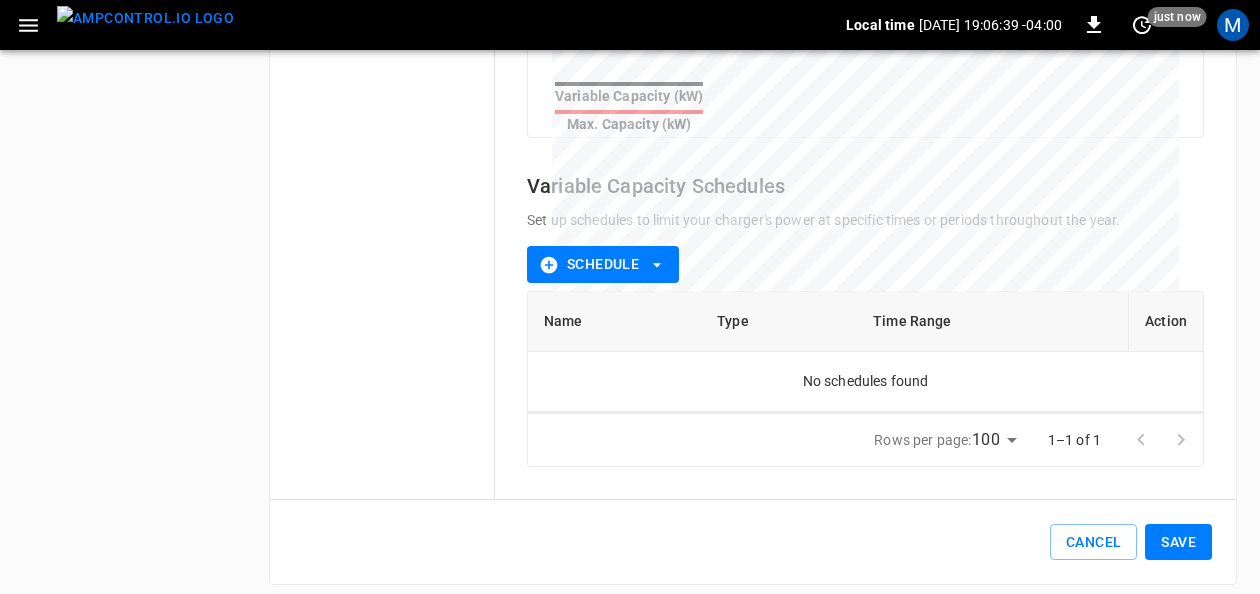 click on "Save" at bounding box center (1178, 542) 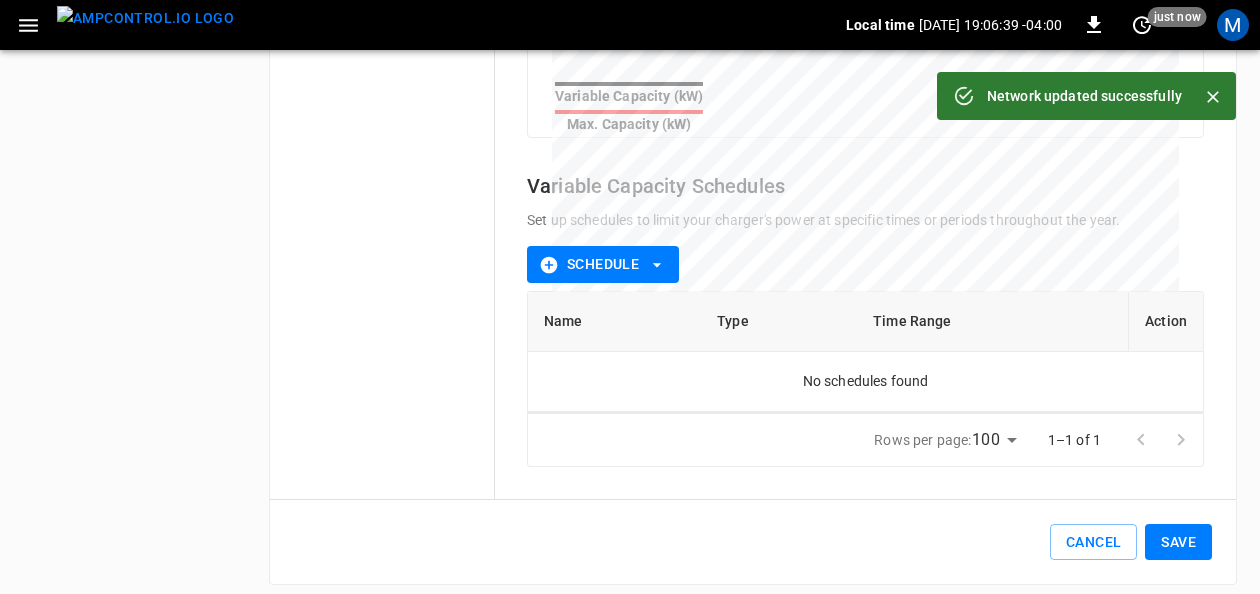 type on "***" 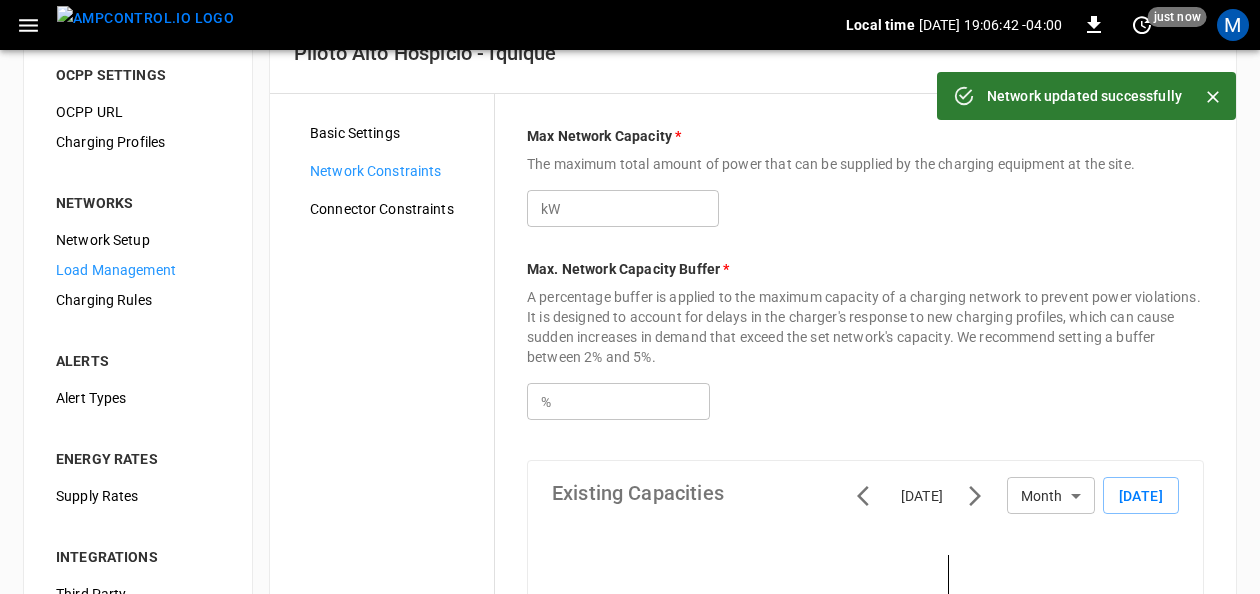 scroll, scrollTop: 0, scrollLeft: 0, axis: both 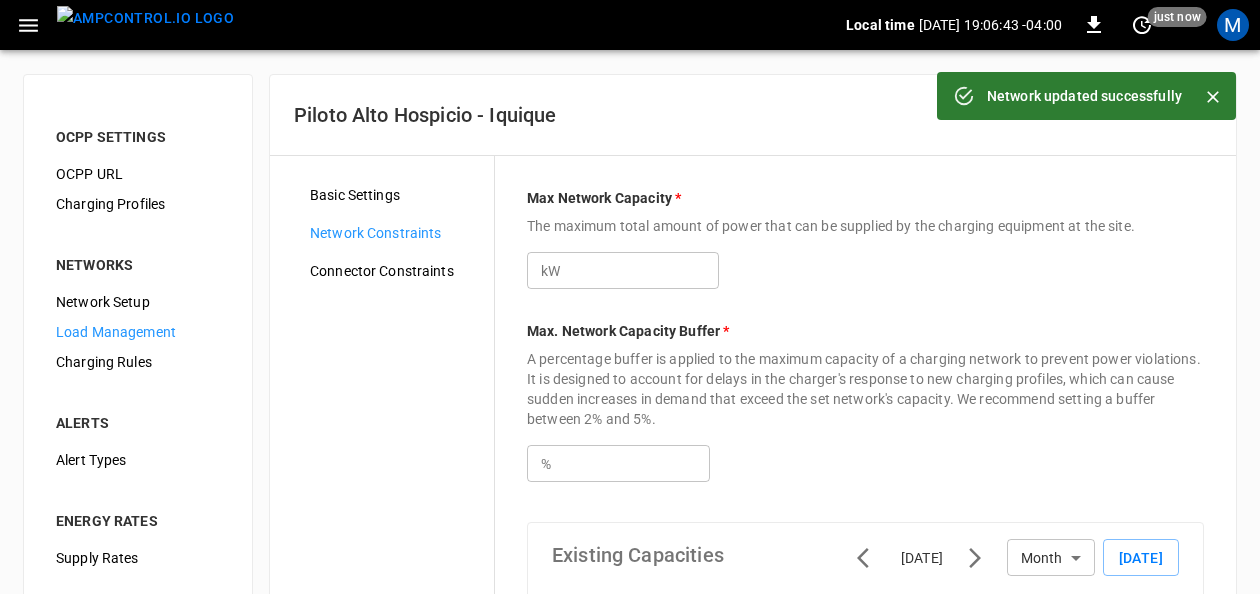 drag, startPoint x: 344, startPoint y: 192, endPoint x: 488, endPoint y: 209, distance: 145 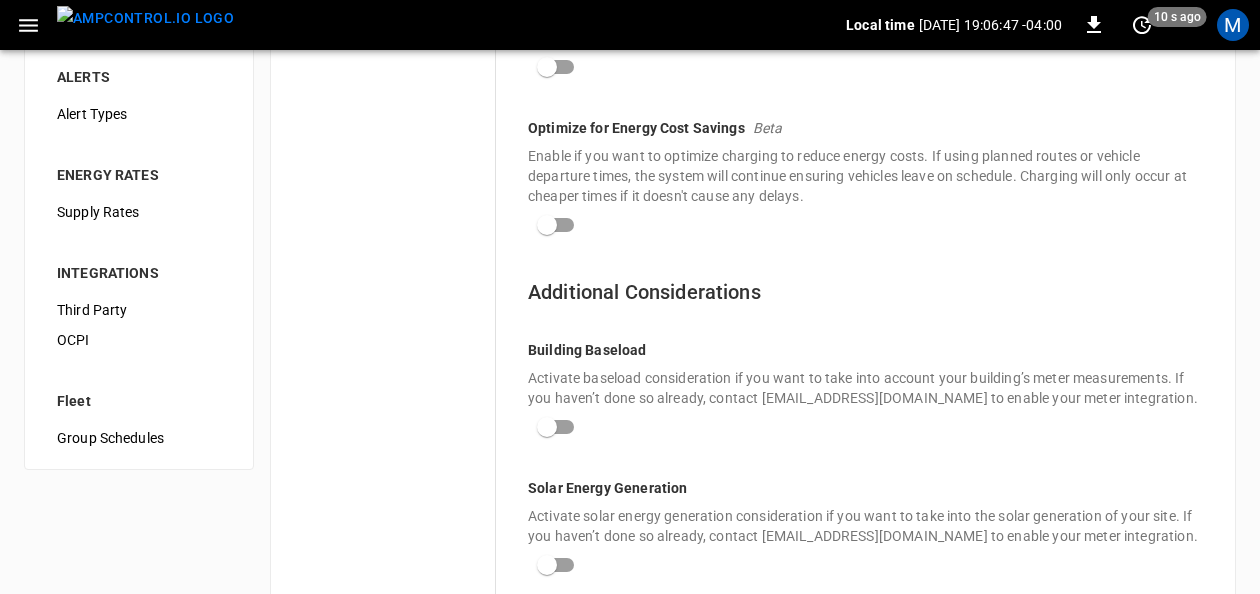 scroll, scrollTop: 0, scrollLeft: 0, axis: both 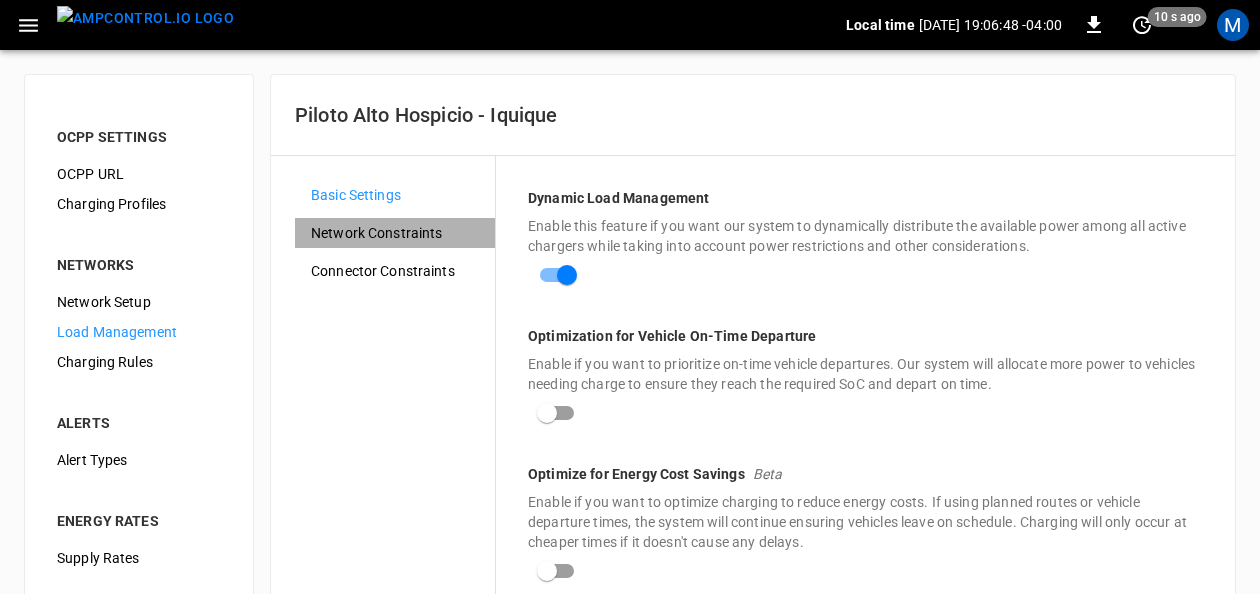 click on "Network Constraints" at bounding box center [395, 233] 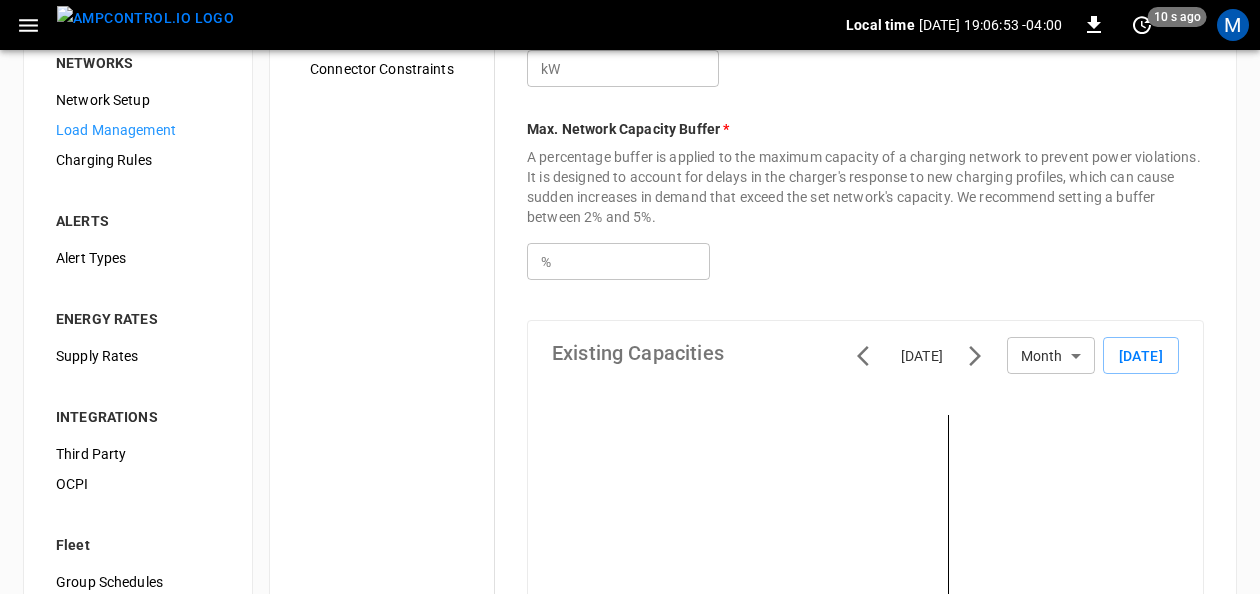 scroll, scrollTop: 100, scrollLeft: 0, axis: vertical 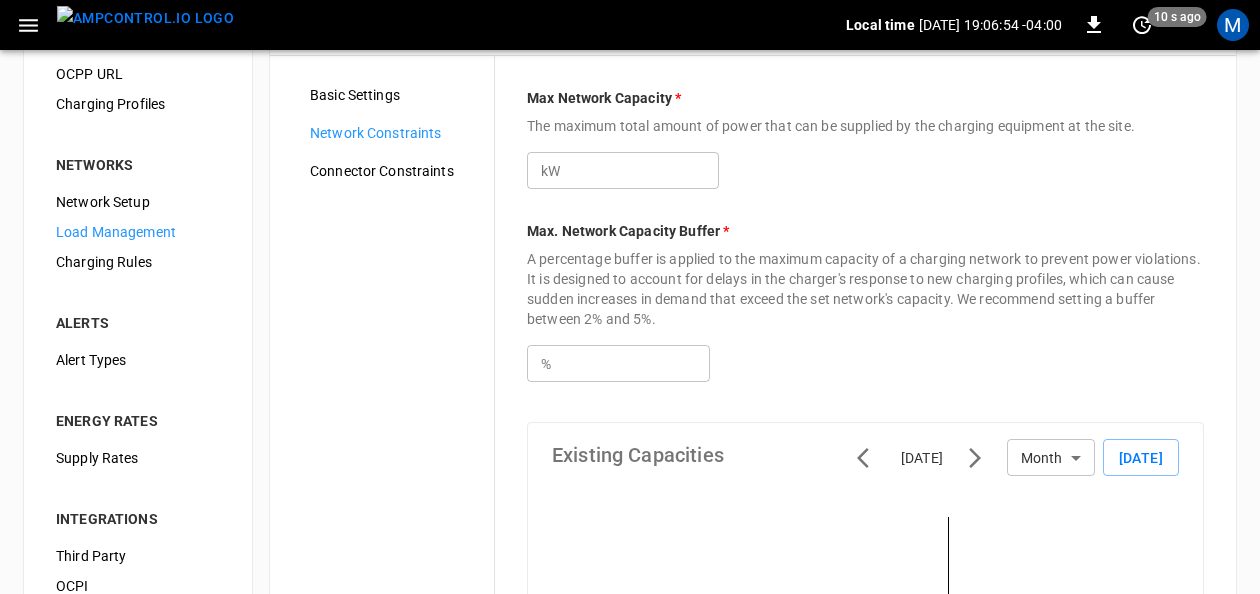 click on "Connector Constraints" at bounding box center [394, 171] 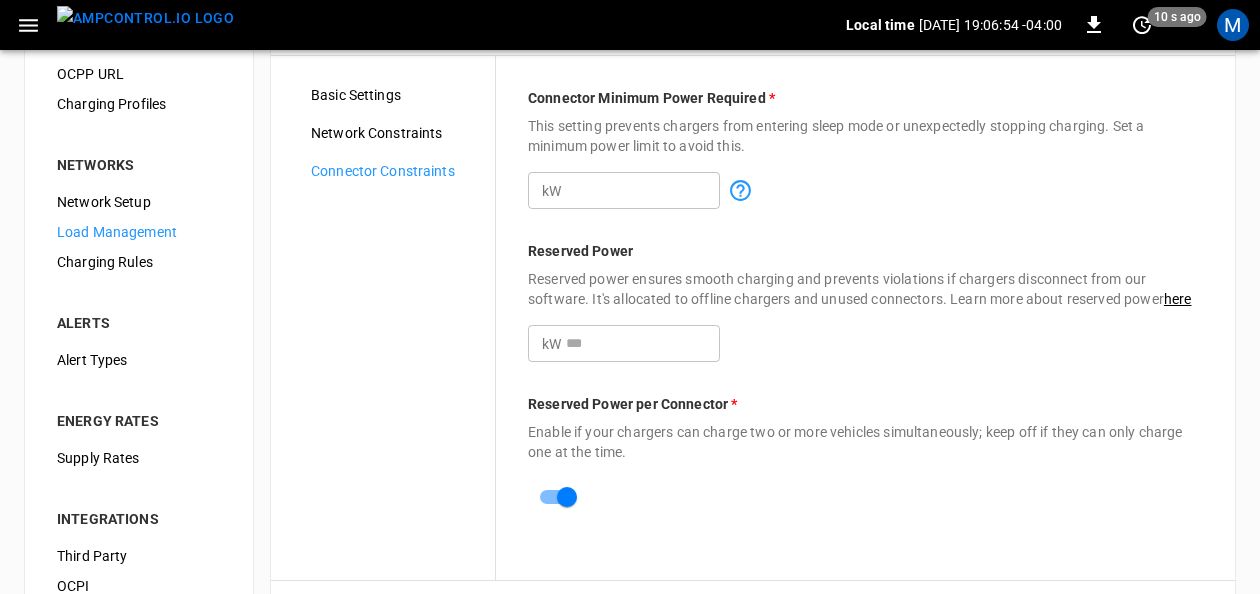 scroll, scrollTop: 0, scrollLeft: 0, axis: both 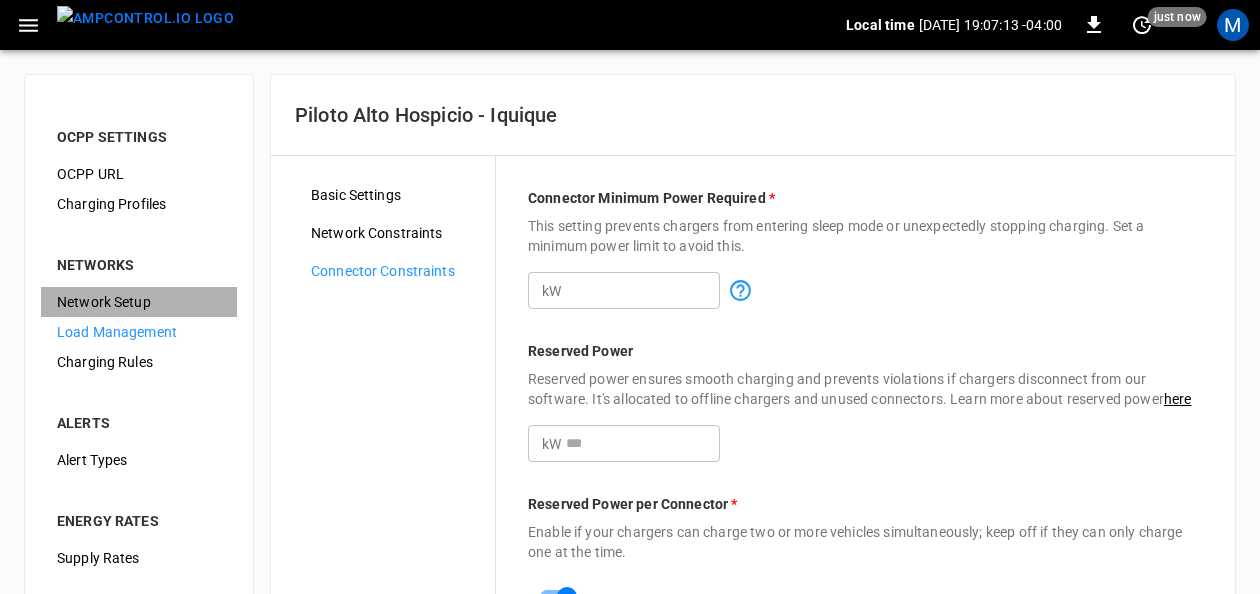 click on "Network Setup" at bounding box center [139, 302] 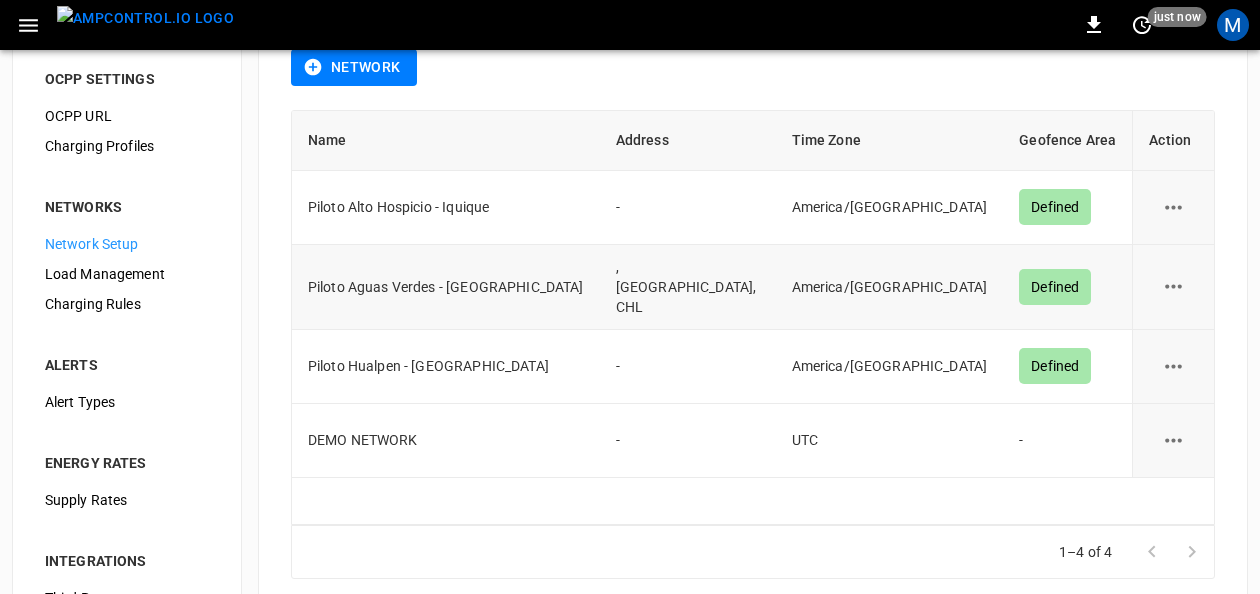 scroll, scrollTop: 100, scrollLeft: 0, axis: vertical 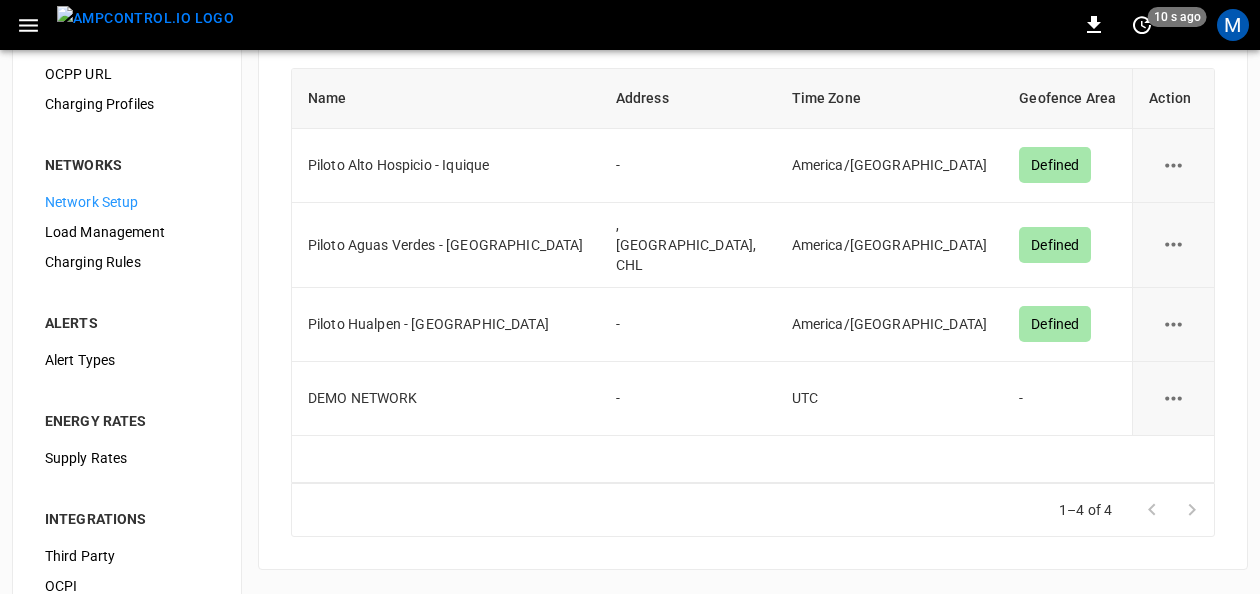 click on "Load Management" at bounding box center (127, 232) 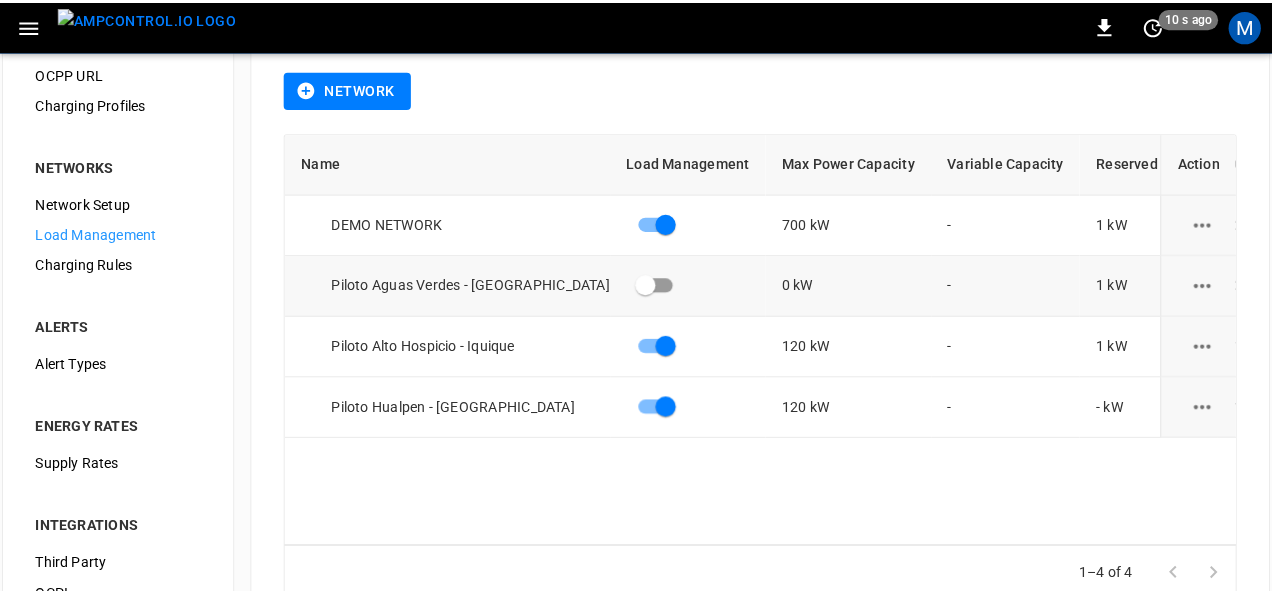 scroll, scrollTop: 200, scrollLeft: 0, axis: vertical 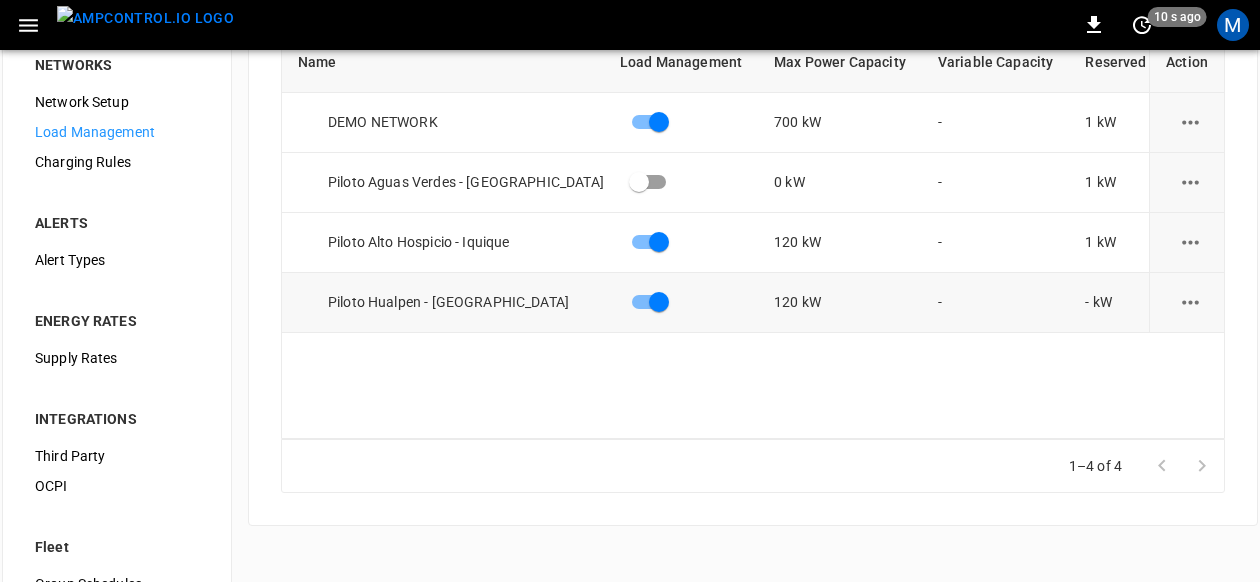 click 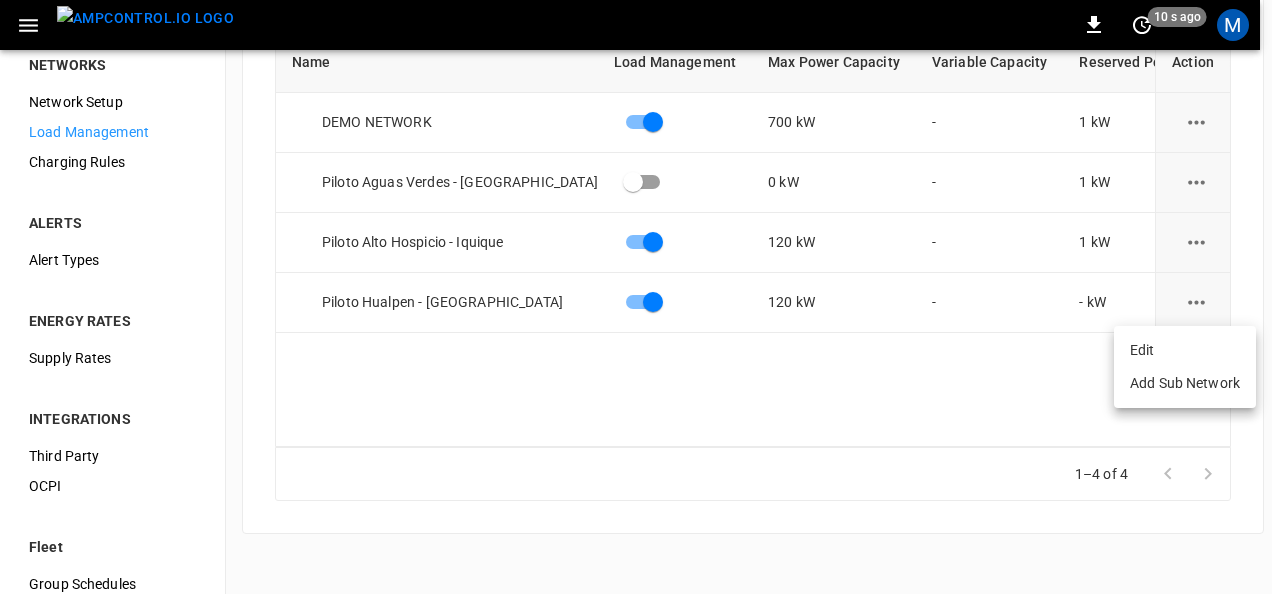 click on "Edit" at bounding box center (1185, 350) 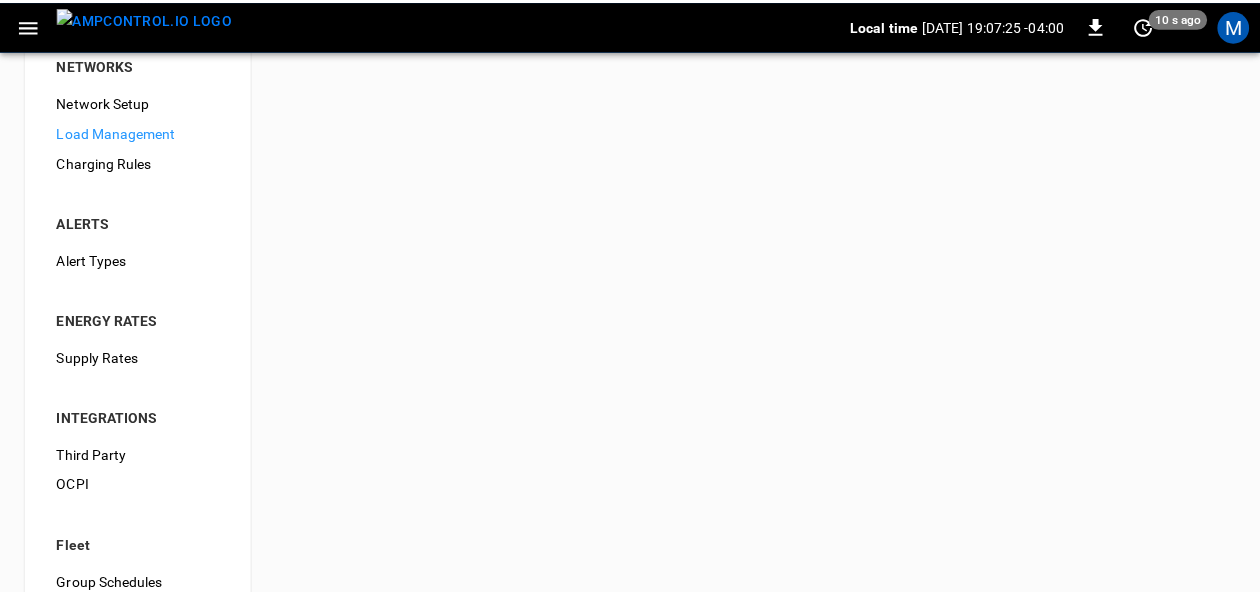 scroll, scrollTop: 0, scrollLeft: 0, axis: both 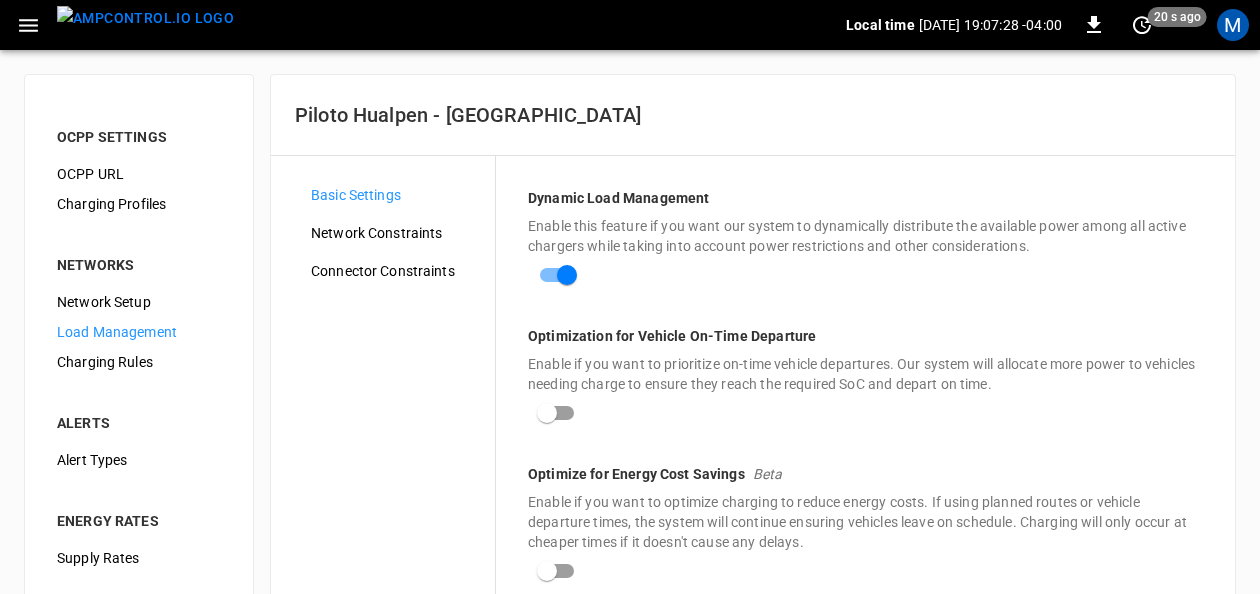 click on "Network Constraints" at bounding box center (395, 233) 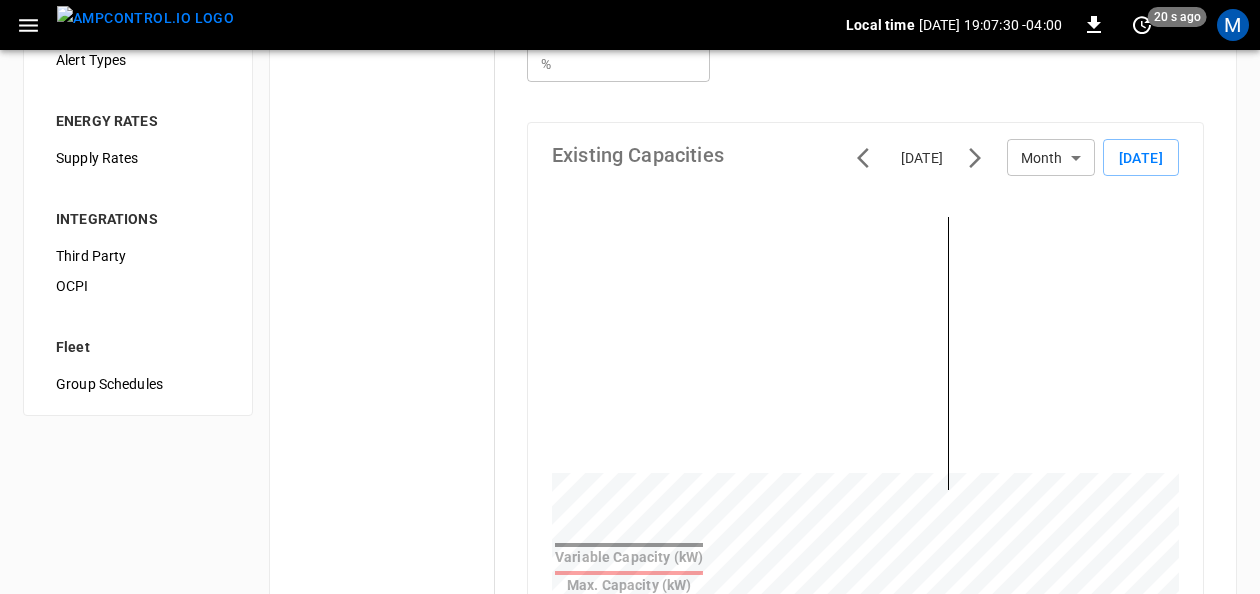 scroll, scrollTop: 0, scrollLeft: 0, axis: both 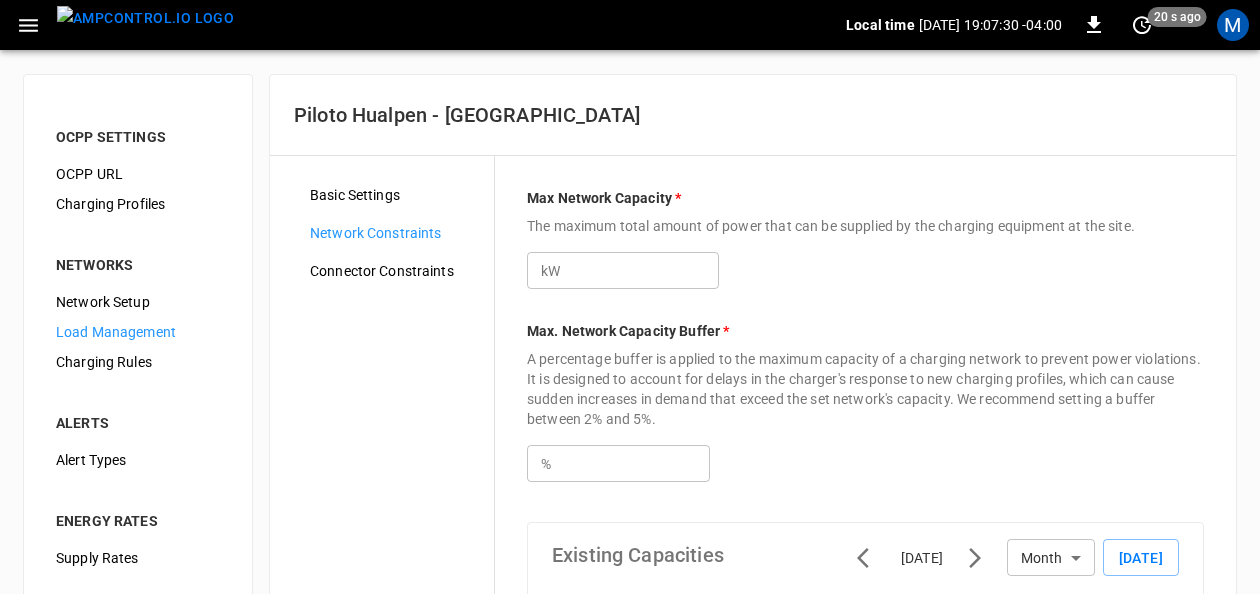 click on "Connector Constraints" at bounding box center [394, 271] 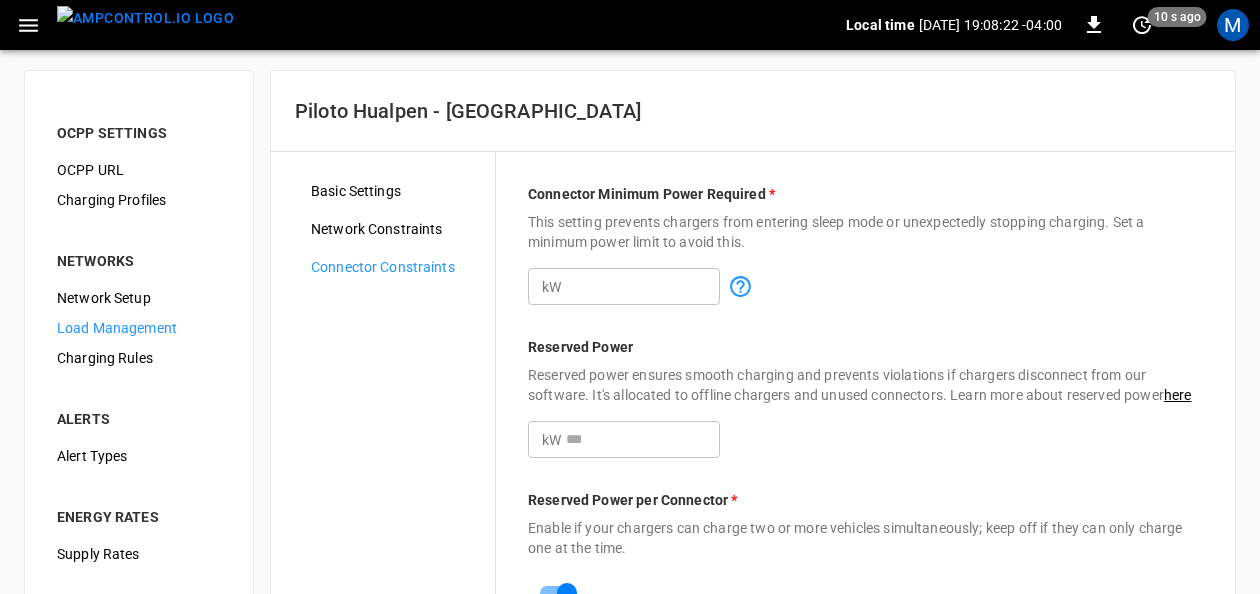 scroll, scrollTop: 0, scrollLeft: 0, axis: both 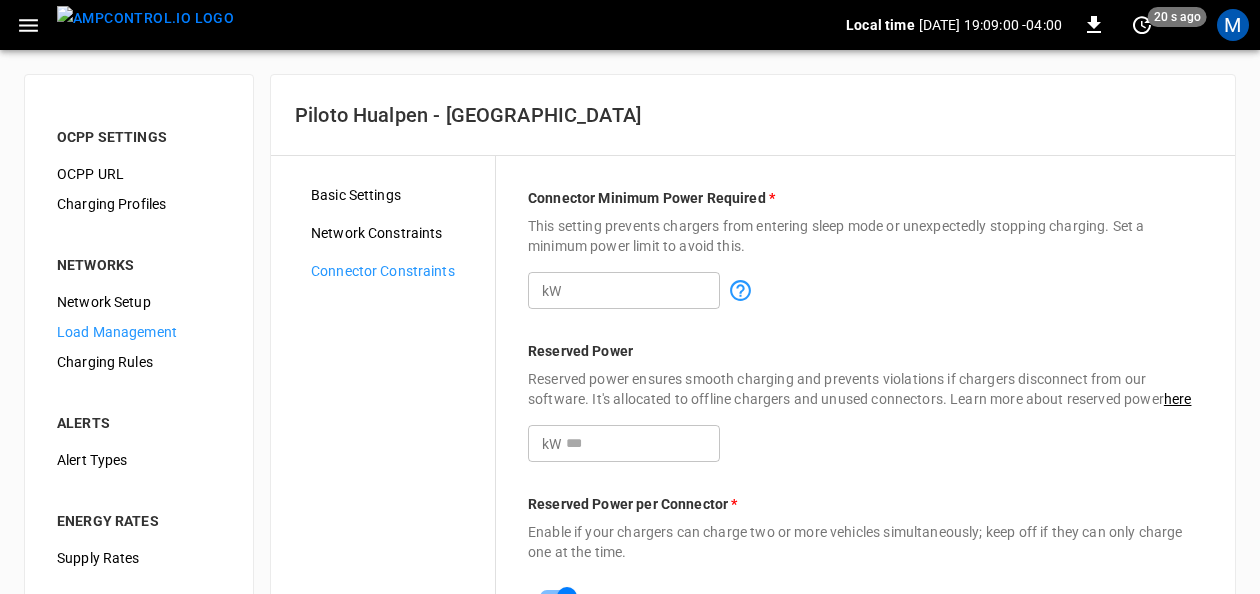 click on "Reserved power ensures smooth charging and prevents violations if chargers disconnect from our software. It's allocated to offline chargers and unused connectors. Learn more about reserved power  here" at bounding box center (865, 389) 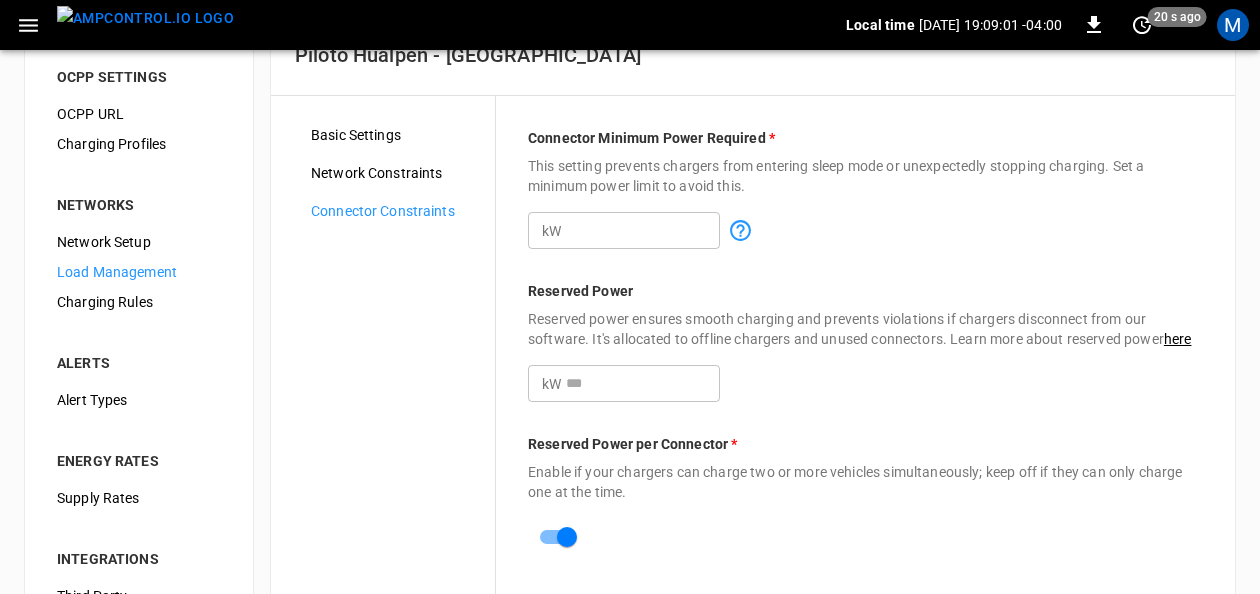 scroll, scrollTop: 6, scrollLeft: 0, axis: vertical 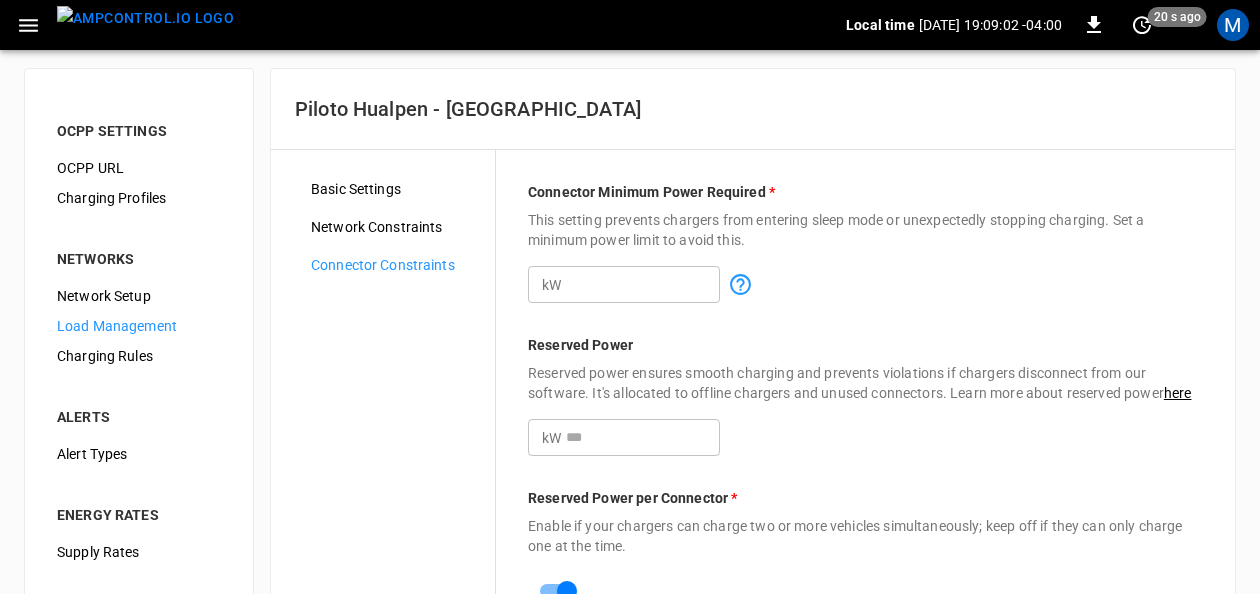 click on "Reserved power ensures smooth charging and prevents violations if chargers disconnect from our software. It's allocated to offline chargers and unused connectors. Learn more about reserved power  here" at bounding box center [865, 383] 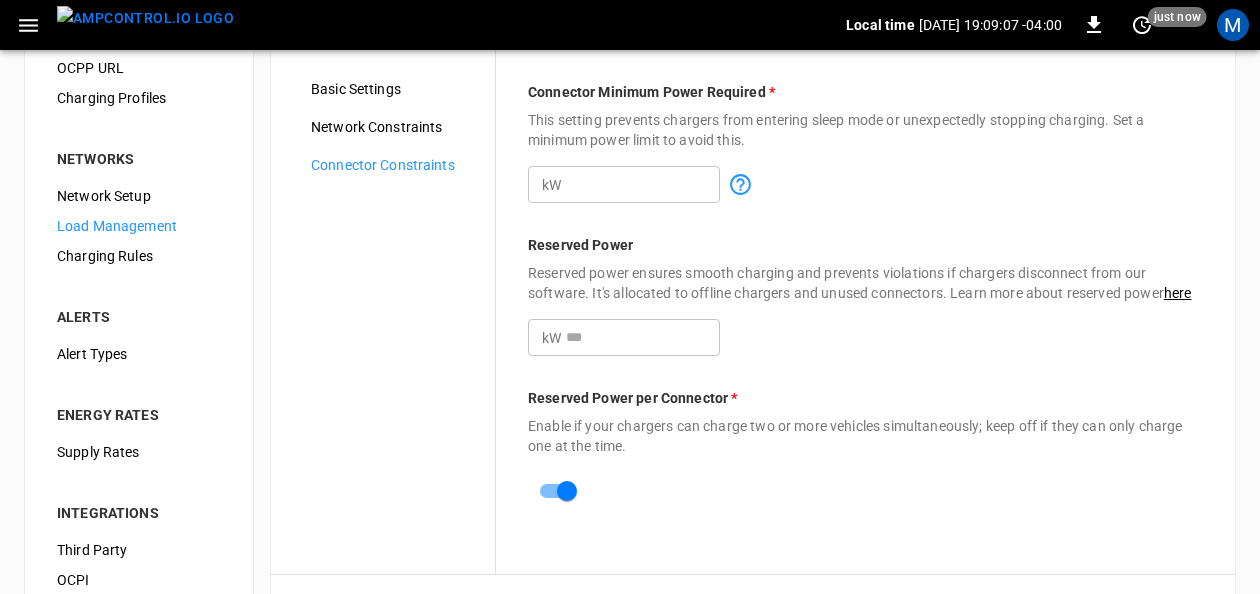 scroll, scrollTop: 6, scrollLeft: 0, axis: vertical 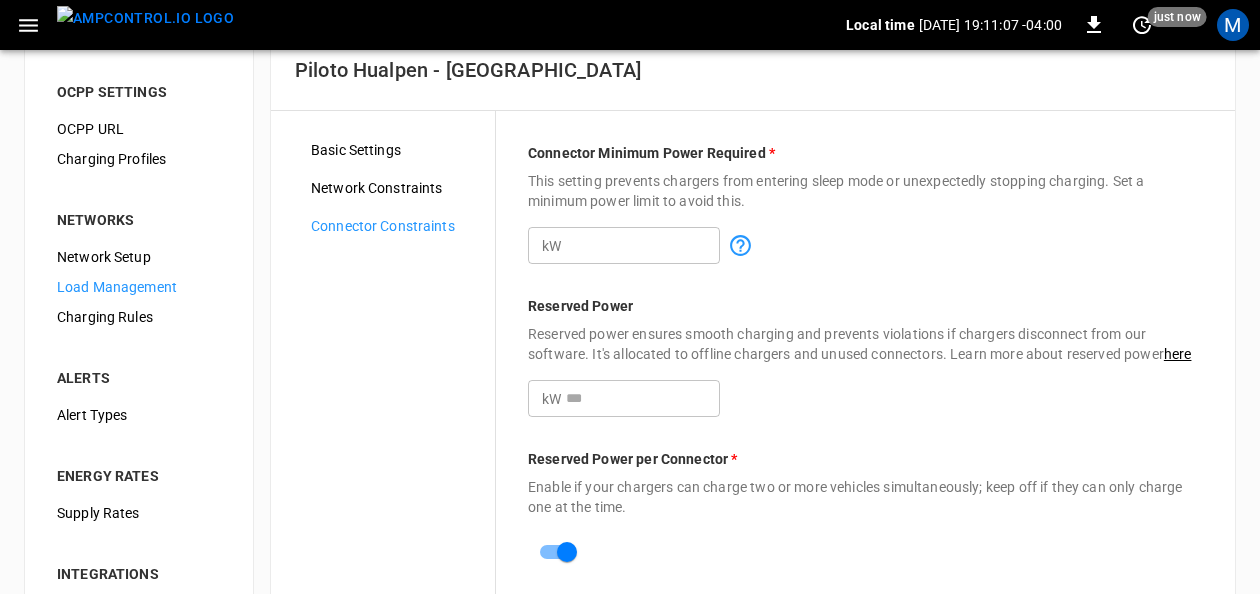 click on "Connector Minimum Power Required   * This setting prevents chargers from entering sleep mode or unexpectedly stopping charging. Set a minimum power limit to avoid this. kW ** ​ Reserved Power Reserved power ensures smooth charging and prevents violations if chargers disconnect from our software. It's allocated to offline chargers and unused connectors. Learn more about reserved power  here kW ​ Reserved Power per Connector   * Enable if your chargers can charge two or more vehicles simultaneously; keep off if they can only charge one at the time." at bounding box center [865, 373] 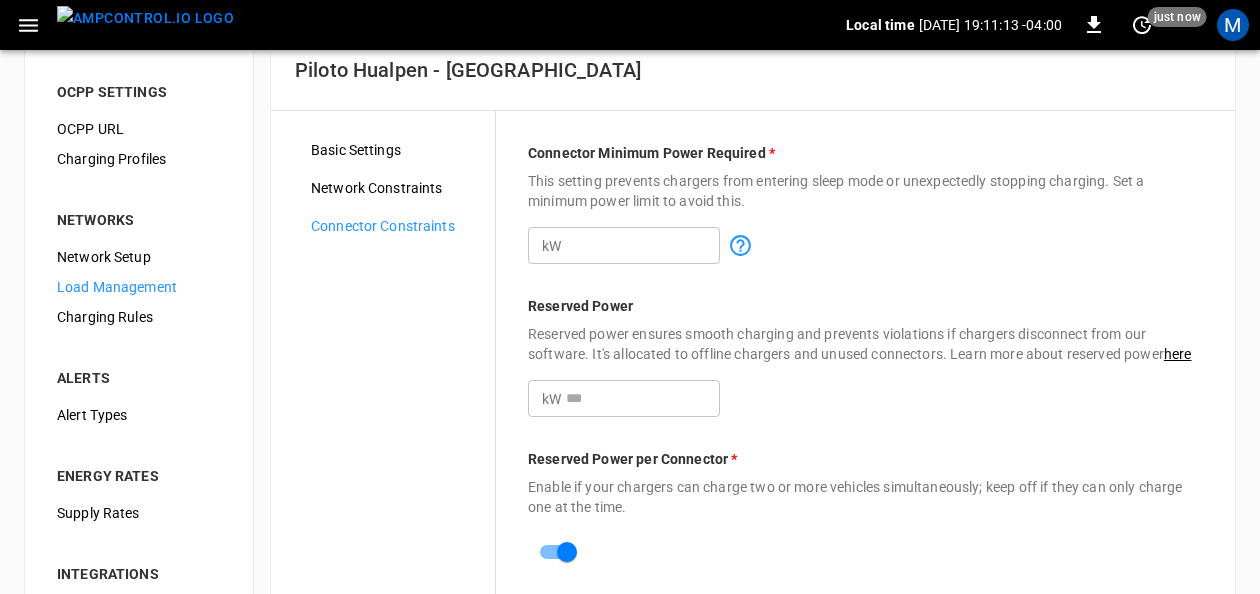 click on "Load Management" at bounding box center (139, 287) 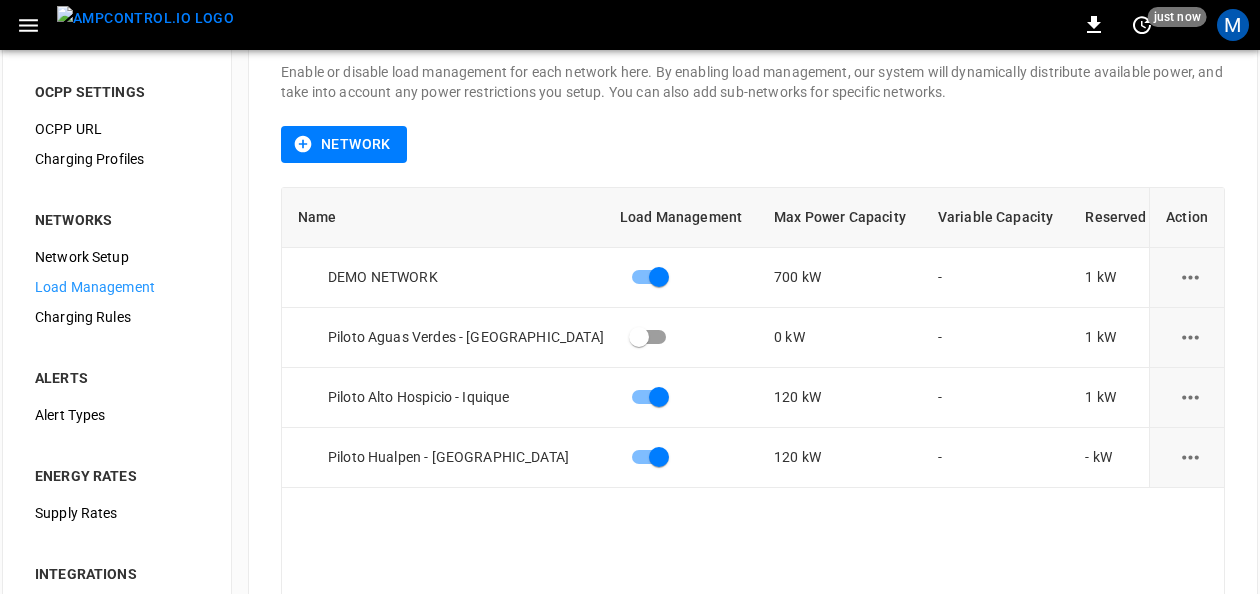 scroll, scrollTop: 0, scrollLeft: 0, axis: both 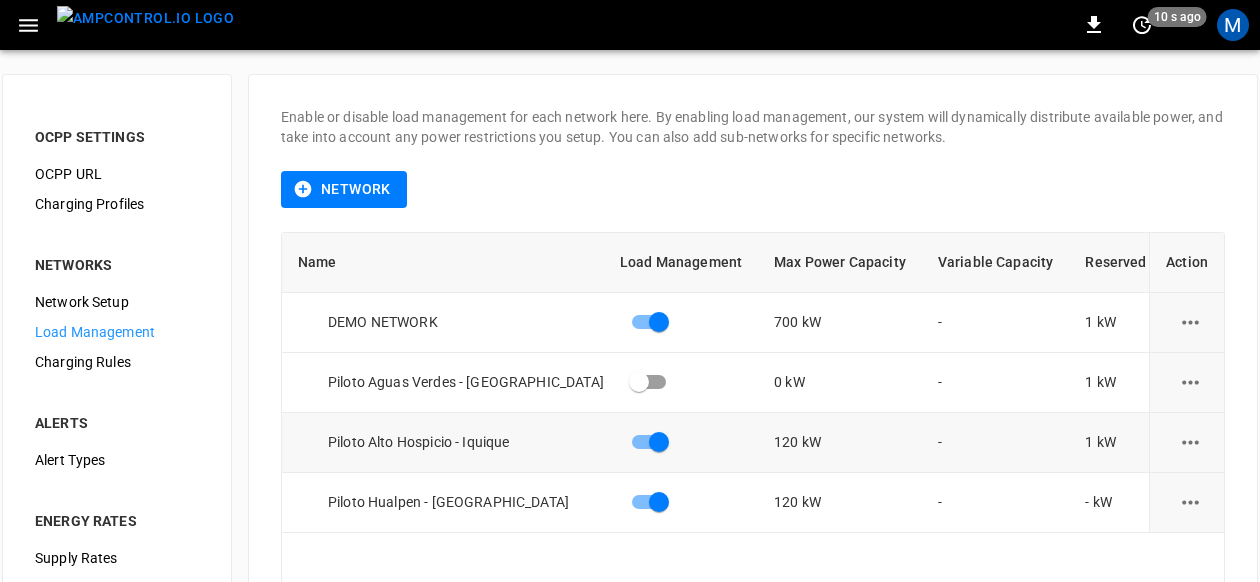 click 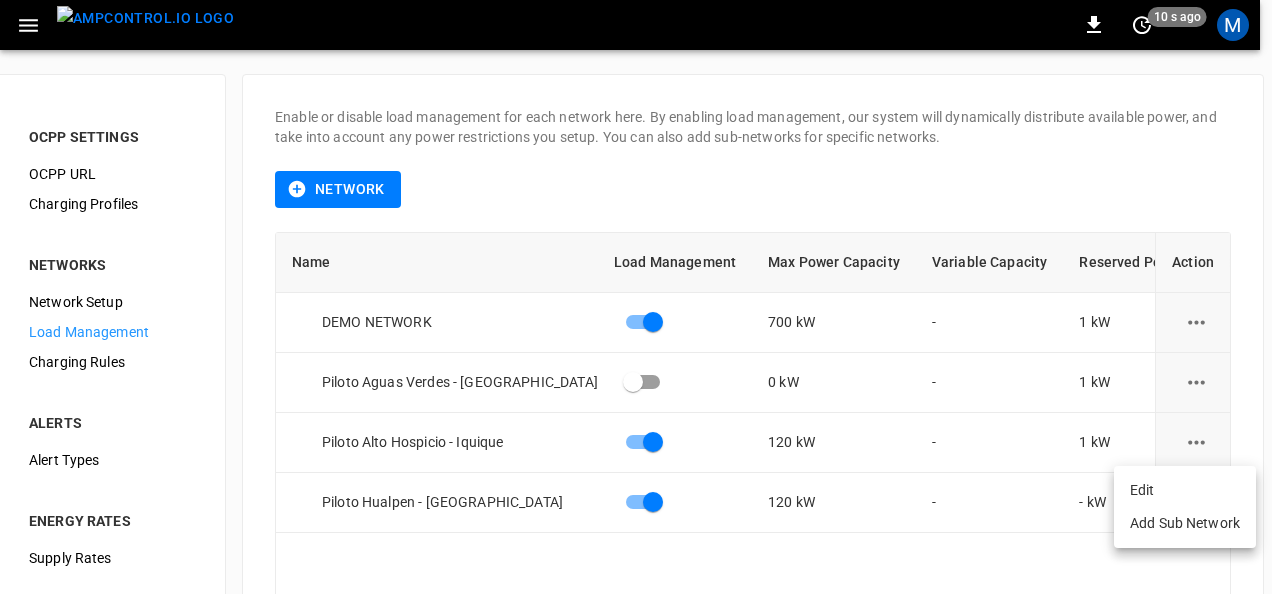 click on "Edit" at bounding box center [1185, 490] 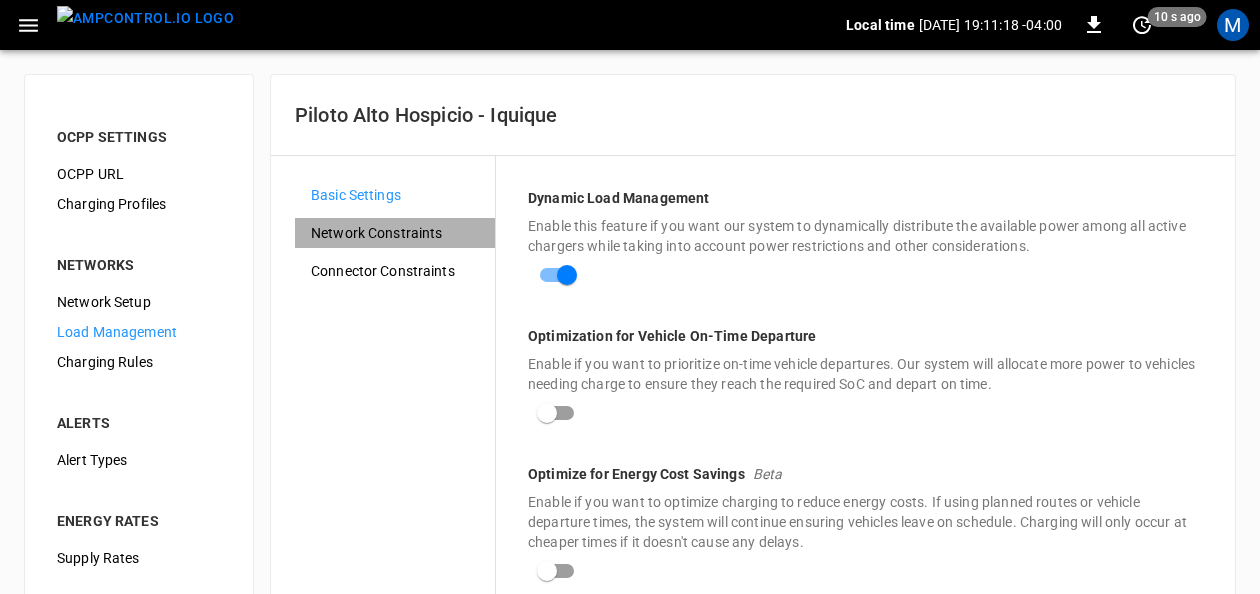 click on "Network Constraints" at bounding box center (395, 233) 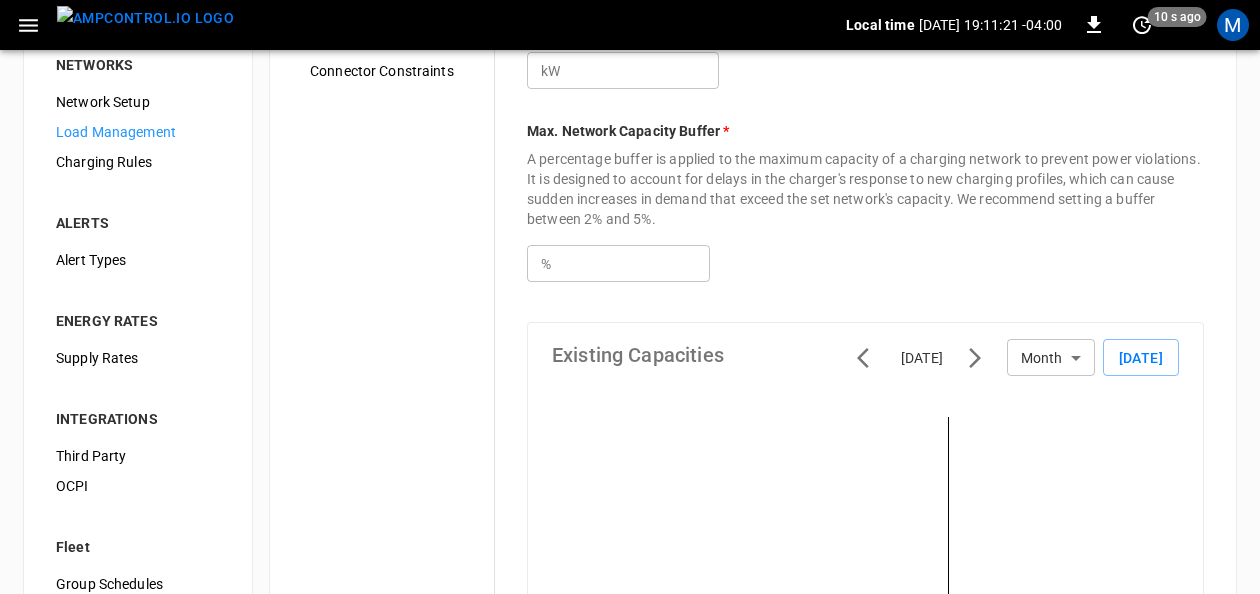 scroll, scrollTop: 0, scrollLeft: 0, axis: both 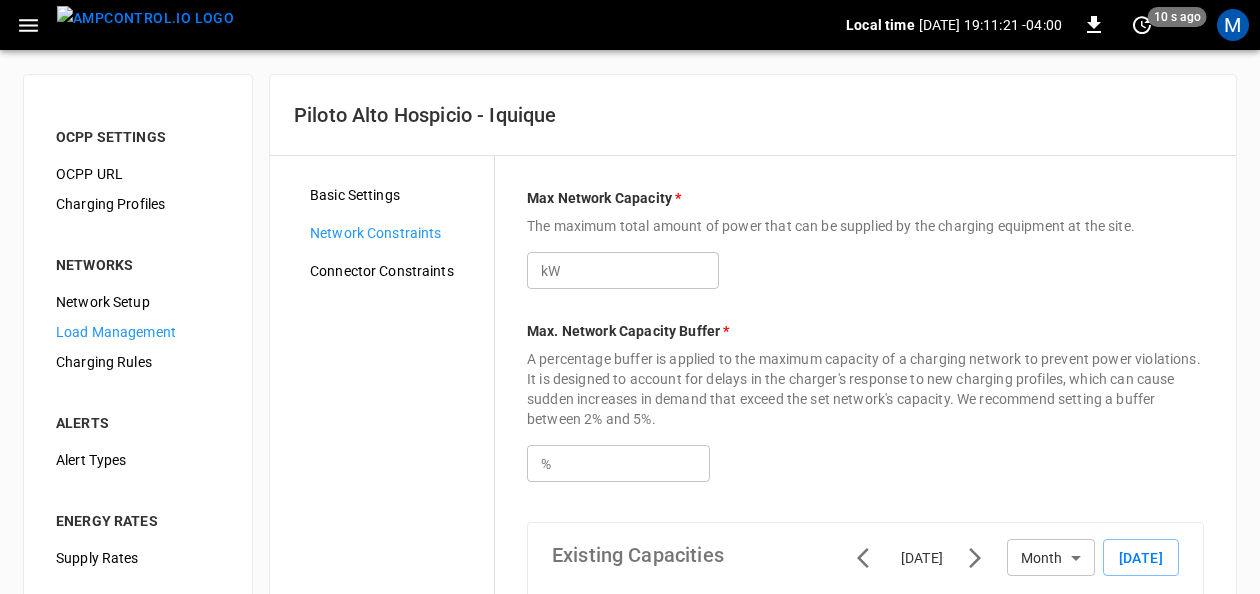 click on "Basic Settings" at bounding box center [394, 195] 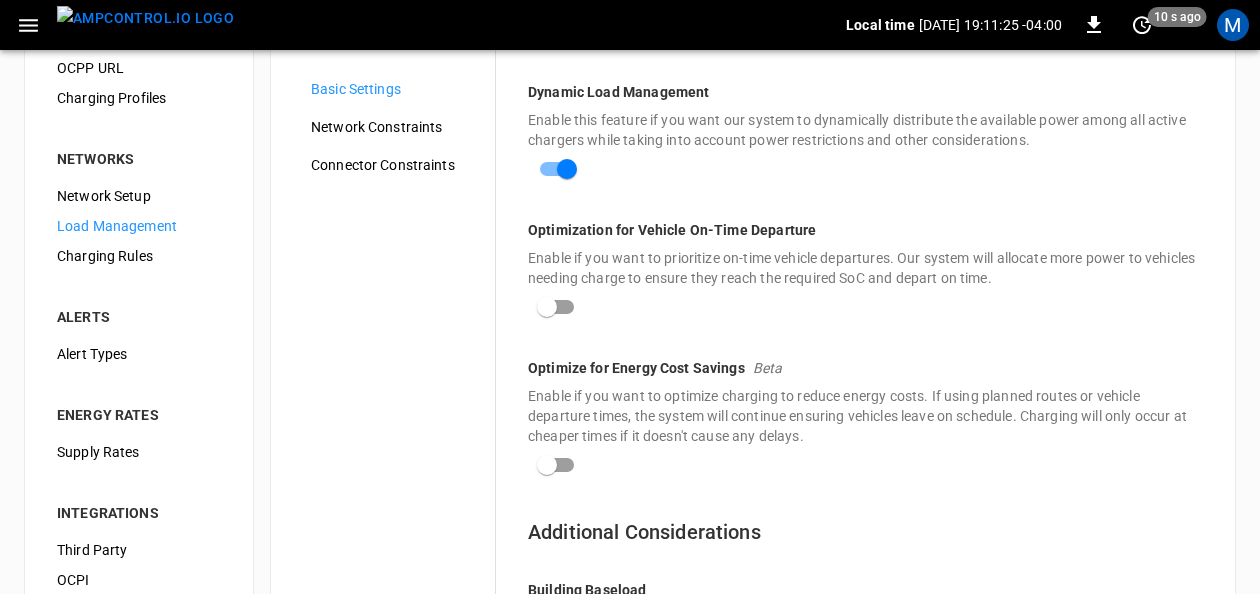 scroll, scrollTop: 0, scrollLeft: 0, axis: both 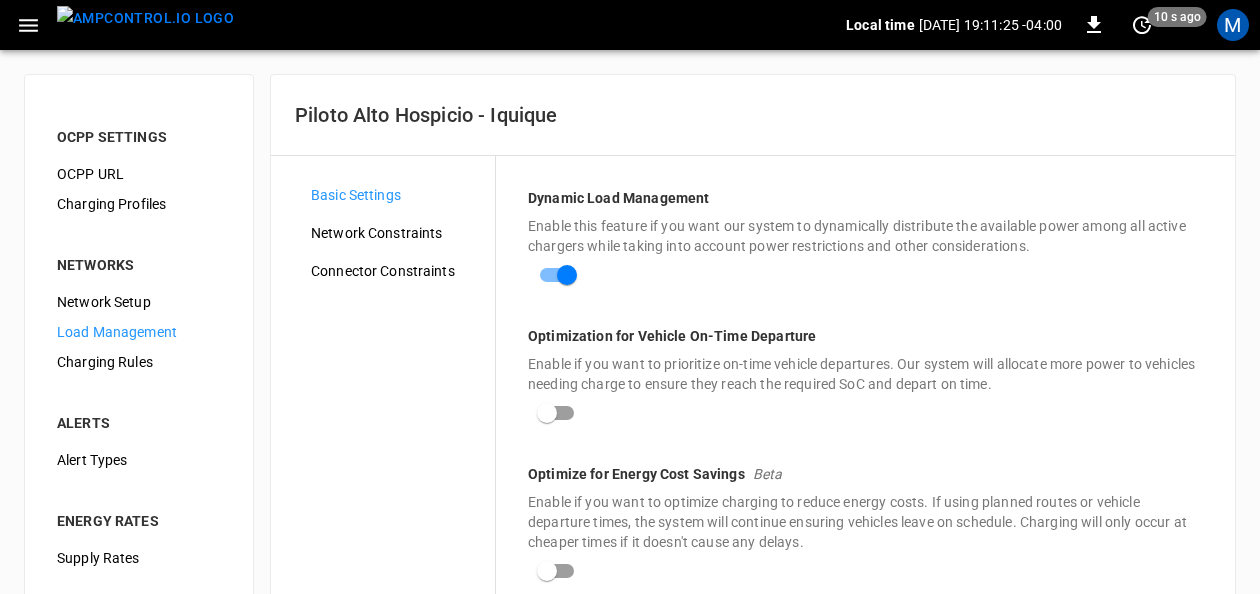 click on "Connector Constraints" at bounding box center [395, 271] 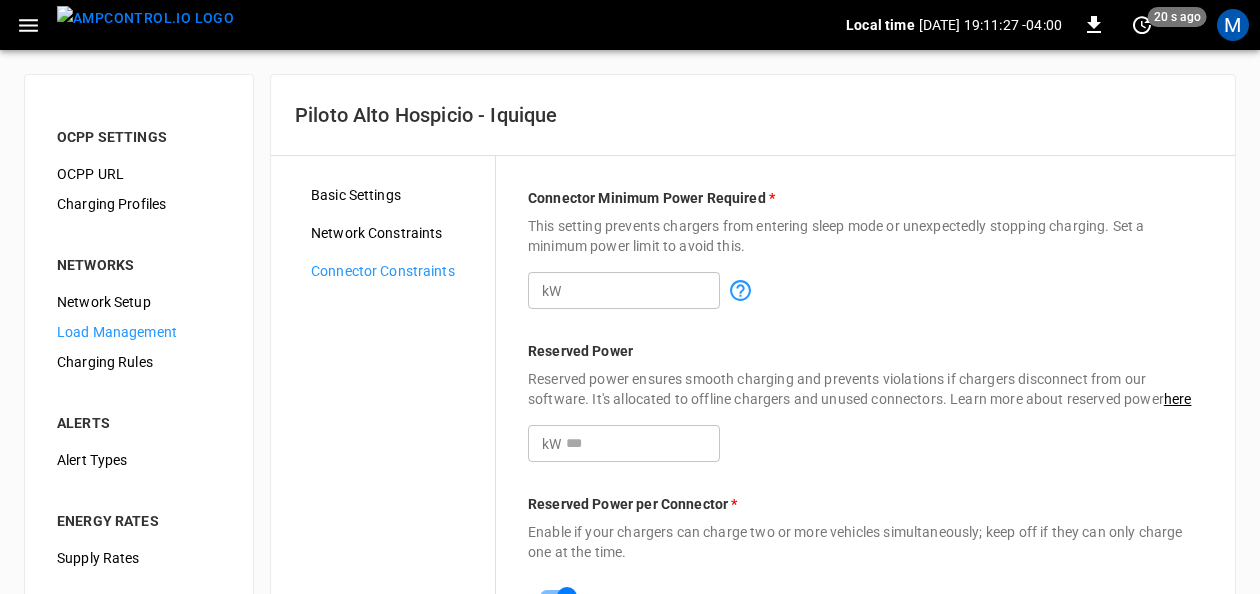 click on "*" at bounding box center [643, 290] 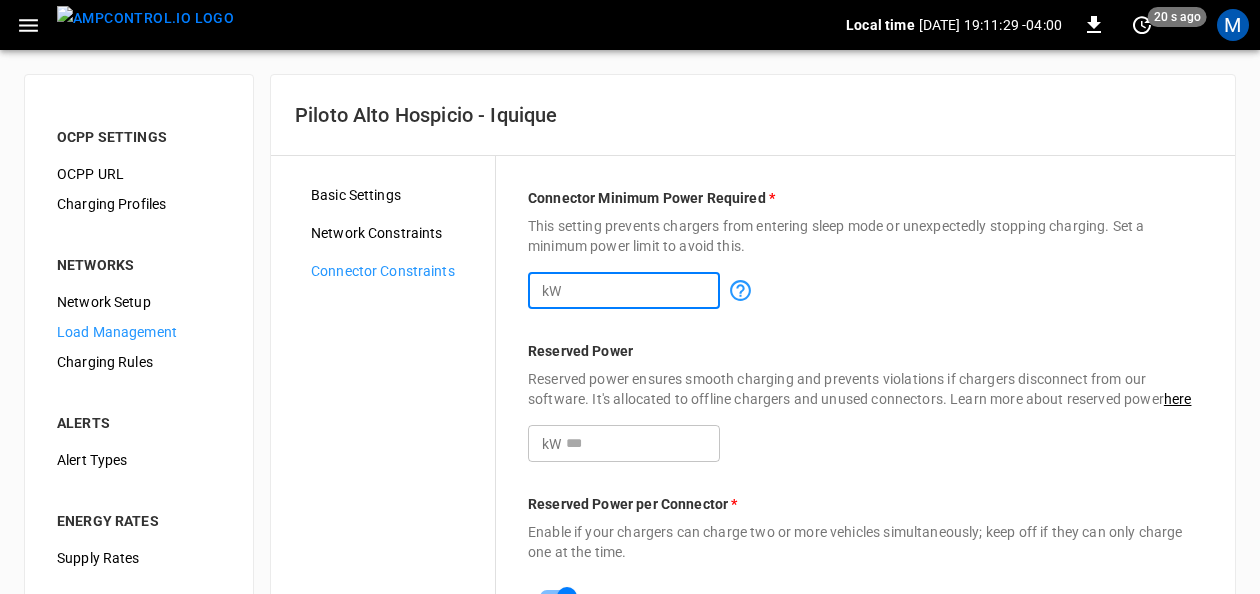 type on "**" 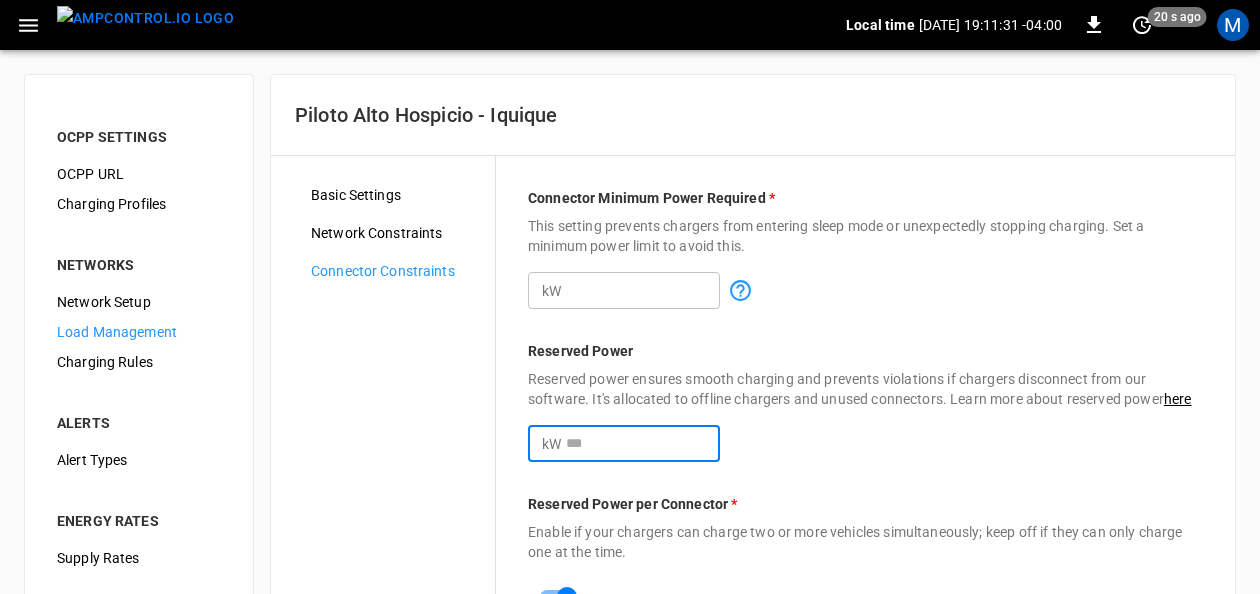 type on "***" 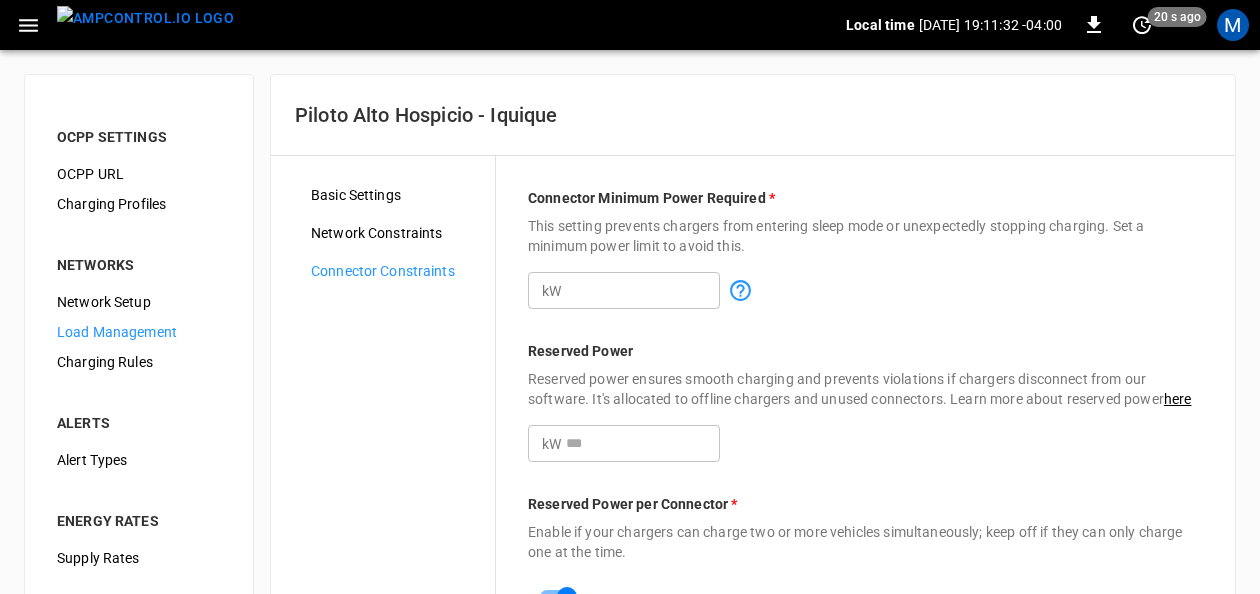 scroll, scrollTop: 245, scrollLeft: 0, axis: vertical 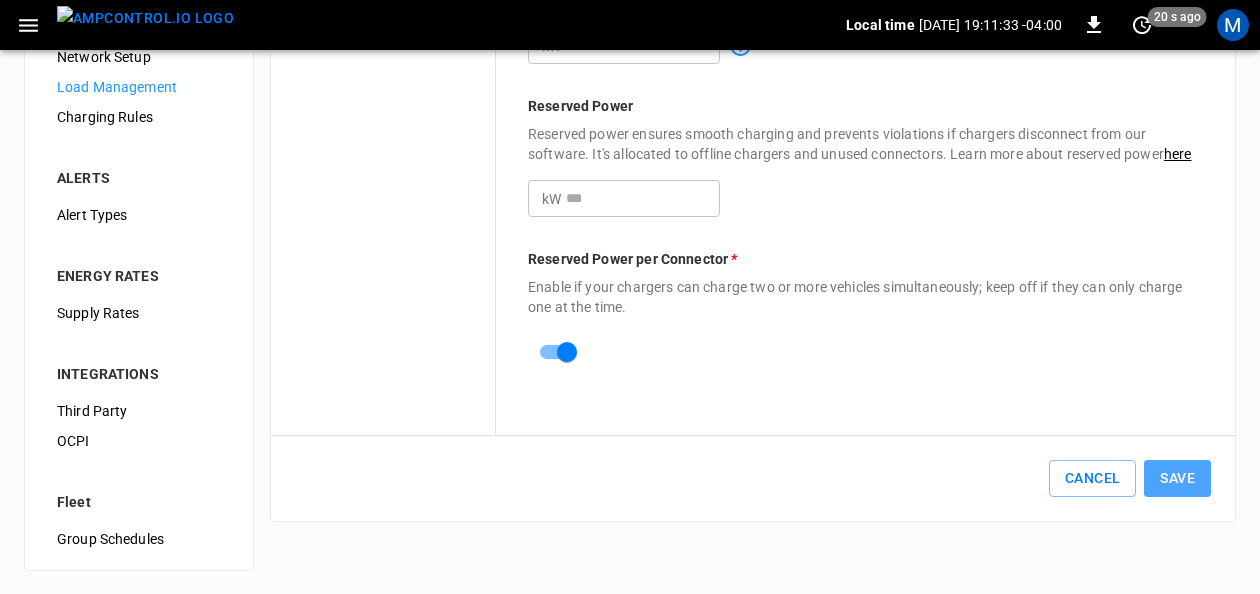 click on "Save" at bounding box center (1177, 478) 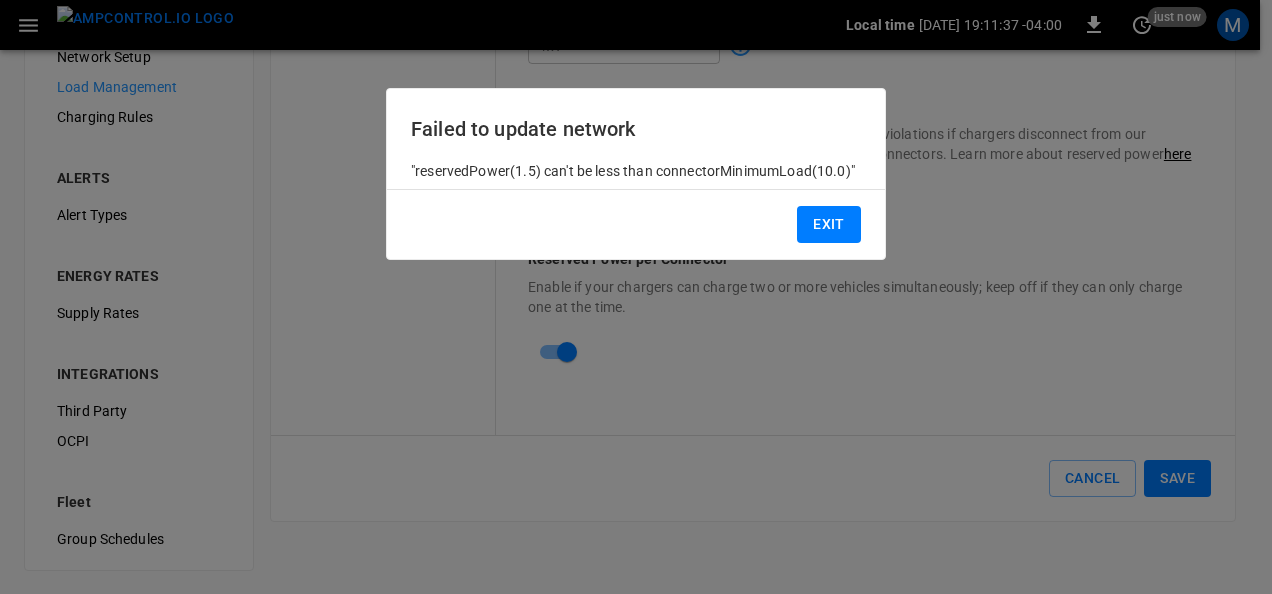 click on "Exit" at bounding box center (829, 224) 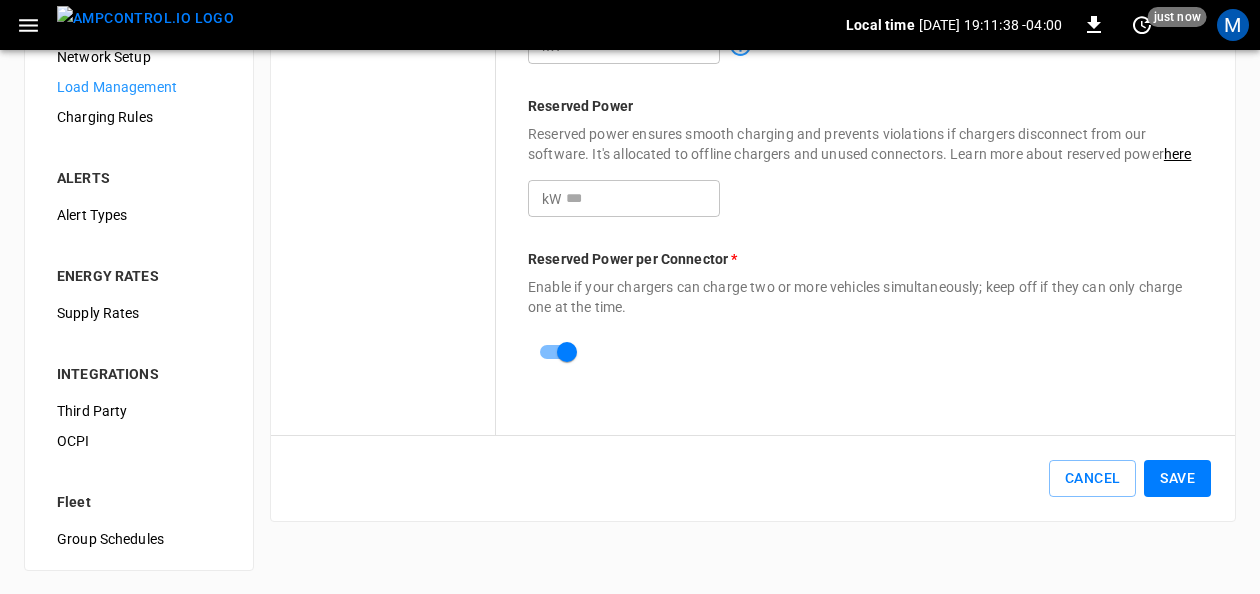 scroll, scrollTop: 45, scrollLeft: 0, axis: vertical 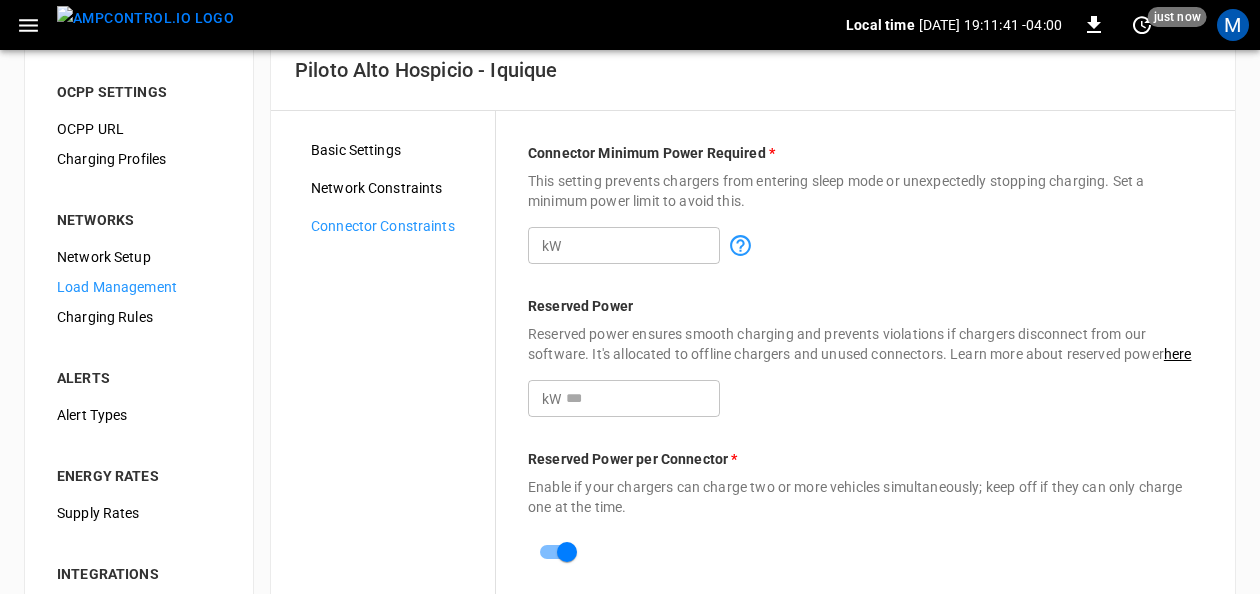 click on "Network Setup" at bounding box center [139, 257] 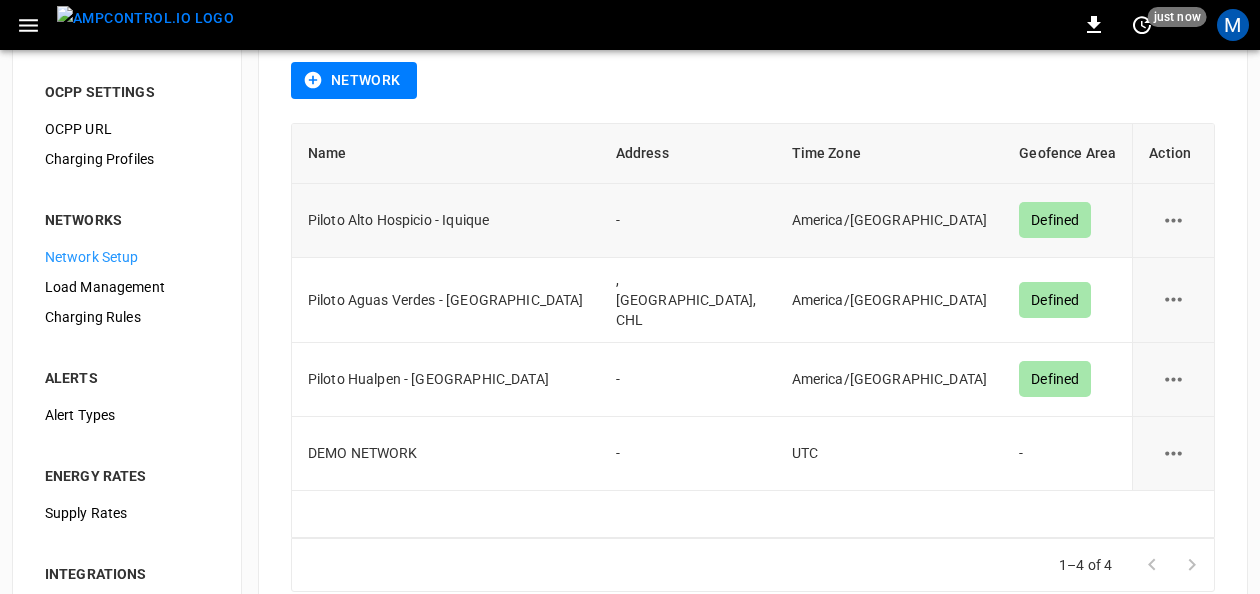scroll, scrollTop: 0, scrollLeft: 0, axis: both 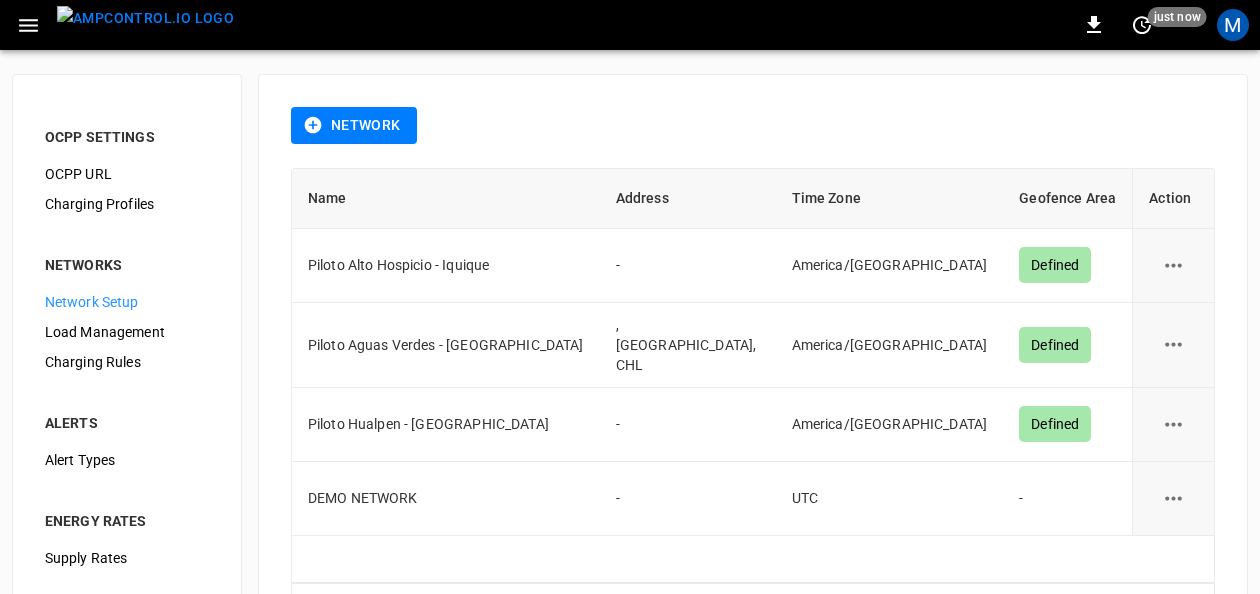 click on "Load Management" at bounding box center [127, 332] 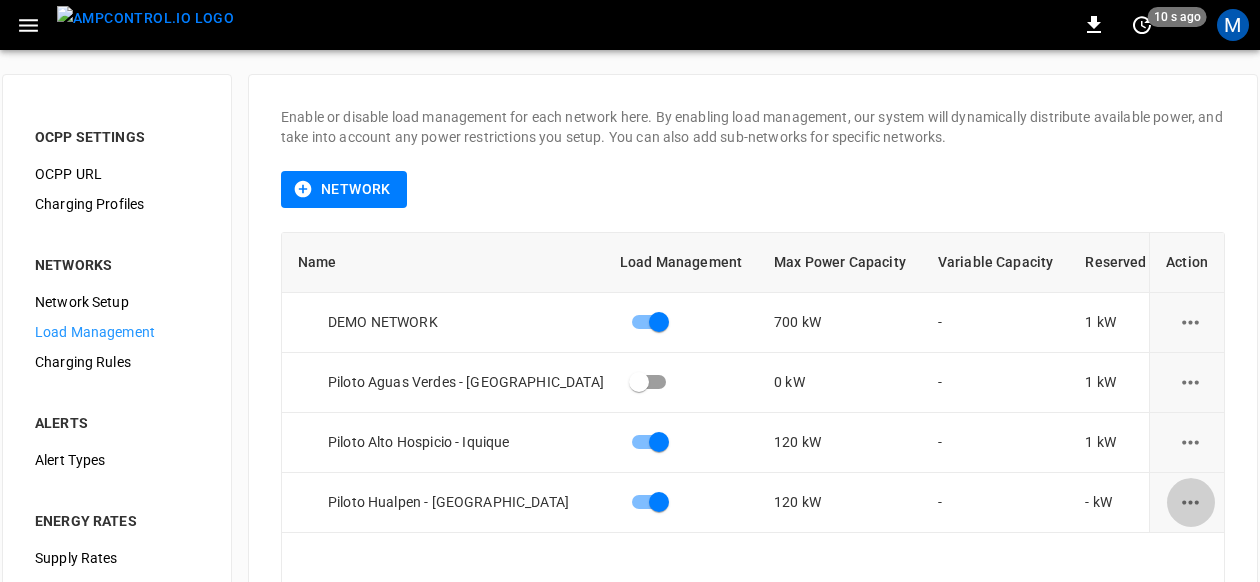 click 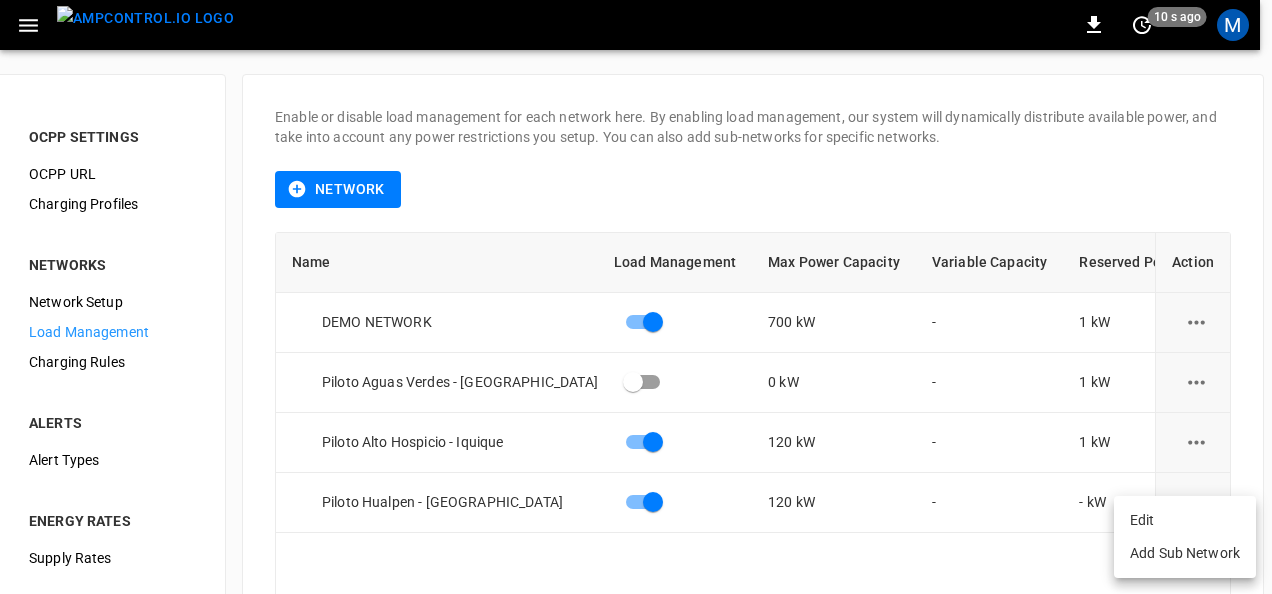 click on "Edit" at bounding box center [1185, 520] 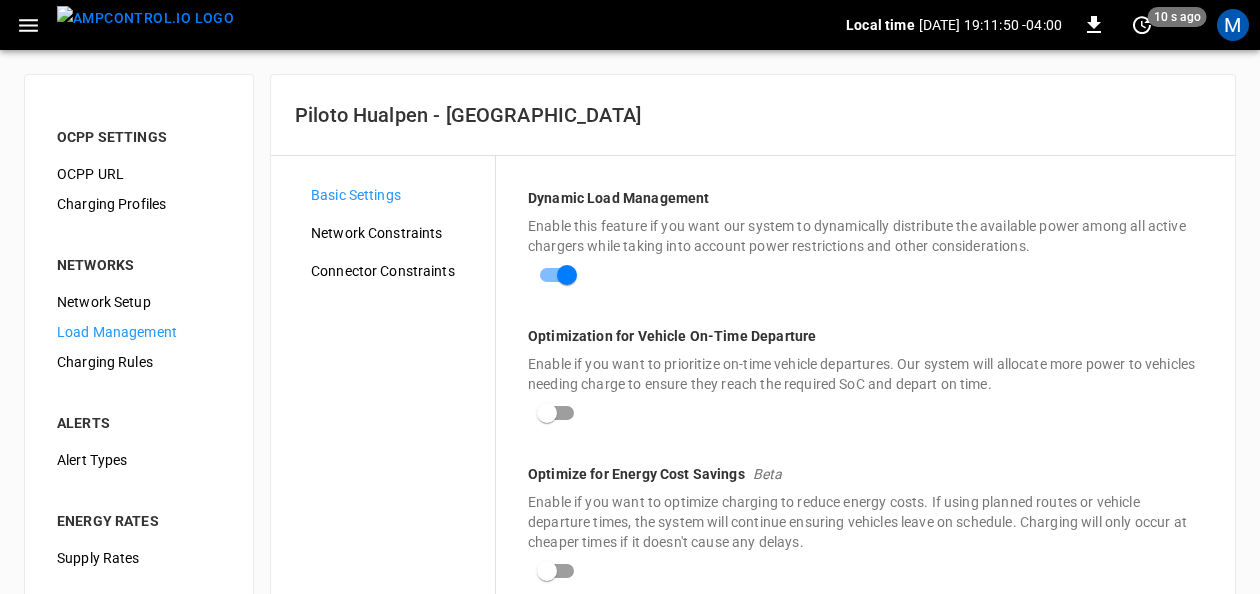 click on "Network Constraints" at bounding box center [395, 233] 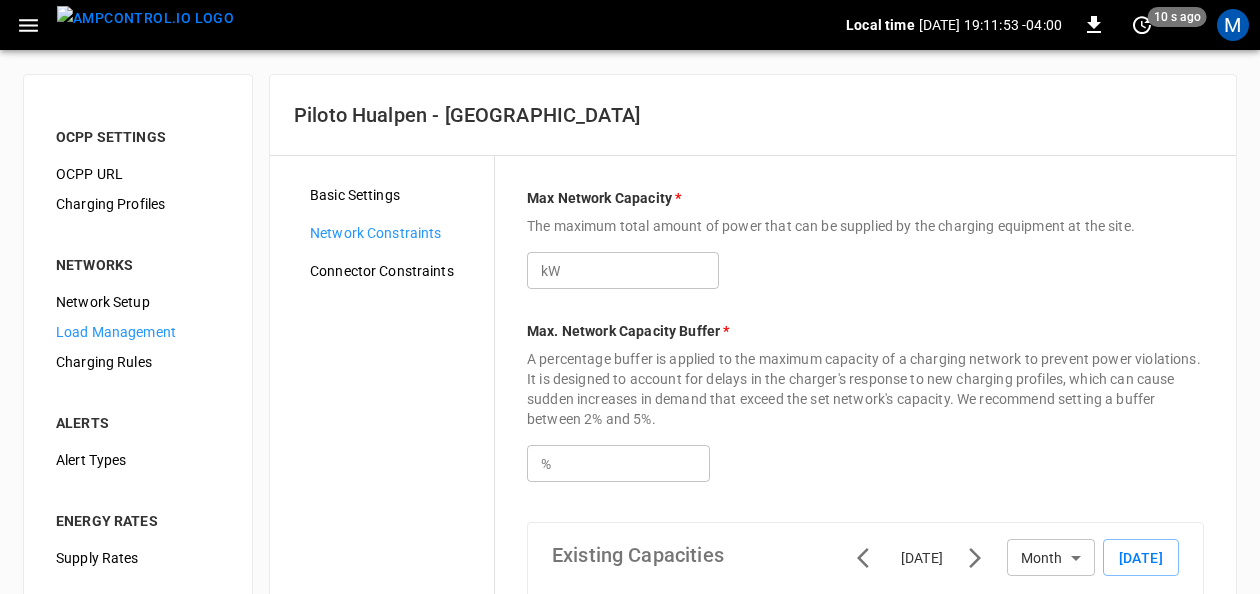 click on "Connector Constraints" at bounding box center [394, 271] 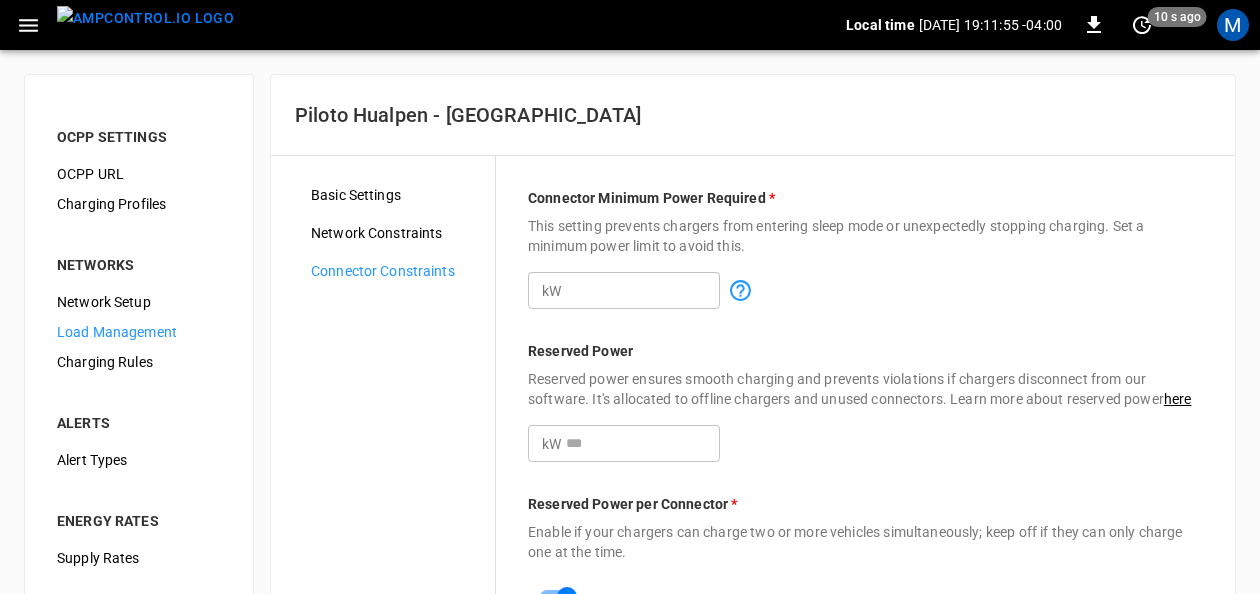 scroll, scrollTop: 100, scrollLeft: 0, axis: vertical 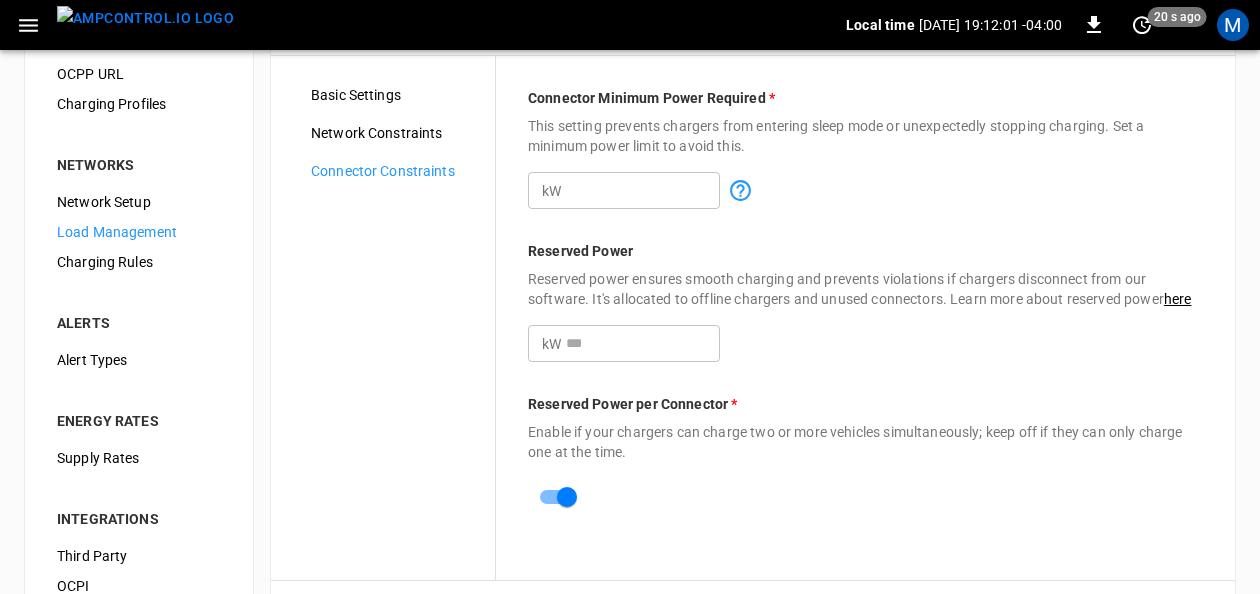 click on "Load Management" at bounding box center (139, 232) 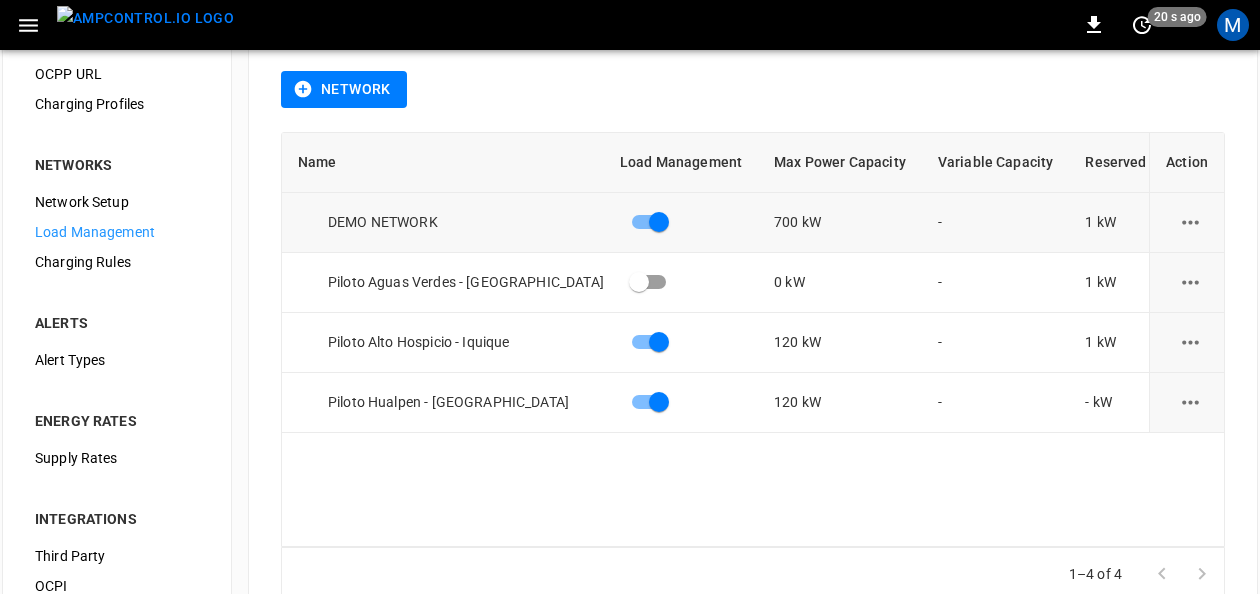 scroll, scrollTop: 0, scrollLeft: 0, axis: both 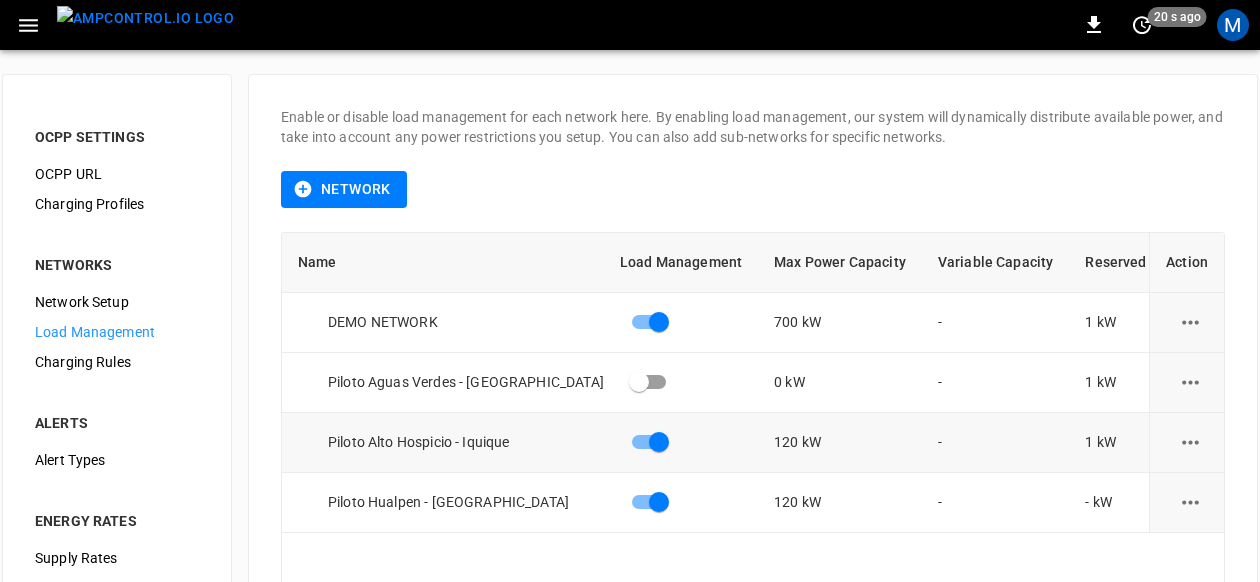 click 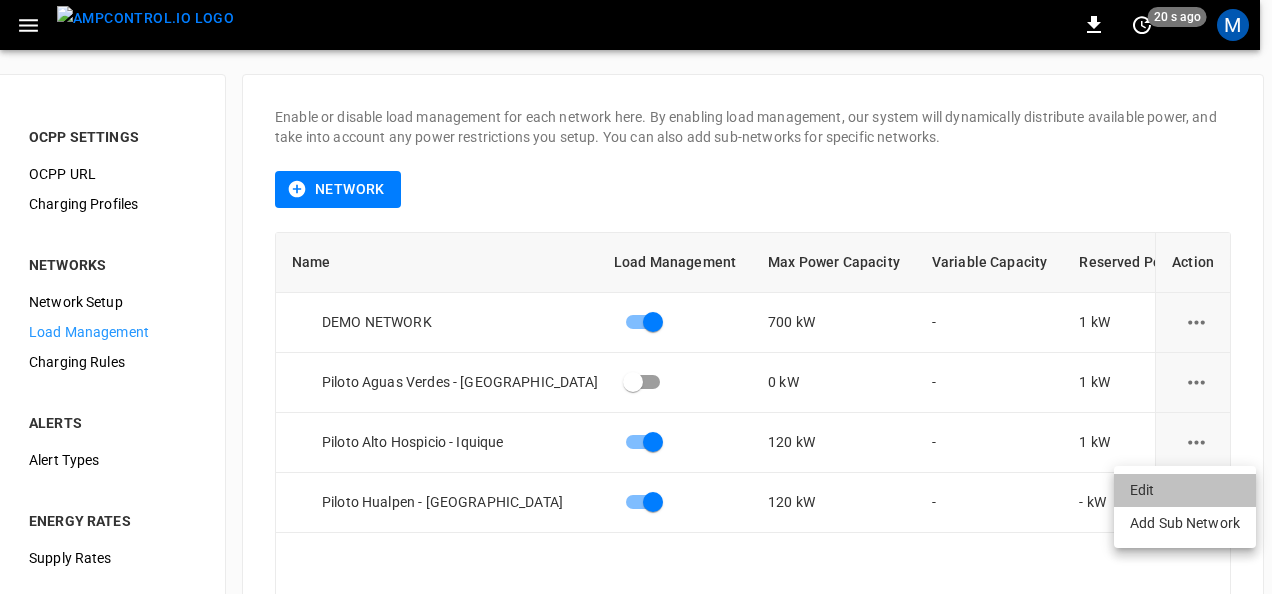 click on "Edit" at bounding box center [1185, 490] 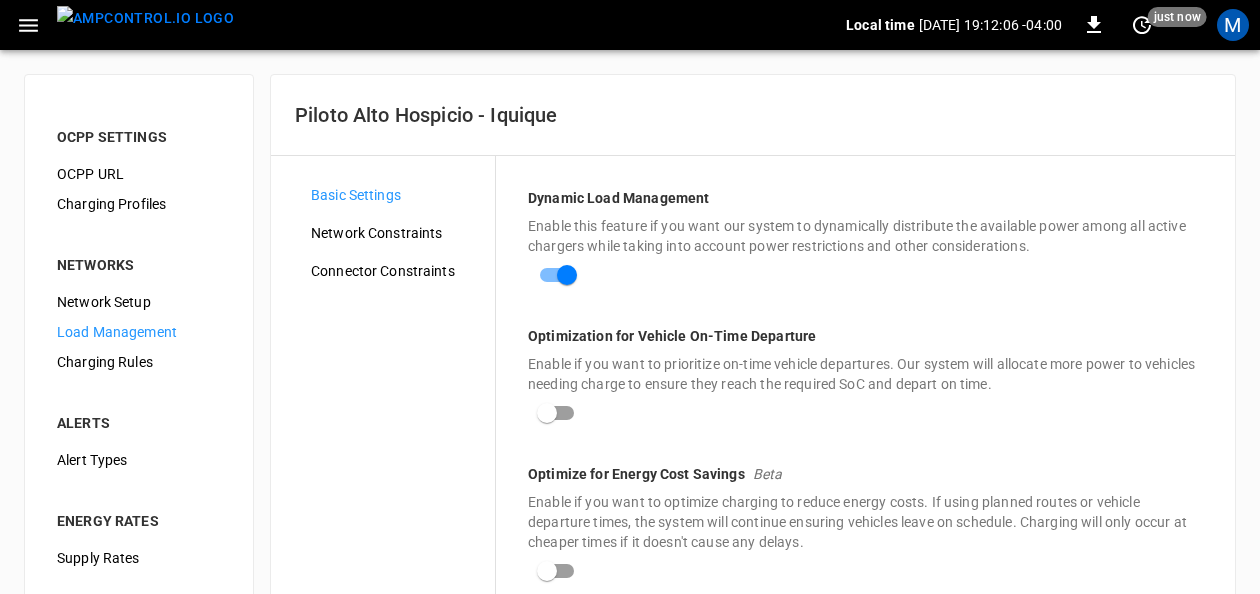 click on "Basic Settings Network Constraints Connector Constraints" at bounding box center [395, 694] 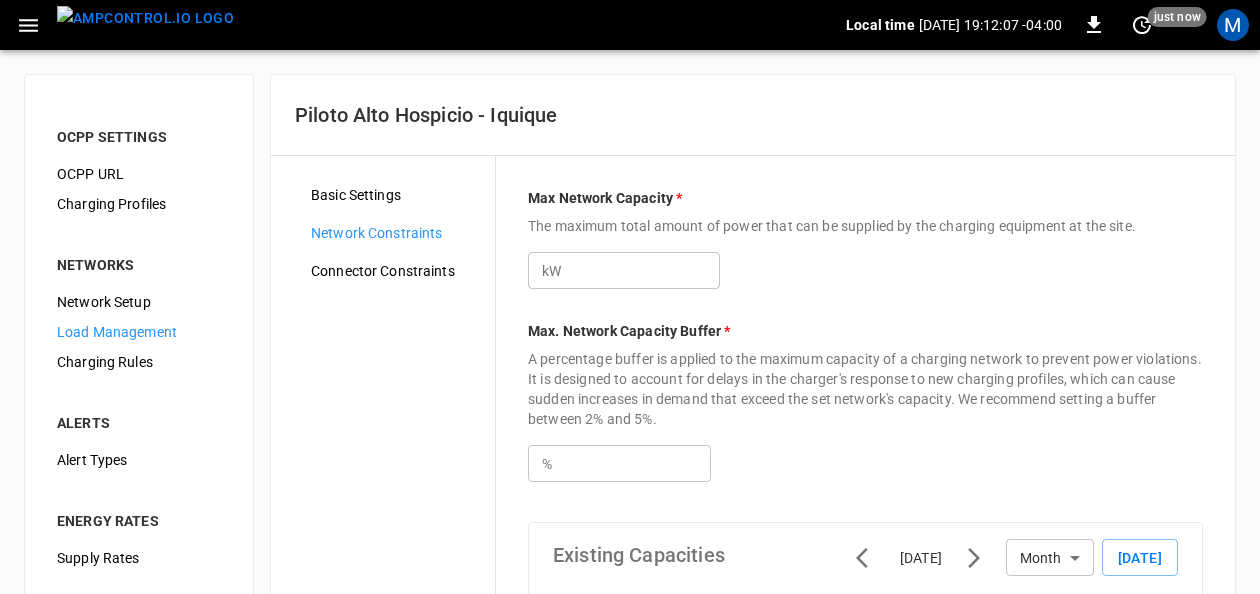 type on "***" 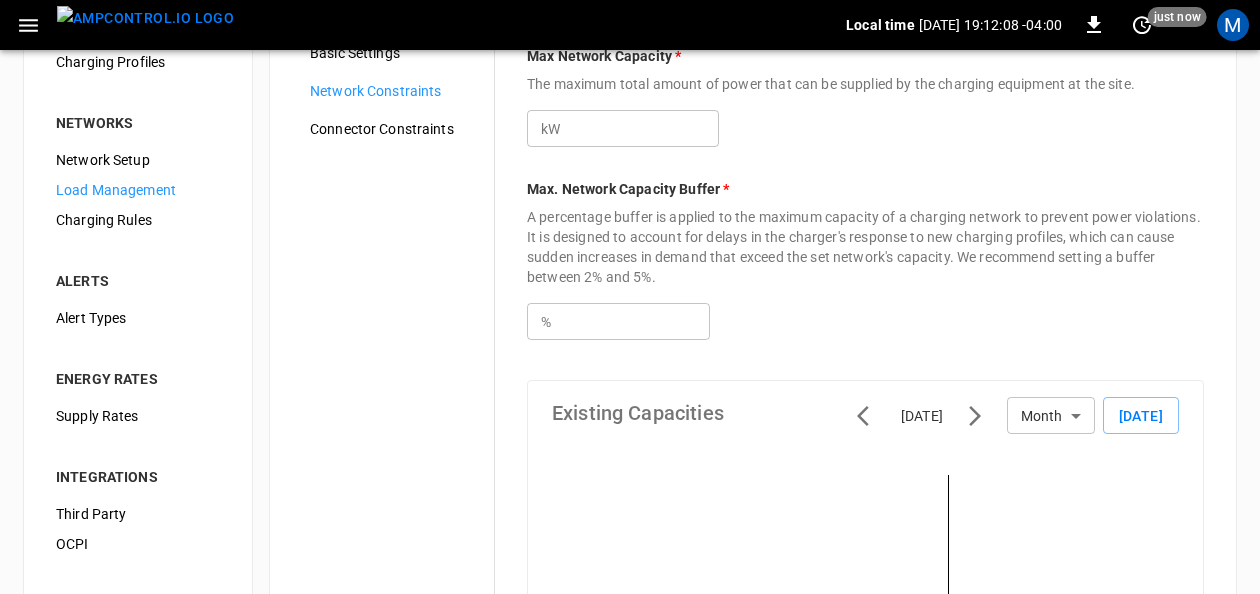 scroll, scrollTop: 100, scrollLeft: 0, axis: vertical 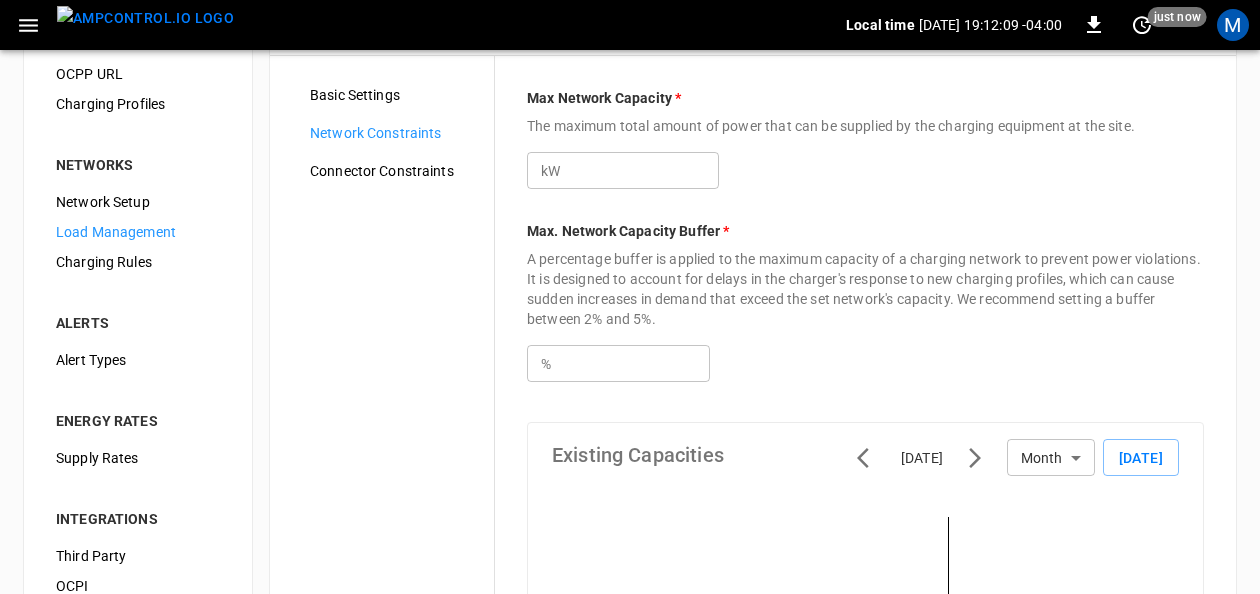 click on "Connector Constraints" at bounding box center [394, 171] 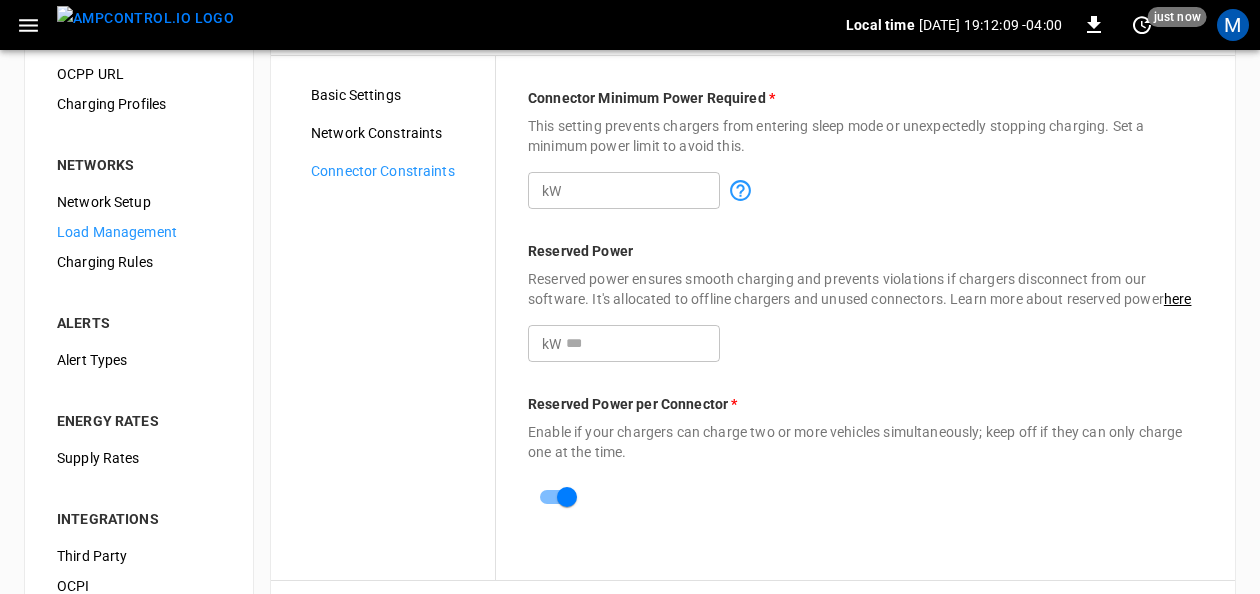 scroll, scrollTop: 0, scrollLeft: 0, axis: both 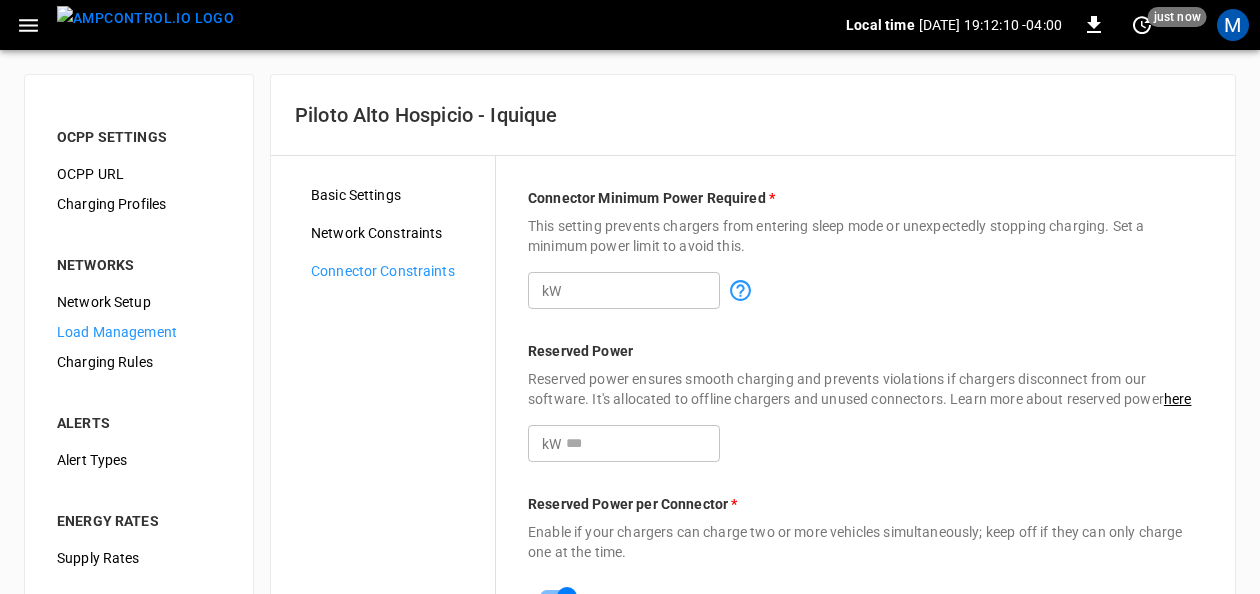 click on "*" at bounding box center (643, 290) 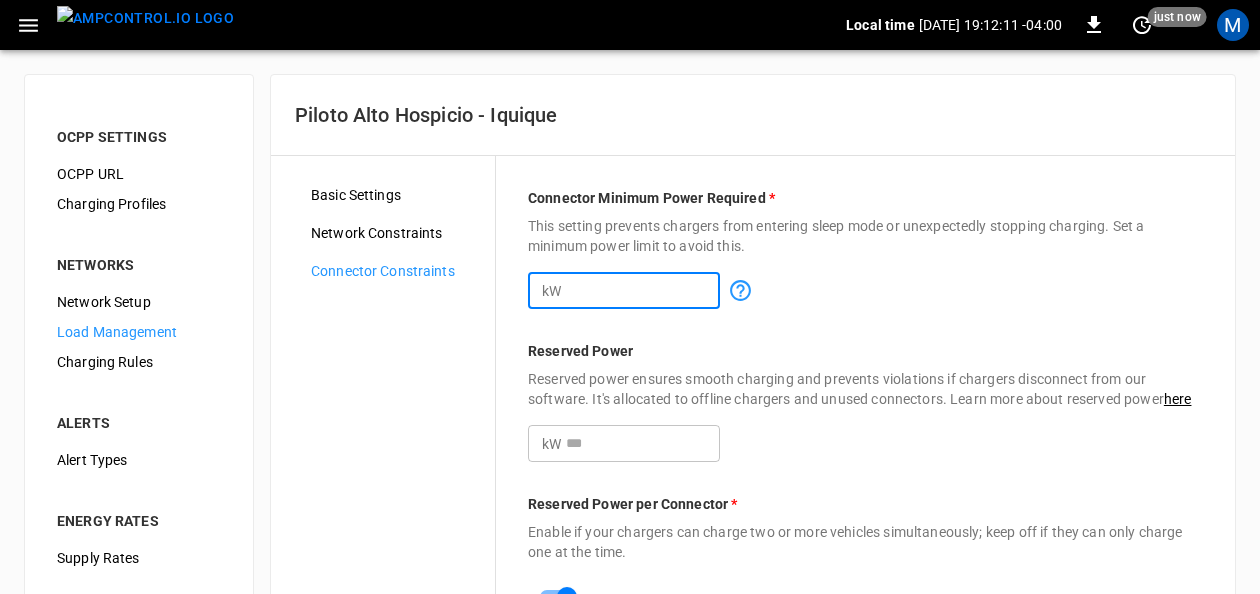 type on "**" 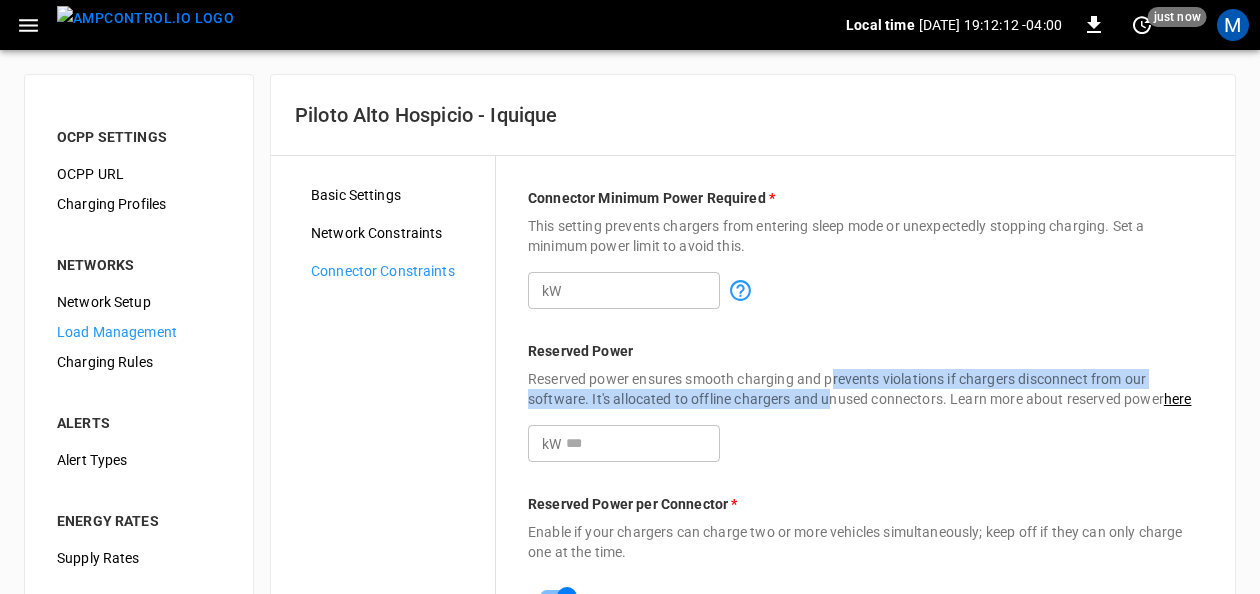 click on "Reserved power ensures smooth charging and prevents violations if chargers disconnect from our software. It's allocated to offline chargers and unused connectors. Learn more about reserved power  here" at bounding box center (865, 389) 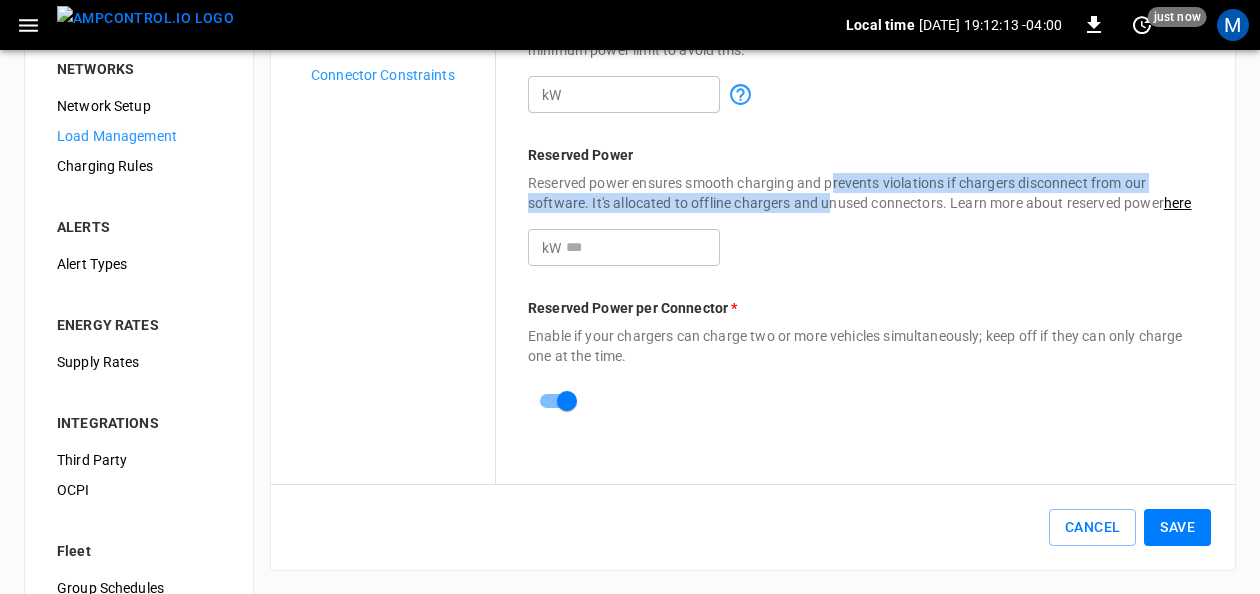 scroll, scrollTop: 200, scrollLeft: 0, axis: vertical 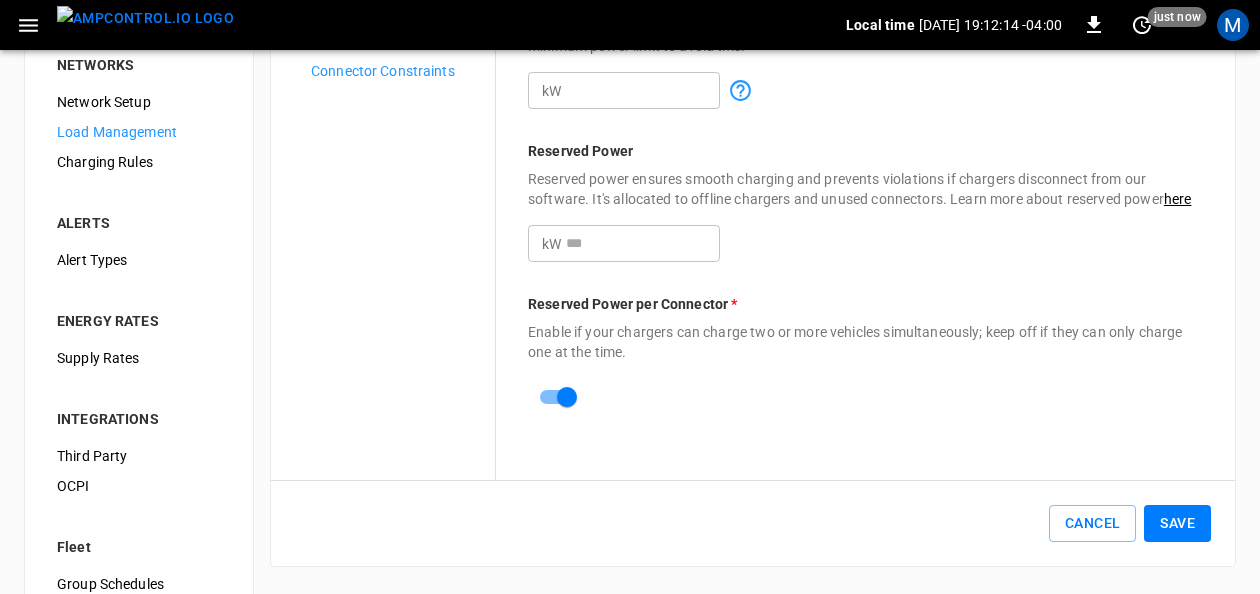 click on "*" at bounding box center (643, 243) 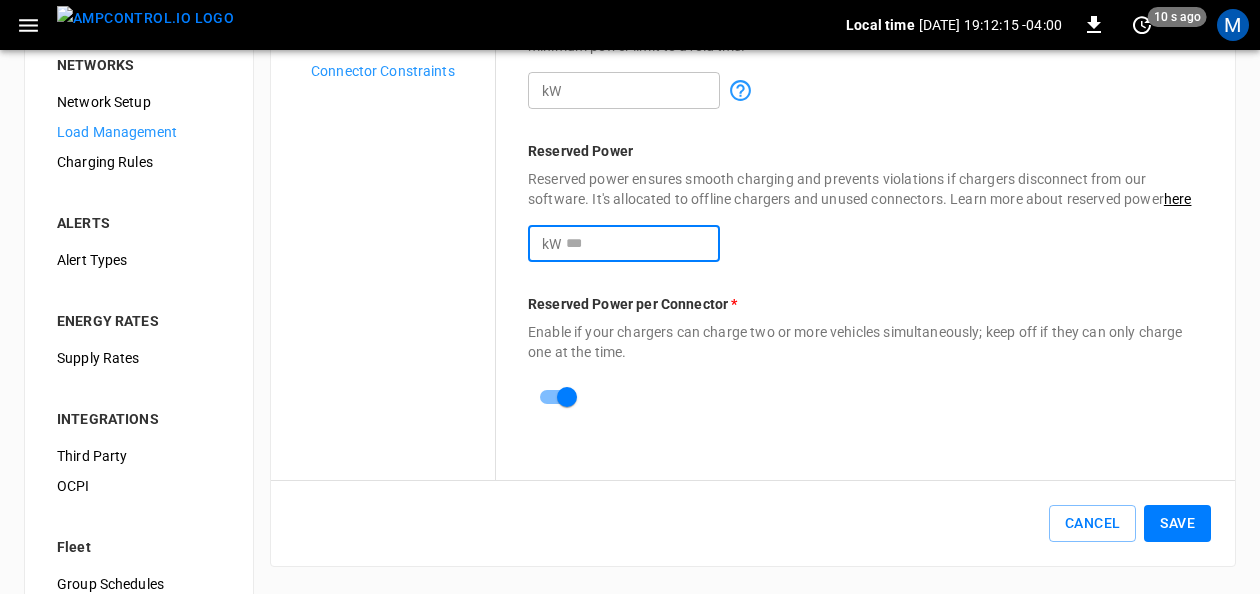 click on "*" at bounding box center (643, 243) 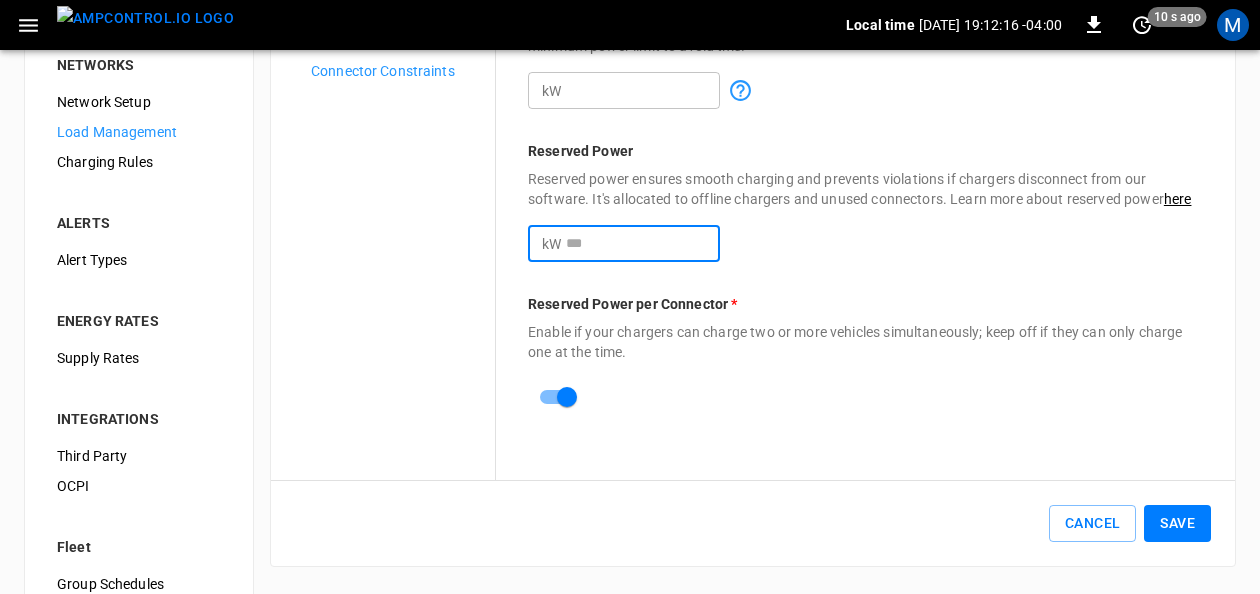 type on "*" 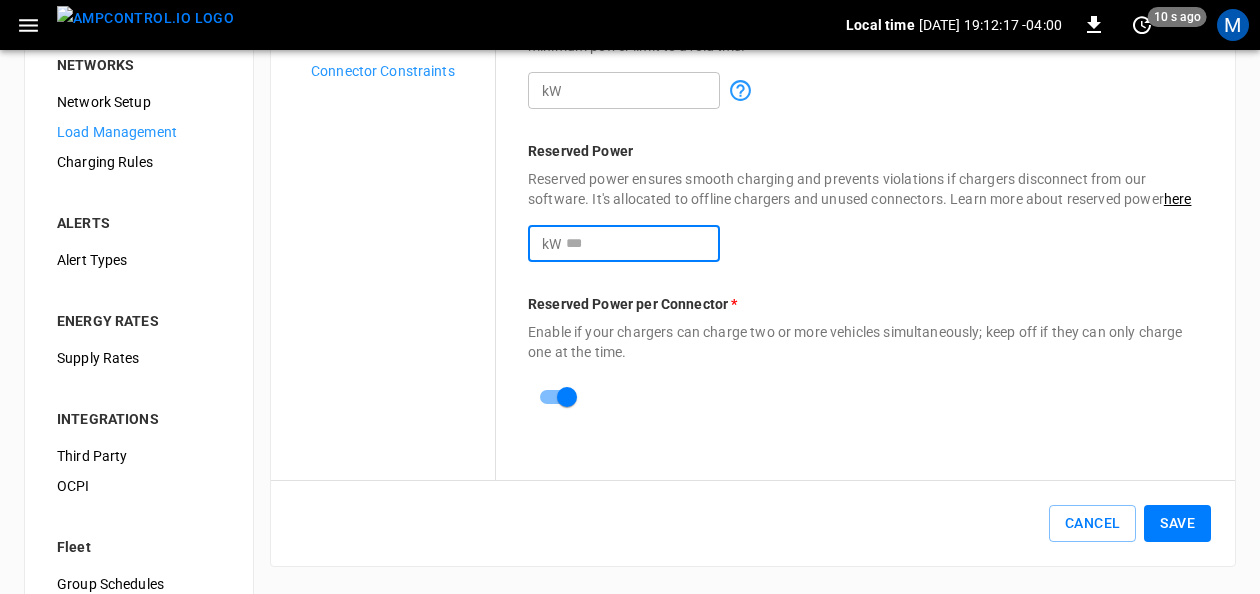 click on "*" at bounding box center (643, 243) 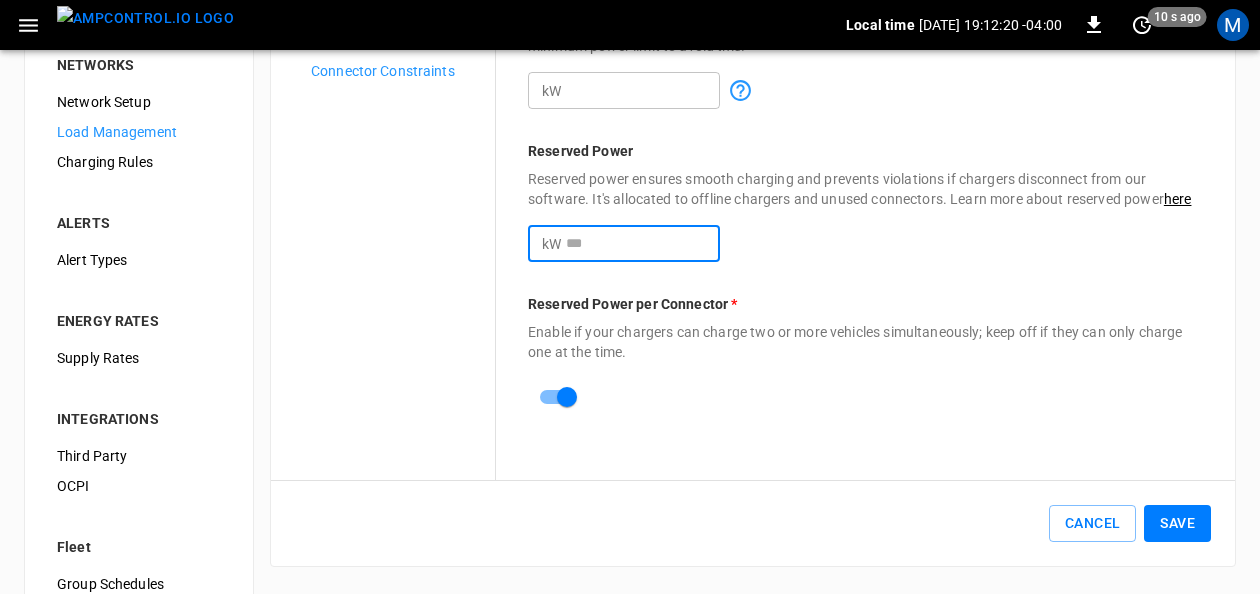 click on "Save" at bounding box center (1177, 523) 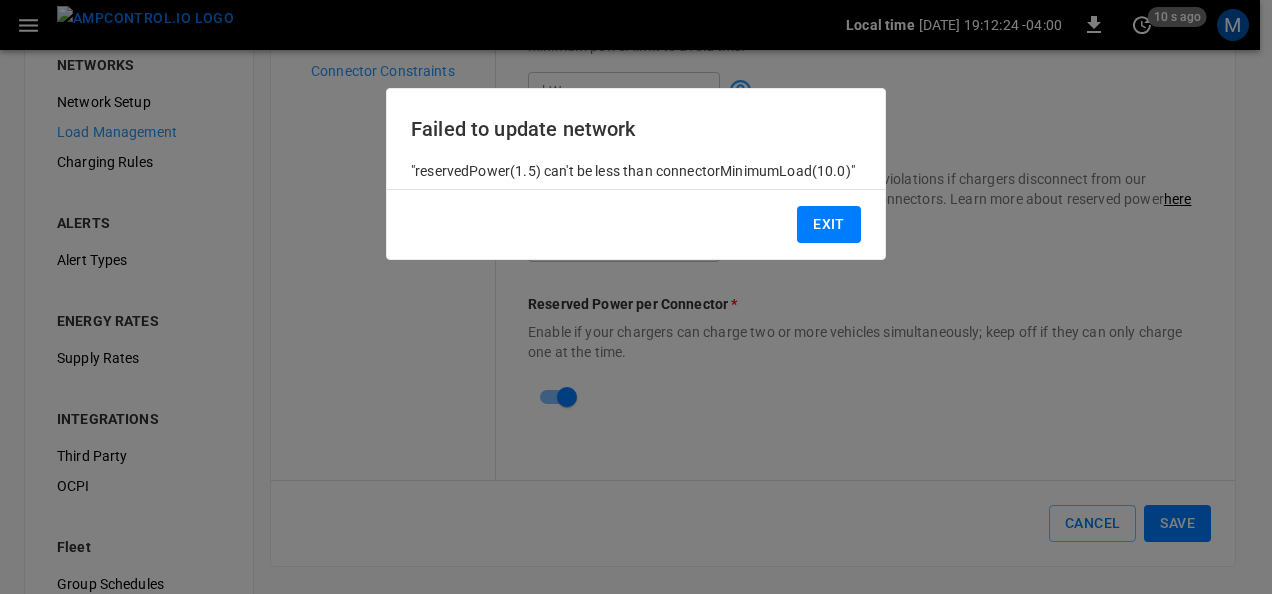 click on "Exit" at bounding box center [829, 224] 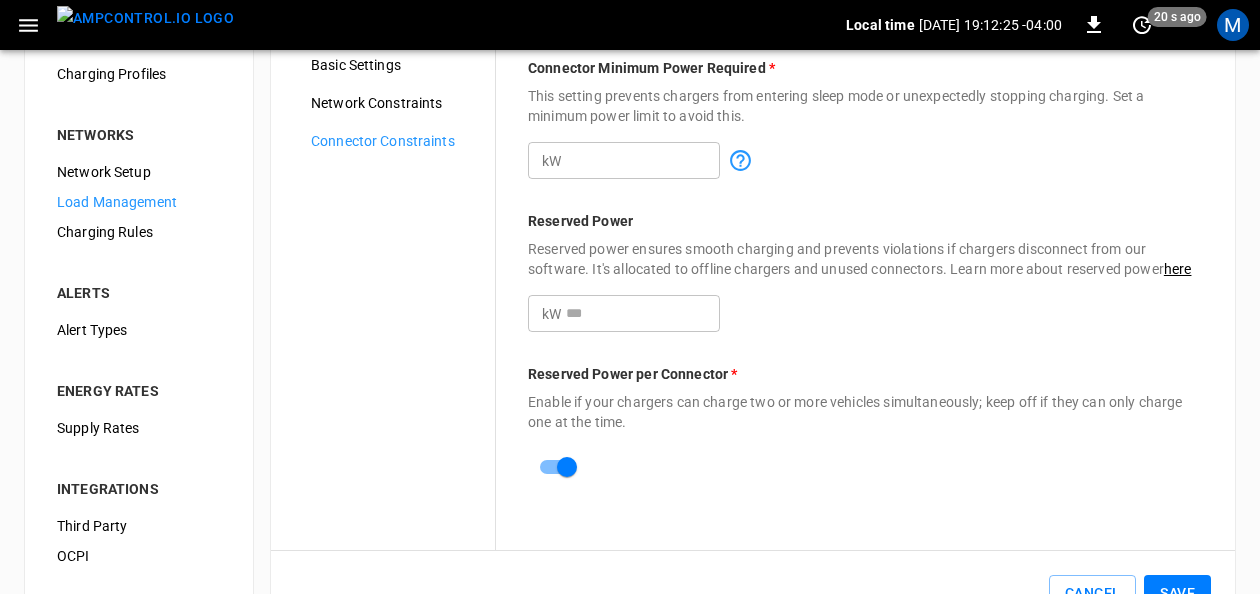 scroll, scrollTop: 100, scrollLeft: 0, axis: vertical 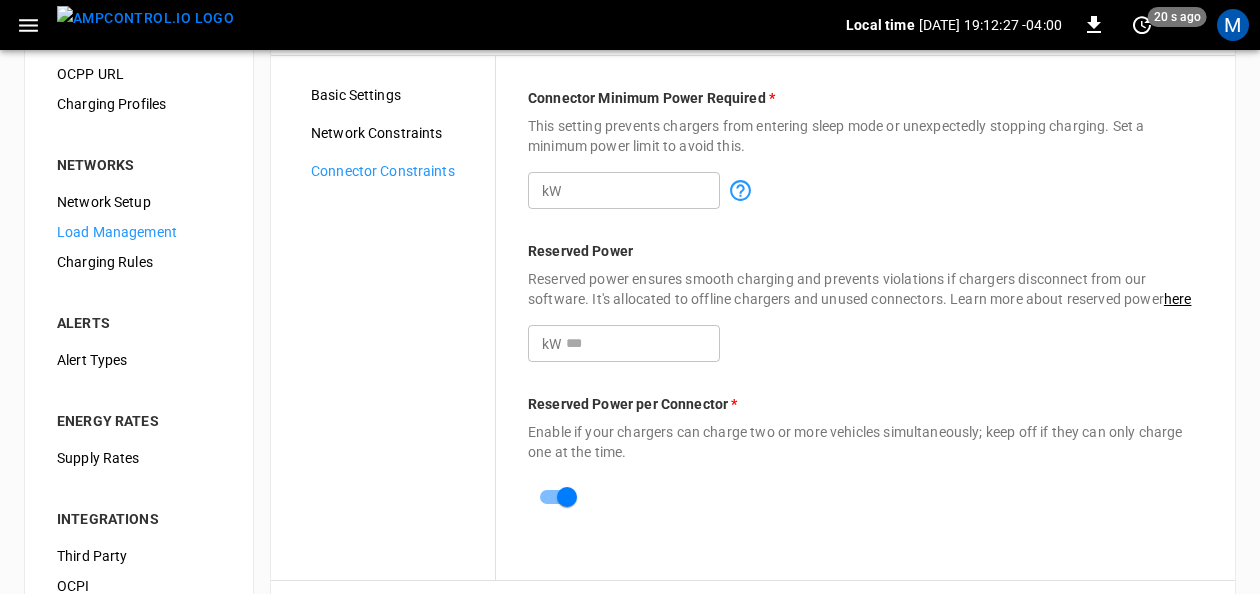 click on "***" at bounding box center [643, 343] 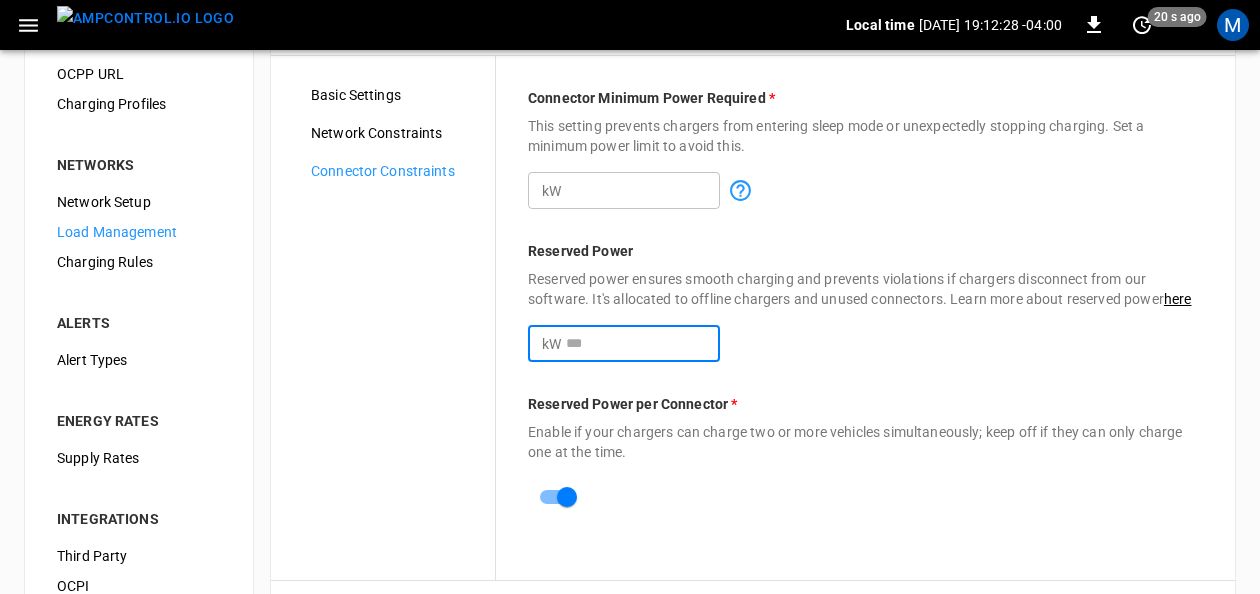 click on "***" at bounding box center (643, 343) 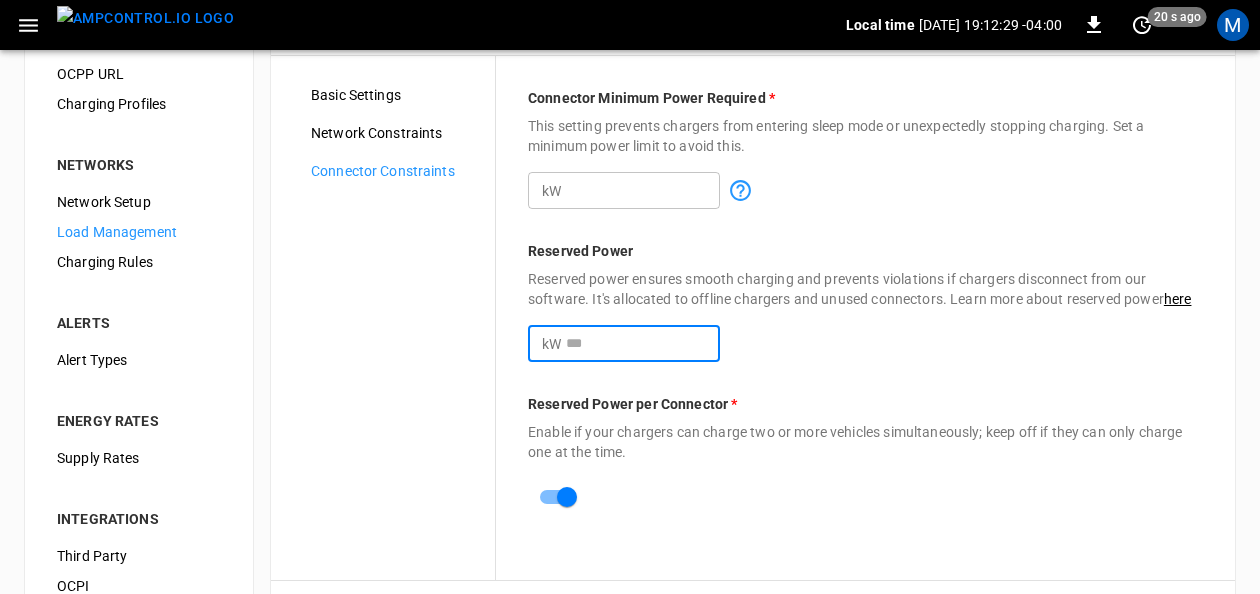 click on "***" at bounding box center [643, 343] 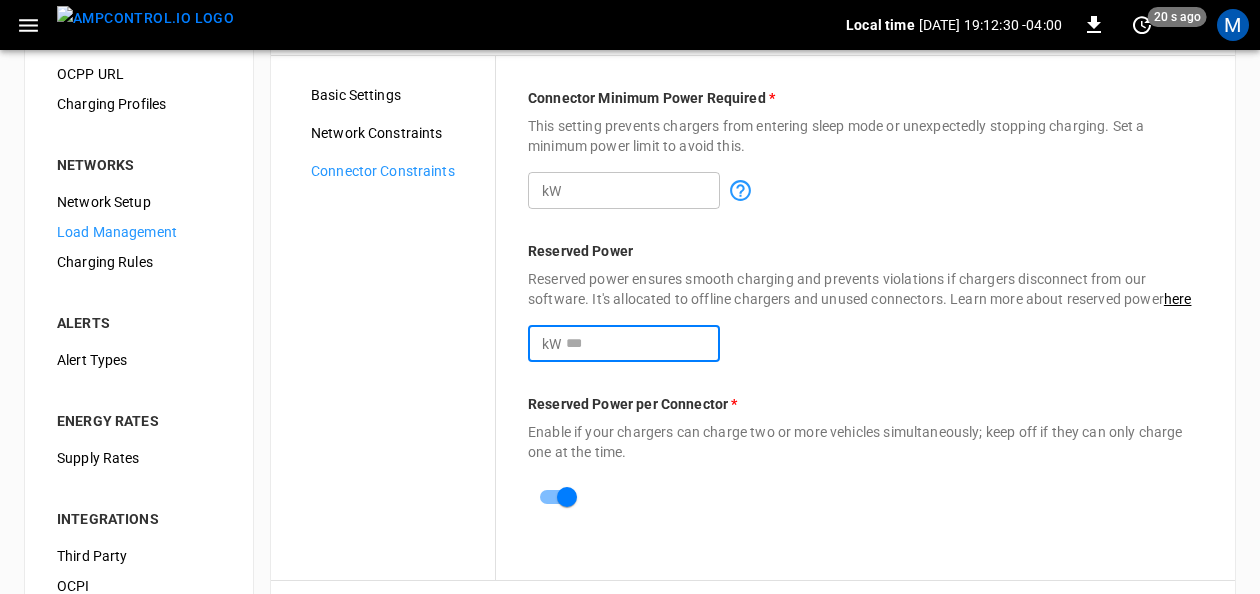 click on "***" at bounding box center [643, 343] 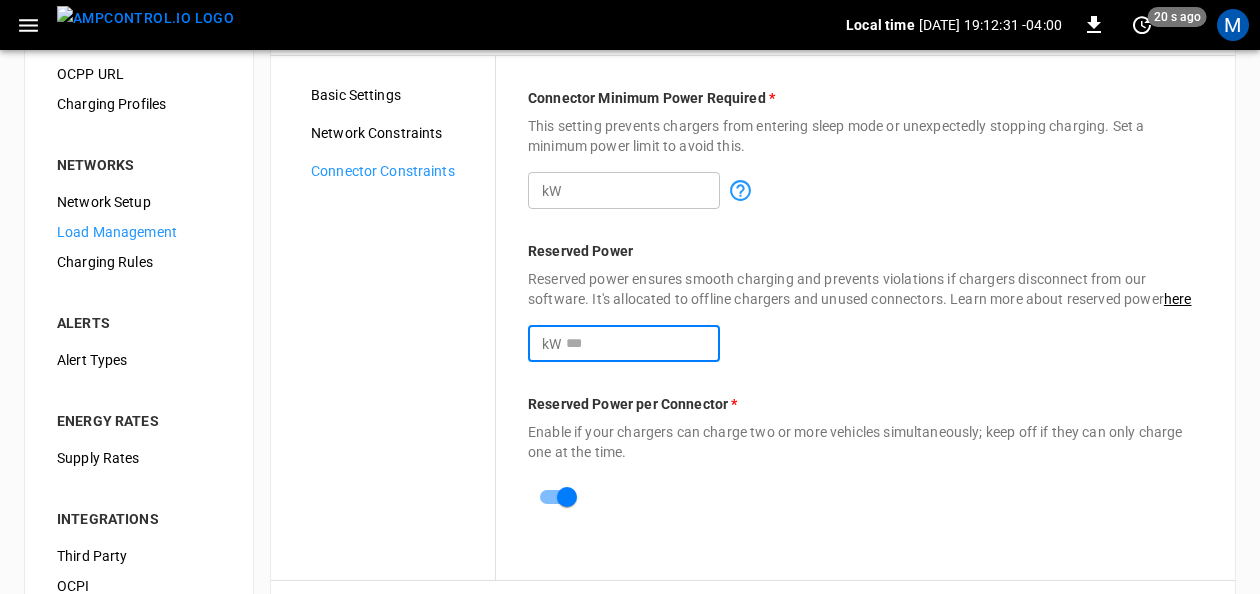 click on "***" at bounding box center [643, 343] 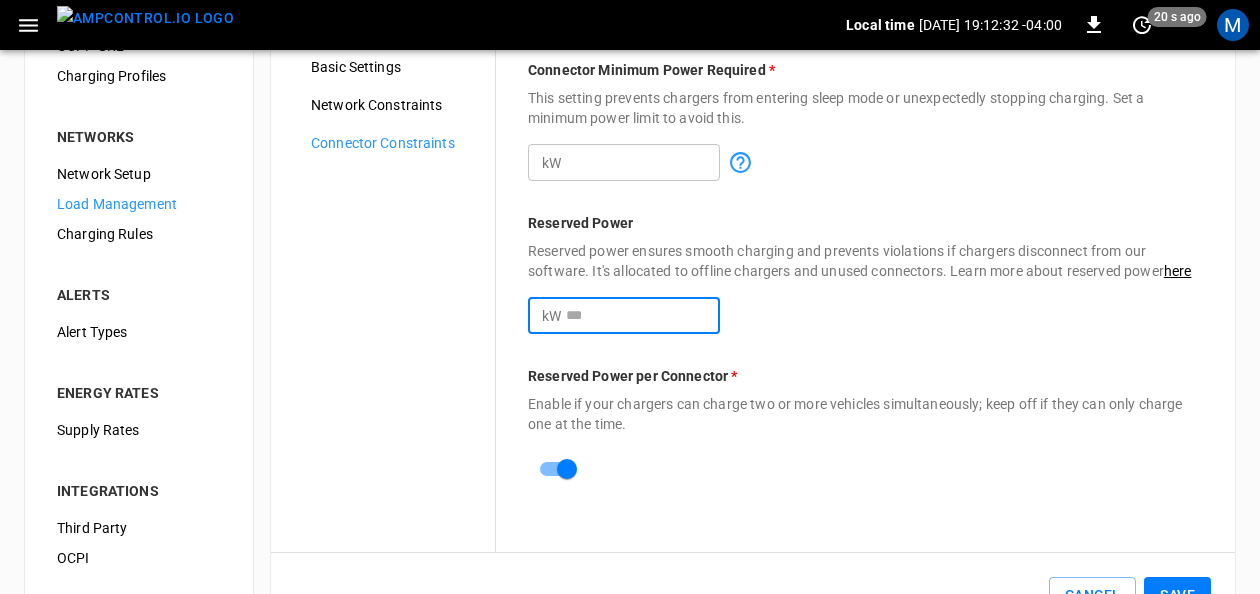 scroll, scrollTop: 200, scrollLeft: 0, axis: vertical 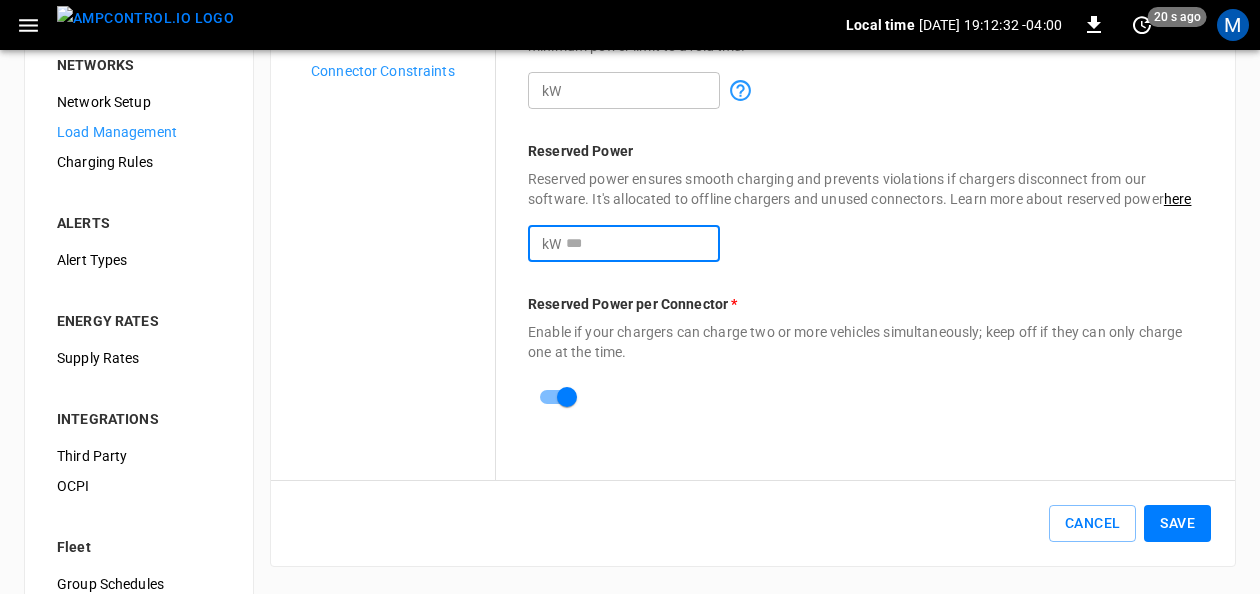 click on "Save" at bounding box center [1177, 523] 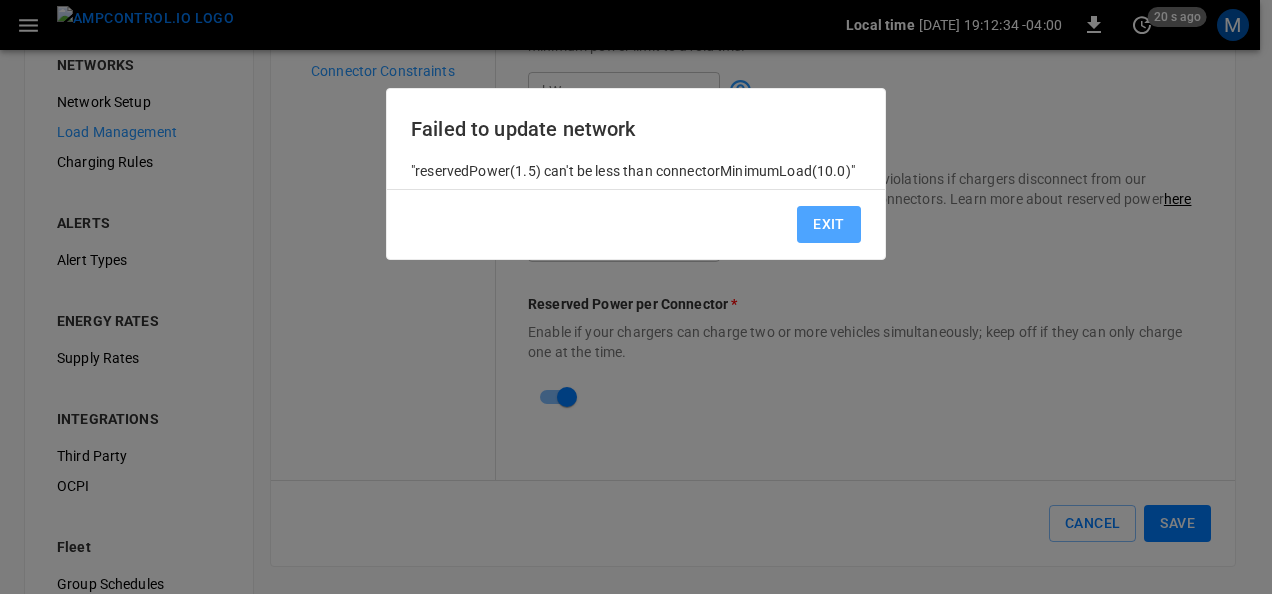 click on "Exit" at bounding box center (829, 224) 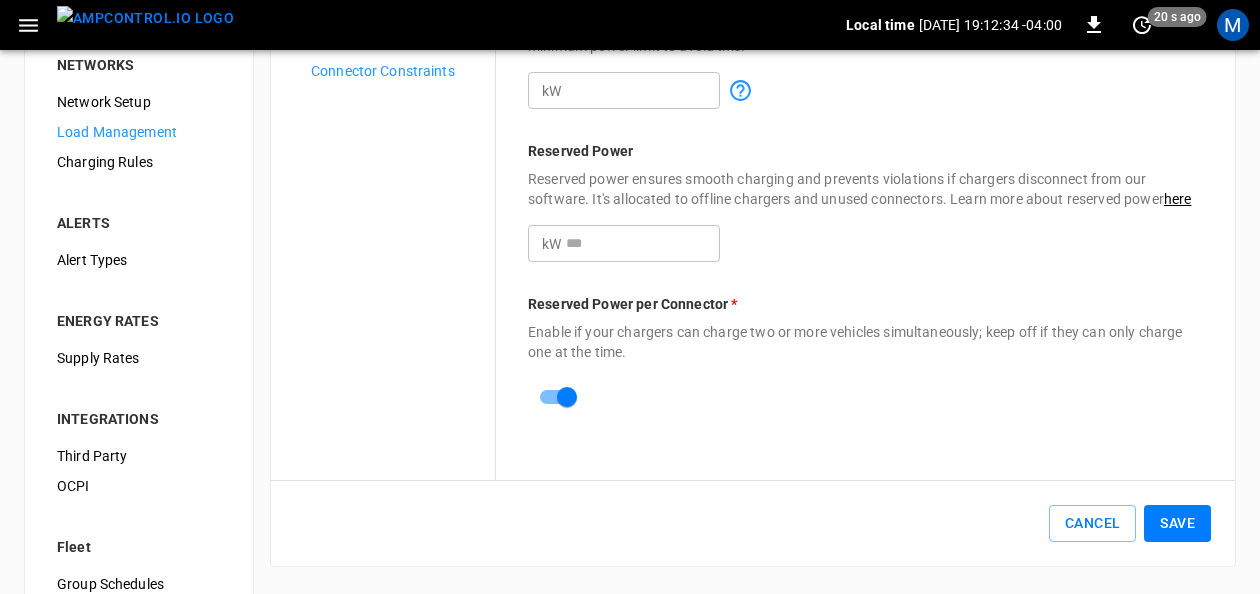 click on "***" at bounding box center [643, 243] 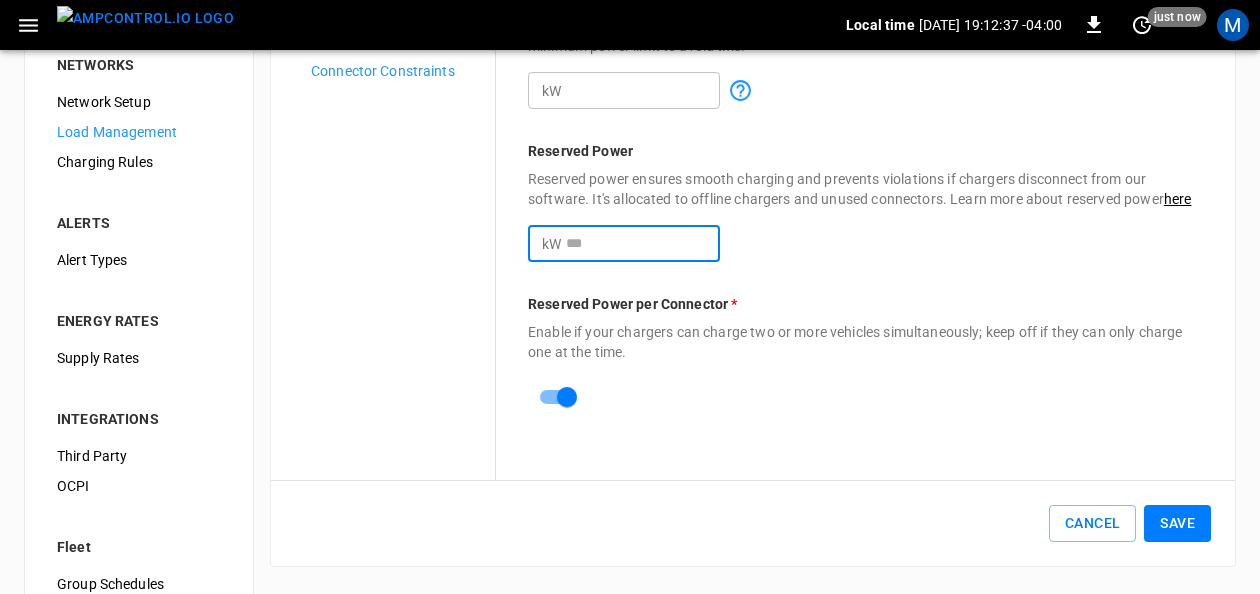 type on "*" 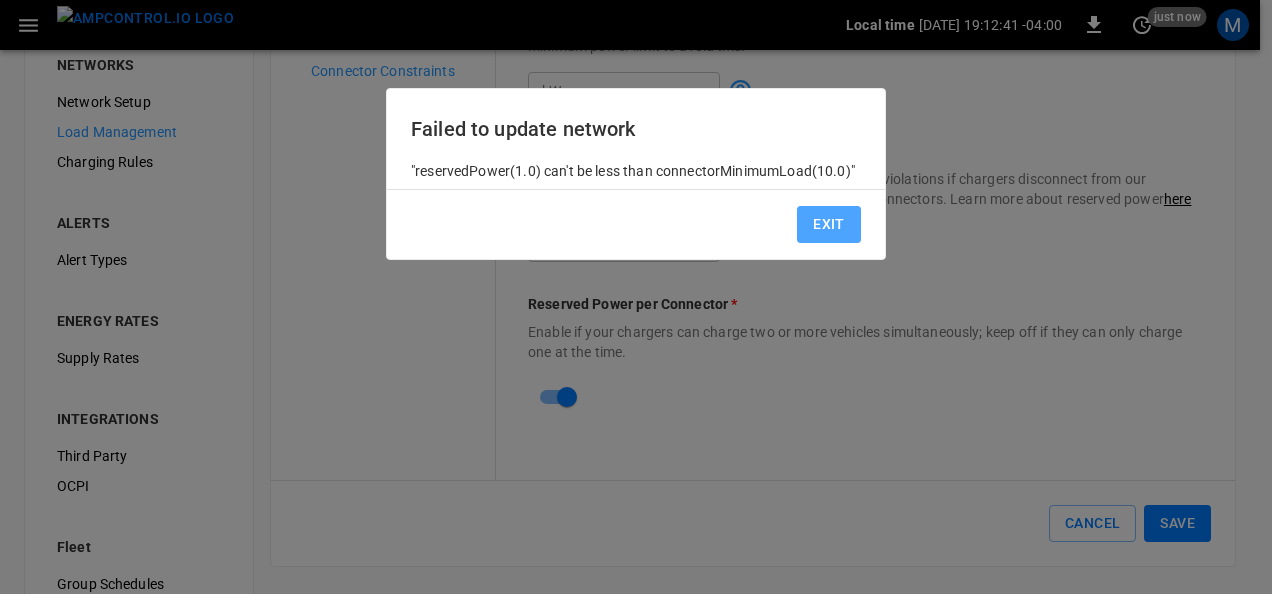 click on "Exit" at bounding box center (829, 224) 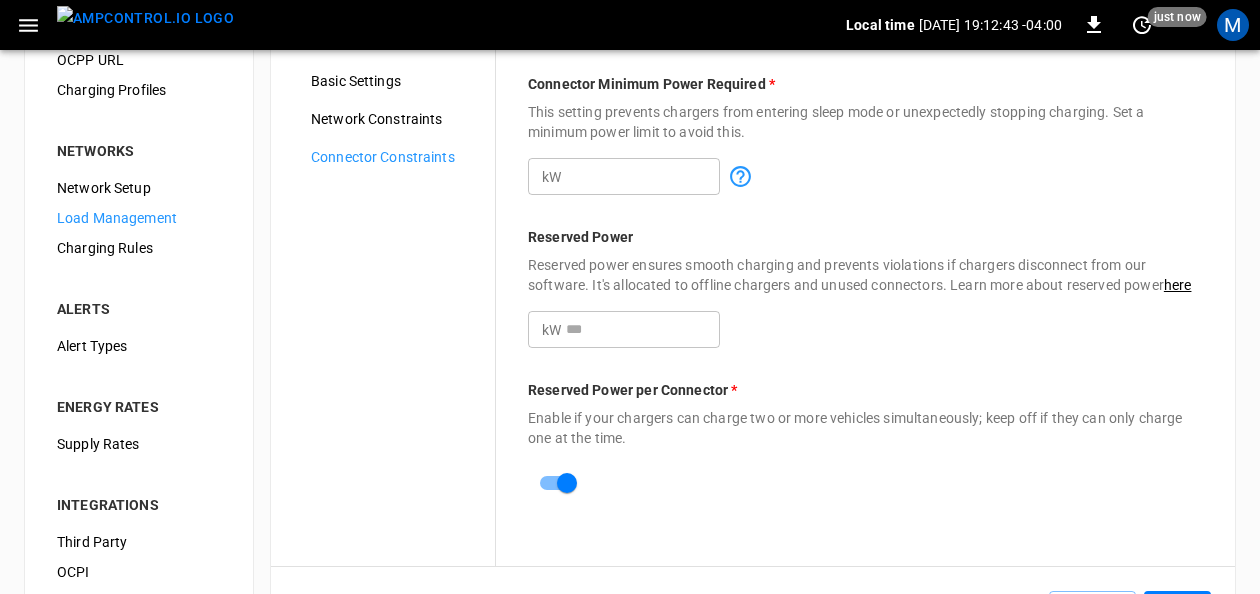 scroll, scrollTop: 106, scrollLeft: 0, axis: vertical 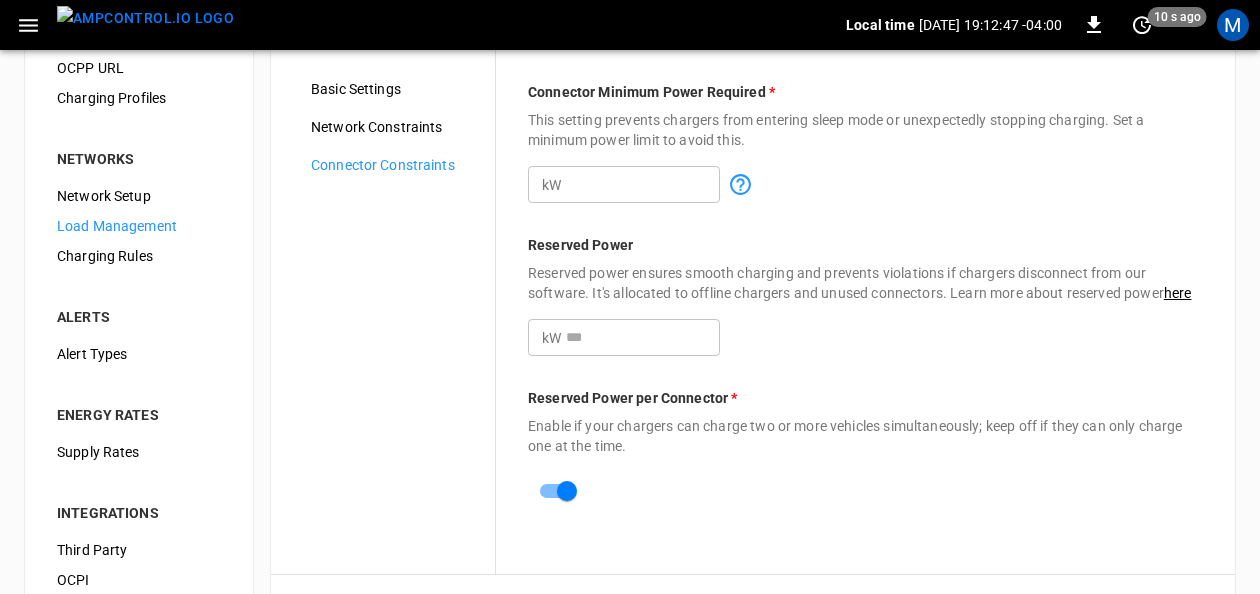 click on "Network Setup" at bounding box center [139, 196] 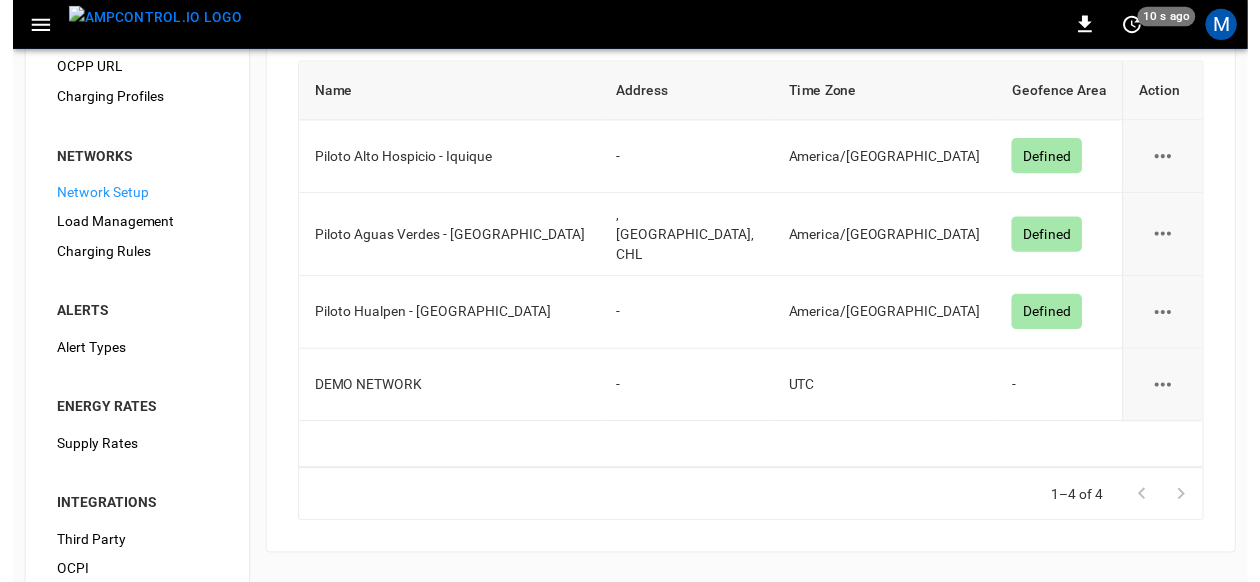 scroll, scrollTop: 0, scrollLeft: 0, axis: both 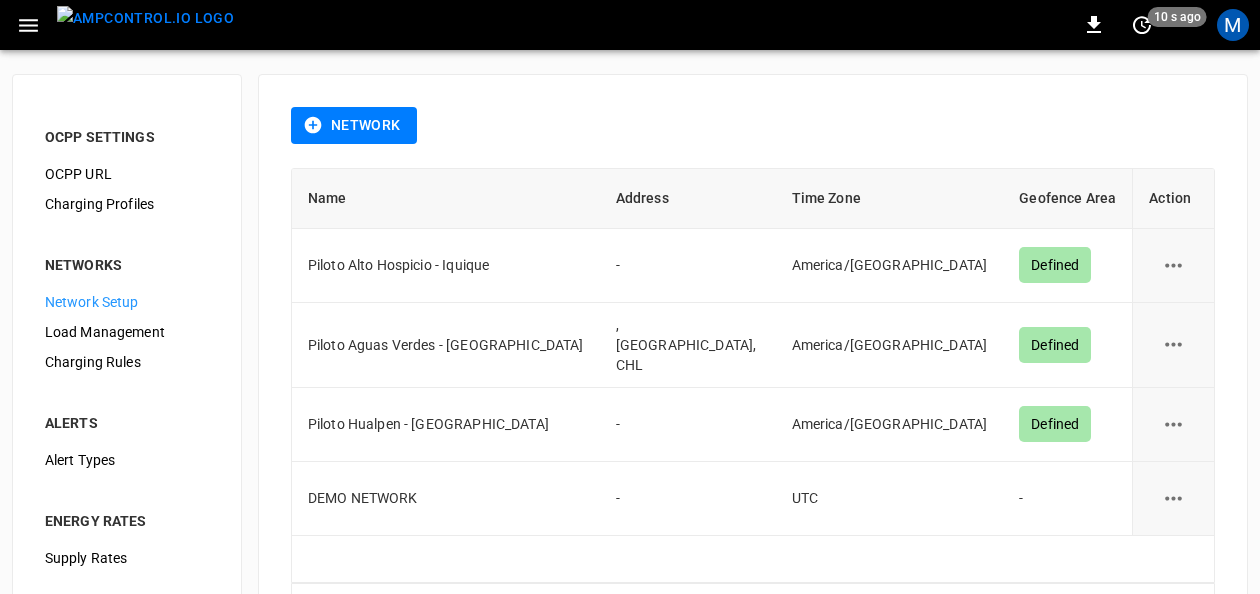 click on "Load Management" at bounding box center [127, 332] 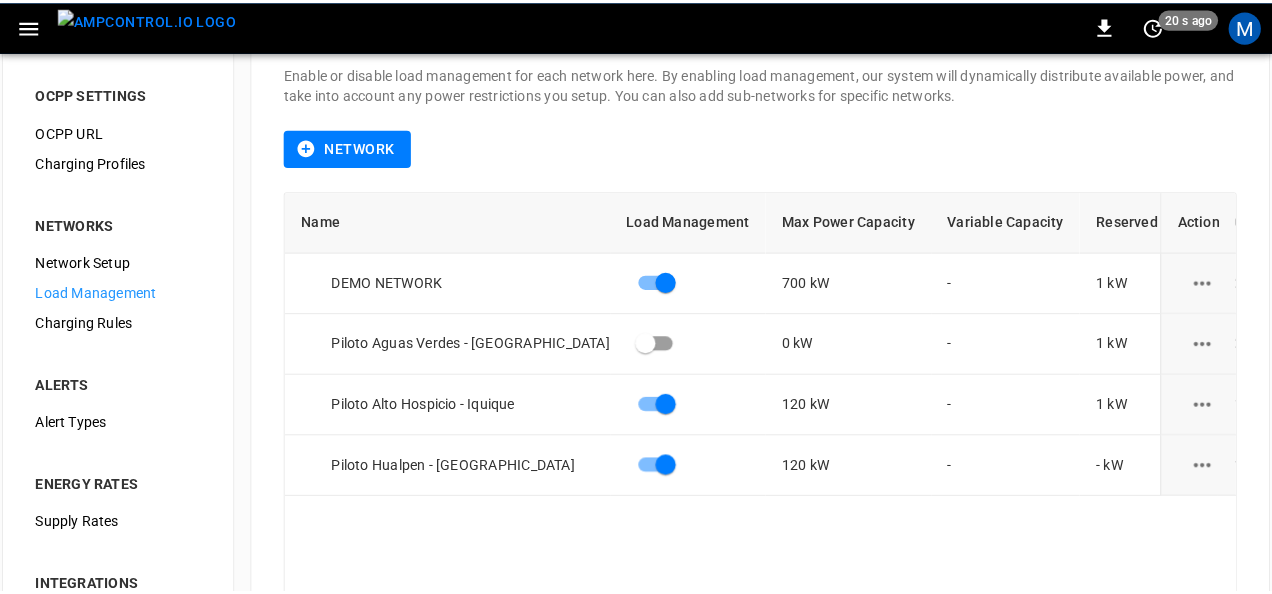 scroll, scrollTop: 59, scrollLeft: 0, axis: vertical 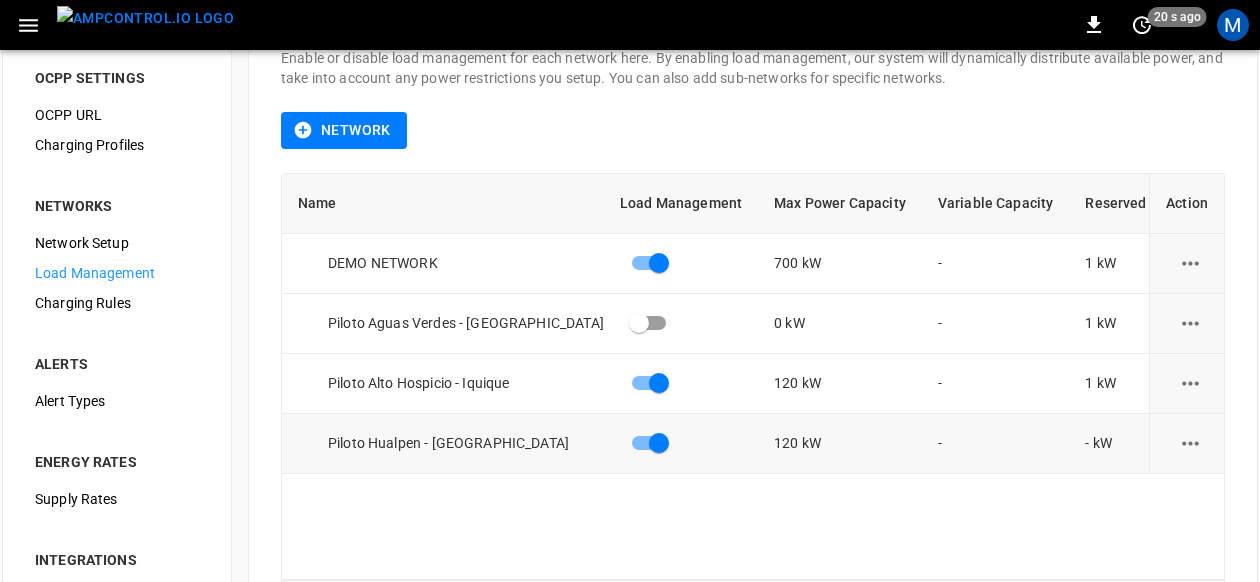 click 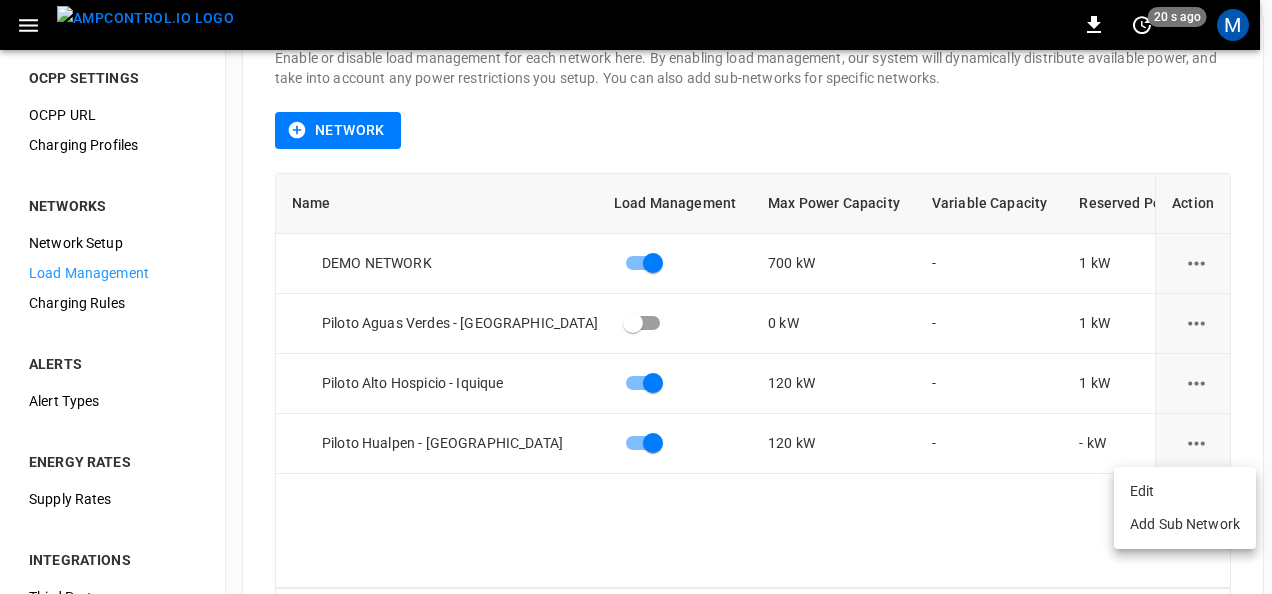 click on "Edit" at bounding box center [1185, 491] 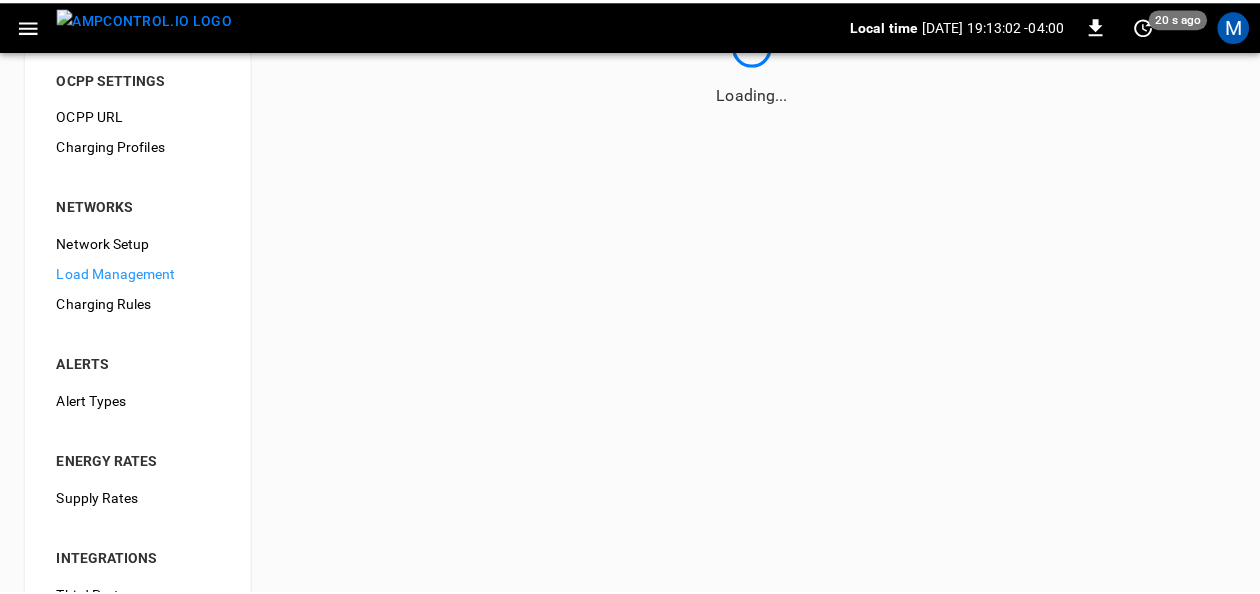 scroll, scrollTop: 0, scrollLeft: 0, axis: both 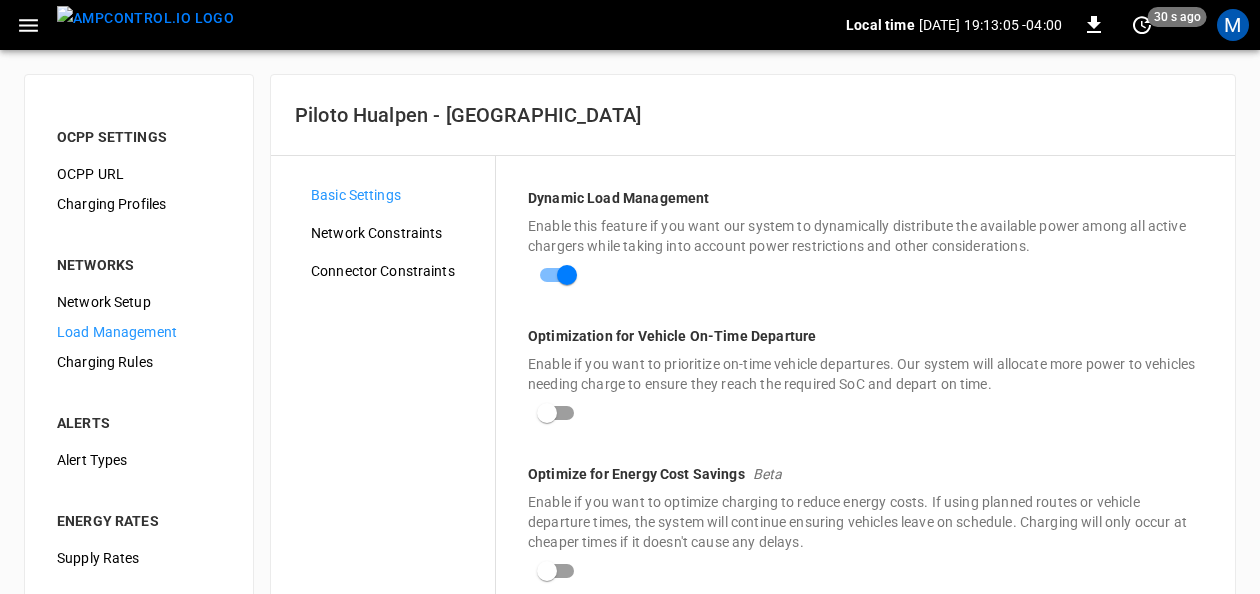 click on "Network Constraints" at bounding box center (395, 233) 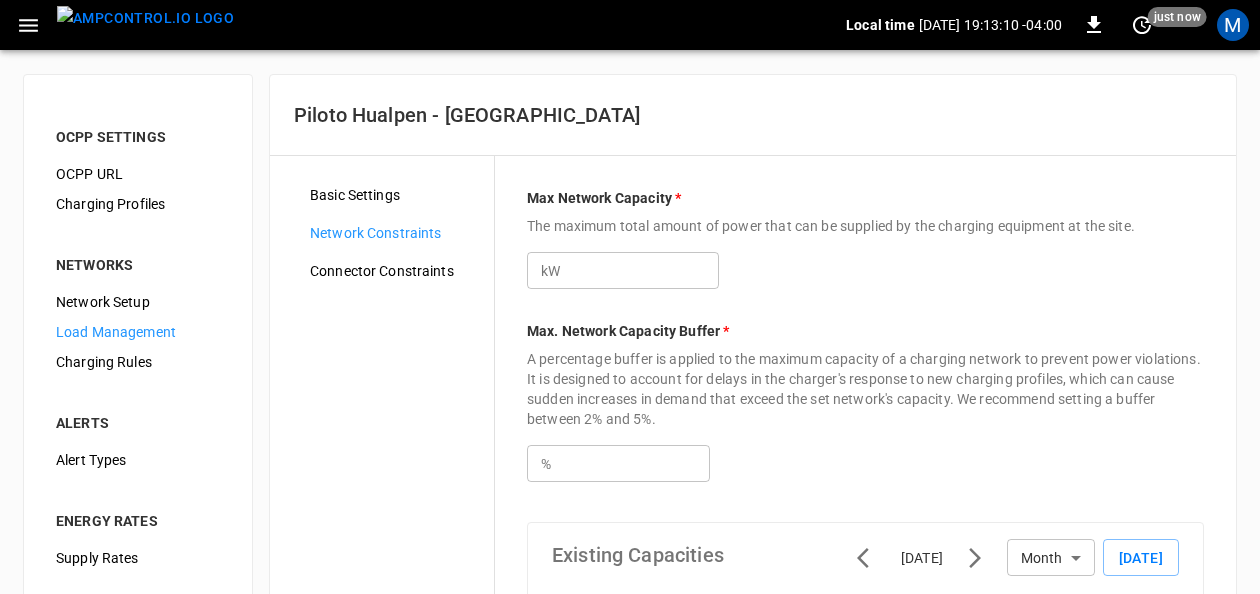 click on "Connector Constraints" at bounding box center [394, 271] 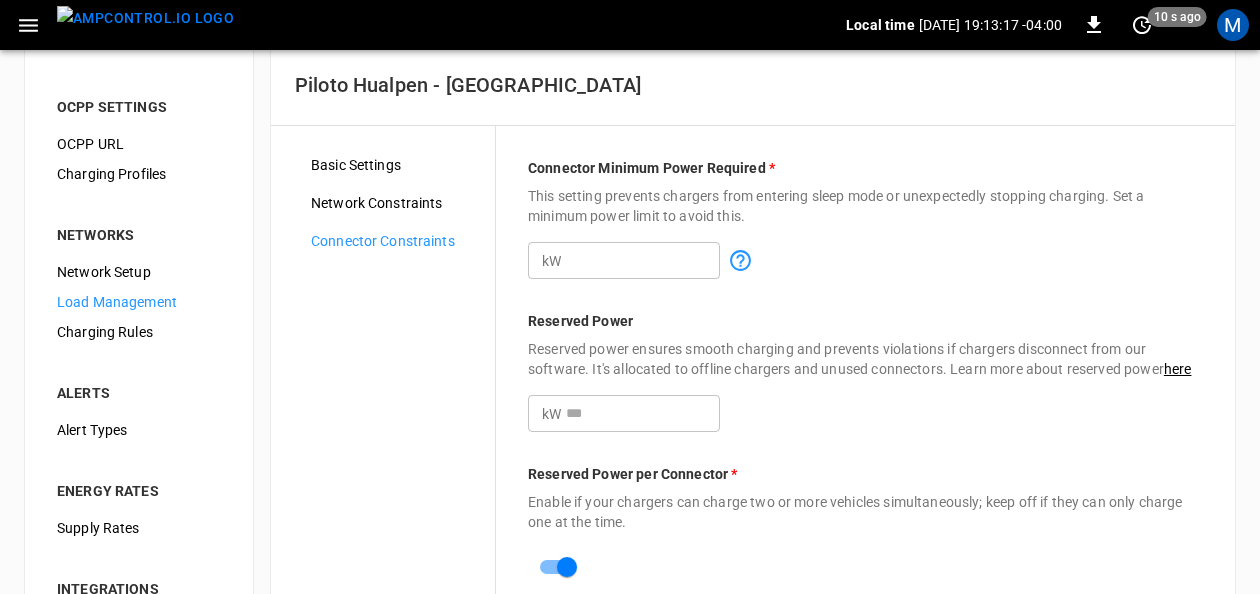 scroll, scrollTop: 0, scrollLeft: 0, axis: both 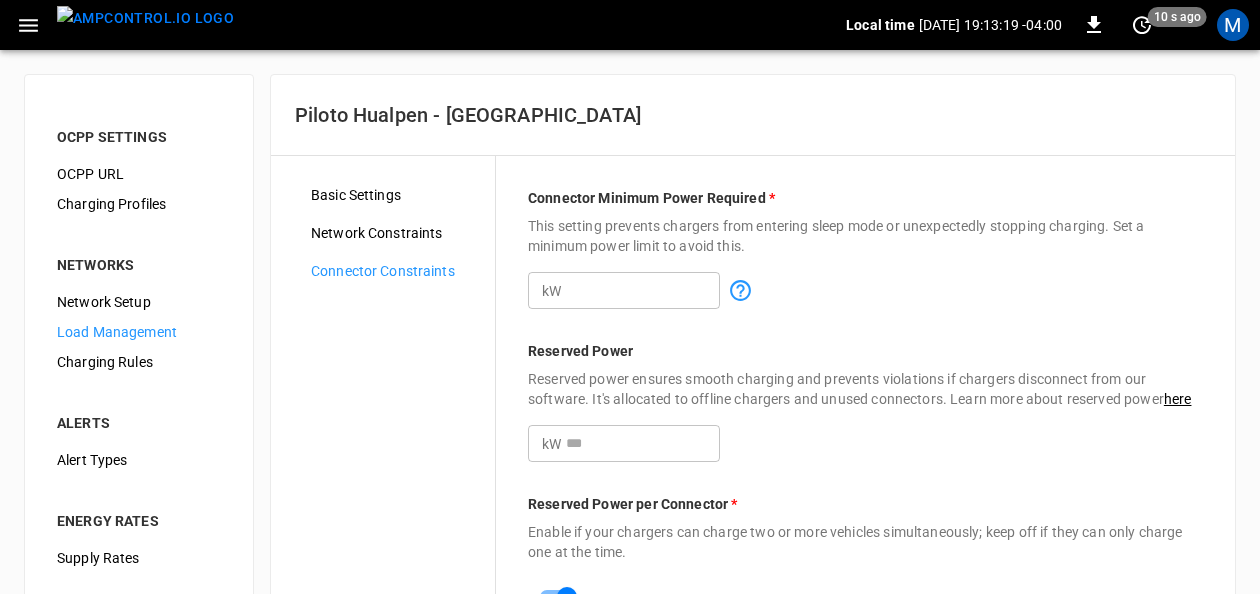 click on "Network Constraints" at bounding box center (395, 233) 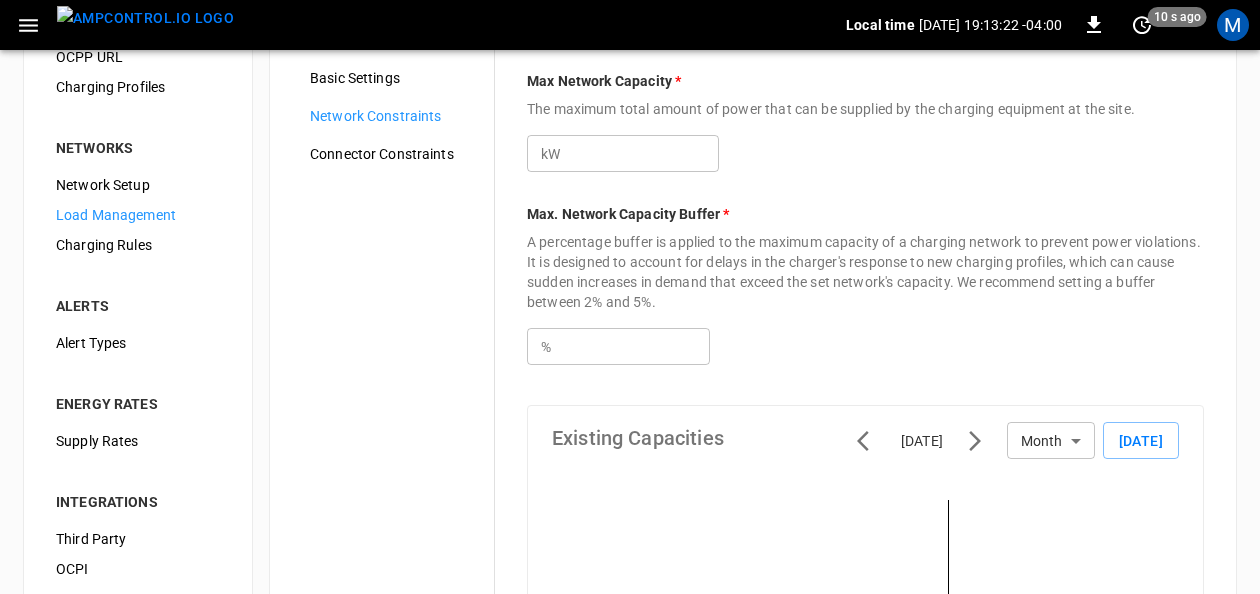 scroll, scrollTop: 0, scrollLeft: 0, axis: both 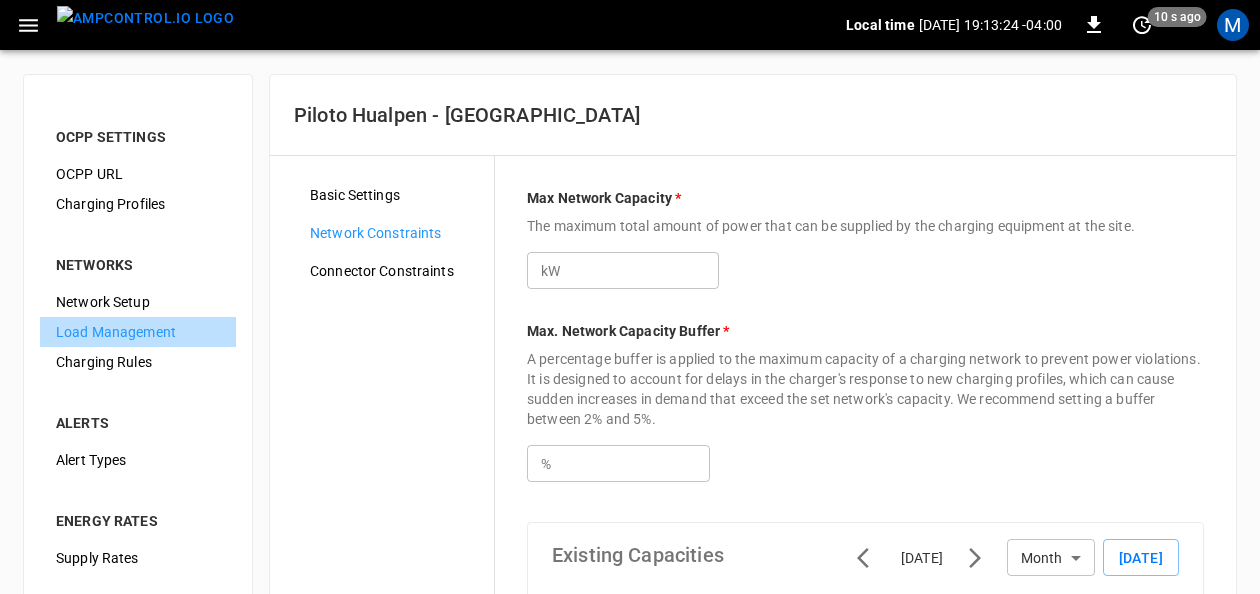 click on "Load Management" at bounding box center [138, 332] 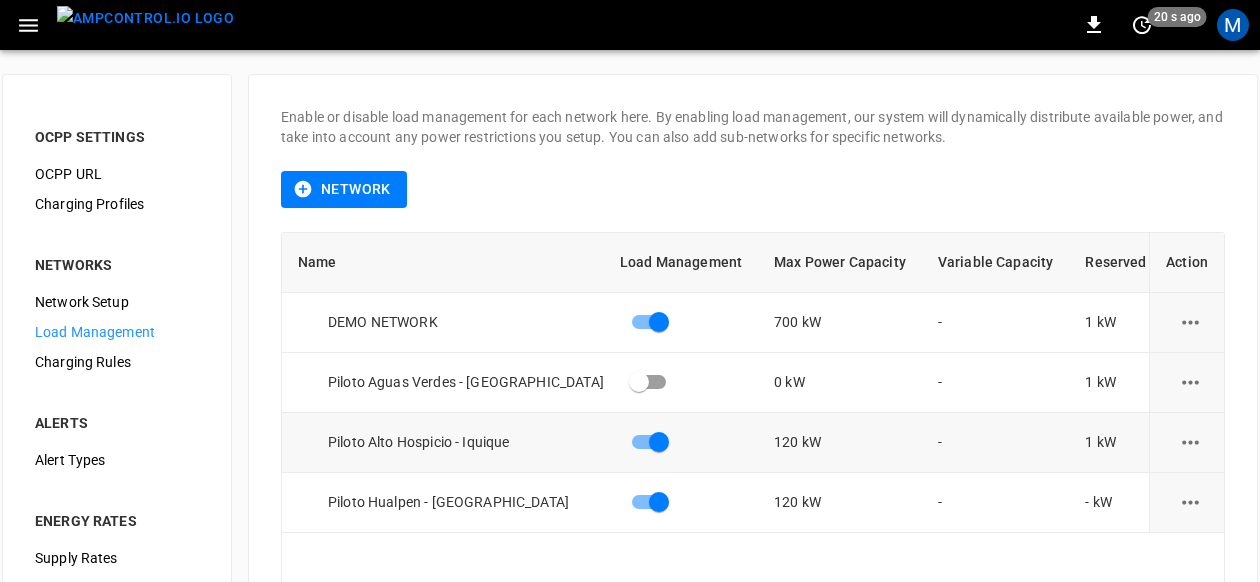 click 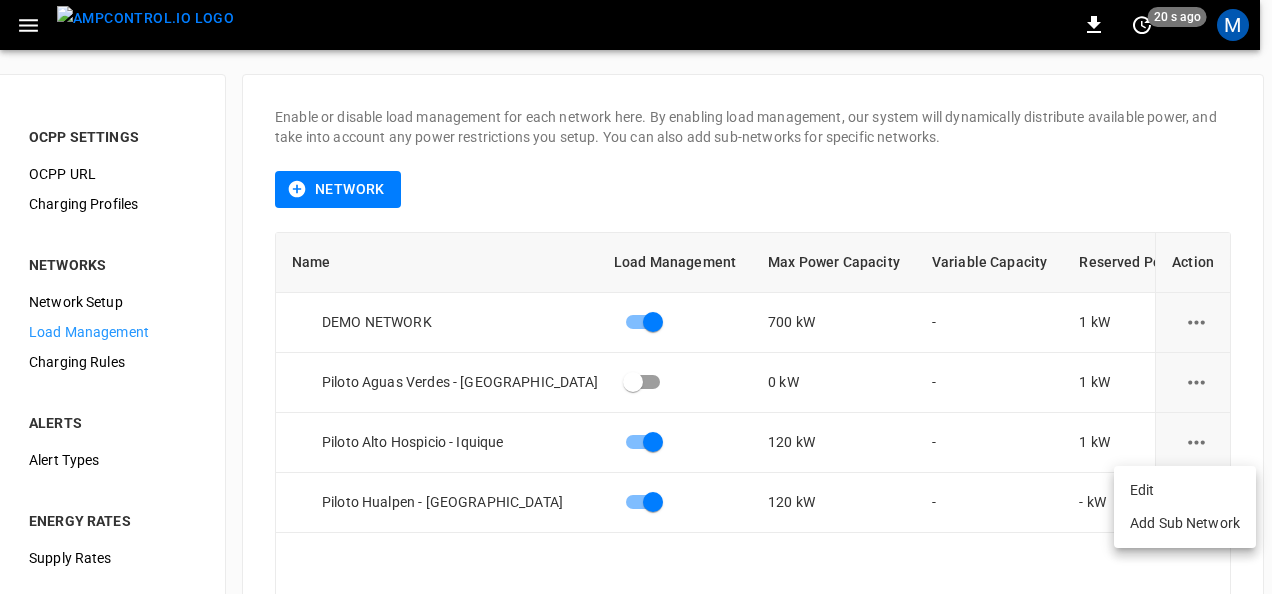 click on "Edit" at bounding box center [1185, 490] 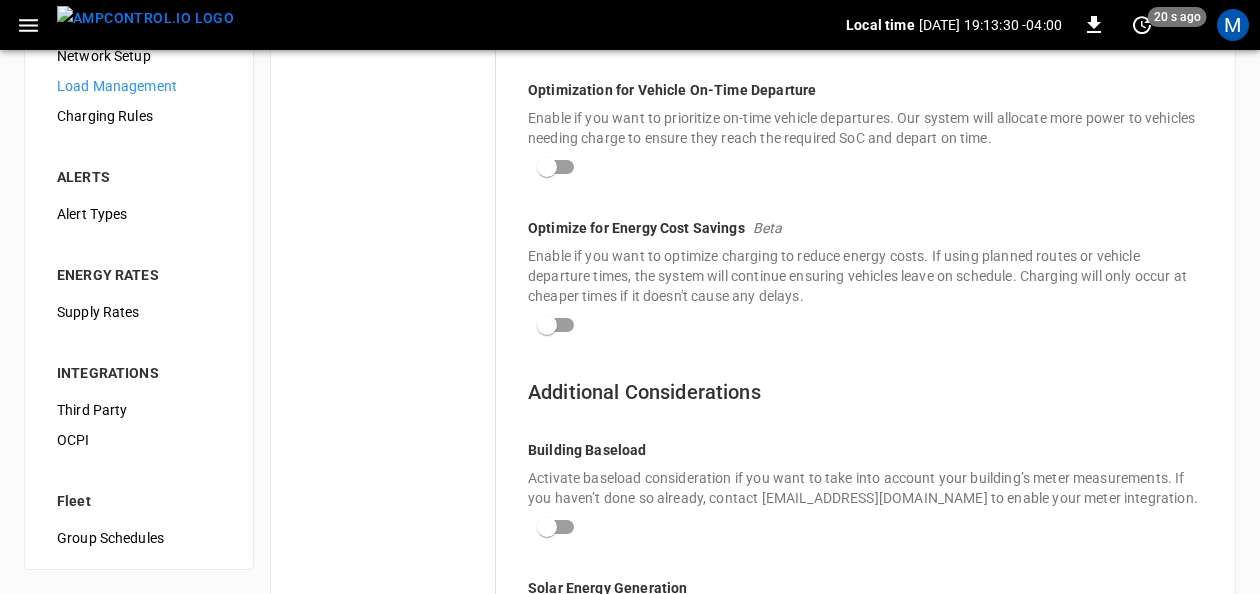 scroll, scrollTop: 46, scrollLeft: 0, axis: vertical 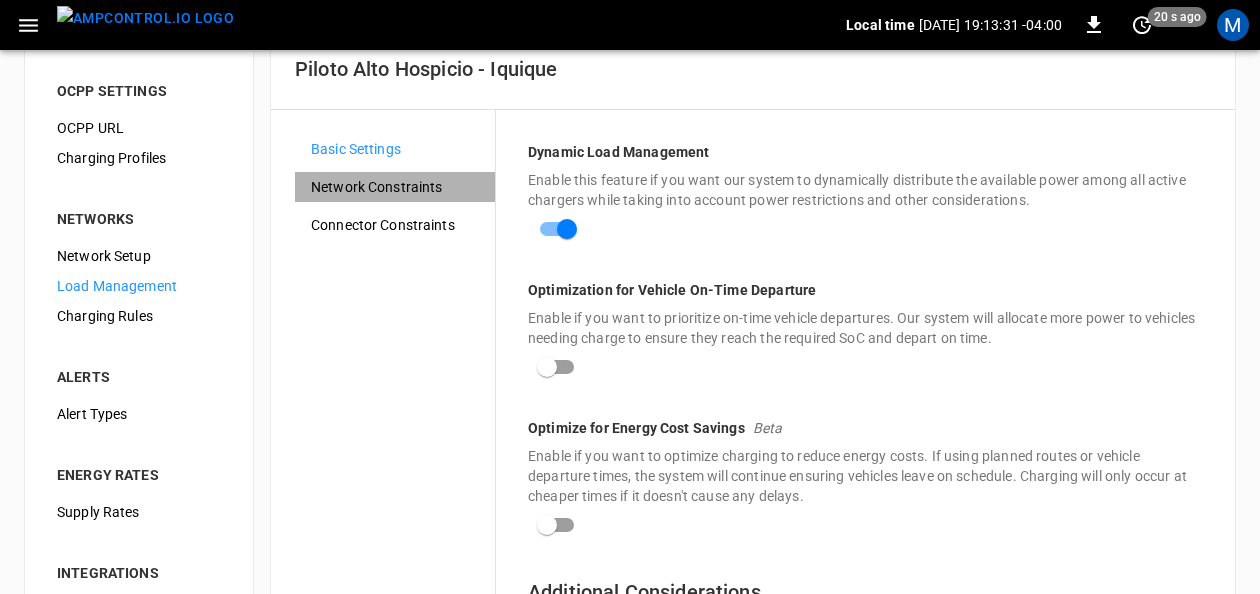 click on "Network Constraints" at bounding box center (395, 187) 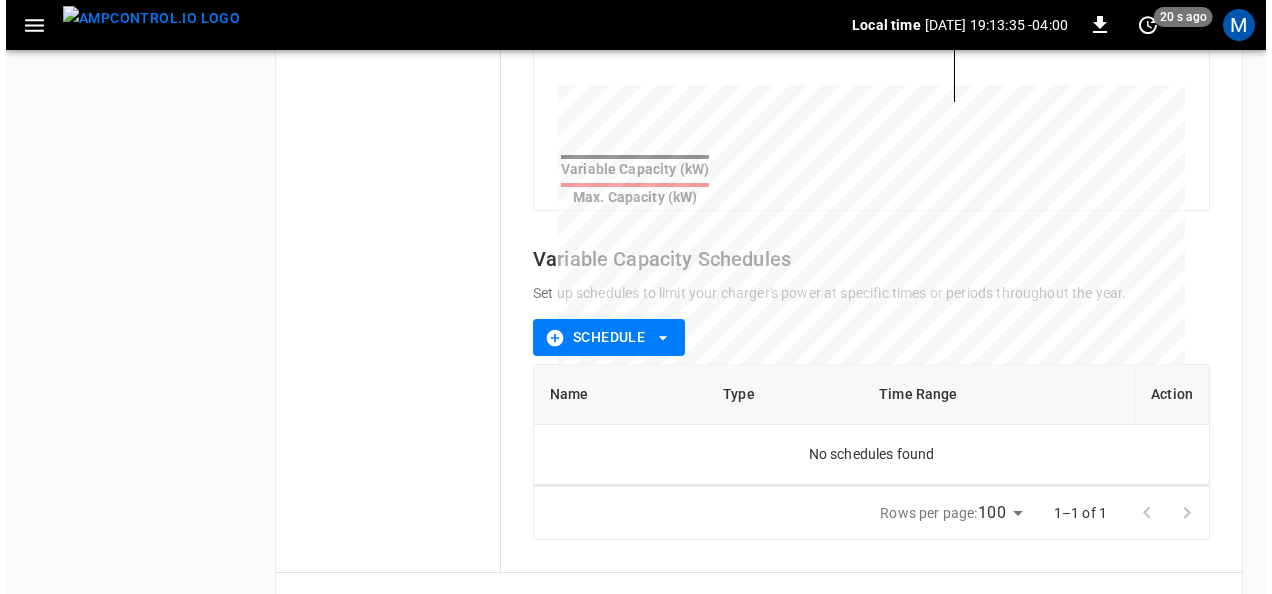 scroll, scrollTop: 861, scrollLeft: 0, axis: vertical 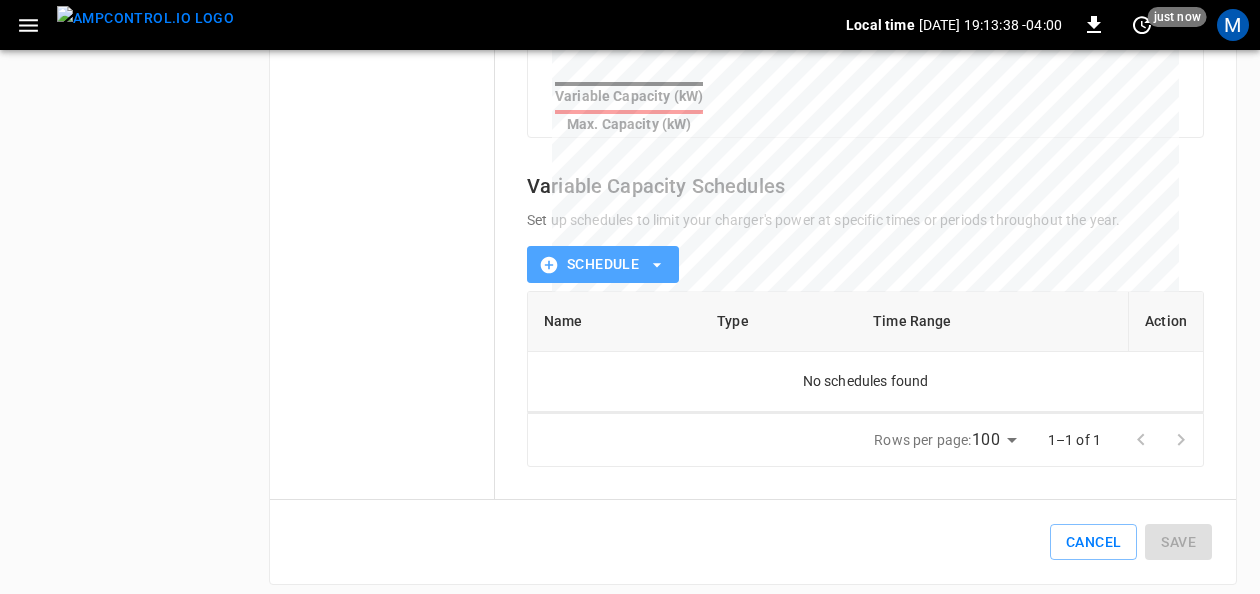 click 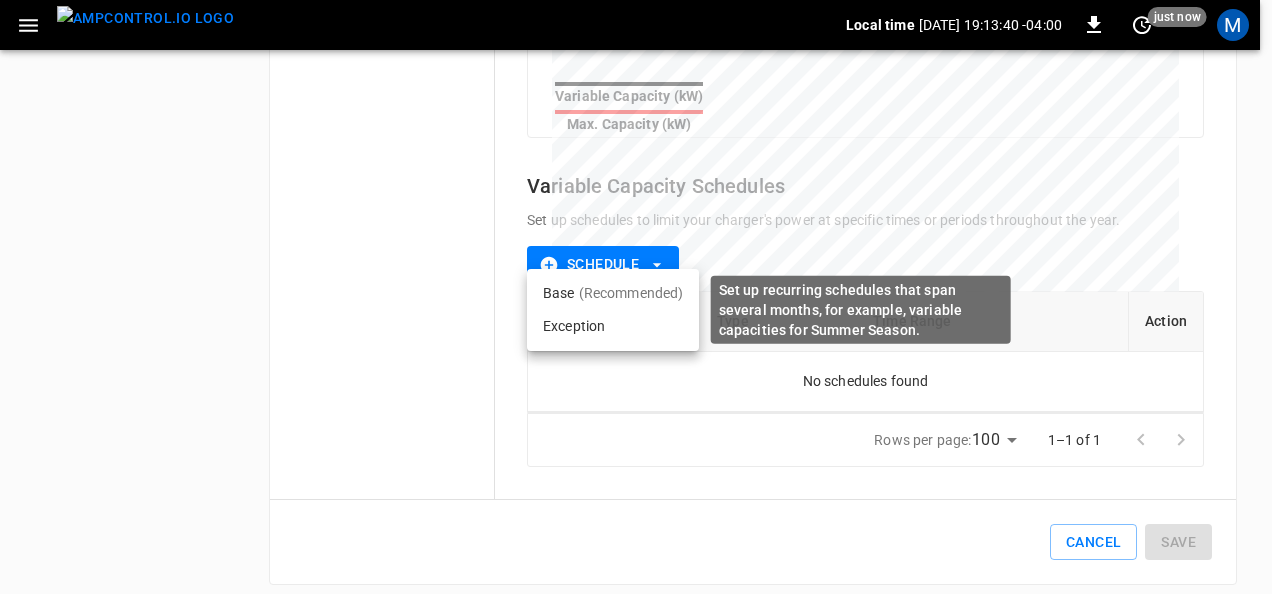 click on "(Recommended)" at bounding box center [631, 293] 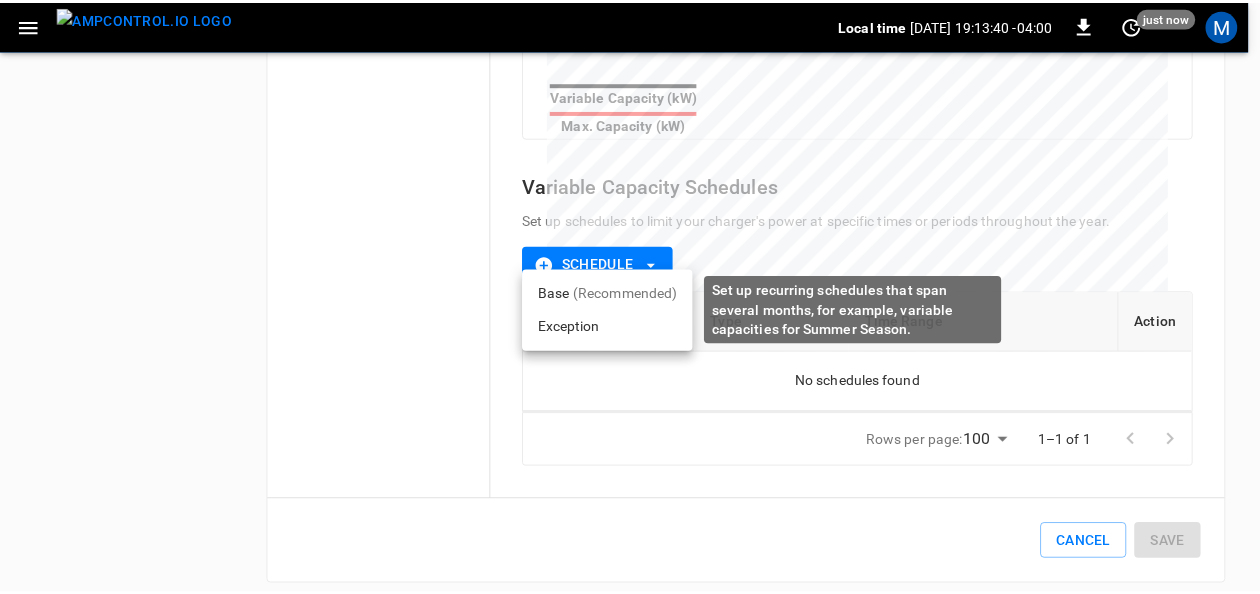 scroll, scrollTop: 0, scrollLeft: 0, axis: both 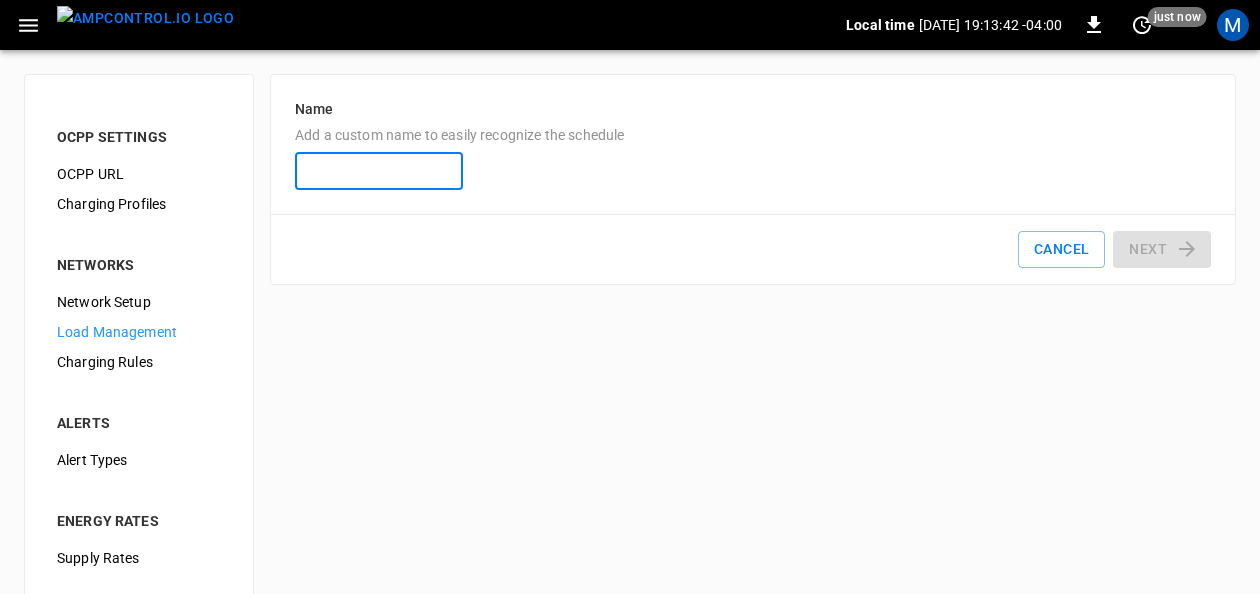 click on "Name Add a custom name to easily recognize the schedule" at bounding box center (379, 171) 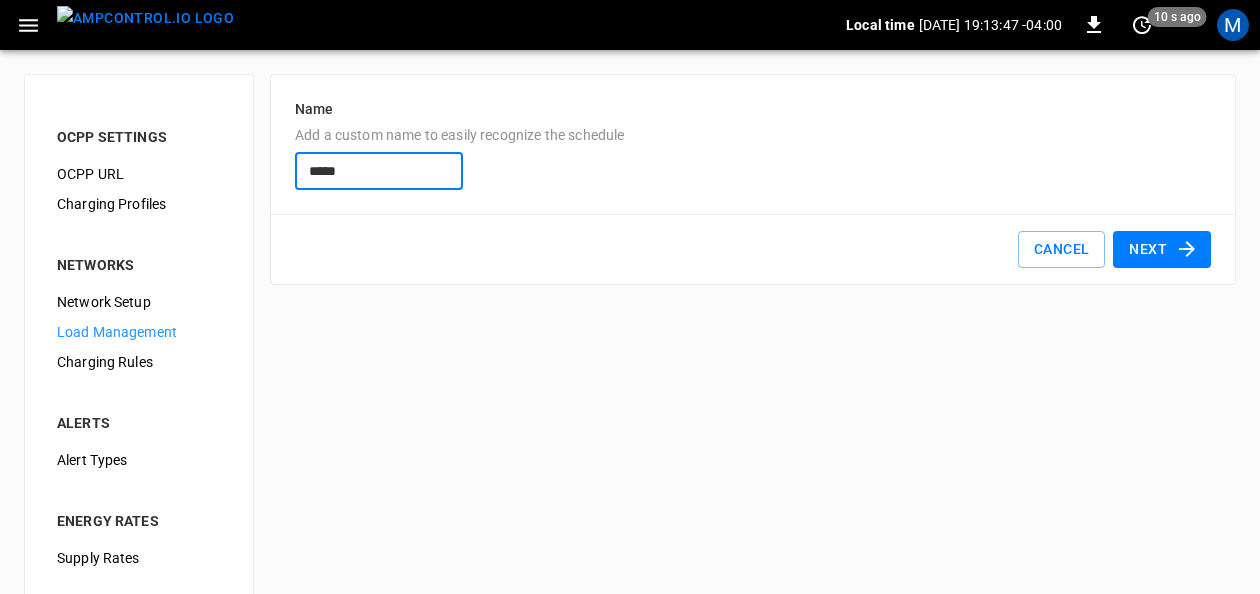 type on "*****" 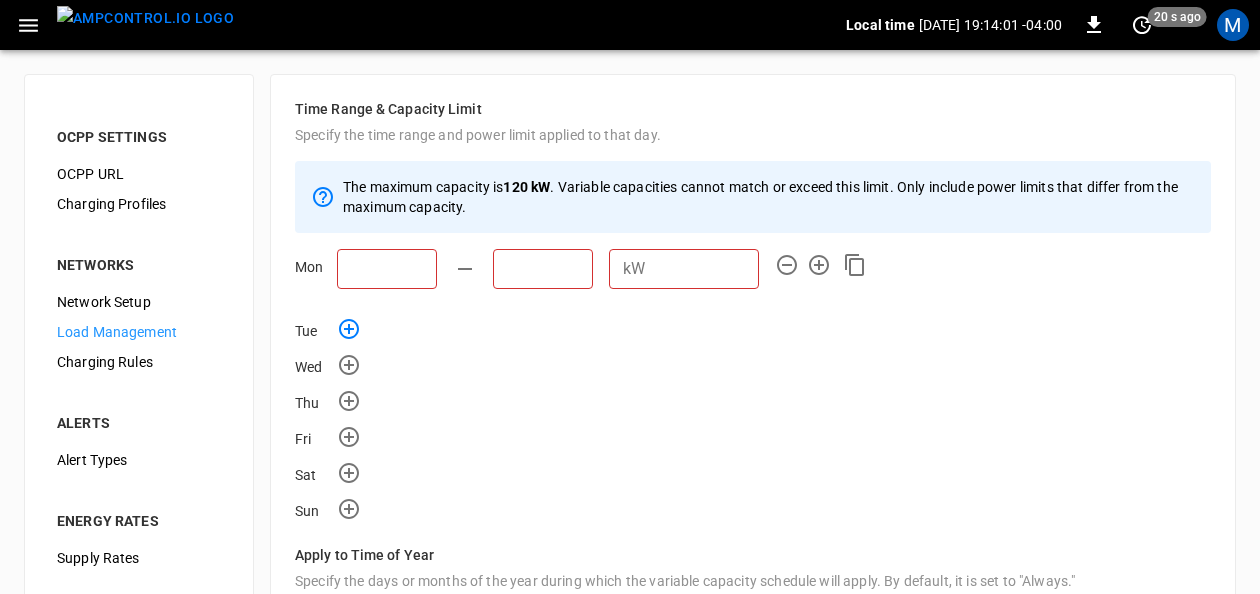 click 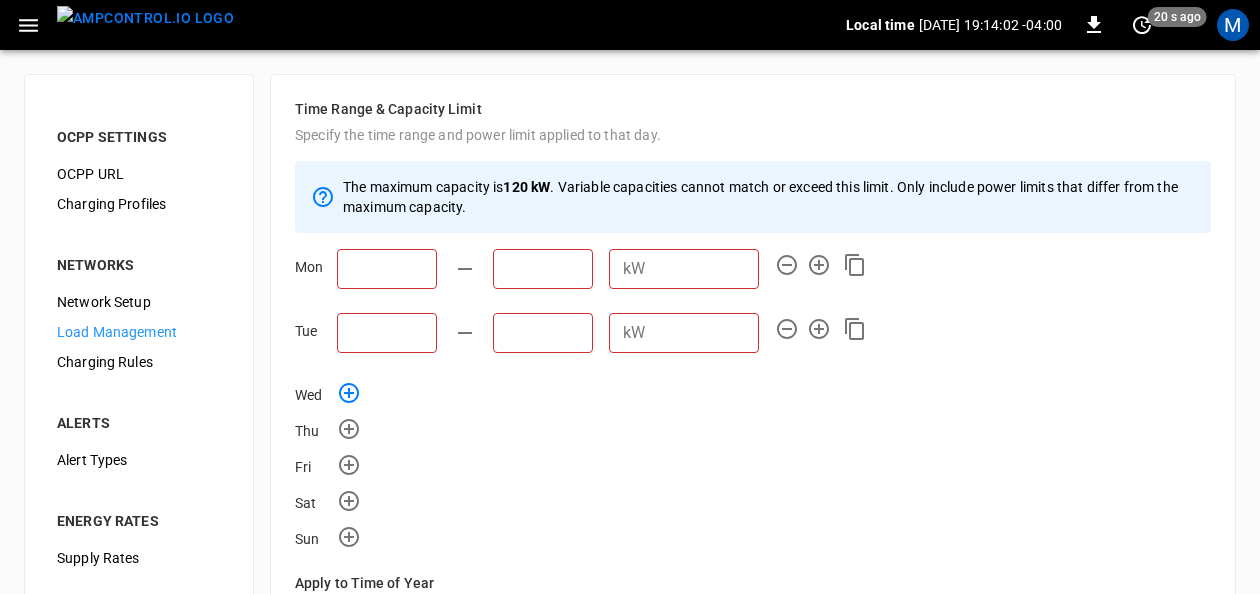 click 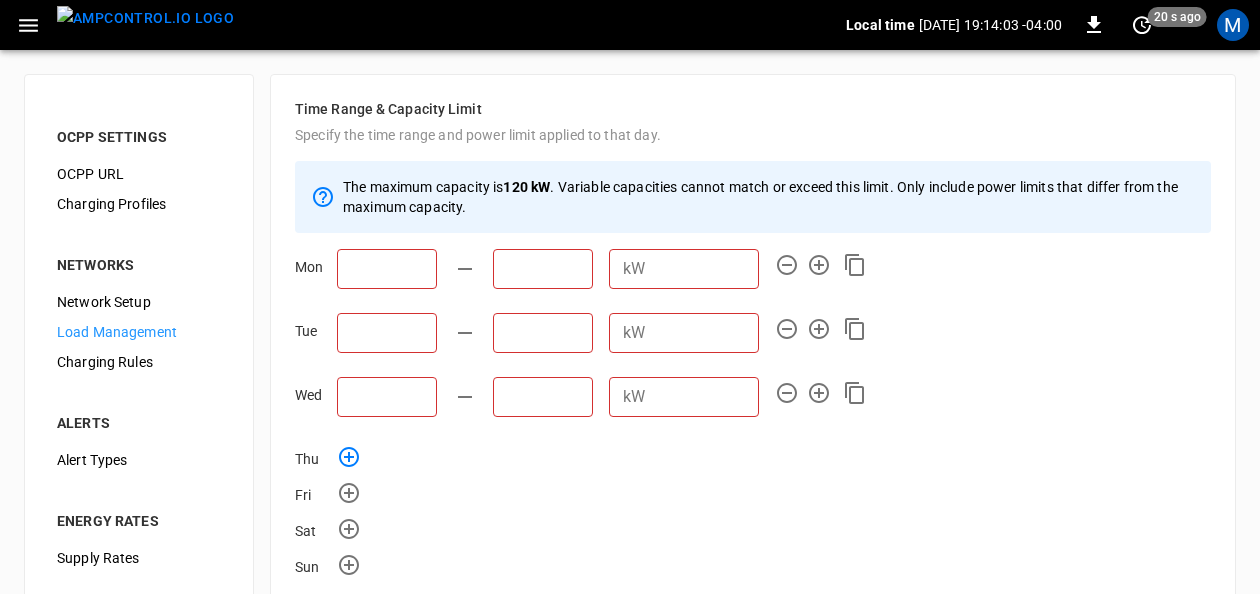 click 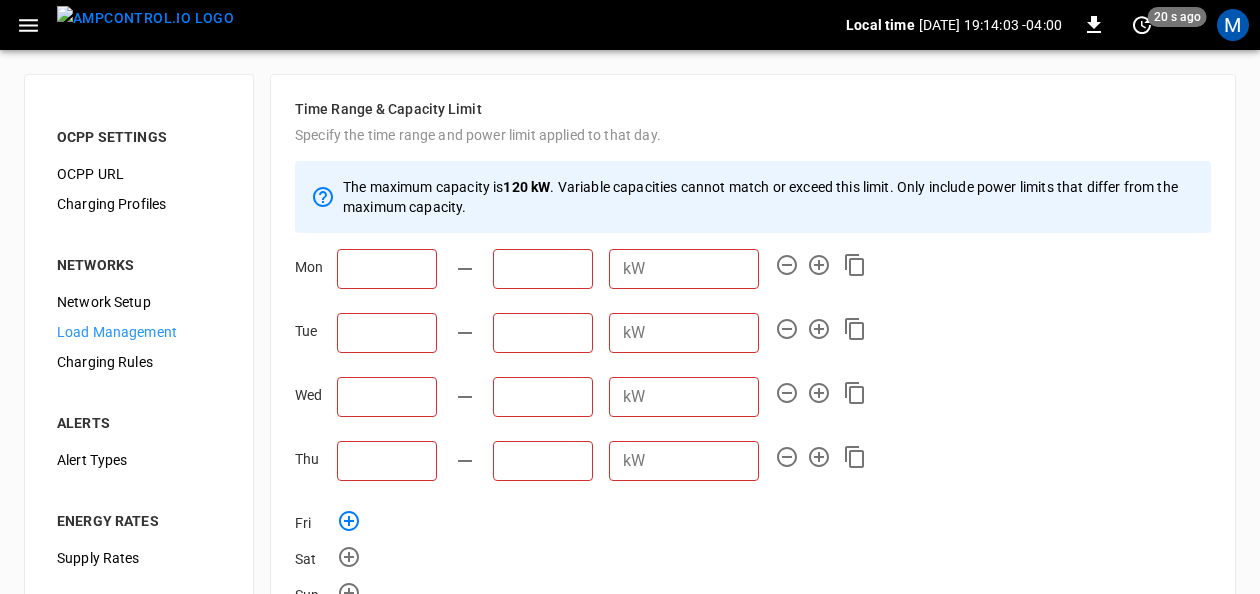 click 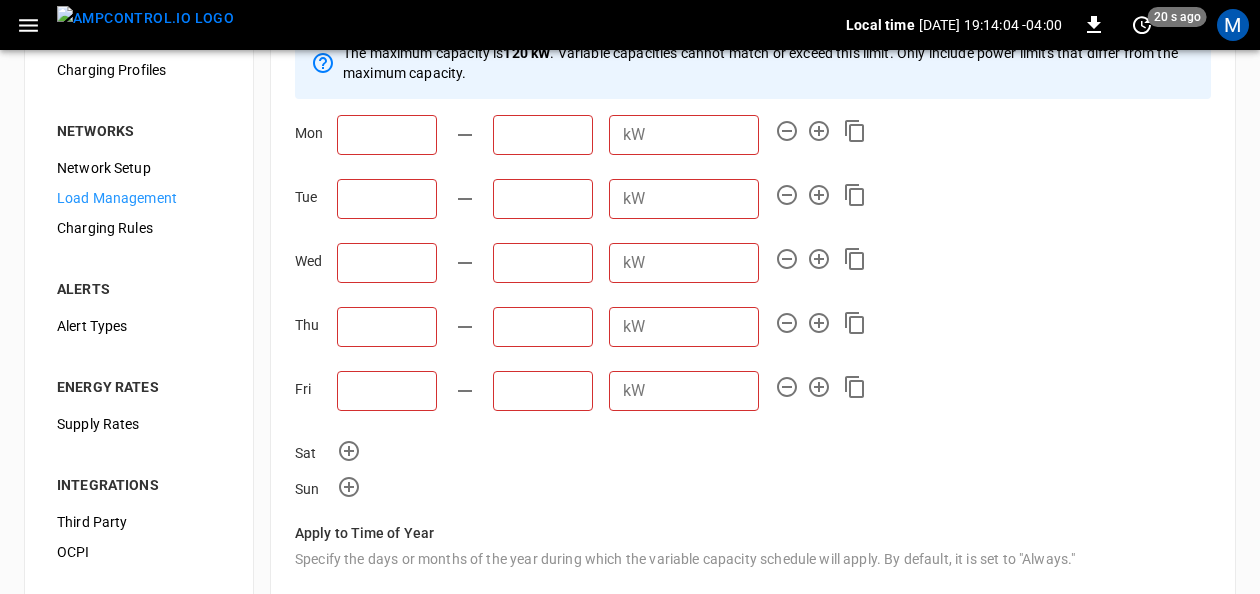 scroll, scrollTop: 200, scrollLeft: 0, axis: vertical 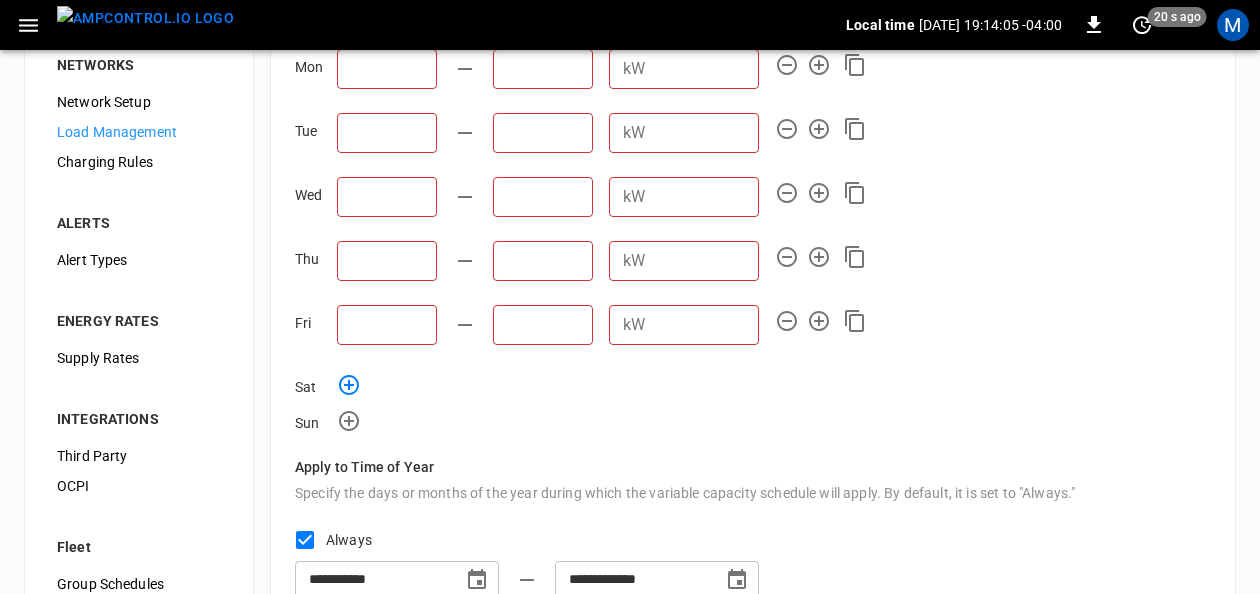 click 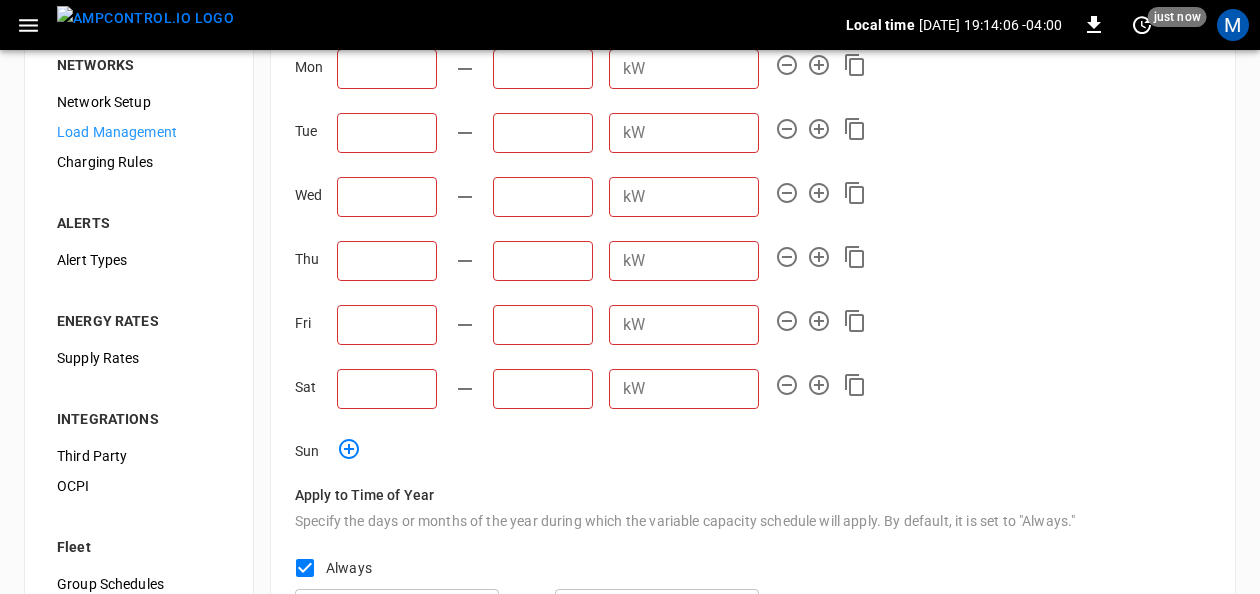 click 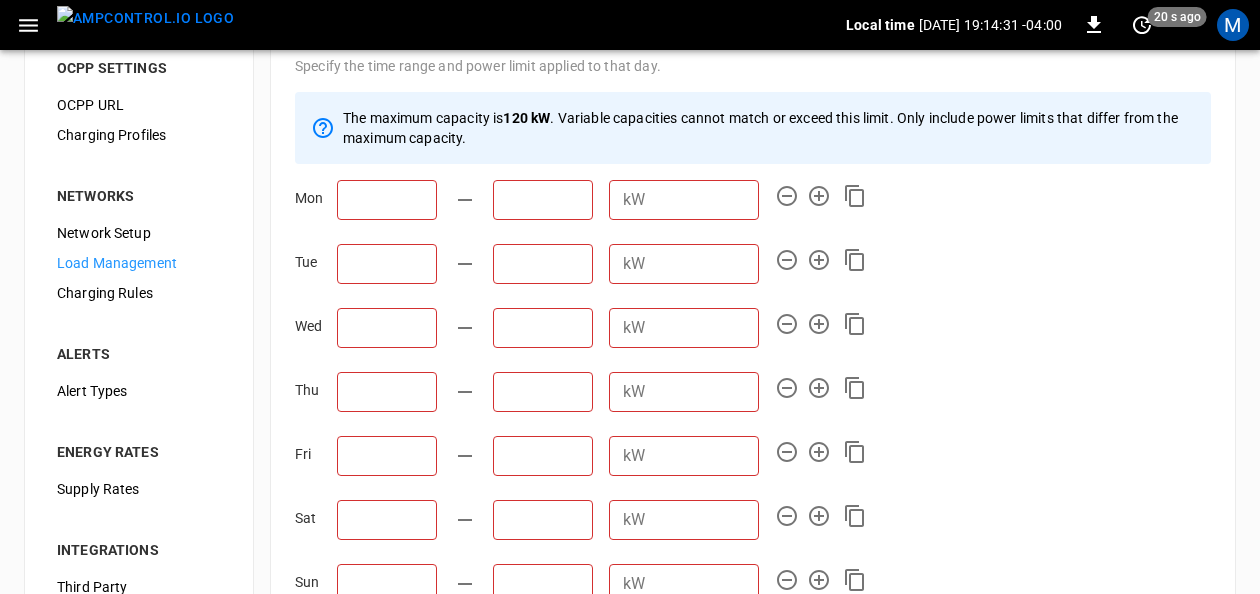 scroll, scrollTop: 0, scrollLeft: 0, axis: both 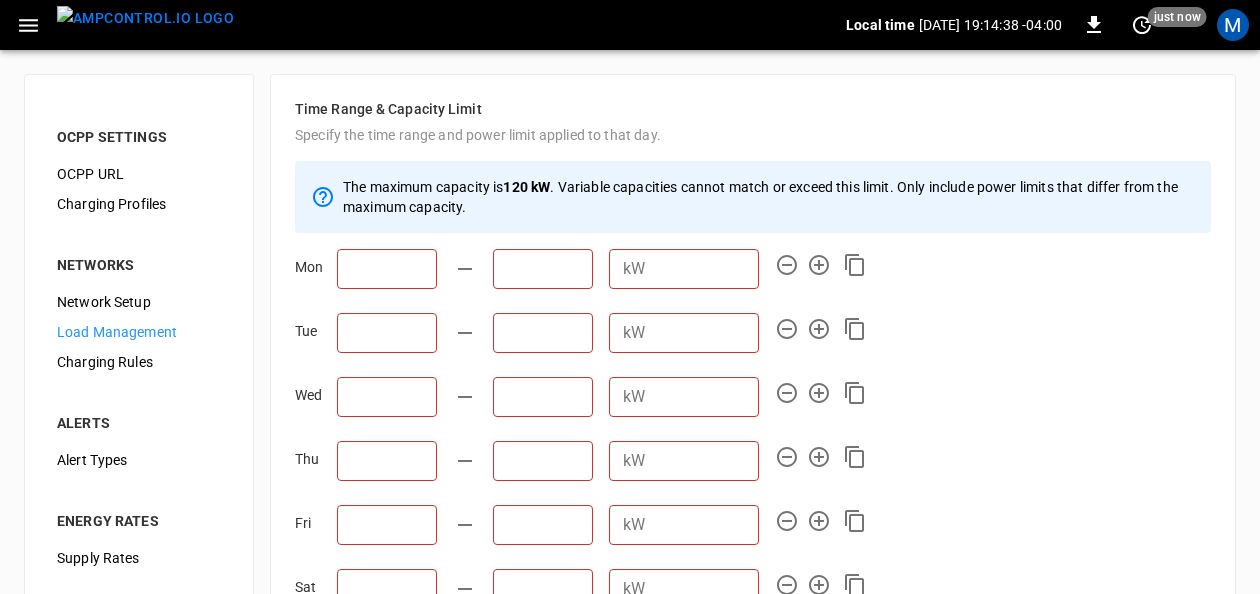 click at bounding box center [387, 269] 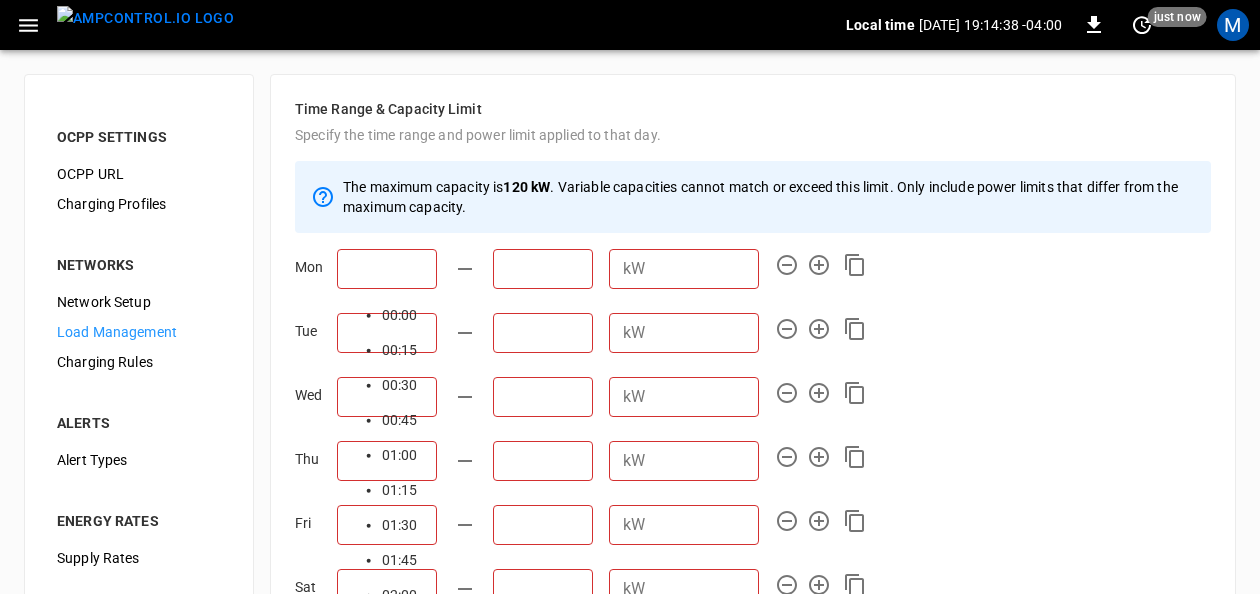 scroll, scrollTop: 2573, scrollLeft: 0, axis: vertical 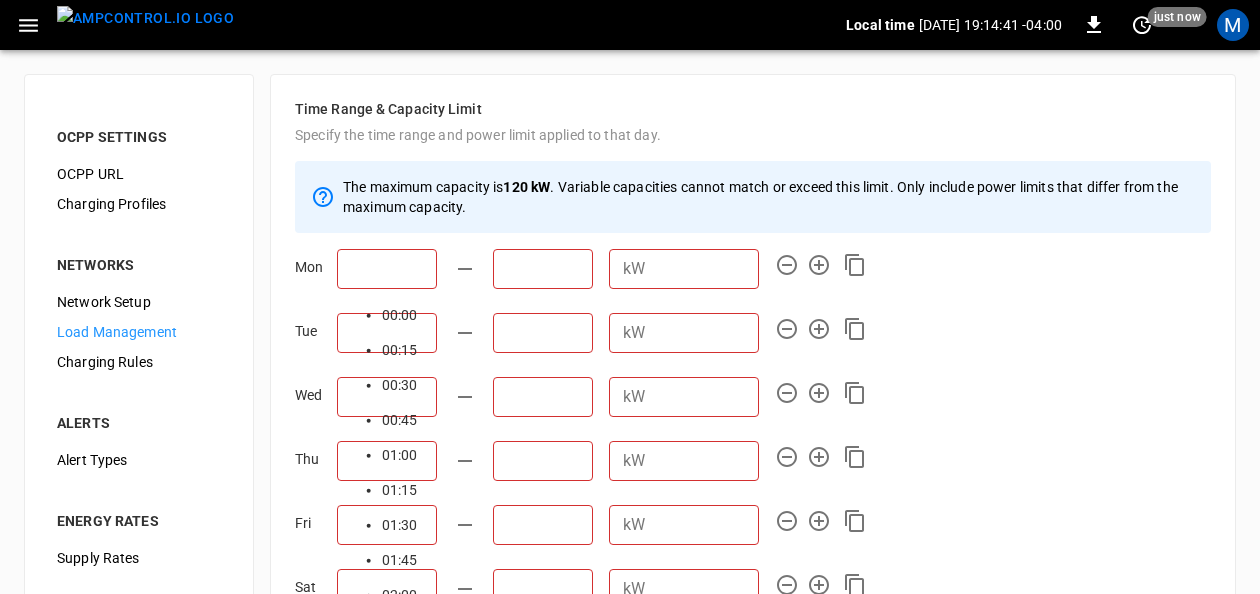 click at bounding box center [706, 268] 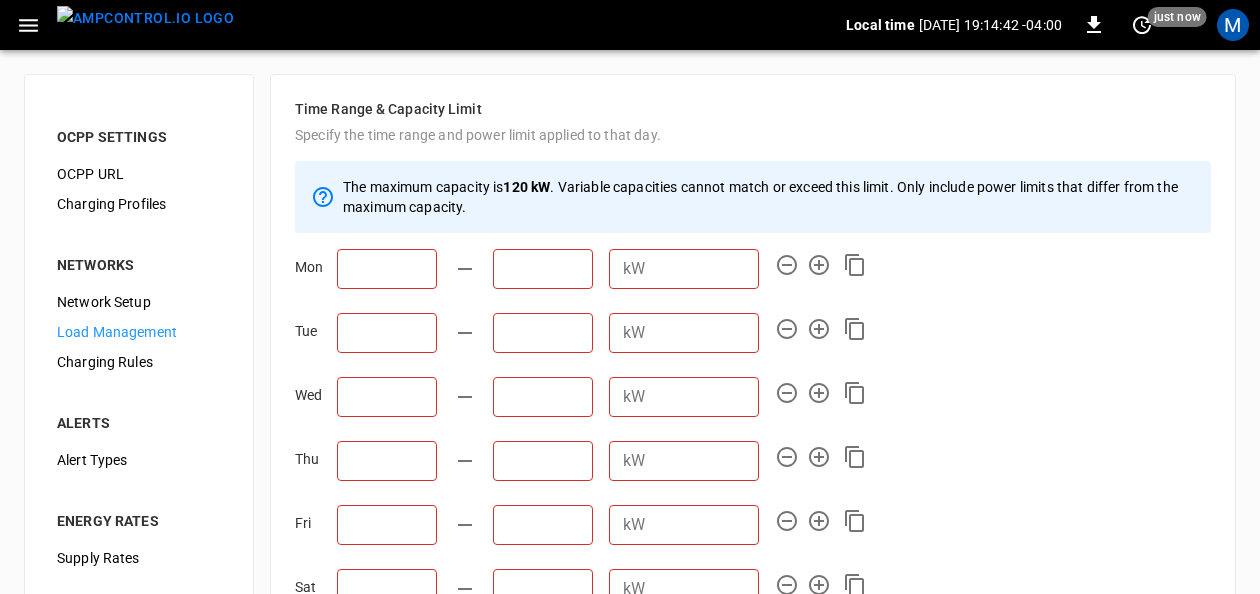 click on "The maximum capacity is  120 kW . Variable capacities cannot match or exceed this limit. Only include power limits that differ from the maximum capacity. Mon kW ​ Tue kW ​ Wed kW ​ Thu kW ​ Fri kW ​ Sat kW ​ Sun kW ​" at bounding box center [753, 421] 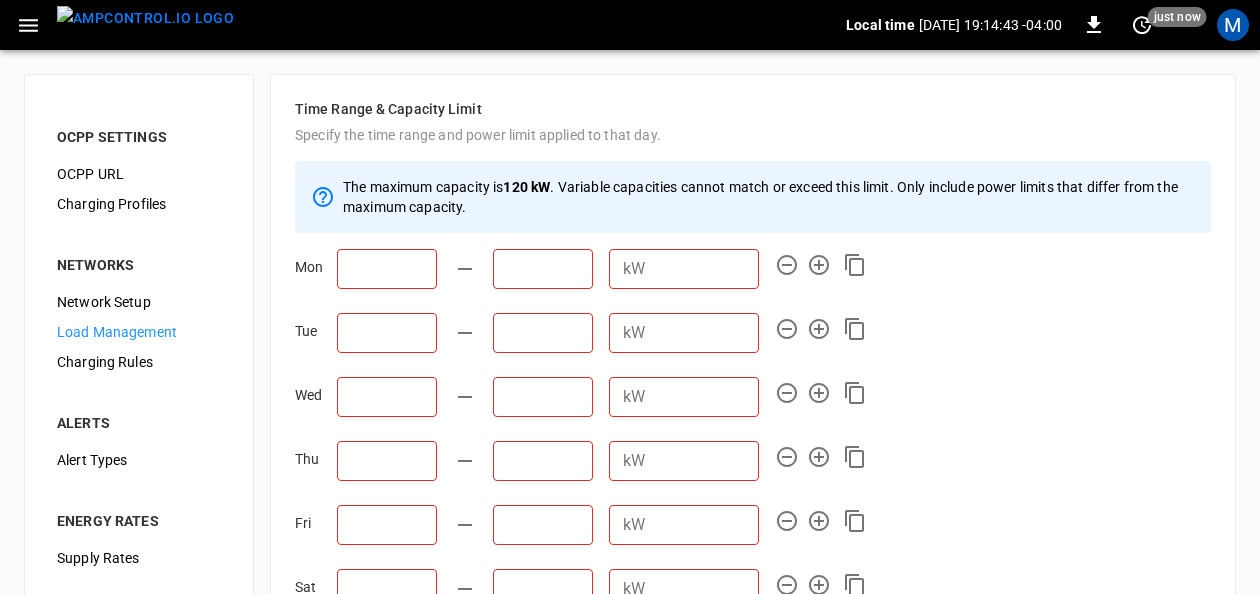 click on "Network Setup" at bounding box center [139, 302] 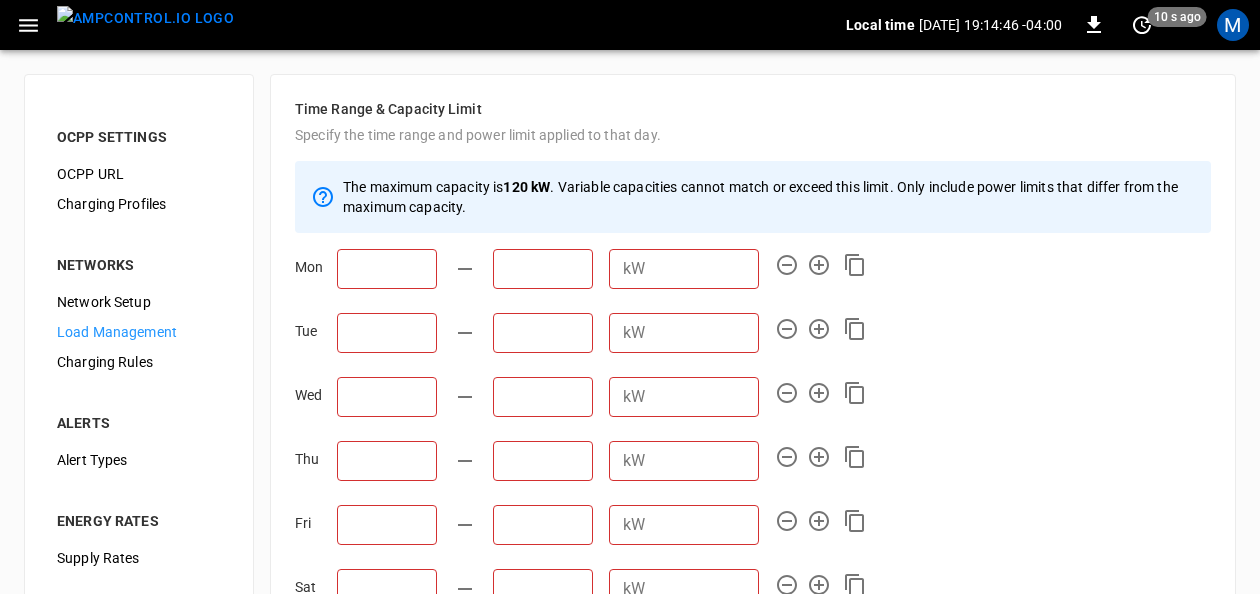 click on "Load Management" at bounding box center (139, 332) 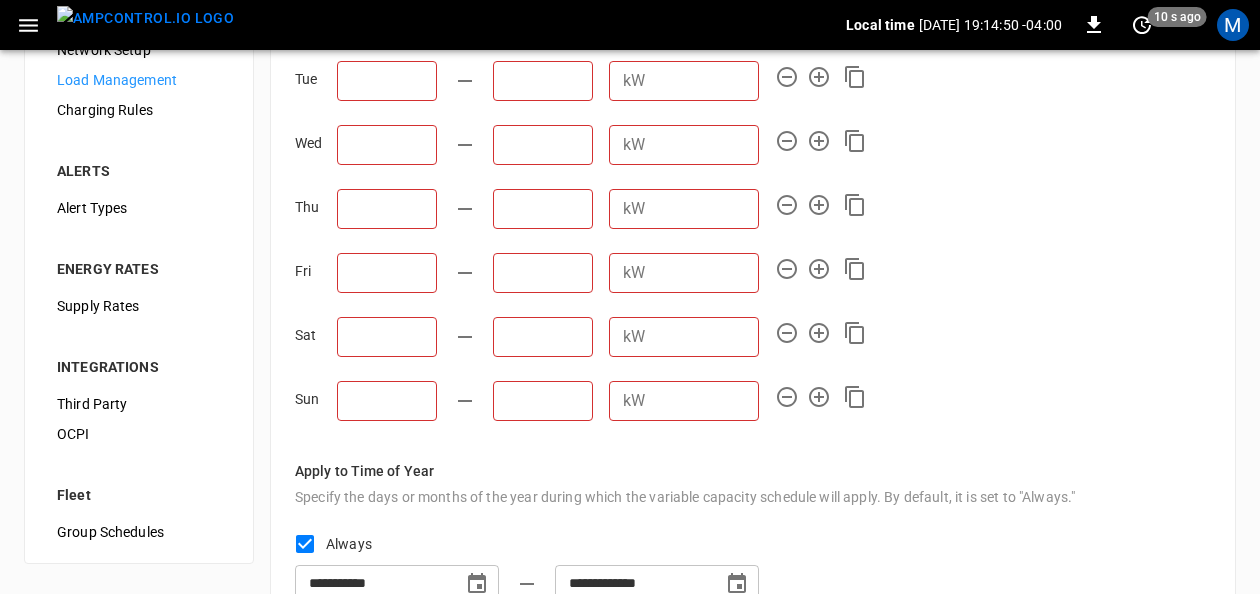 scroll, scrollTop: 369, scrollLeft: 0, axis: vertical 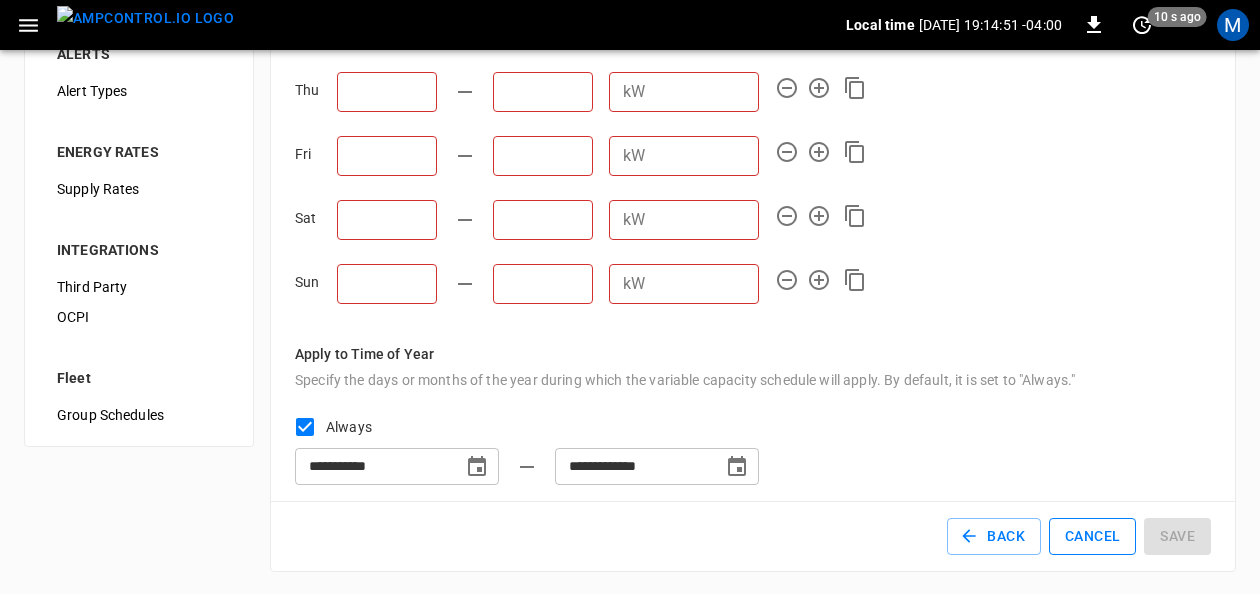 click on "Cancel" at bounding box center [1092, 536] 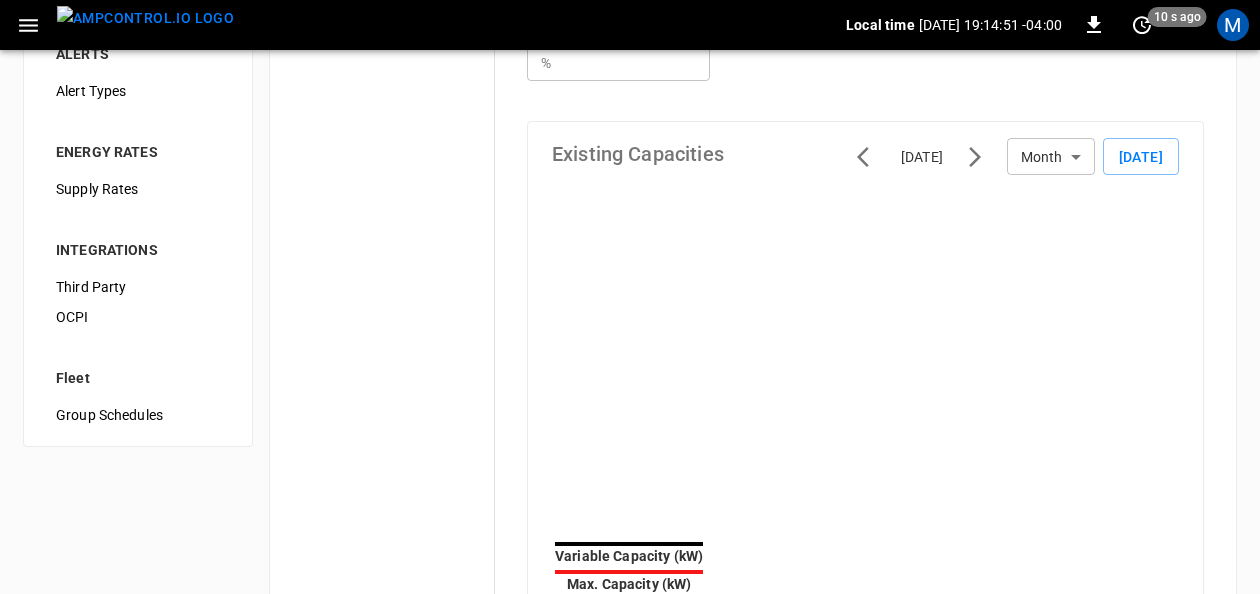 scroll, scrollTop: 0, scrollLeft: 0, axis: both 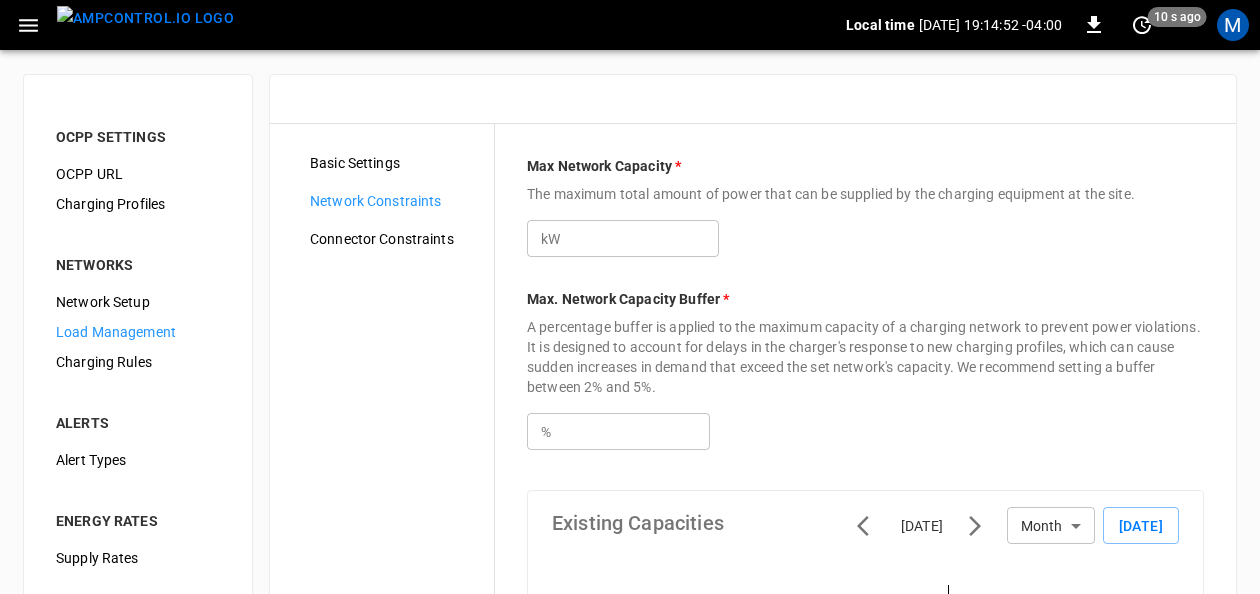 type on "***" 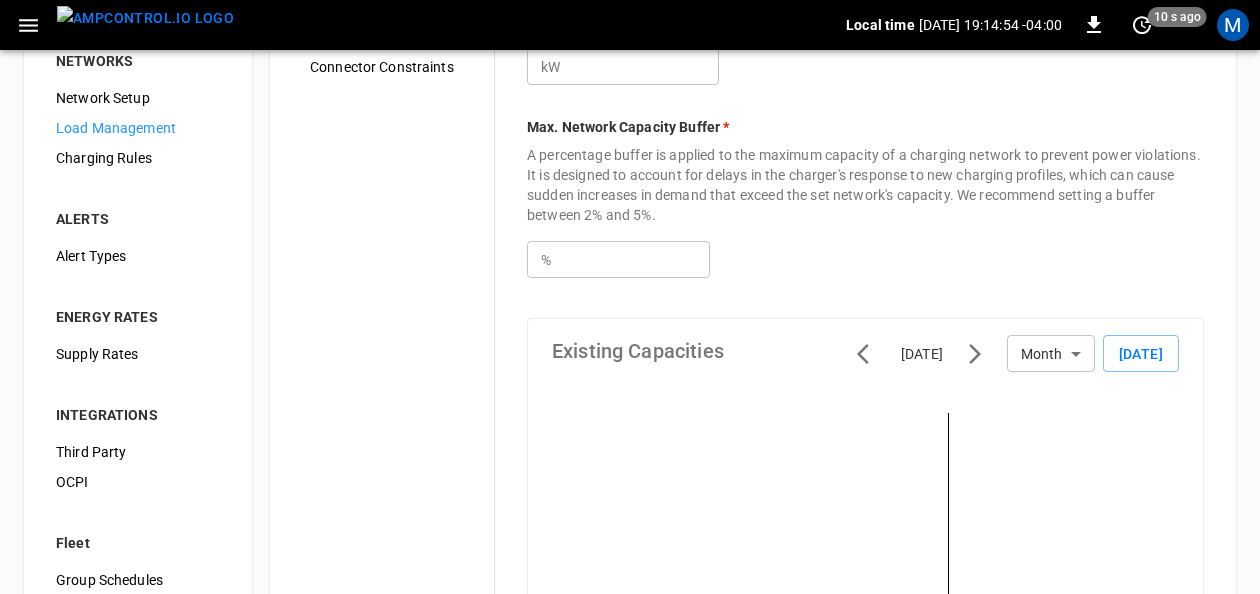 scroll, scrollTop: 0, scrollLeft: 0, axis: both 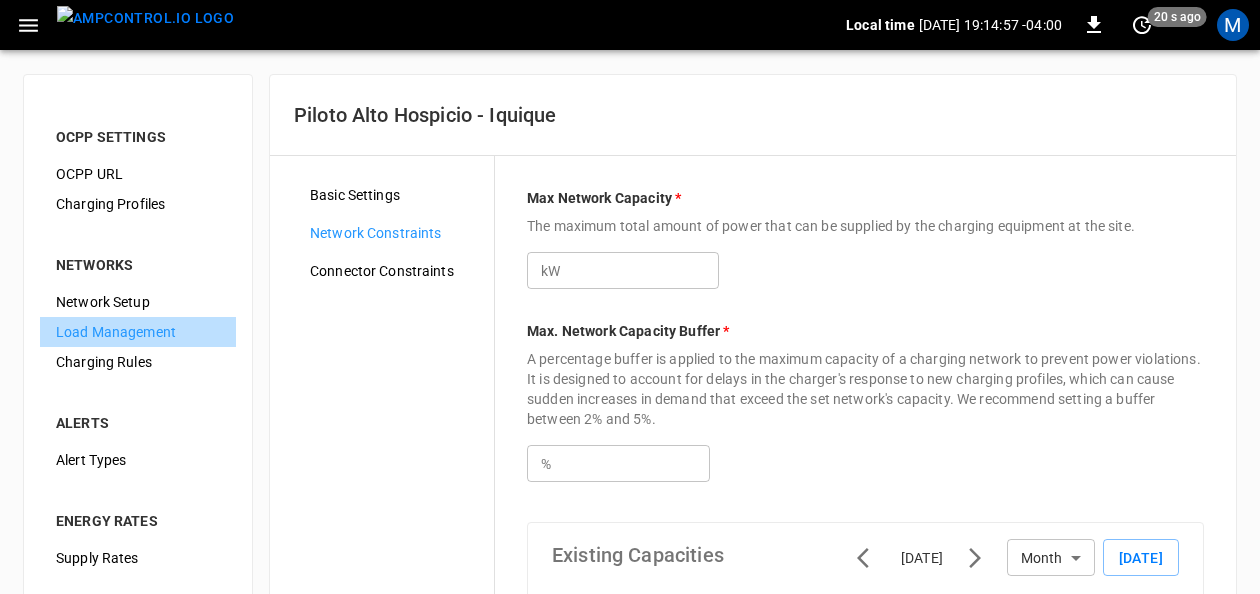 click on "Load Management" at bounding box center (138, 332) 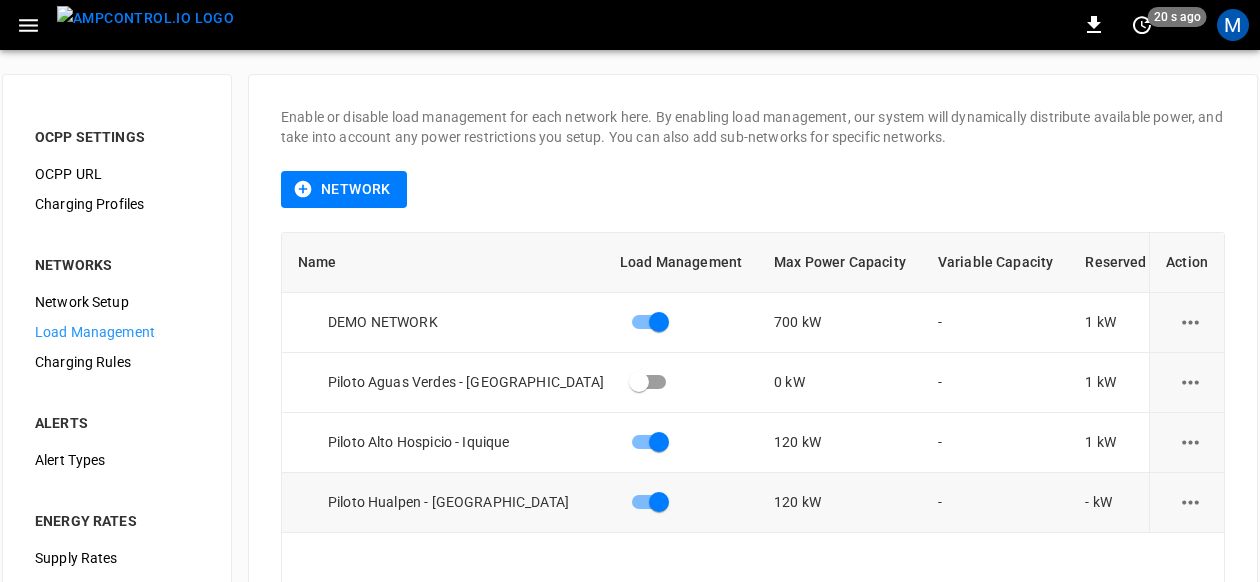 click 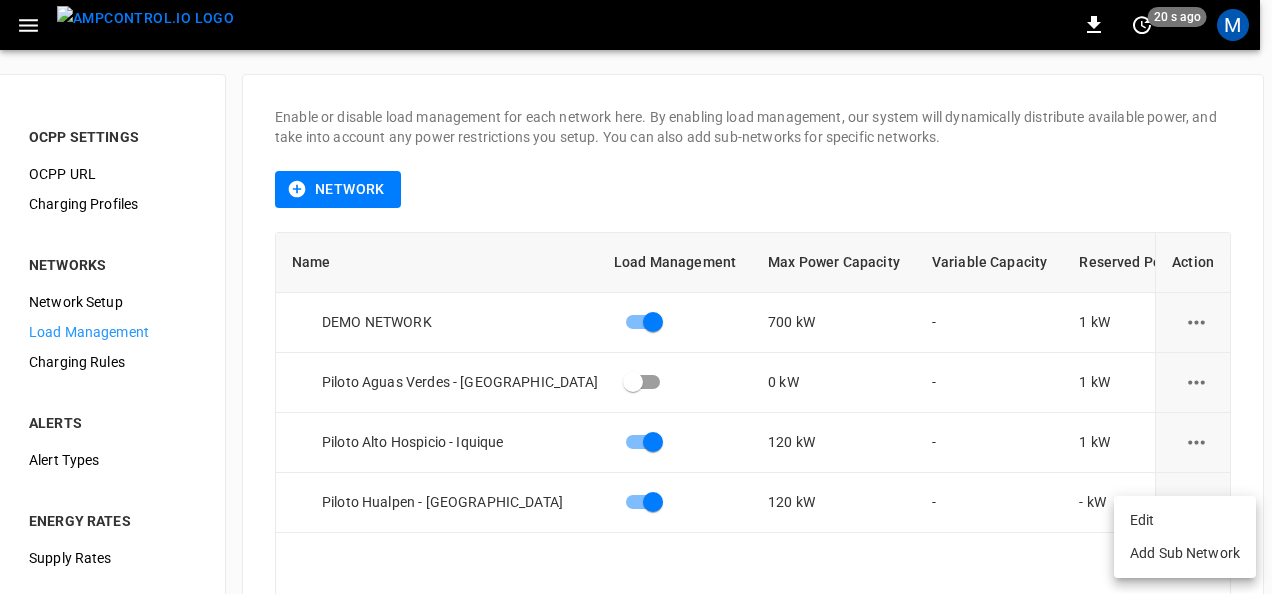 click on "Edit" at bounding box center [1185, 520] 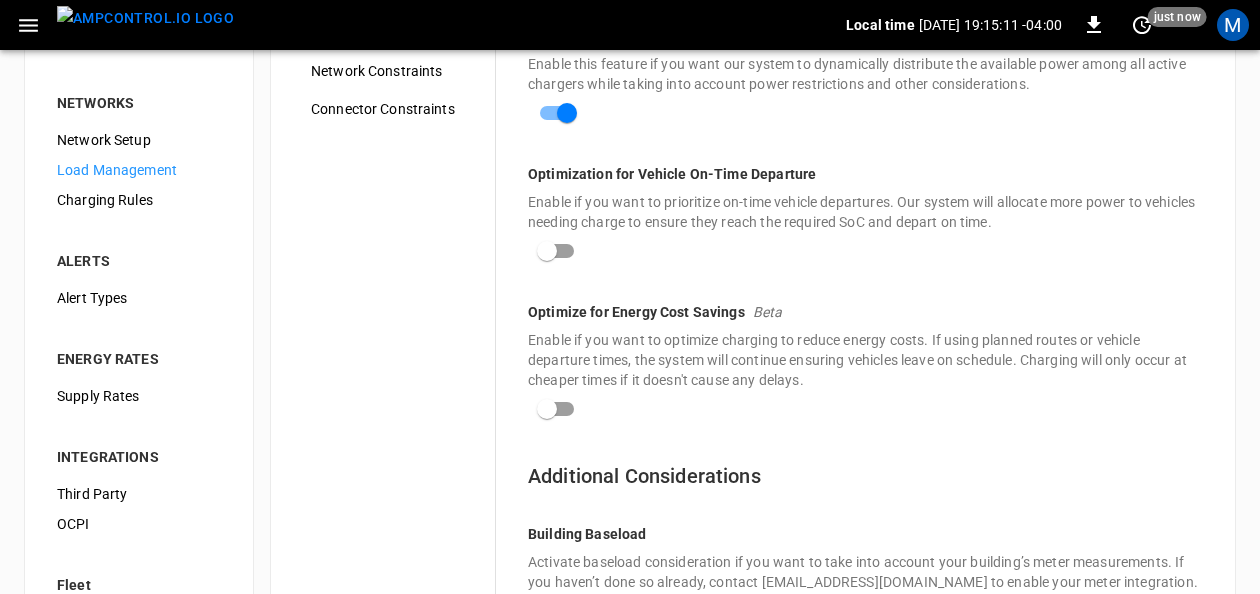 scroll, scrollTop: 46, scrollLeft: 0, axis: vertical 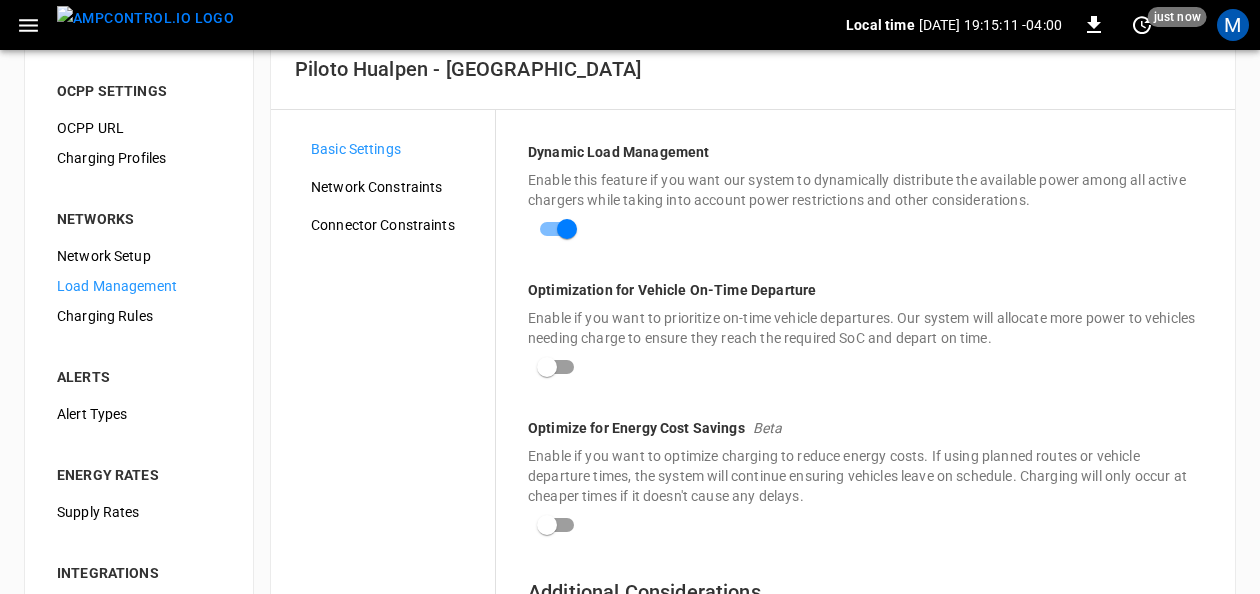click on "Network Constraints" at bounding box center (395, 187) 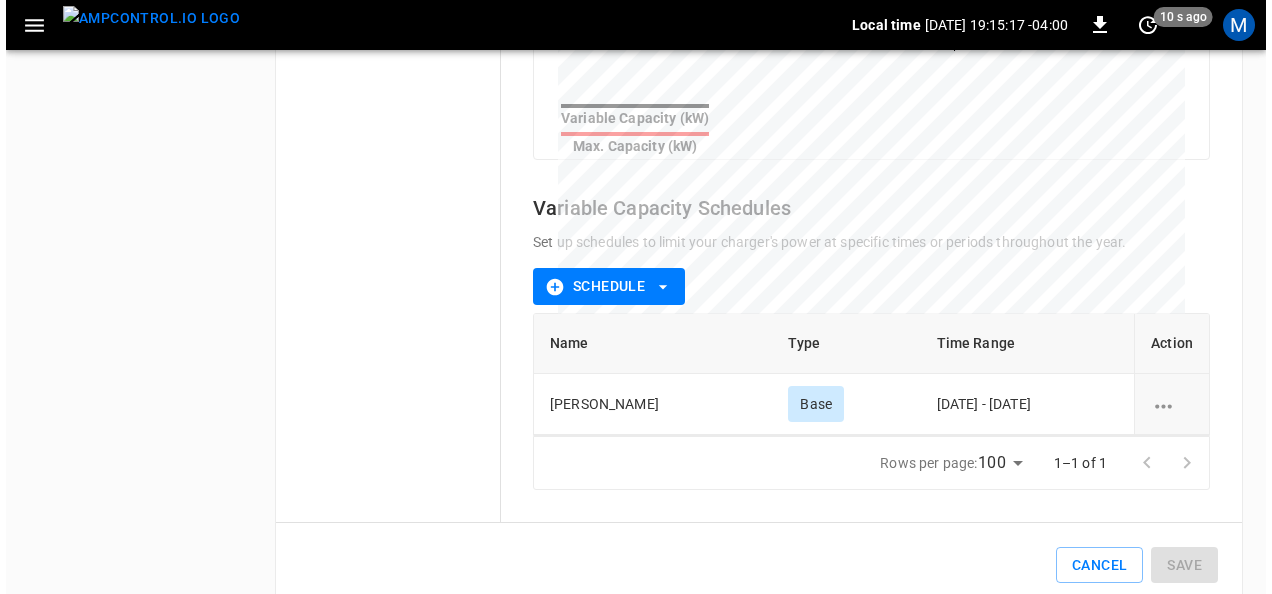 scroll, scrollTop: 862, scrollLeft: 0, axis: vertical 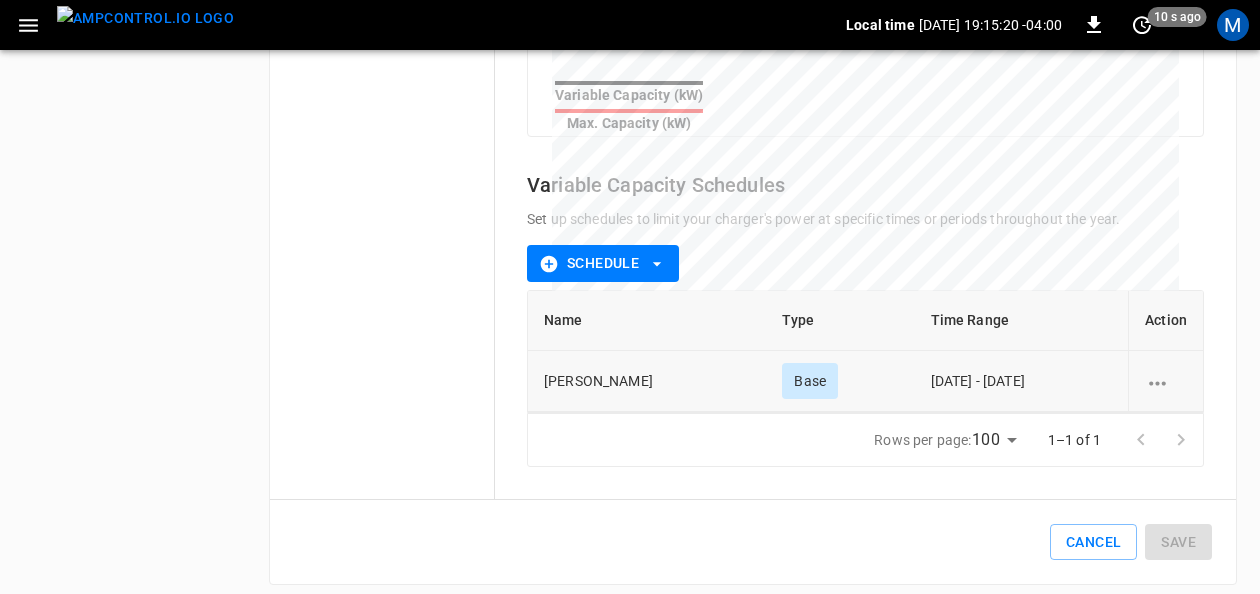 click on "Base" at bounding box center (810, 381) 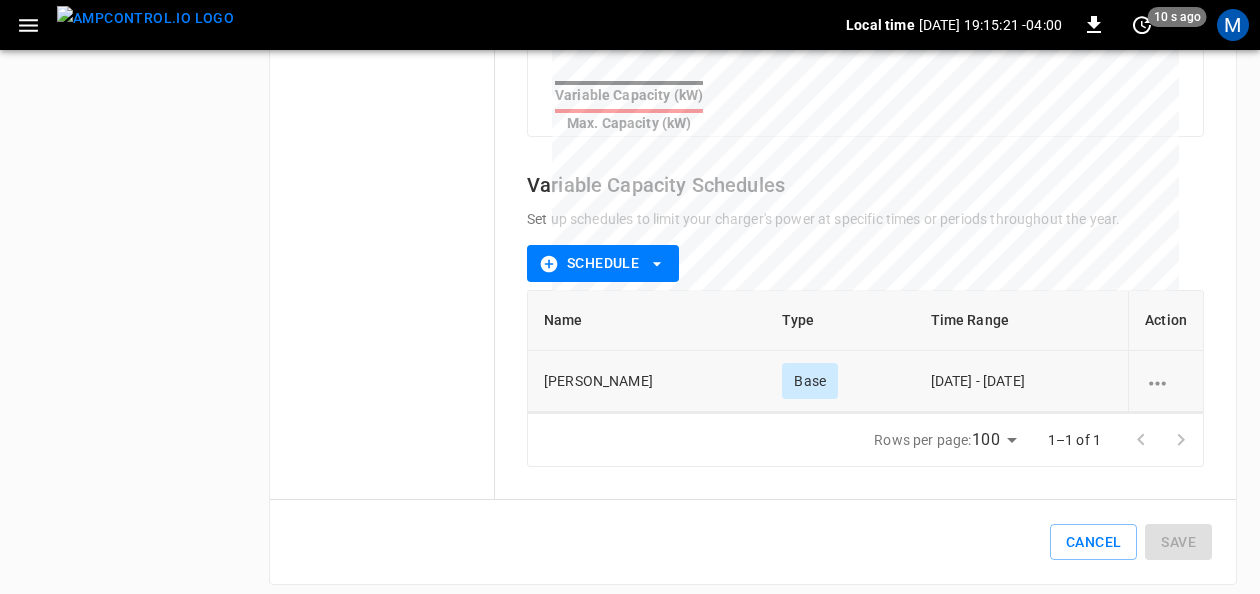click on "[PERSON_NAME]" at bounding box center [647, 381] 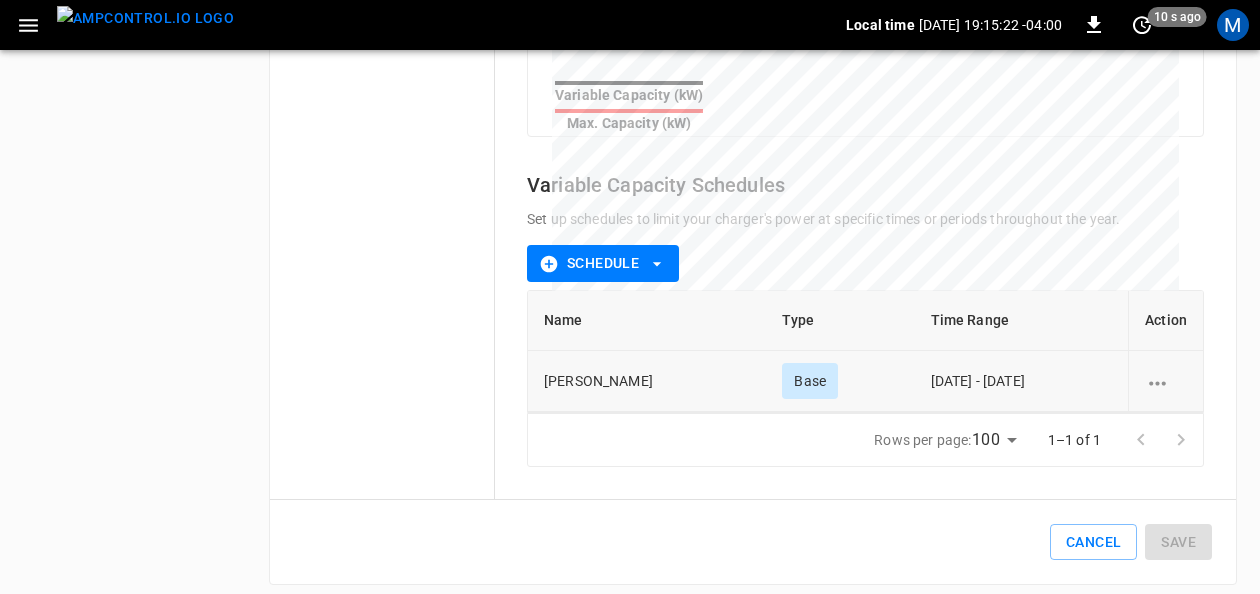 click on "Base" at bounding box center (840, 381) 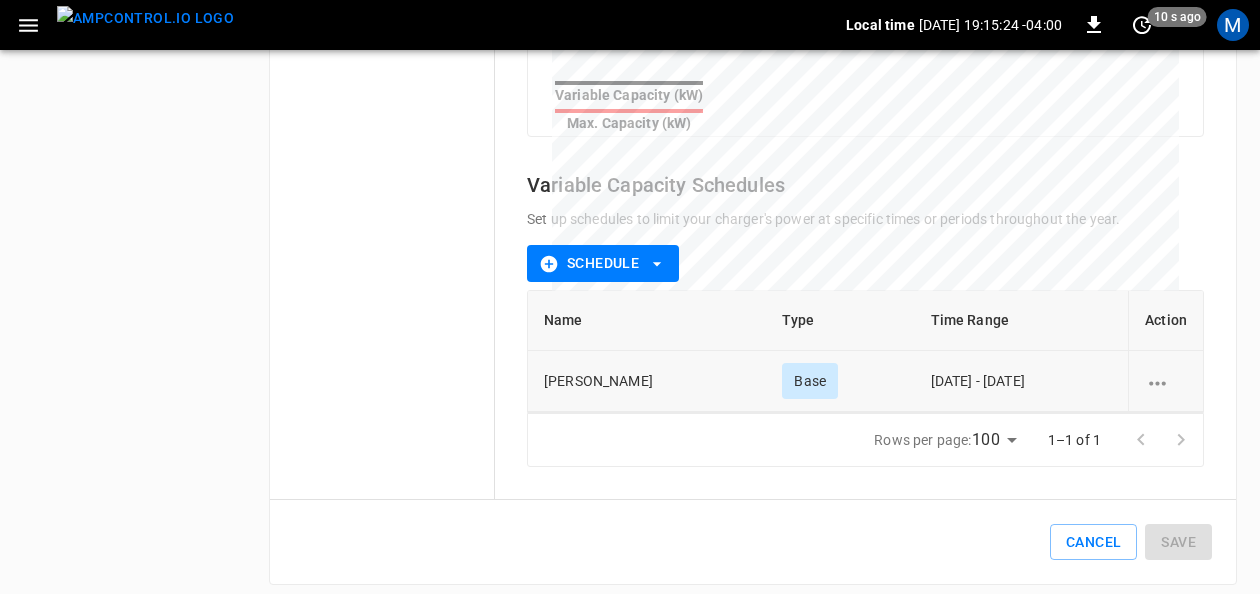 click 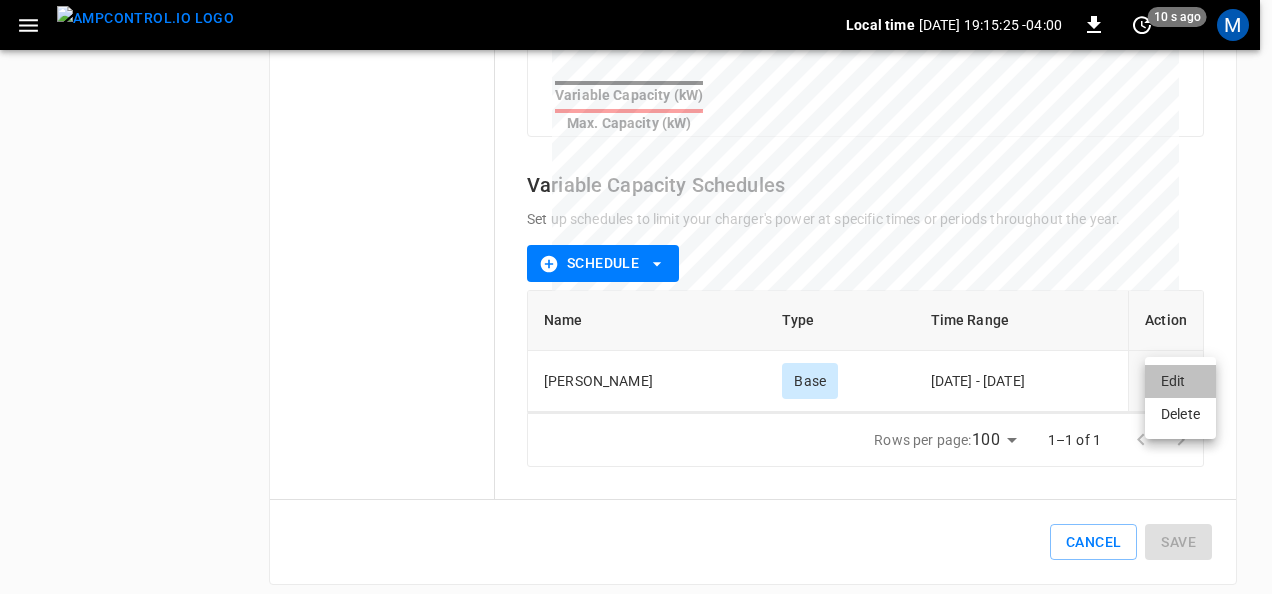 click on "Edit" at bounding box center (1180, 381) 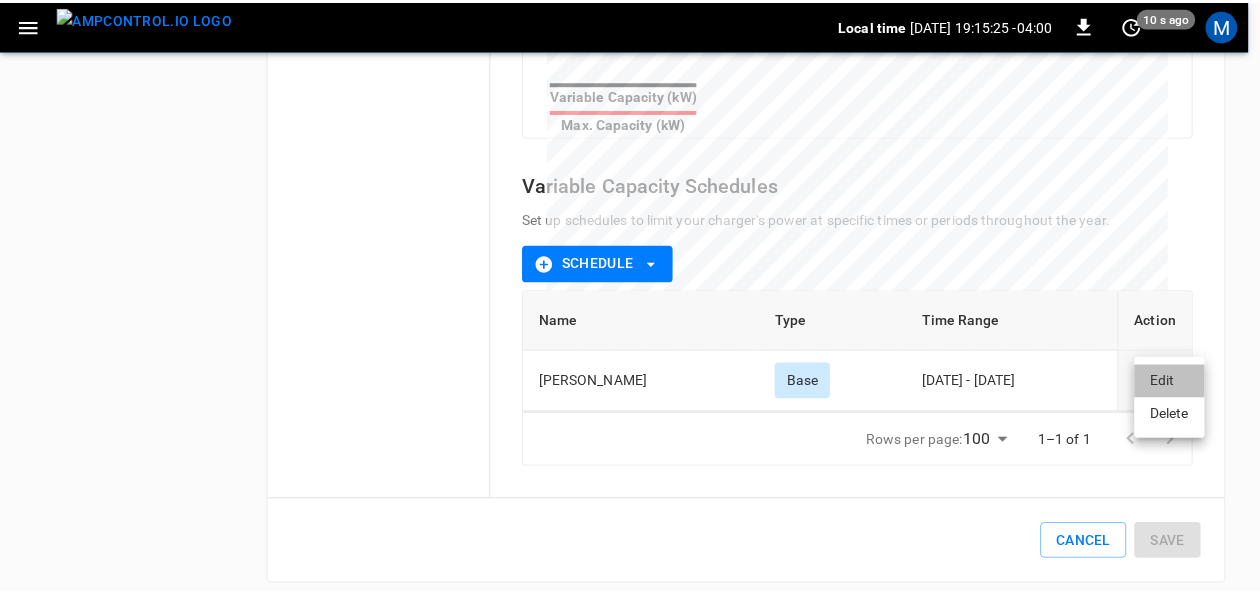 scroll, scrollTop: 0, scrollLeft: 0, axis: both 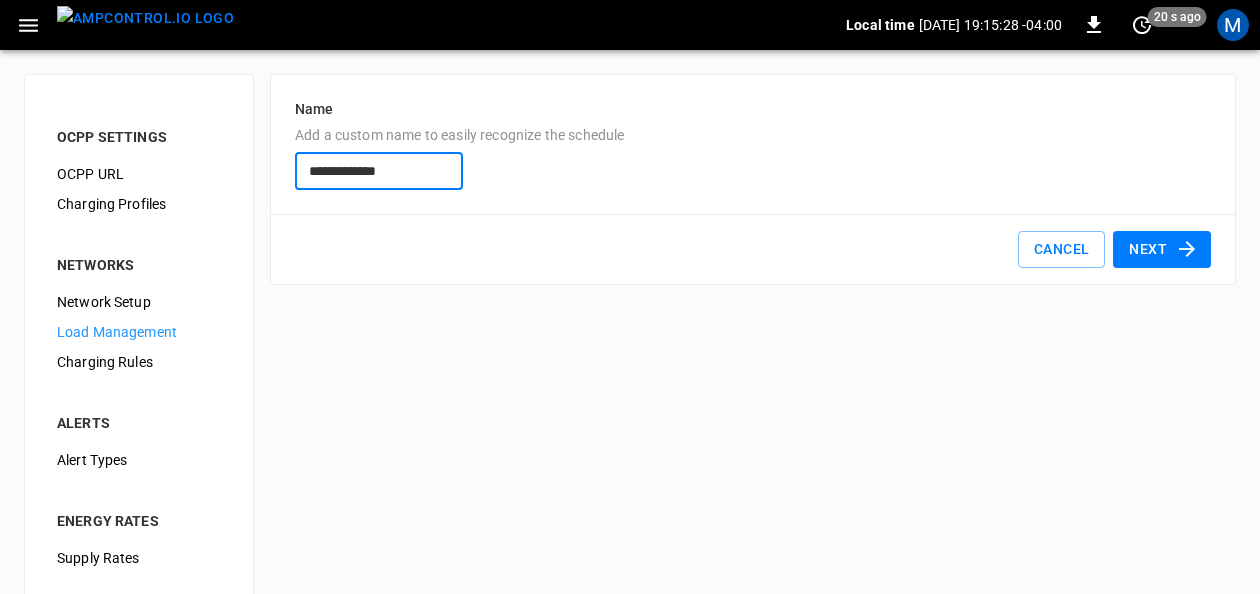 click on "Next" at bounding box center (1162, 249) 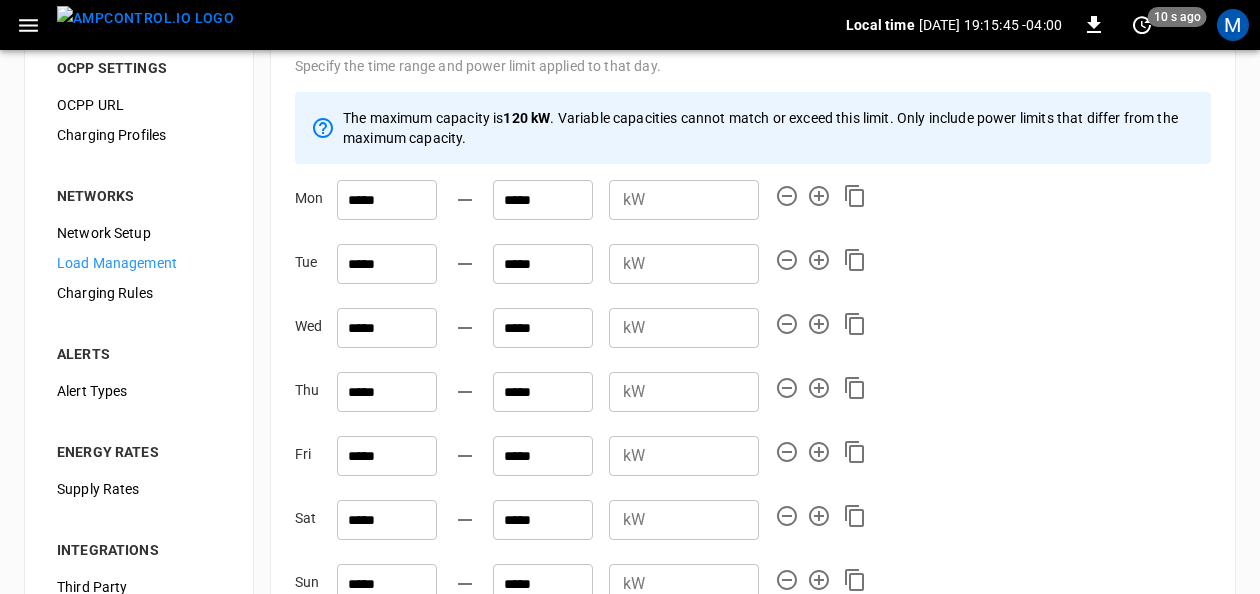 scroll, scrollTop: 0, scrollLeft: 0, axis: both 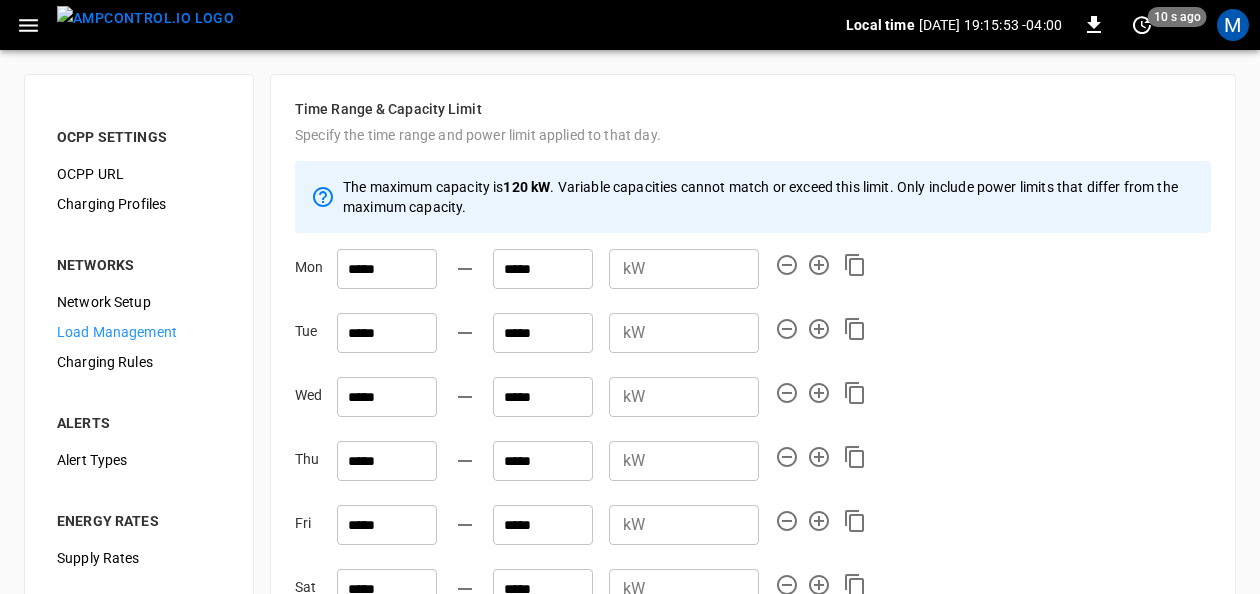 click on "Load Management" at bounding box center (139, 332) 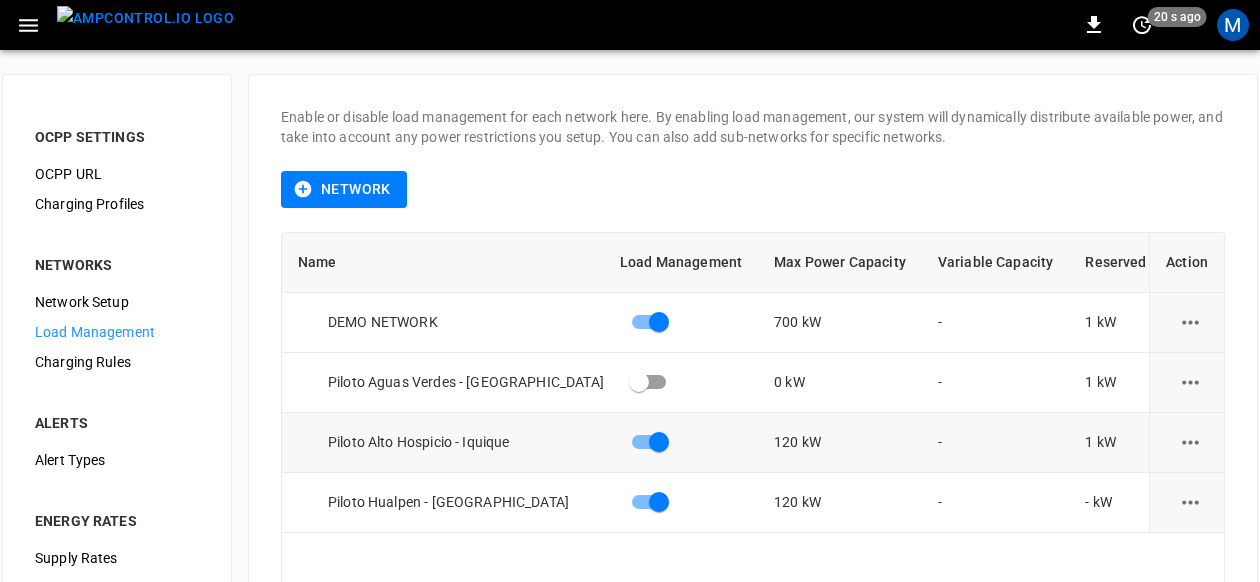 click 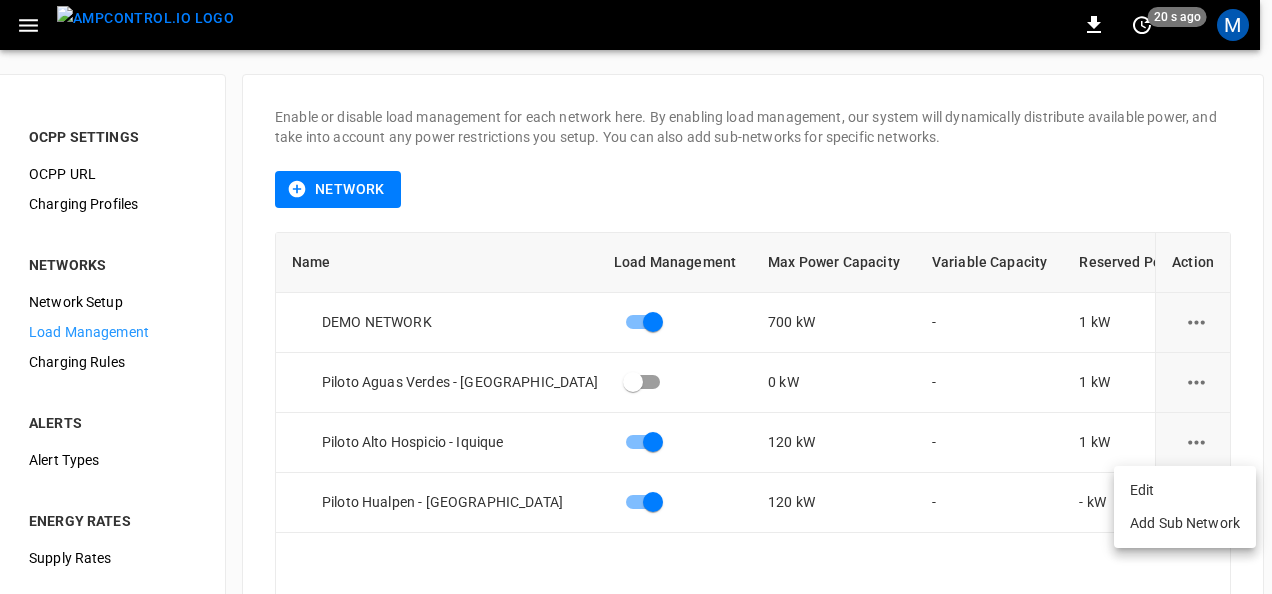 click on "Edit" at bounding box center (1185, 490) 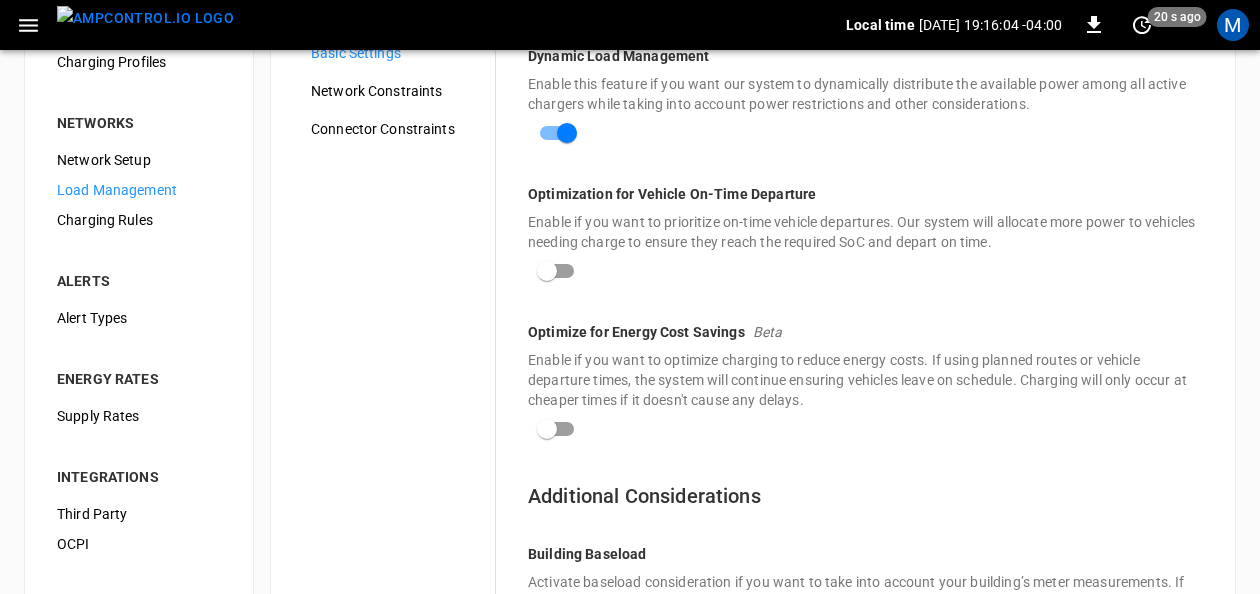 scroll, scrollTop: 46, scrollLeft: 0, axis: vertical 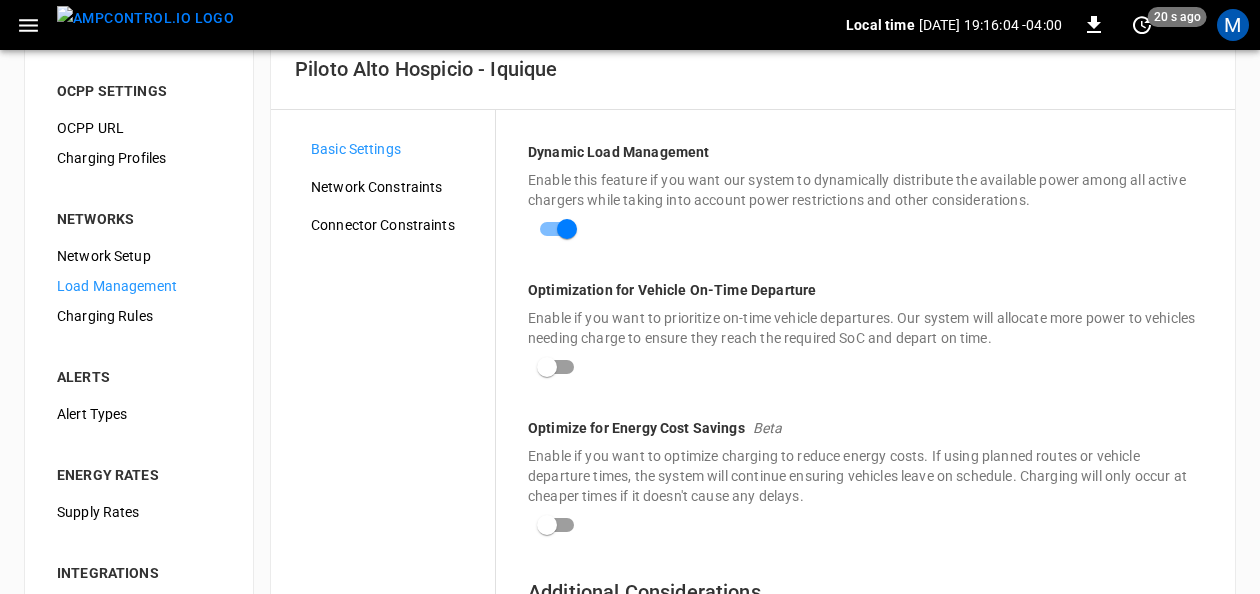 click on "Network Constraints" at bounding box center (395, 187) 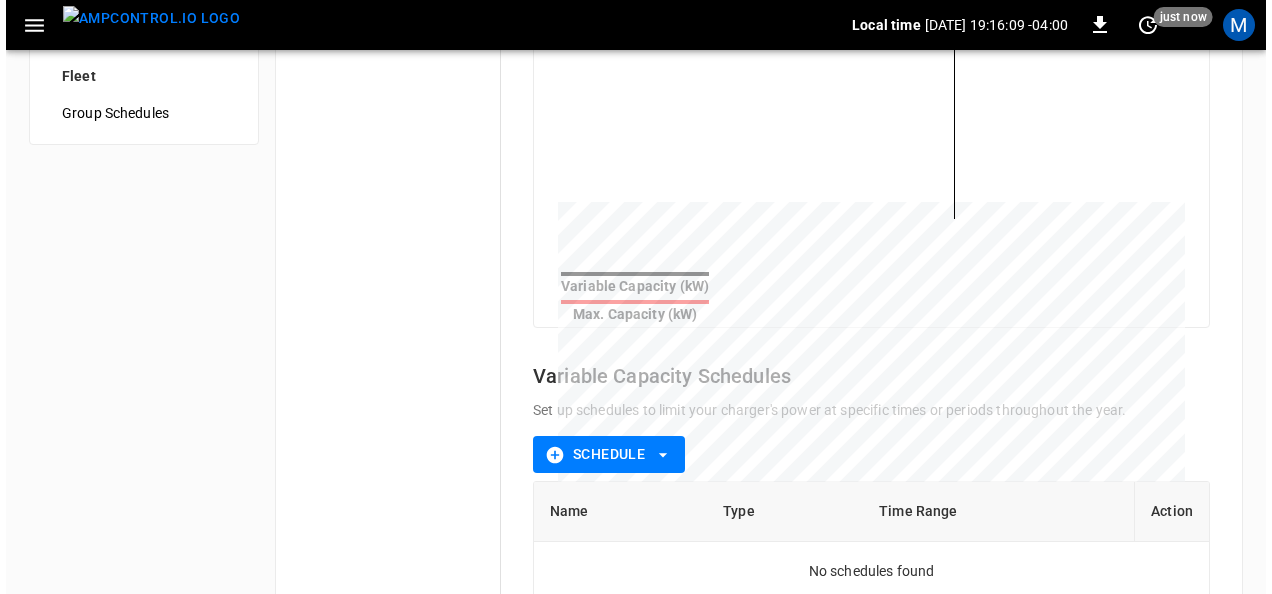 scroll, scrollTop: 861, scrollLeft: 0, axis: vertical 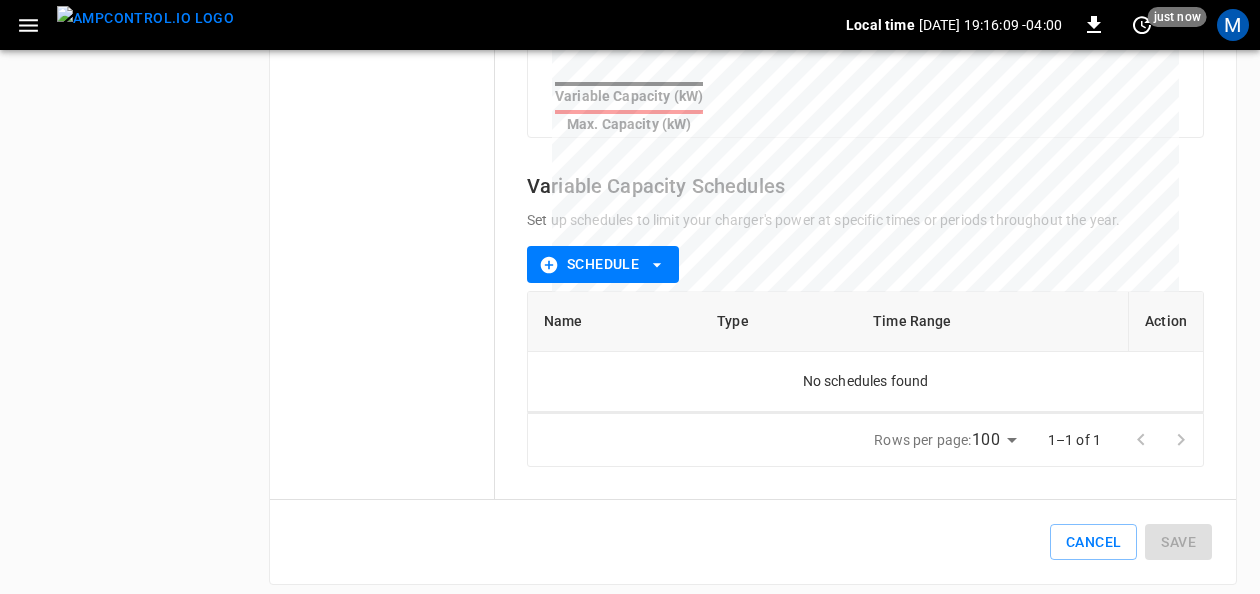 click 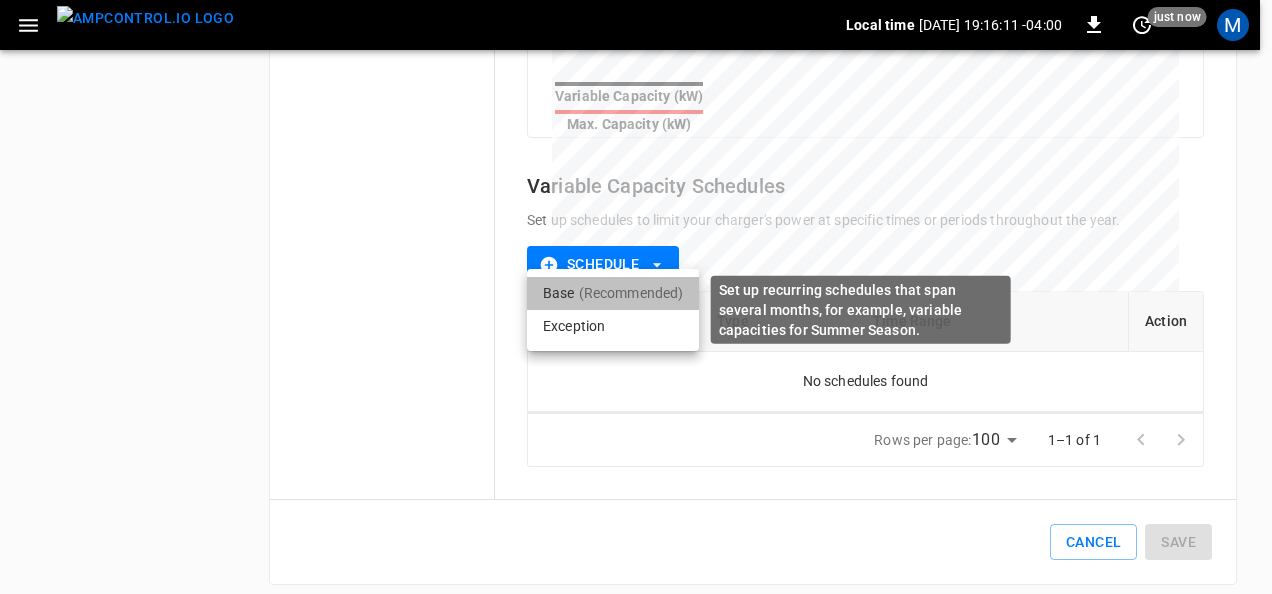 click on "(Recommended)" at bounding box center [631, 293] 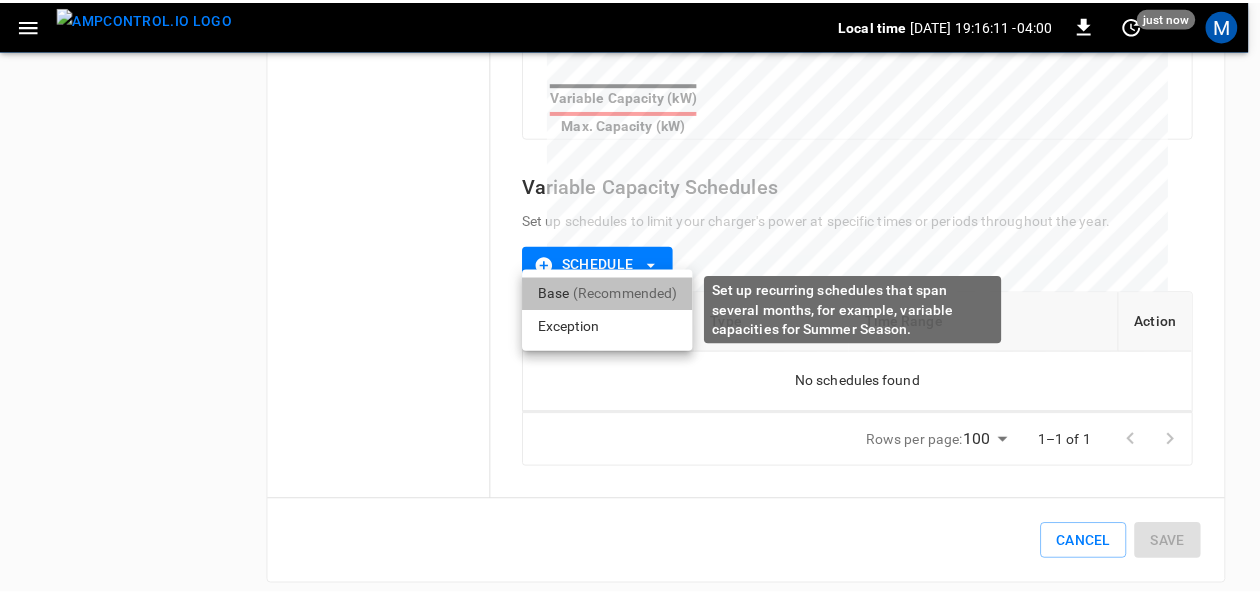scroll, scrollTop: 0, scrollLeft: 0, axis: both 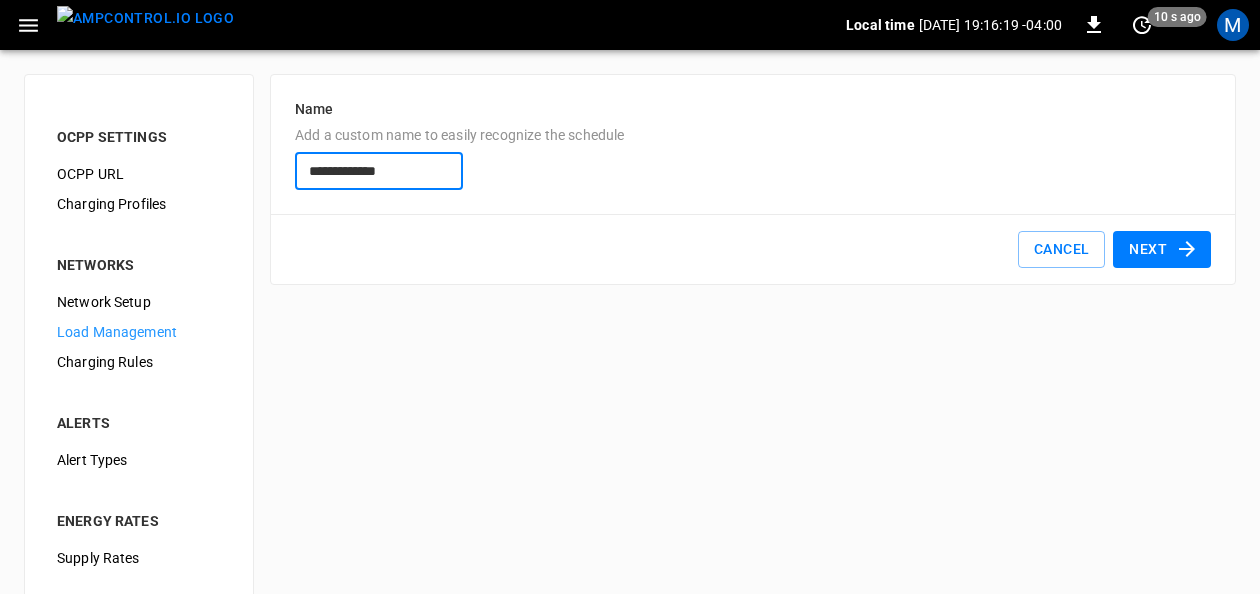 type on "**********" 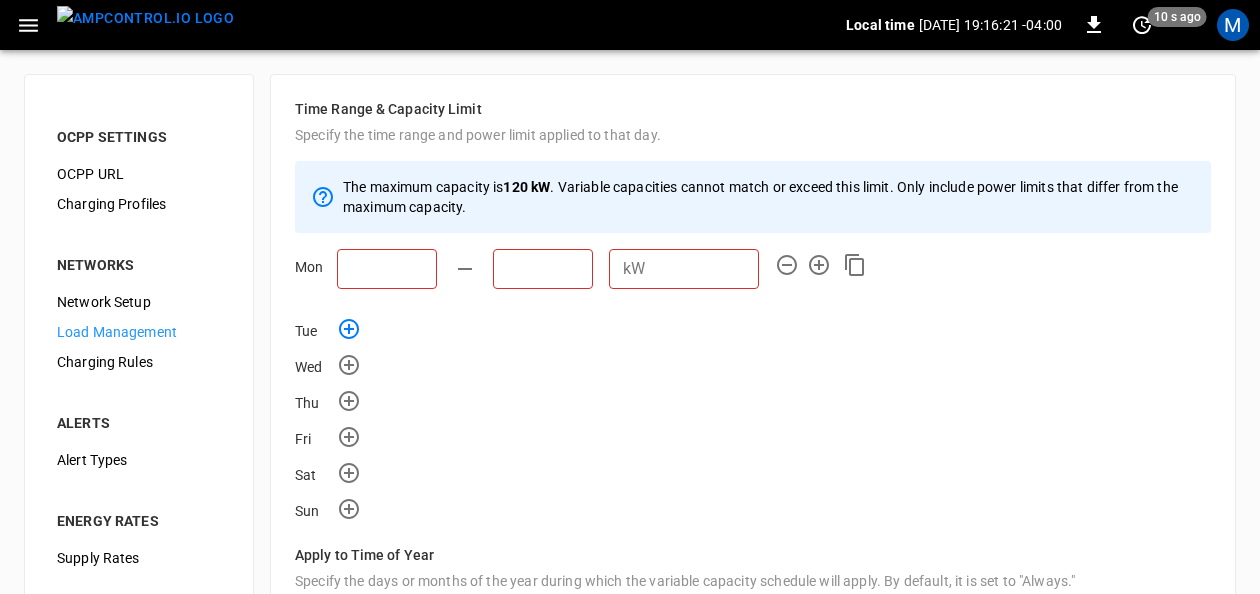click 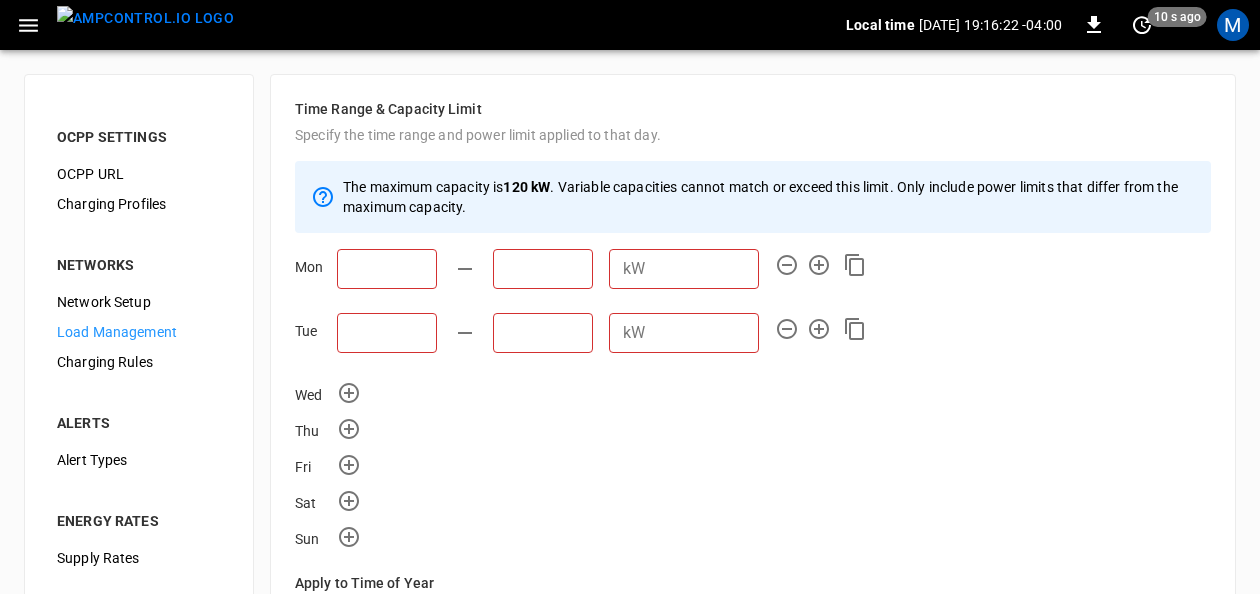 click on "kW ​" at bounding box center [572, 337] 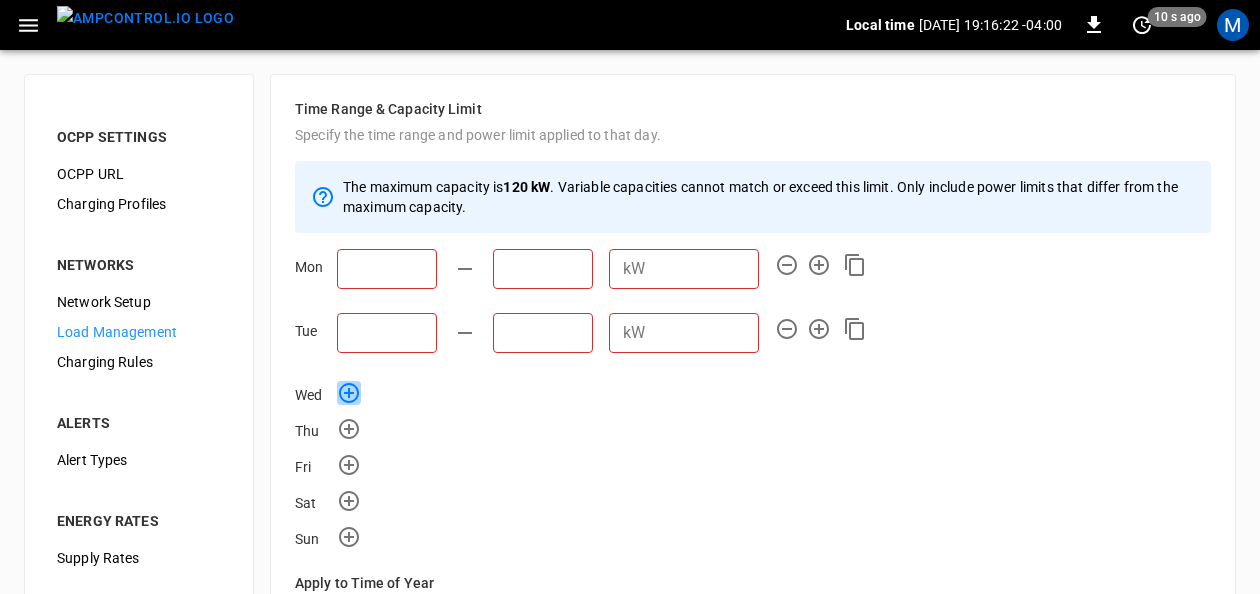 click 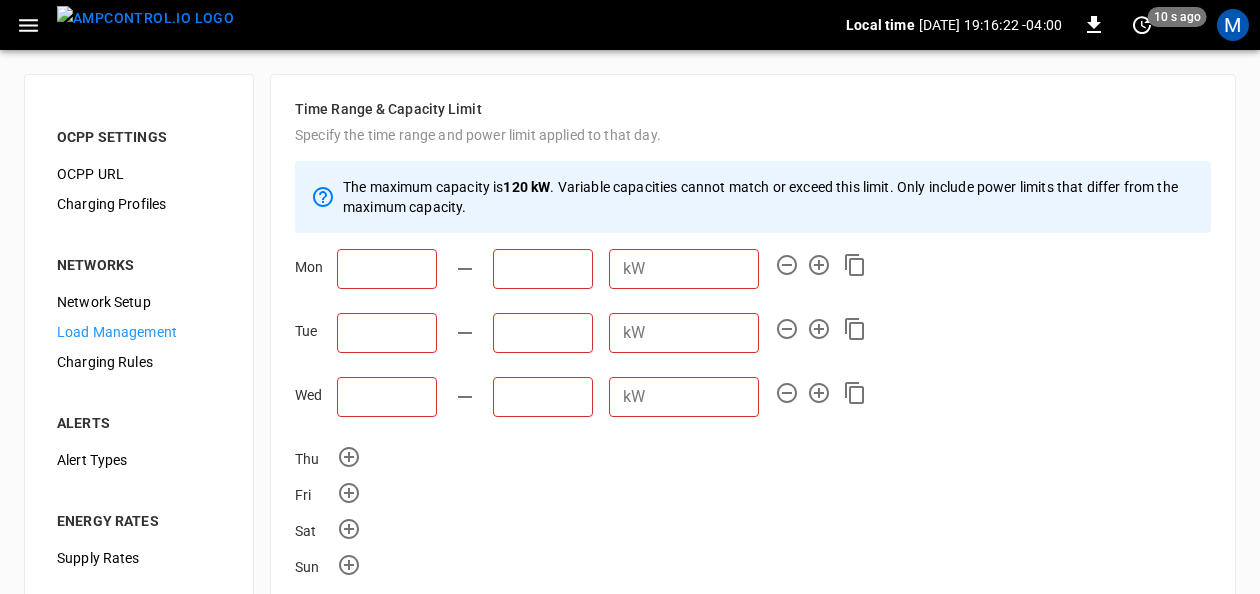 click on "kW ​" at bounding box center [572, 401] 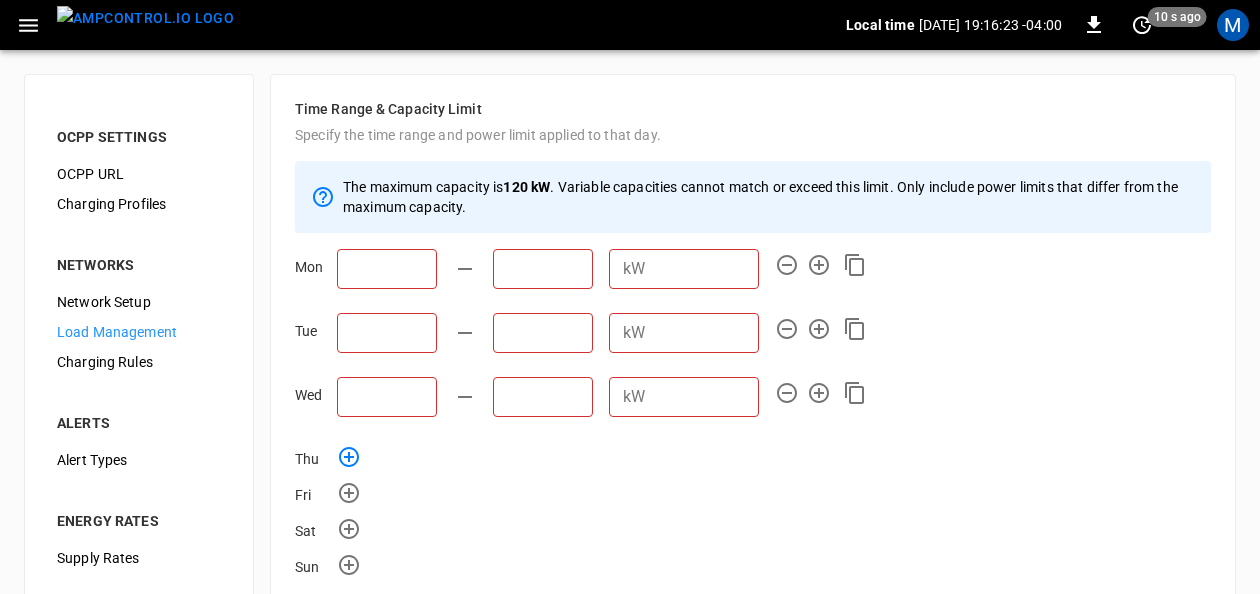 click 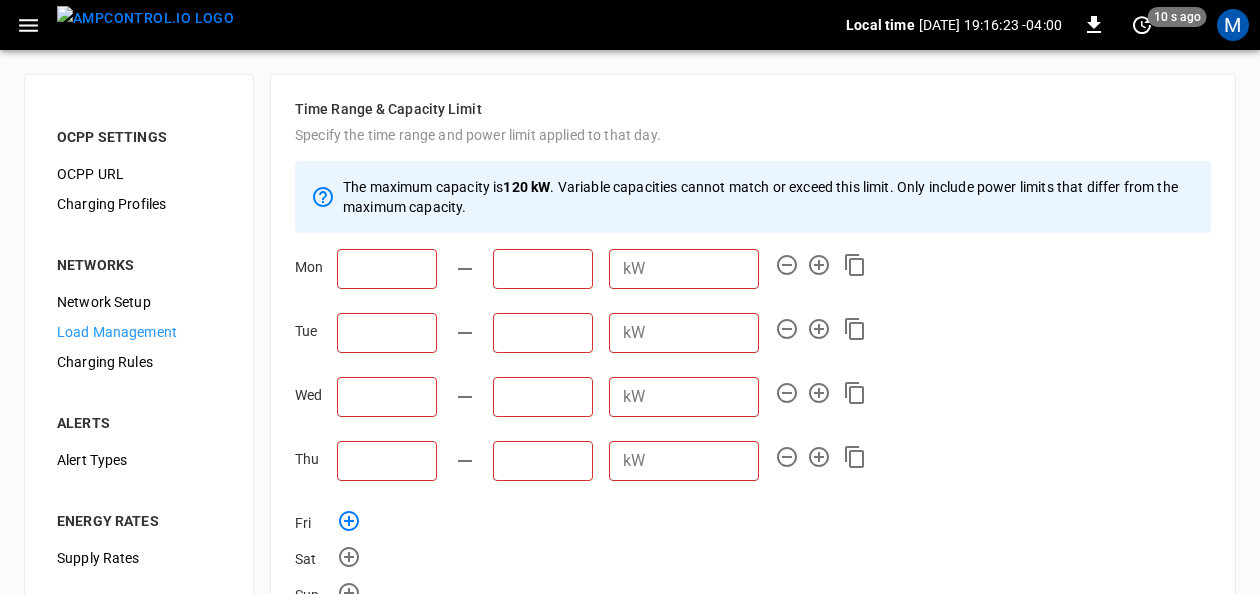 click 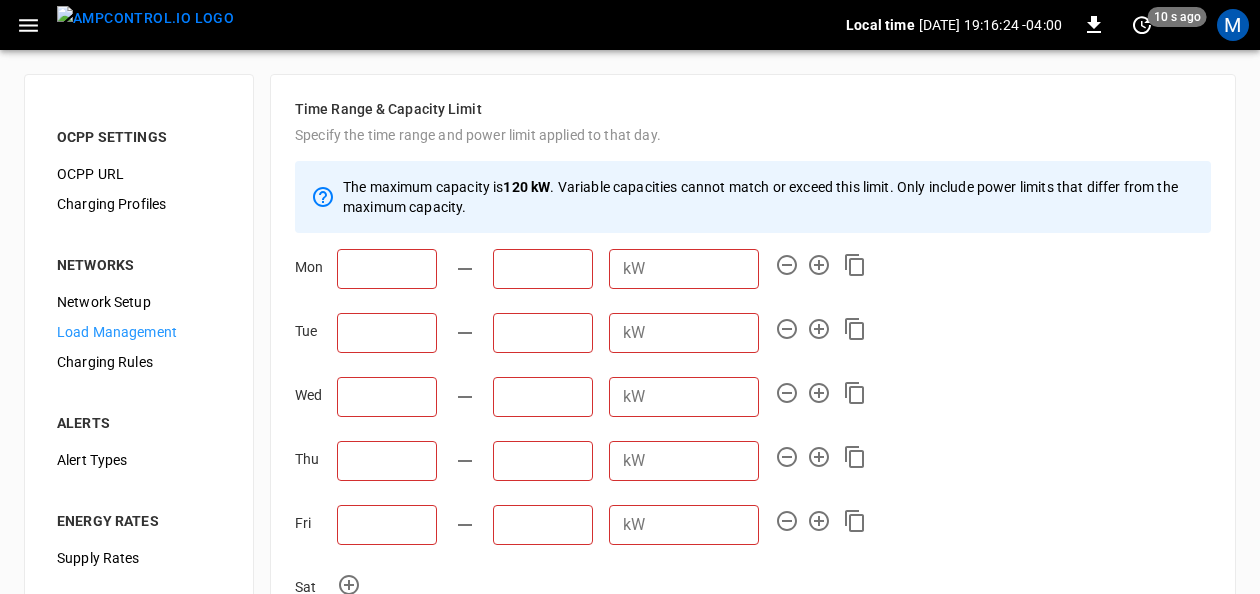 scroll, scrollTop: 200, scrollLeft: 0, axis: vertical 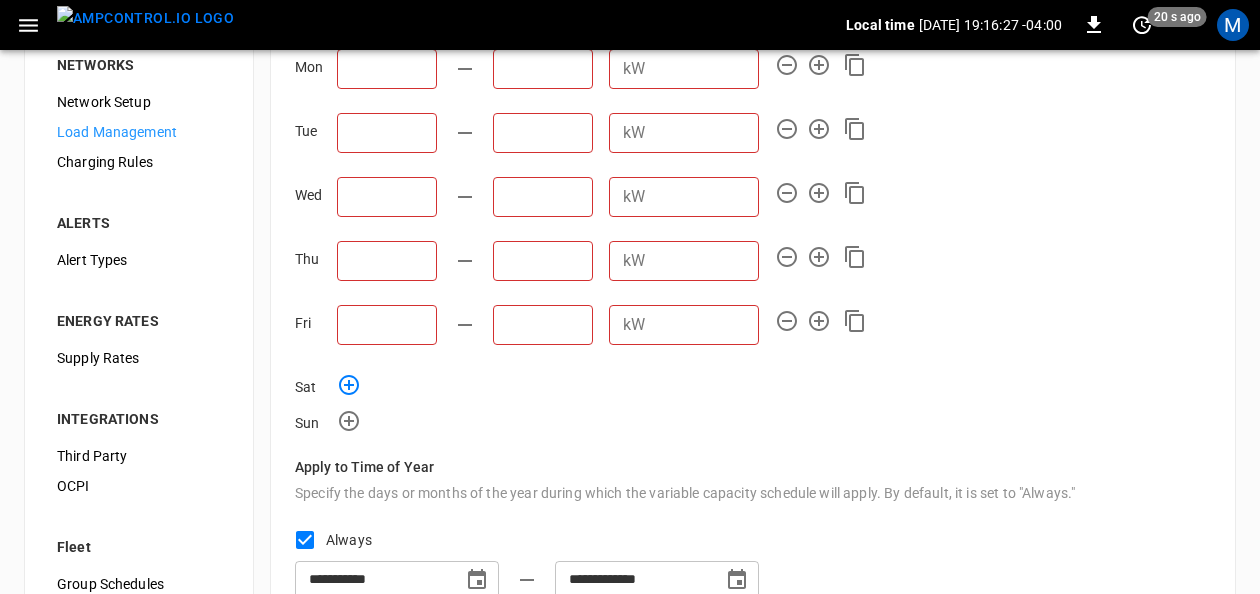 click 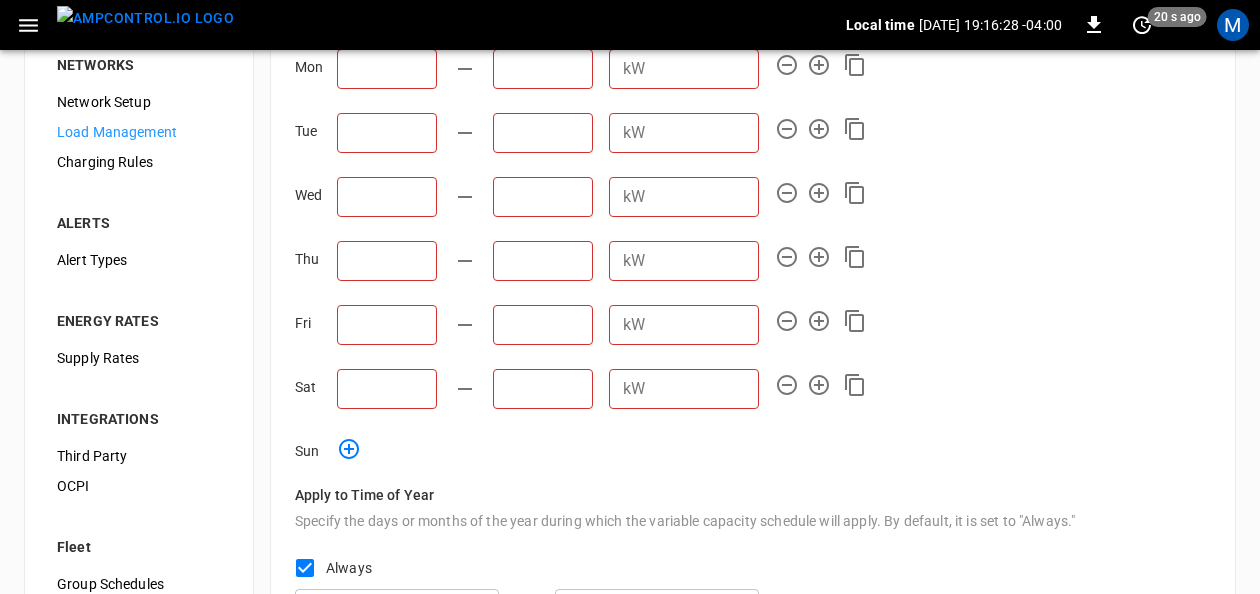 click 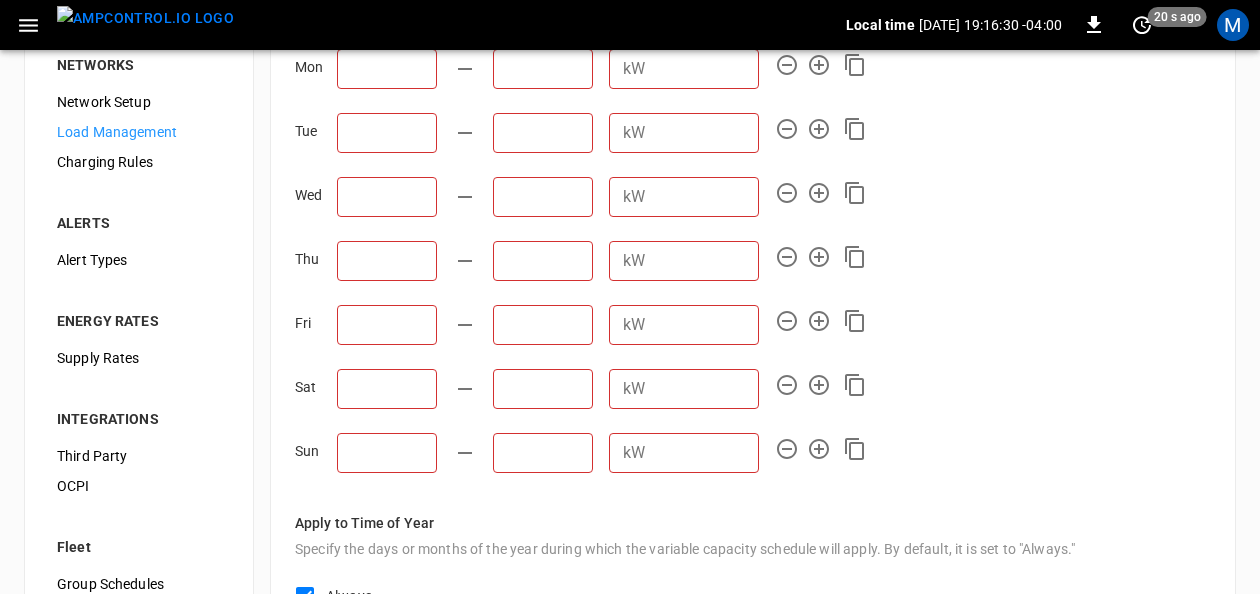 scroll, scrollTop: 0, scrollLeft: 0, axis: both 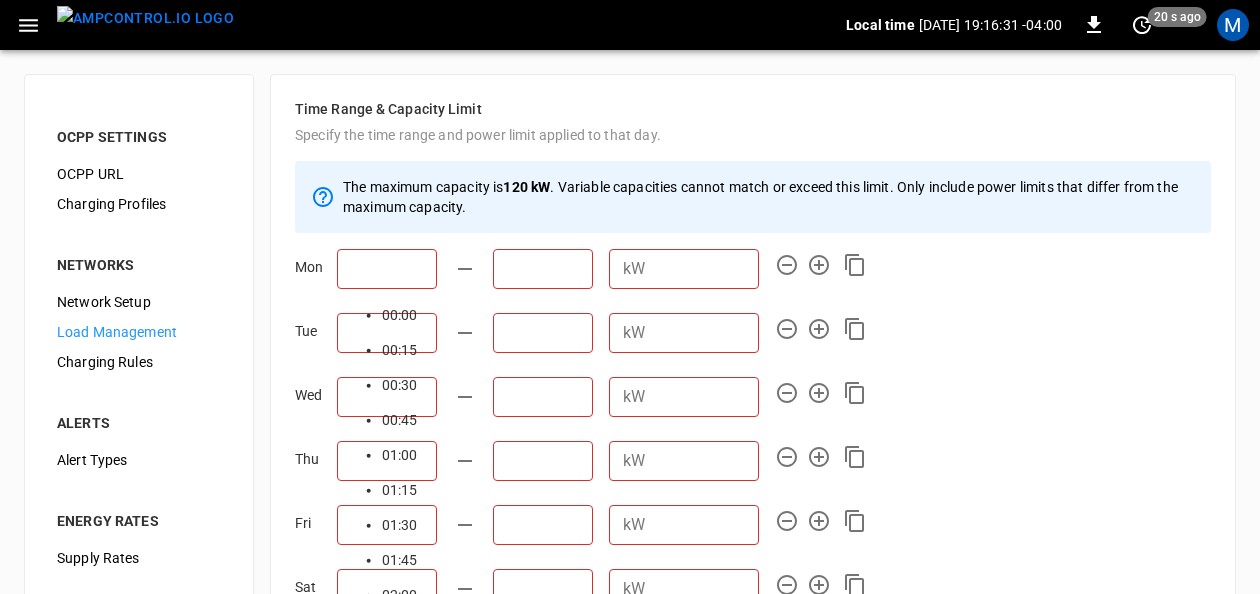 click at bounding box center (387, 269) 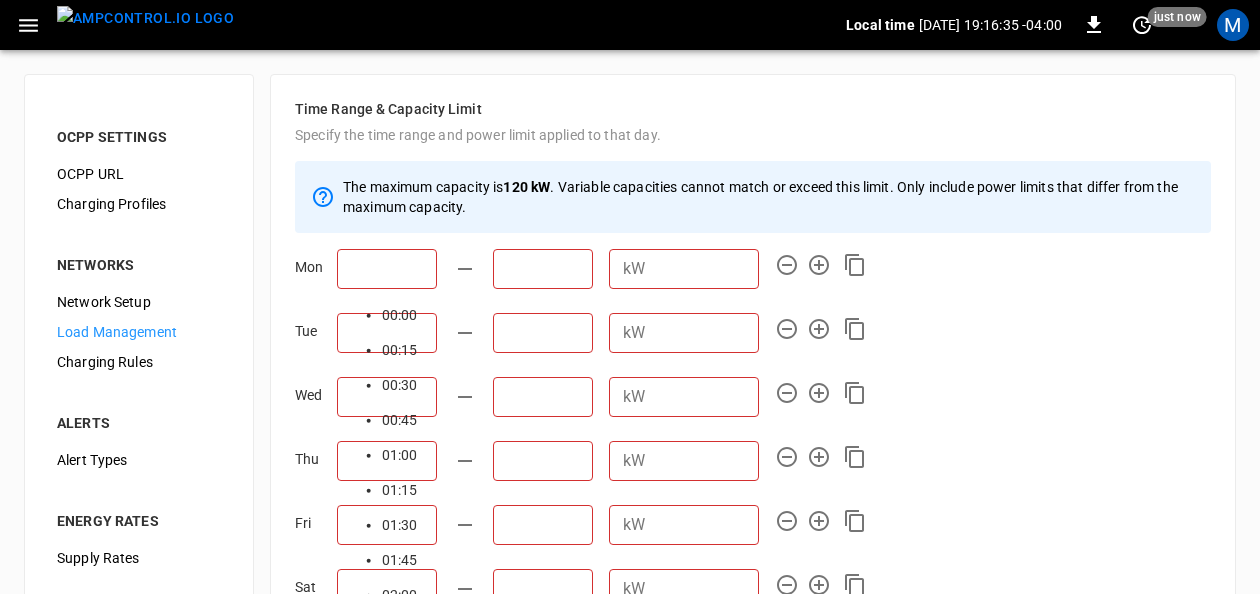 scroll, scrollTop: 2508, scrollLeft: 0, axis: vertical 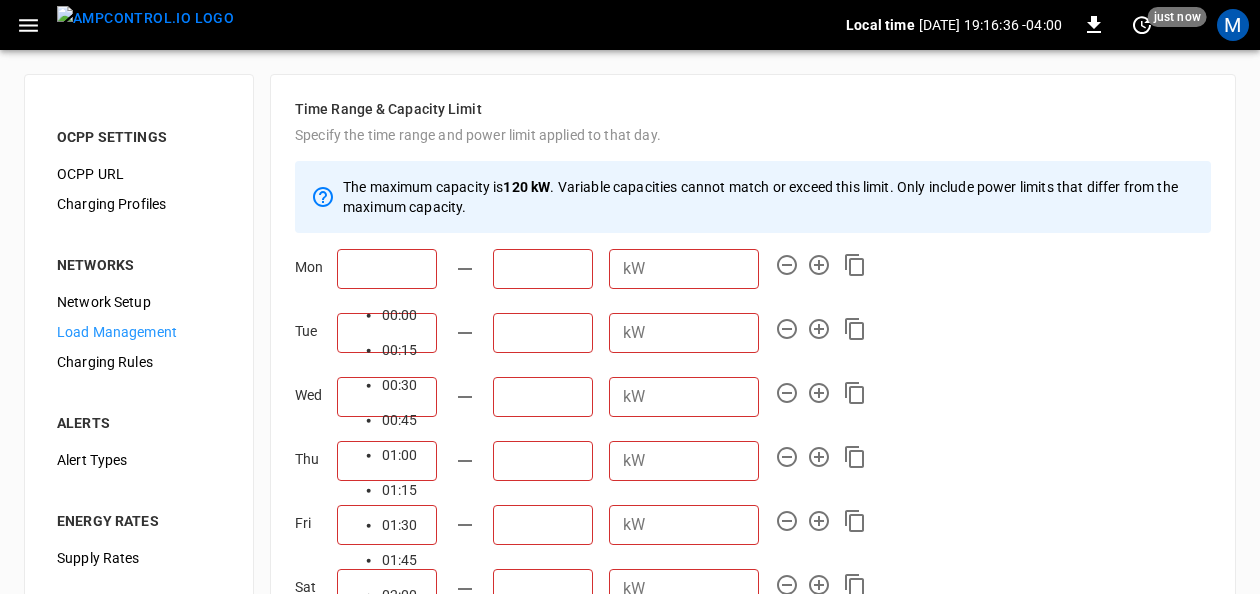 click on "Tue kW ​" at bounding box center (753, 337) 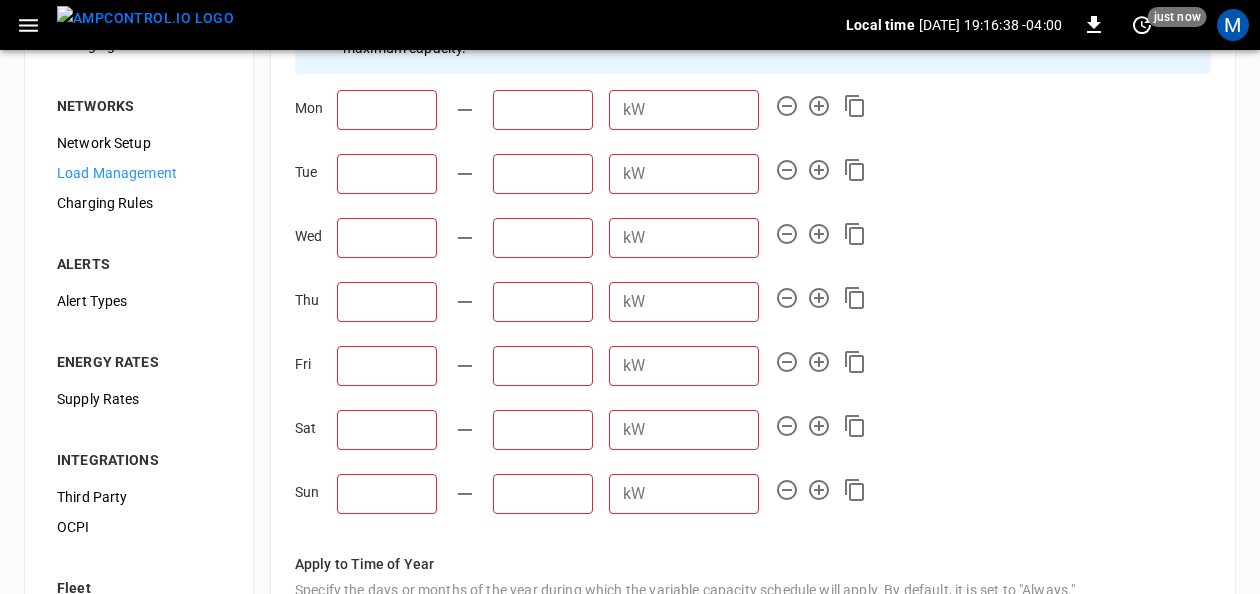 scroll, scrollTop: 369, scrollLeft: 0, axis: vertical 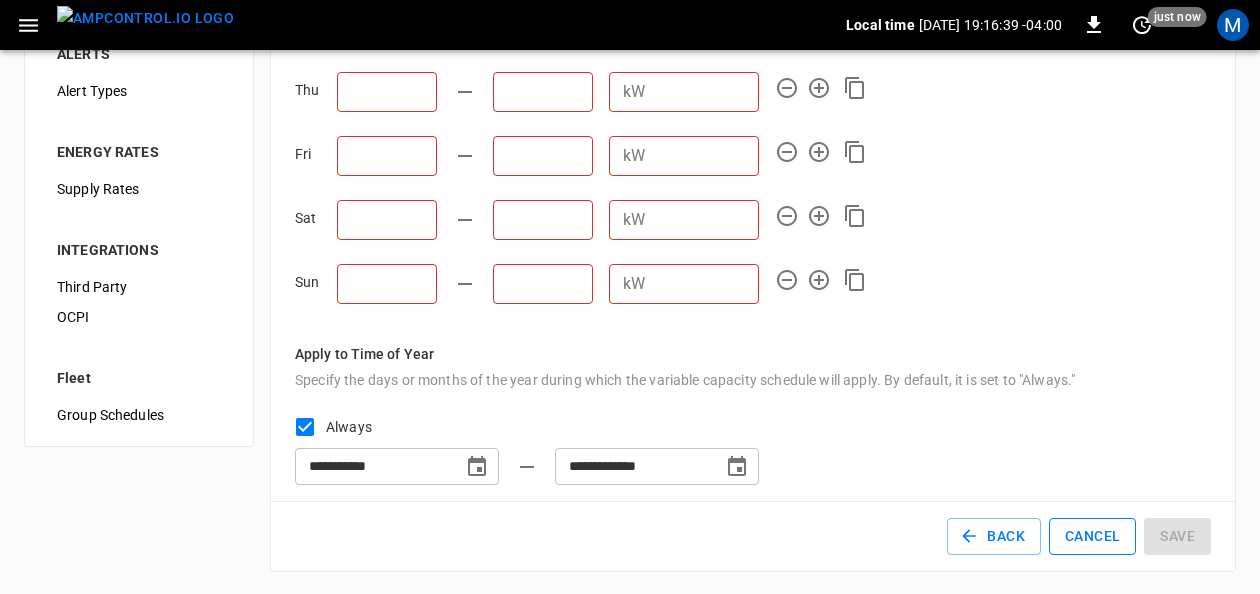 click on "Cancel" at bounding box center [1092, 536] 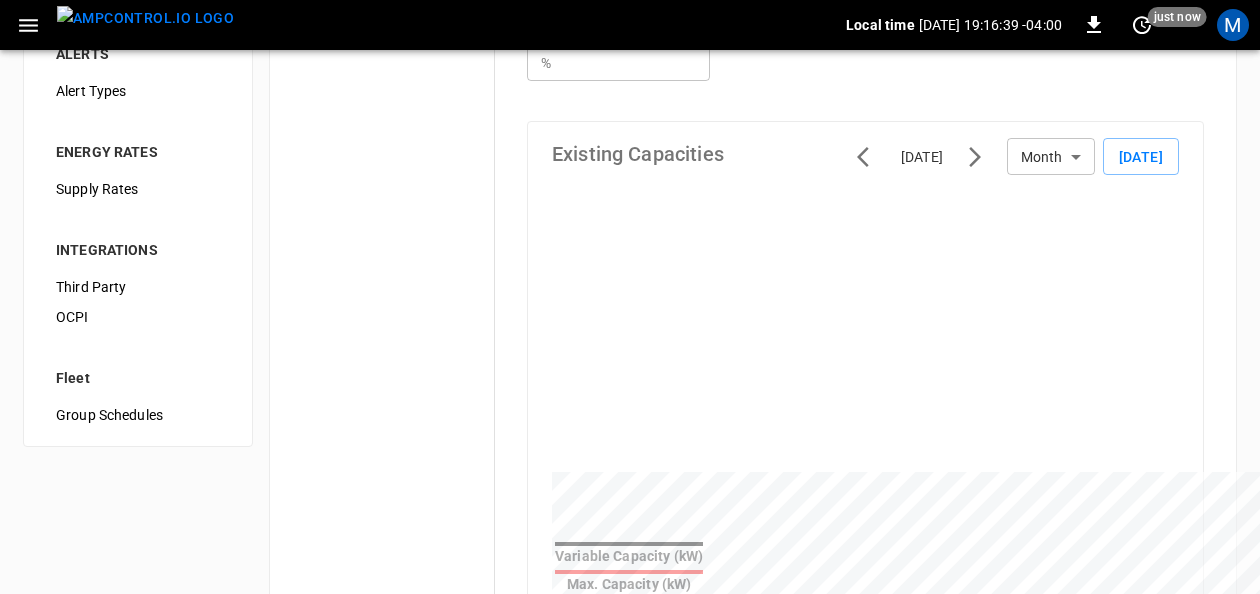 scroll, scrollTop: 0, scrollLeft: 0, axis: both 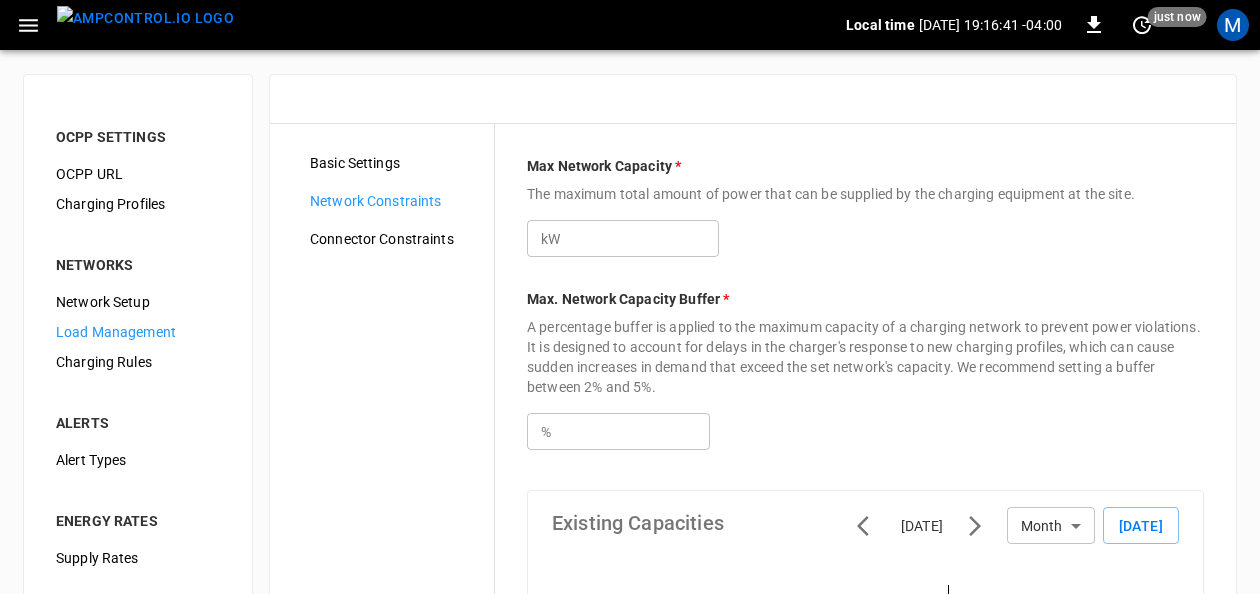 type on "***" 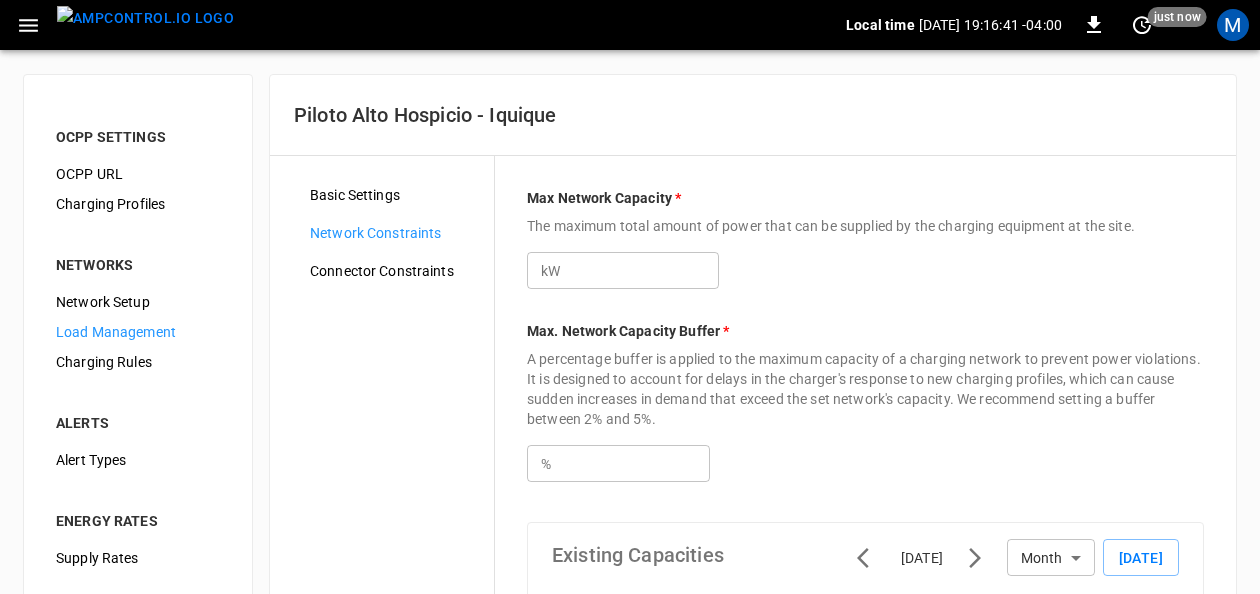 click on "Load Management" at bounding box center (138, 332) 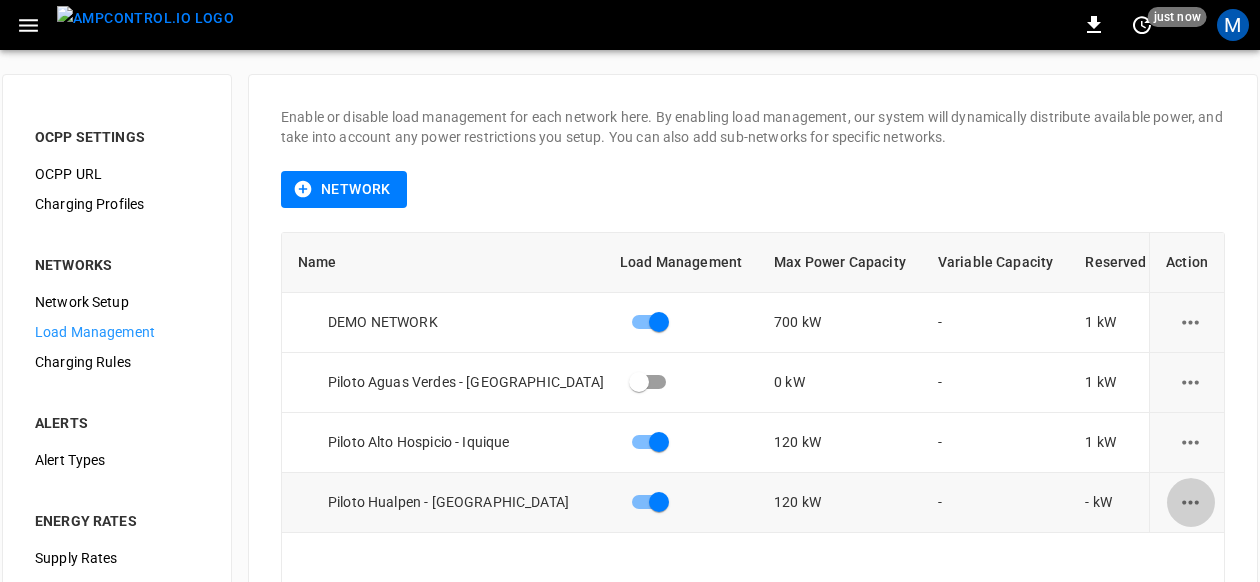 click 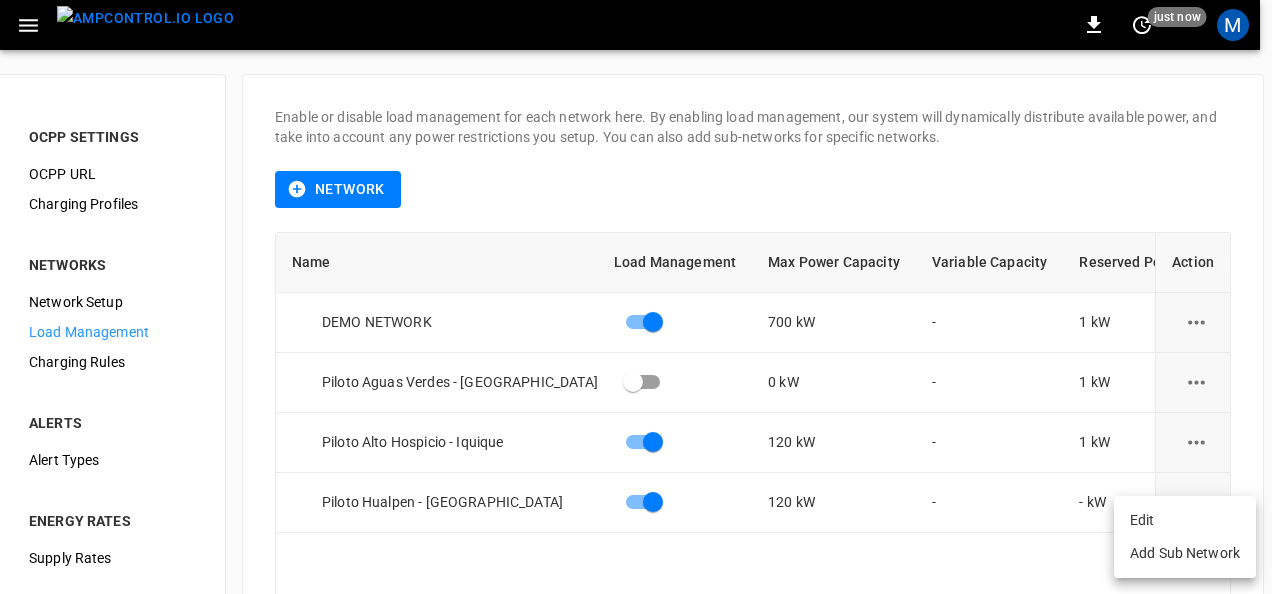 click on "Edit" at bounding box center (1185, 520) 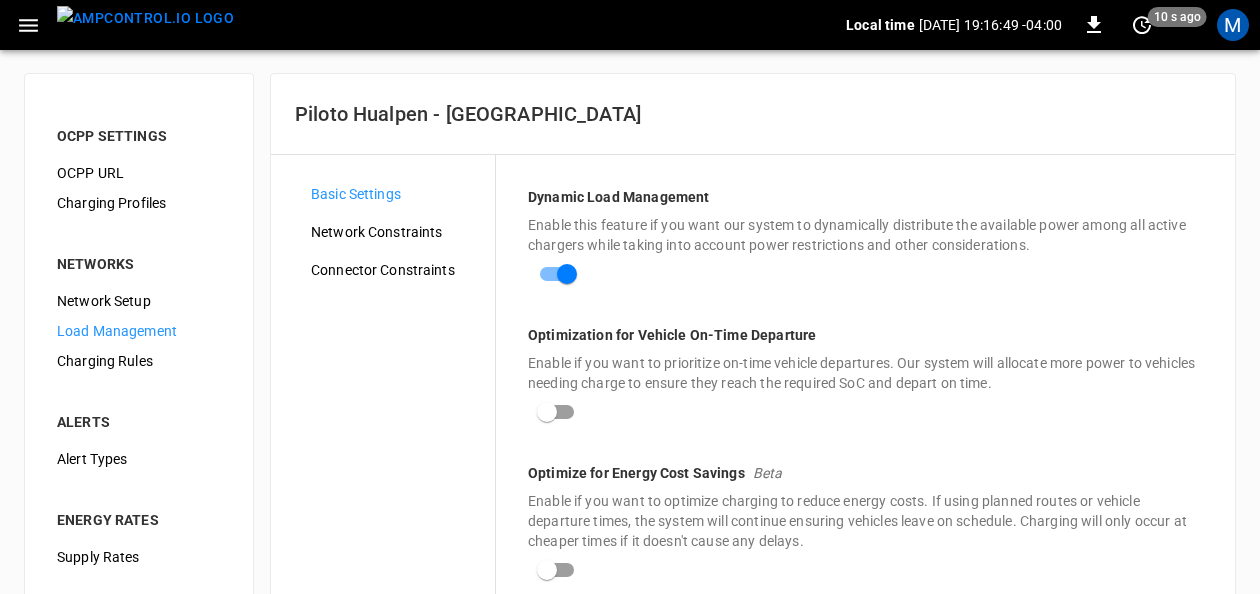 scroll, scrollTop: 0, scrollLeft: 0, axis: both 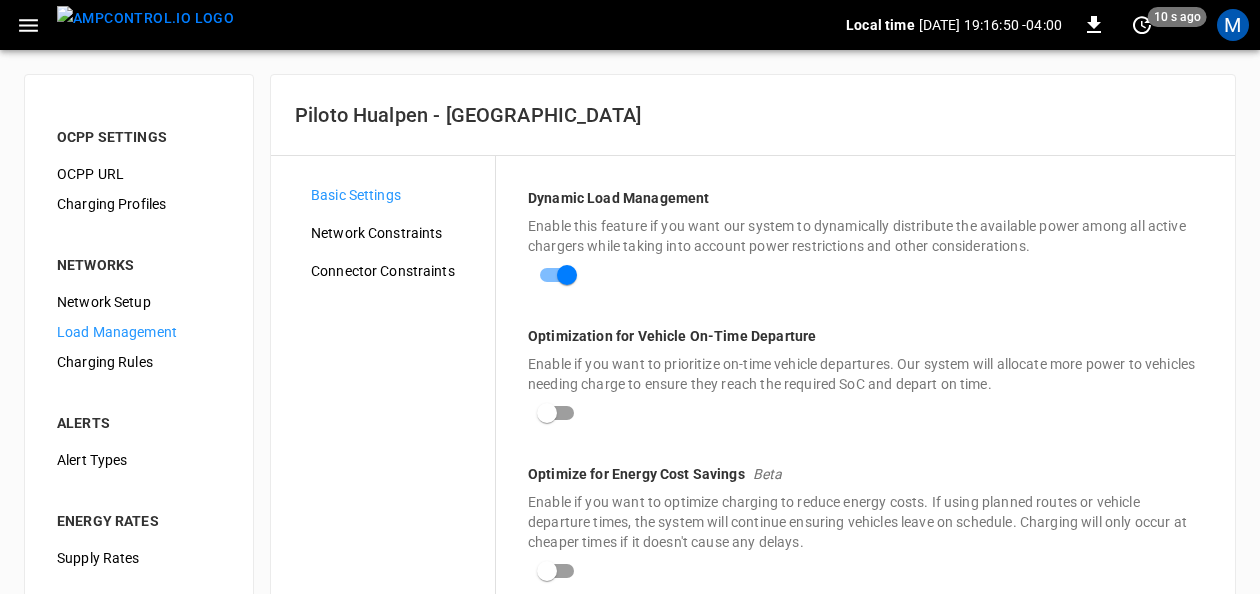 click on "Network Constraints" at bounding box center [395, 233] 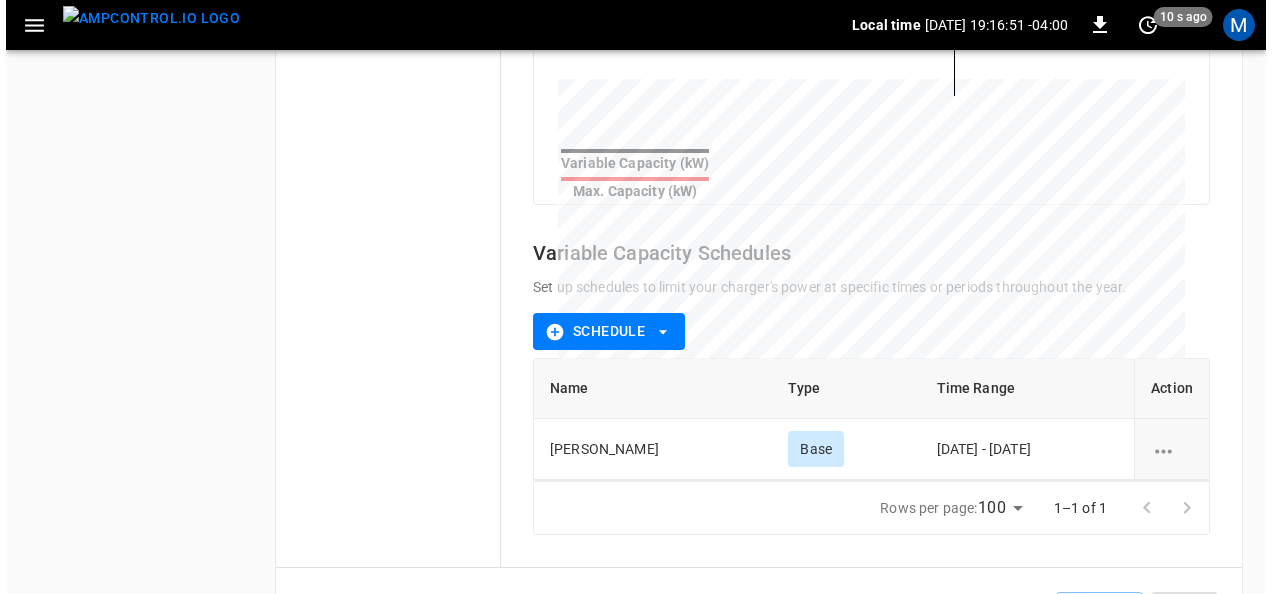 scroll, scrollTop: 862, scrollLeft: 0, axis: vertical 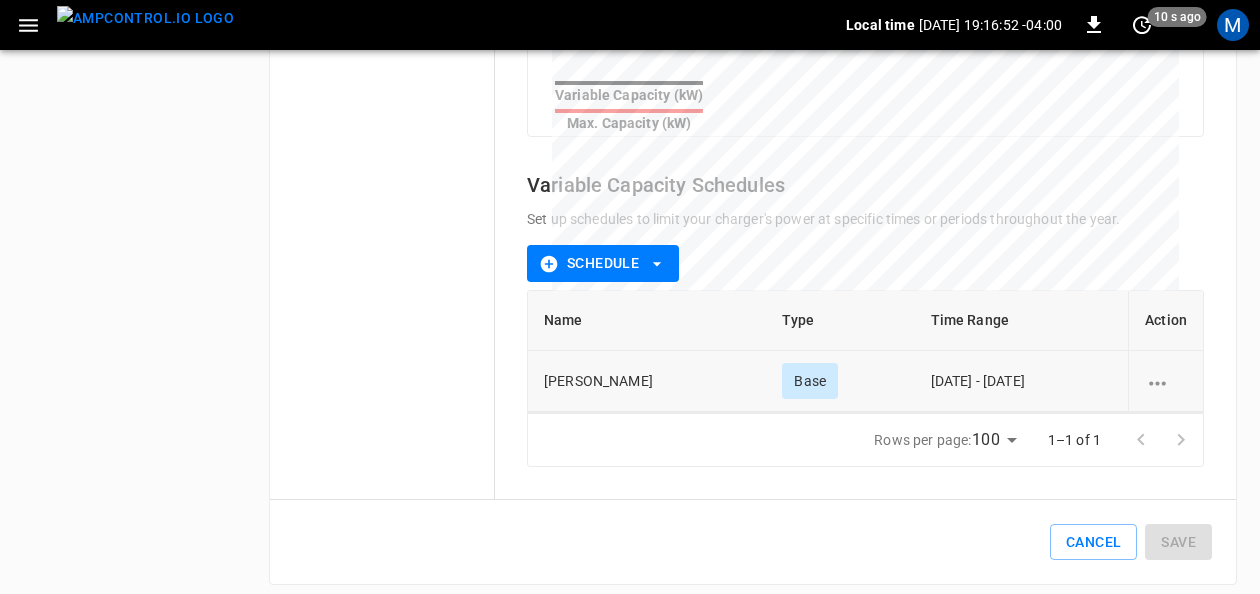 click 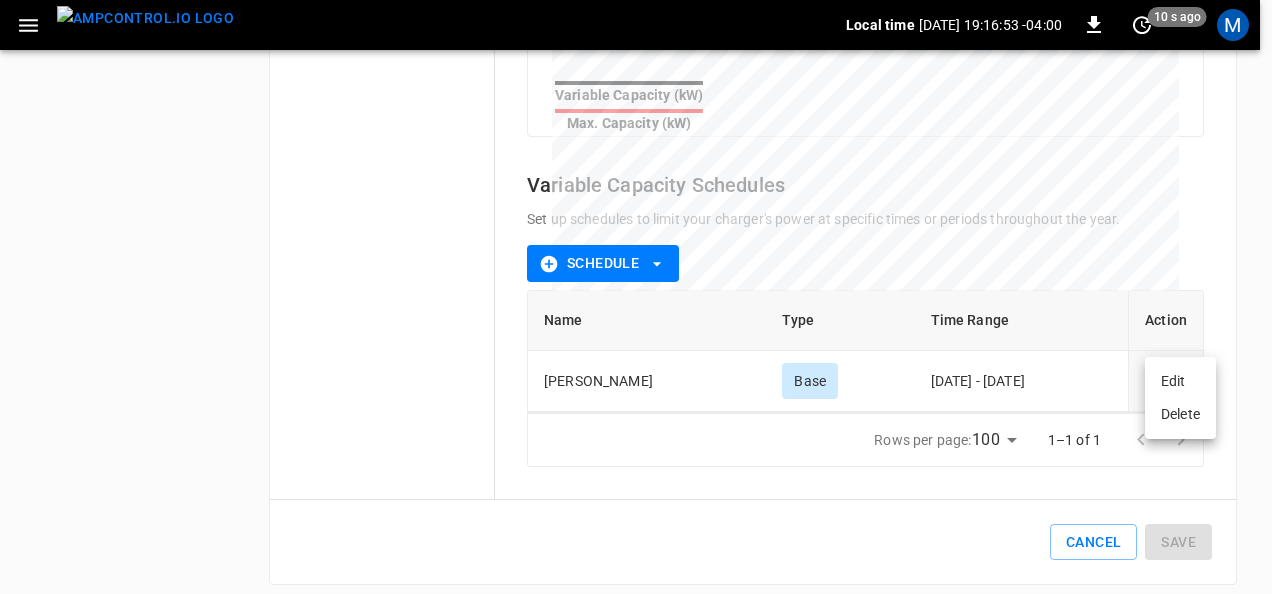 click on "Edit" at bounding box center [1180, 381] 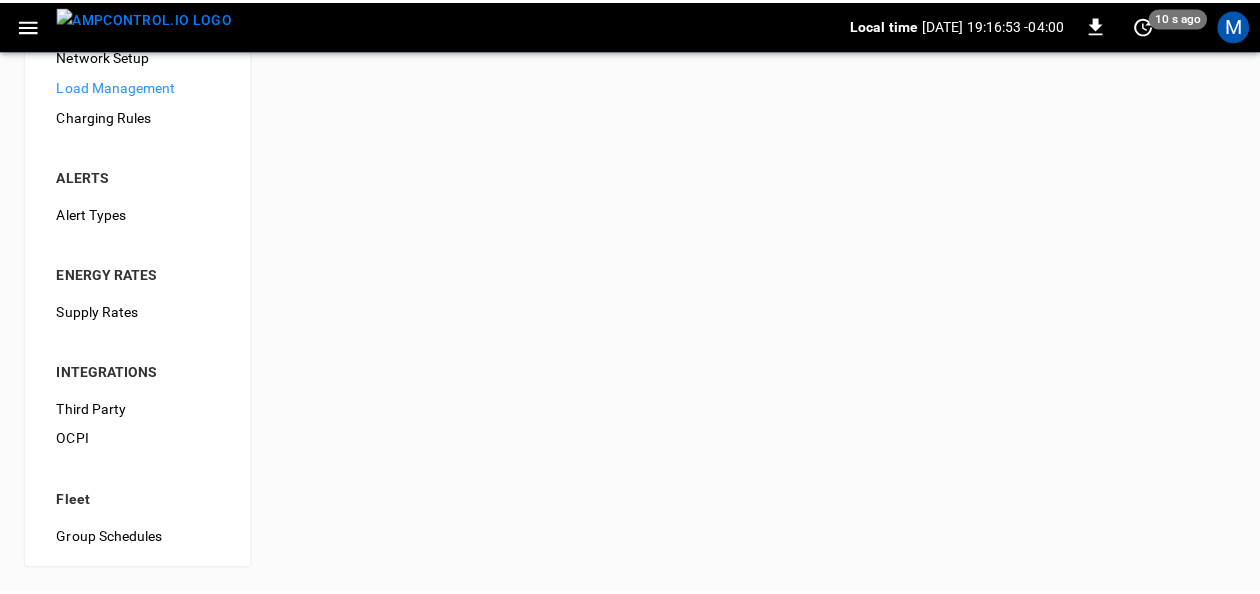 scroll, scrollTop: 0, scrollLeft: 0, axis: both 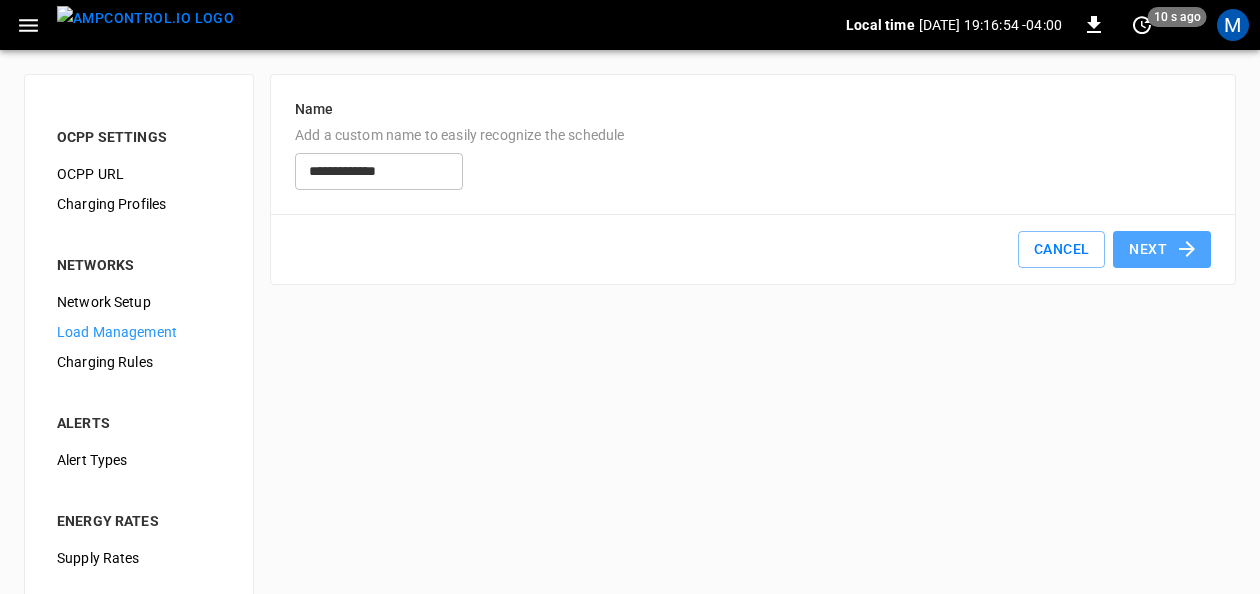 click on "Next" at bounding box center [1162, 249] 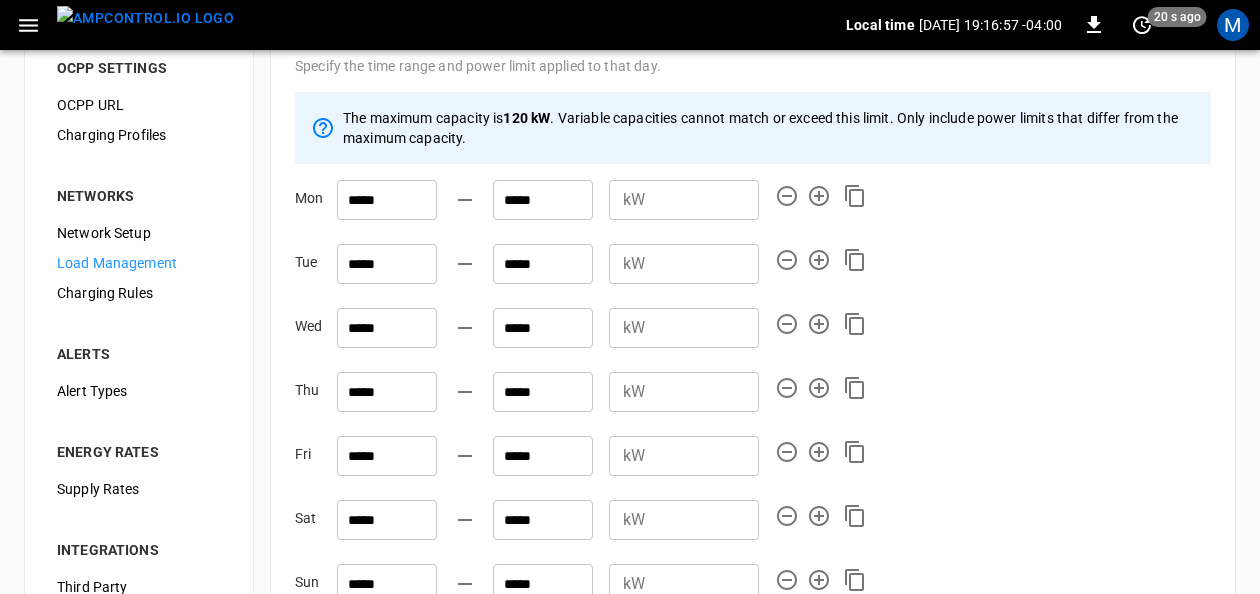 scroll, scrollTop: 0, scrollLeft: 0, axis: both 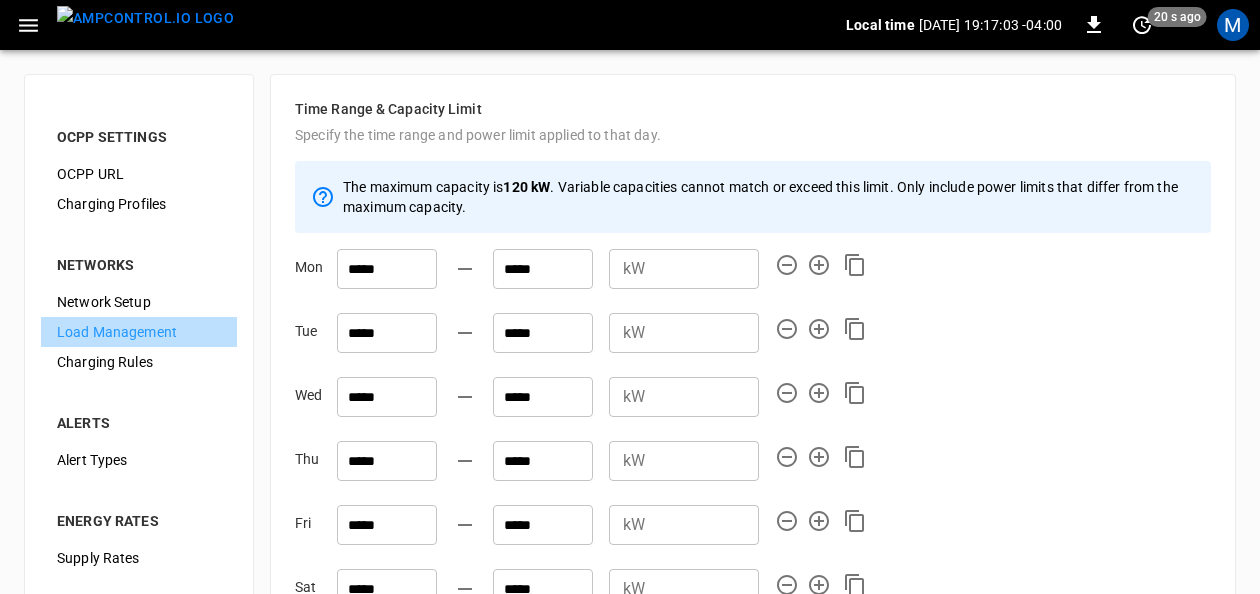 click on "Load Management" at bounding box center (139, 332) 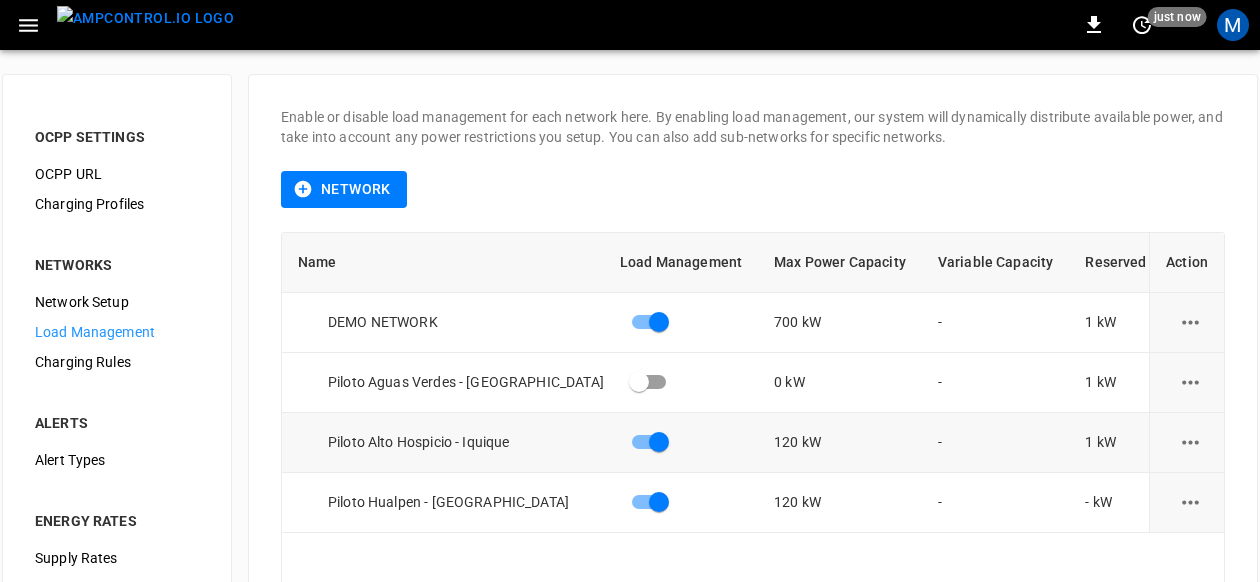 click 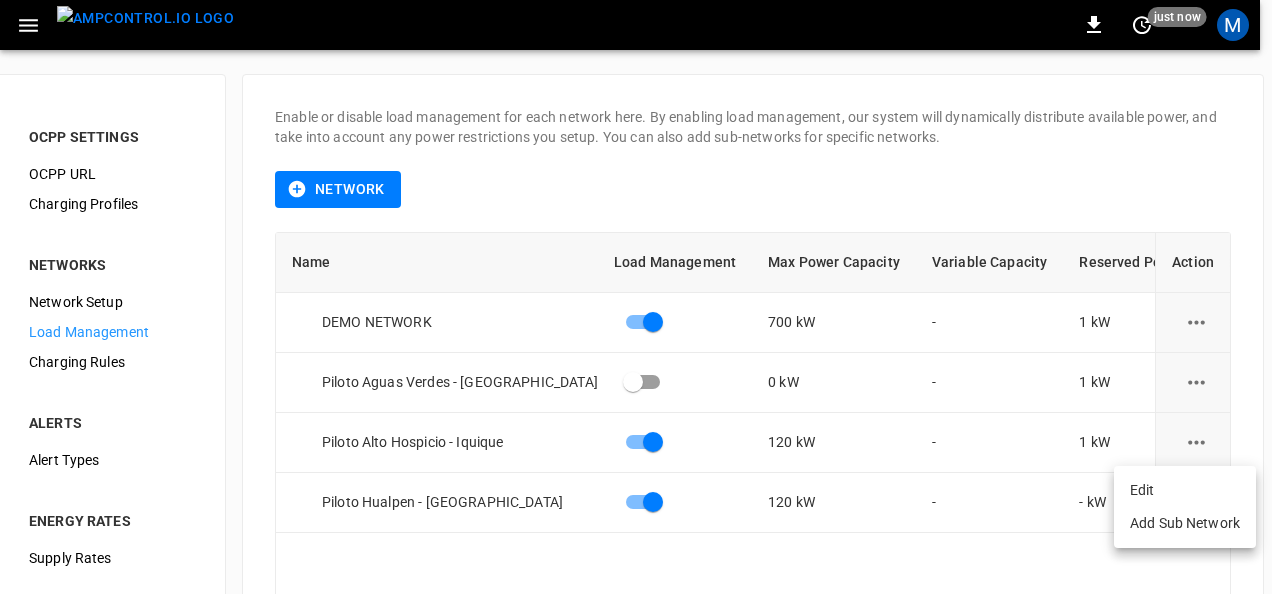 click on "Edit" at bounding box center [1185, 490] 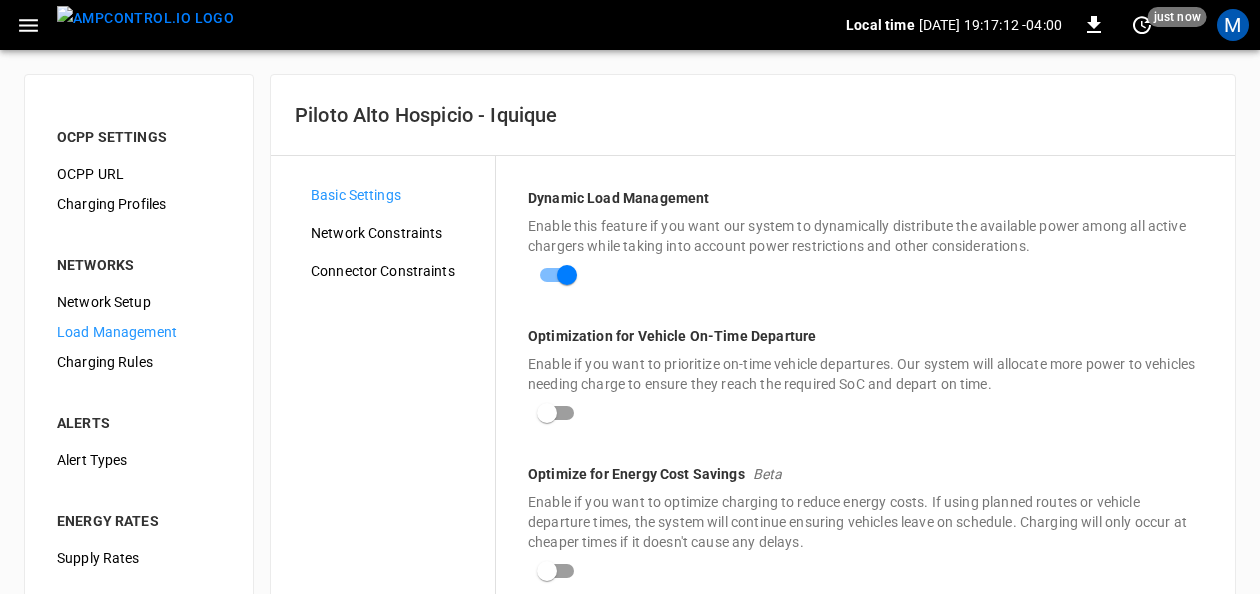 click on "Network Constraints" at bounding box center [395, 233] 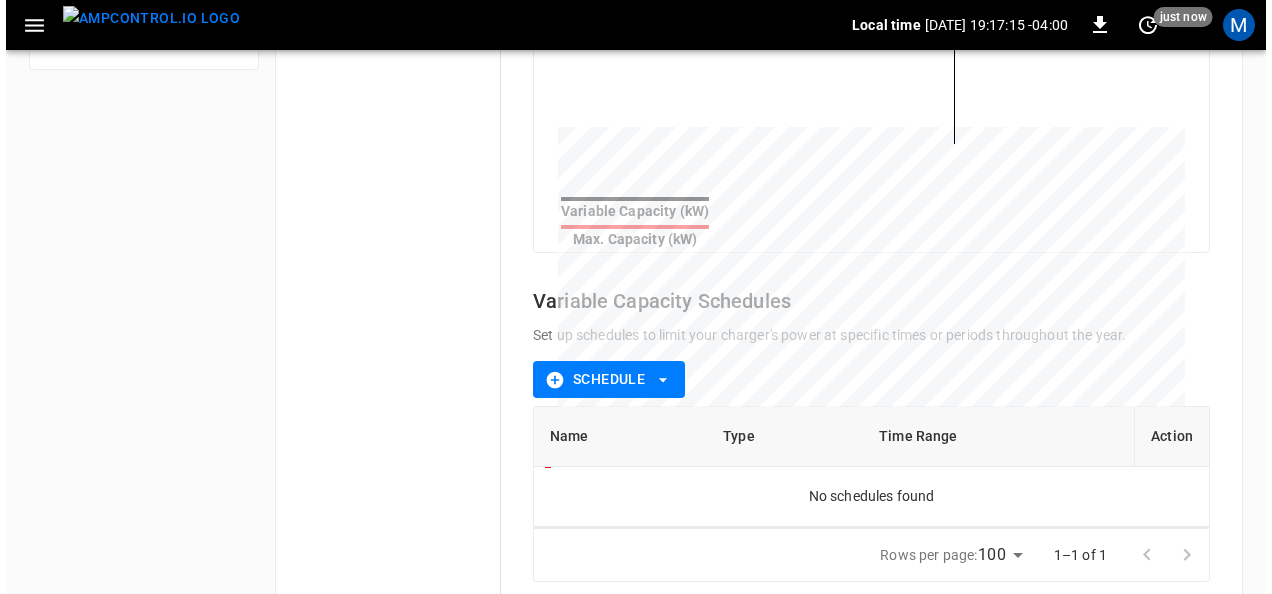 scroll, scrollTop: 800, scrollLeft: 0, axis: vertical 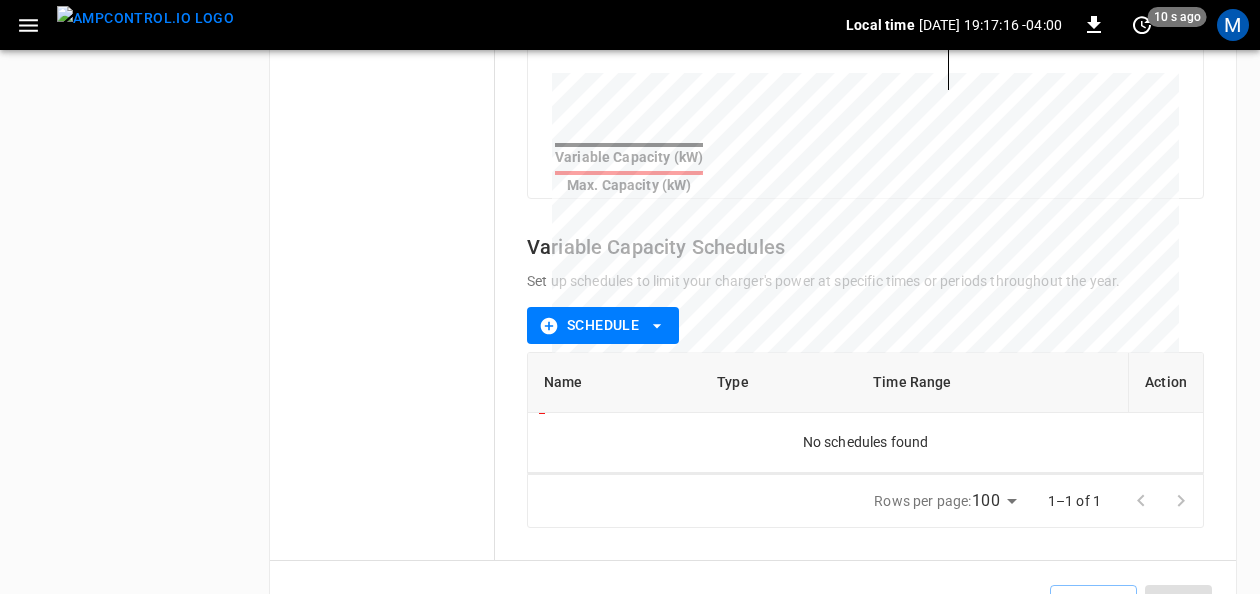 click on "Schedule" at bounding box center (603, 325) 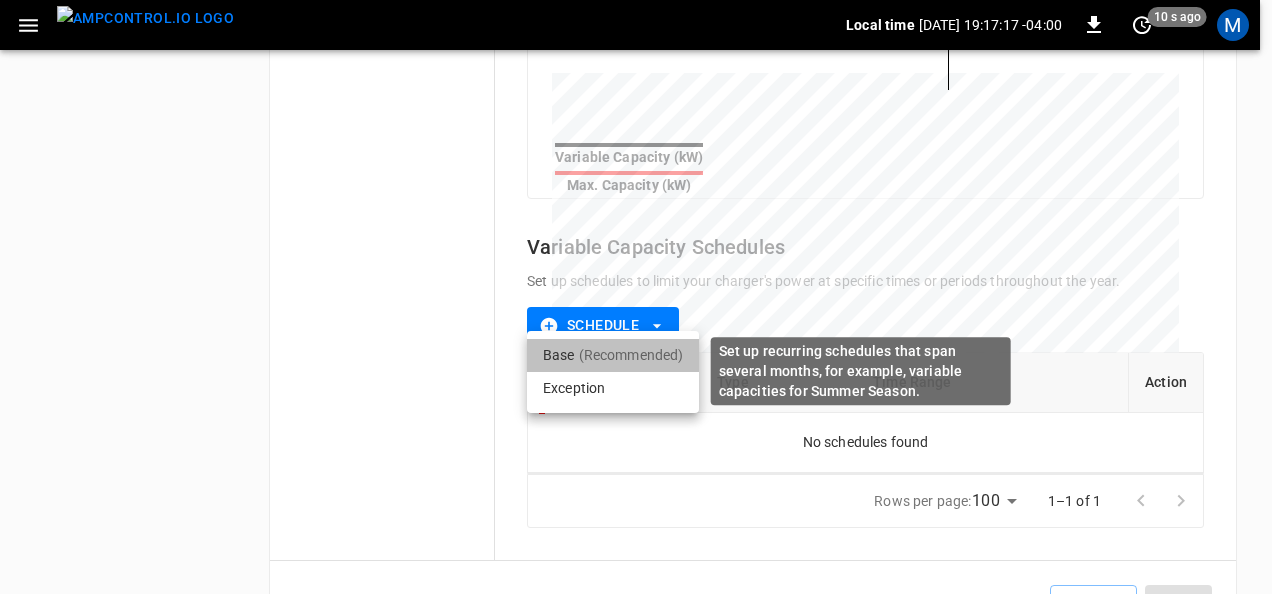 click on "(Recommended)" at bounding box center [631, 355] 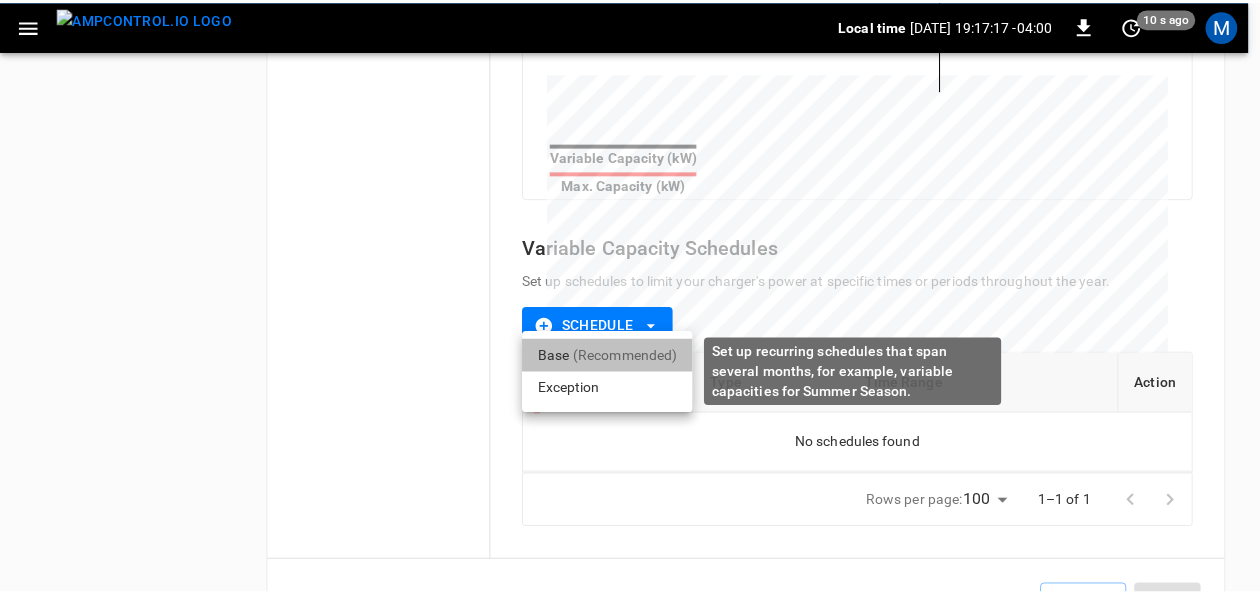 scroll, scrollTop: 0, scrollLeft: 0, axis: both 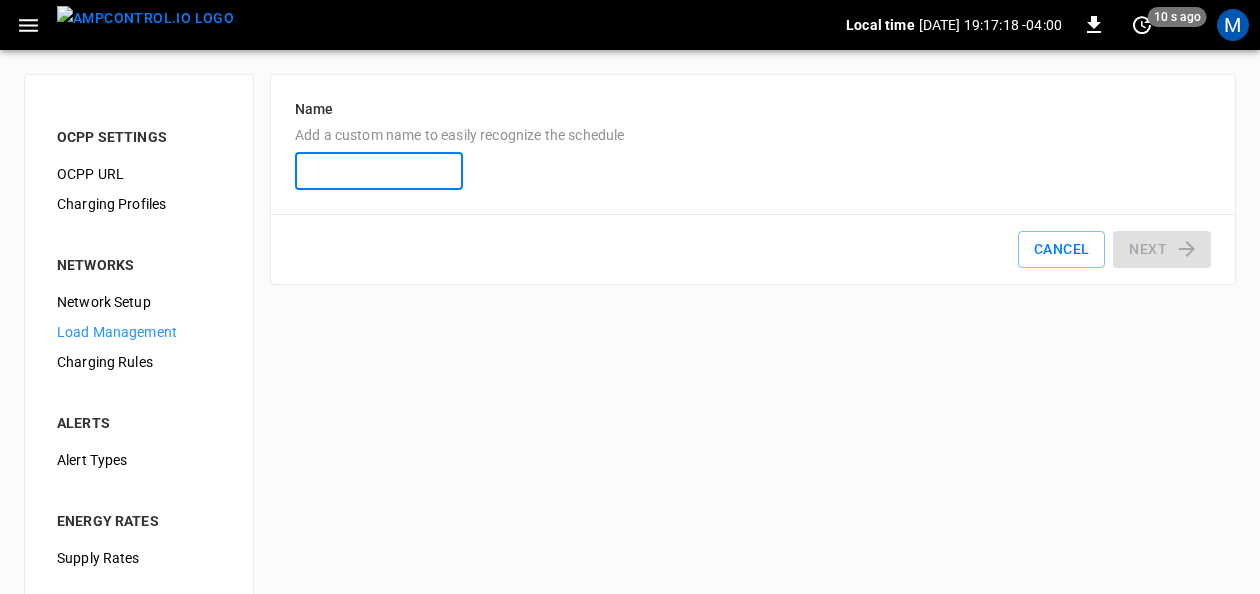 click on "Name Add a custom name to easily recognize the schedule" at bounding box center (379, 171) 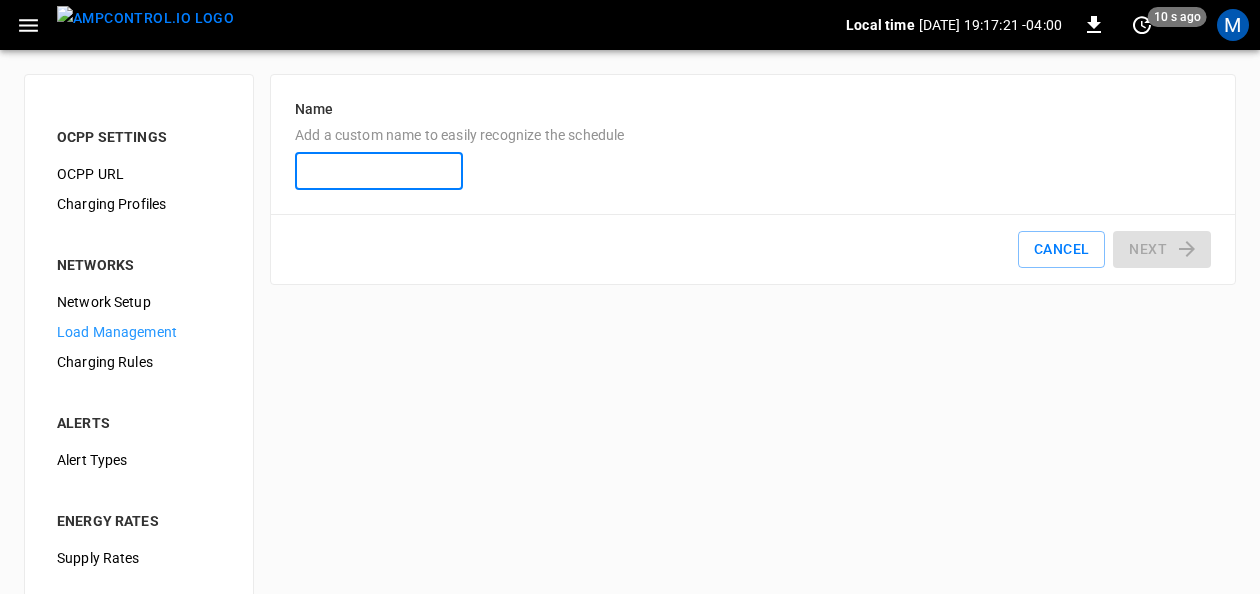 type on "**********" 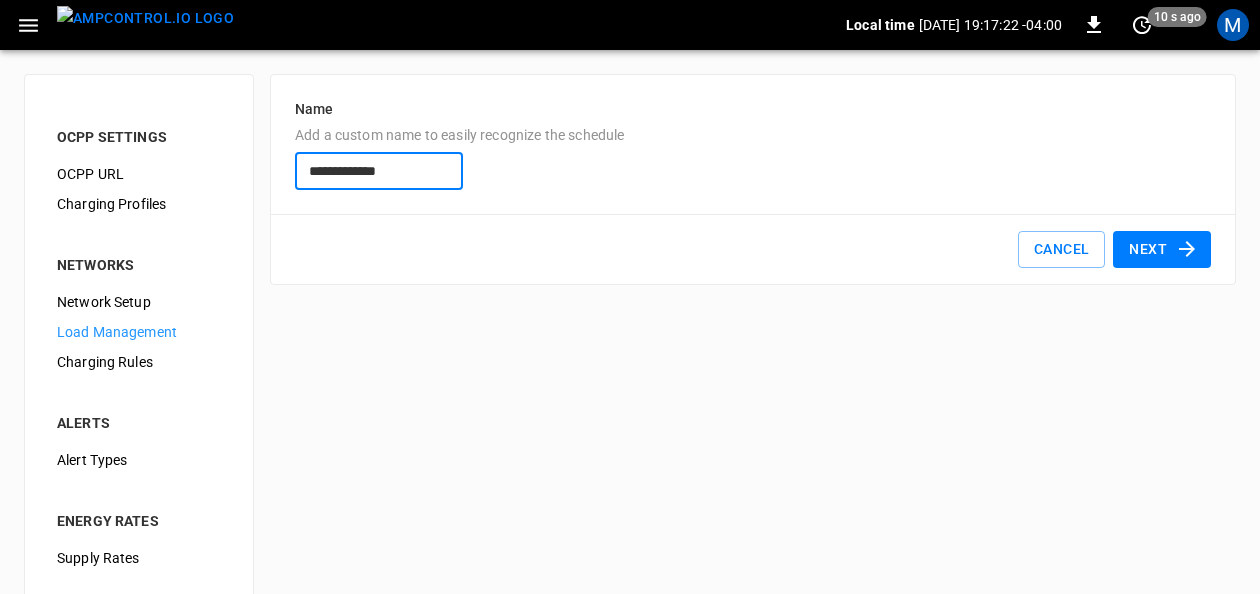 click on "Next" at bounding box center [1162, 249] 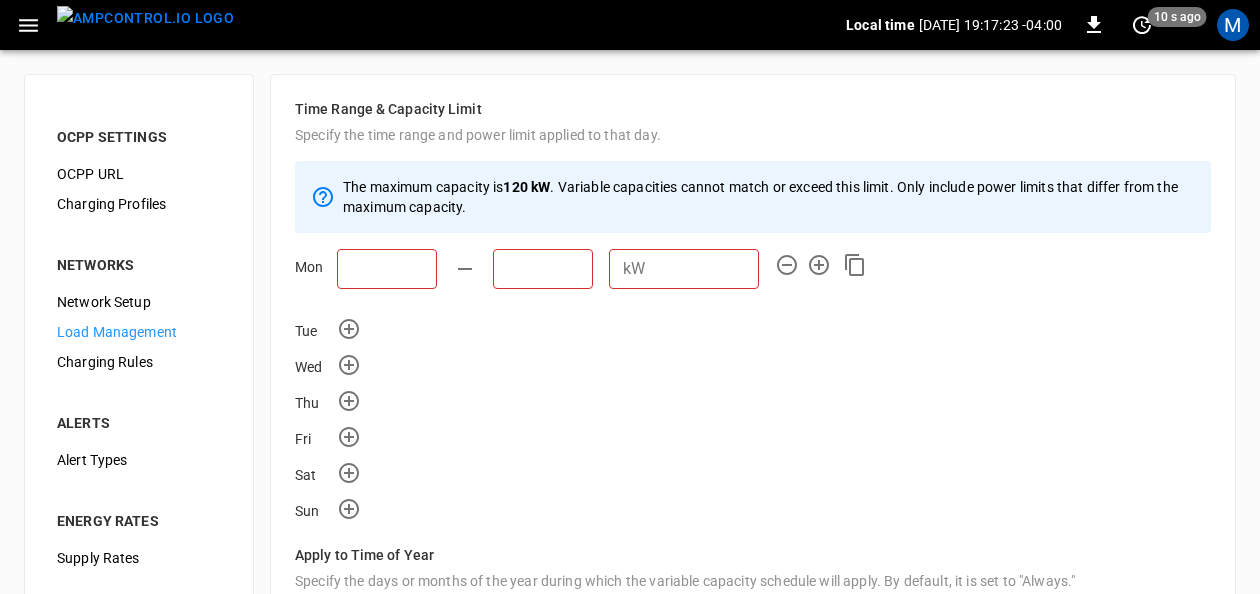 click at bounding box center (387, 269) 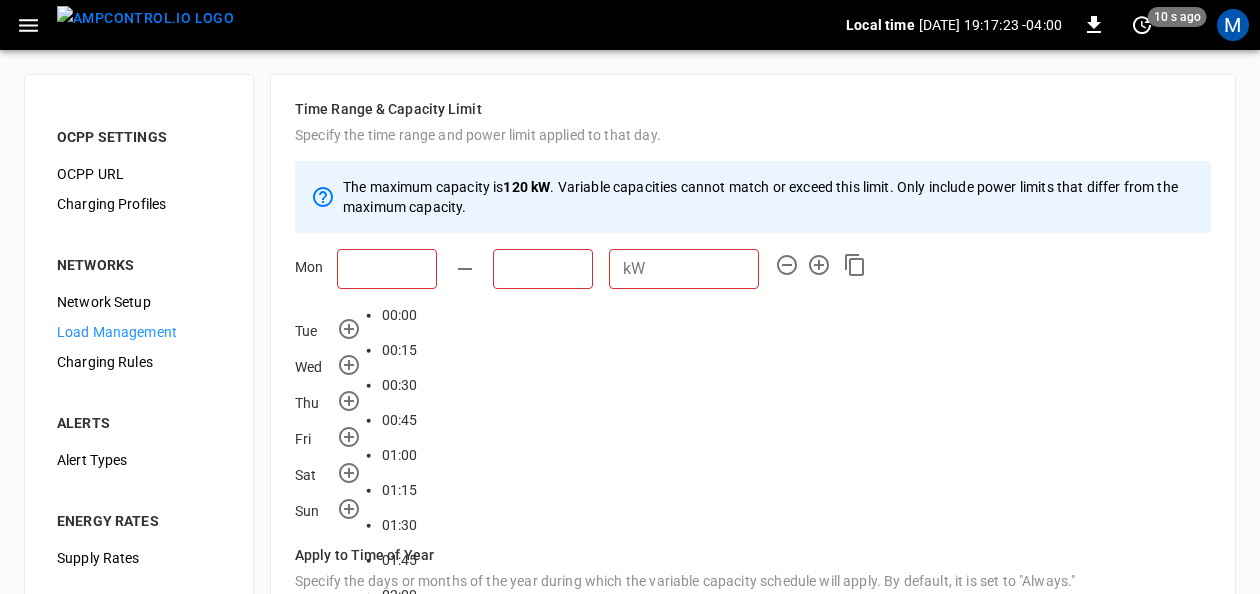scroll, scrollTop: 2608, scrollLeft: 0, axis: vertical 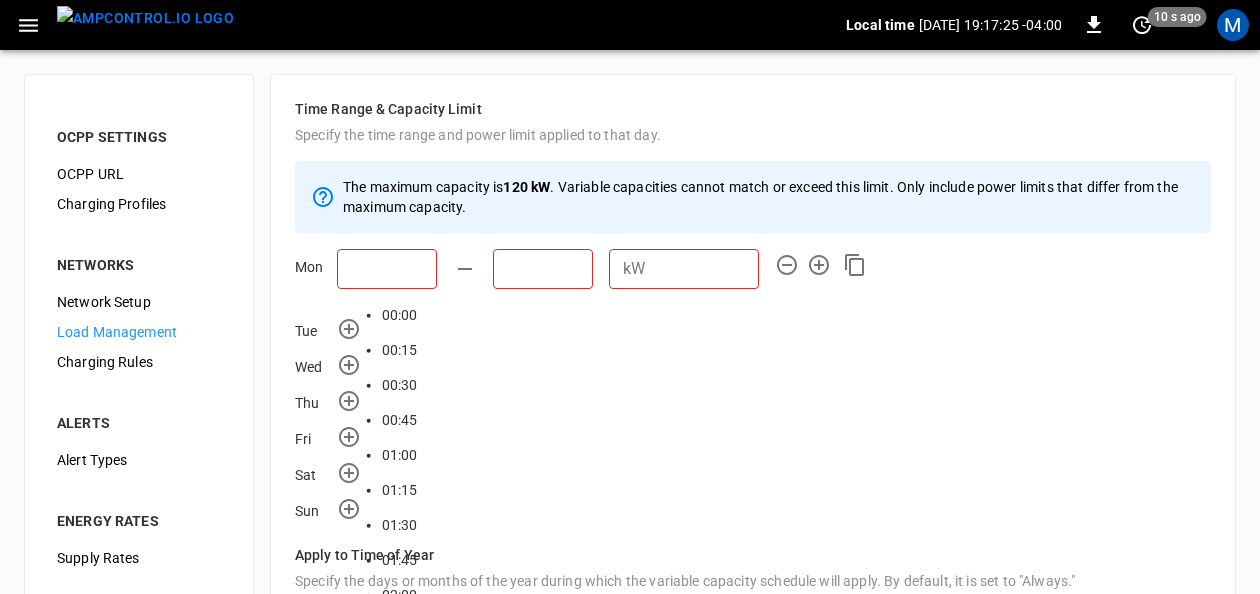 click on "18:45" at bounding box center [400, 2940] 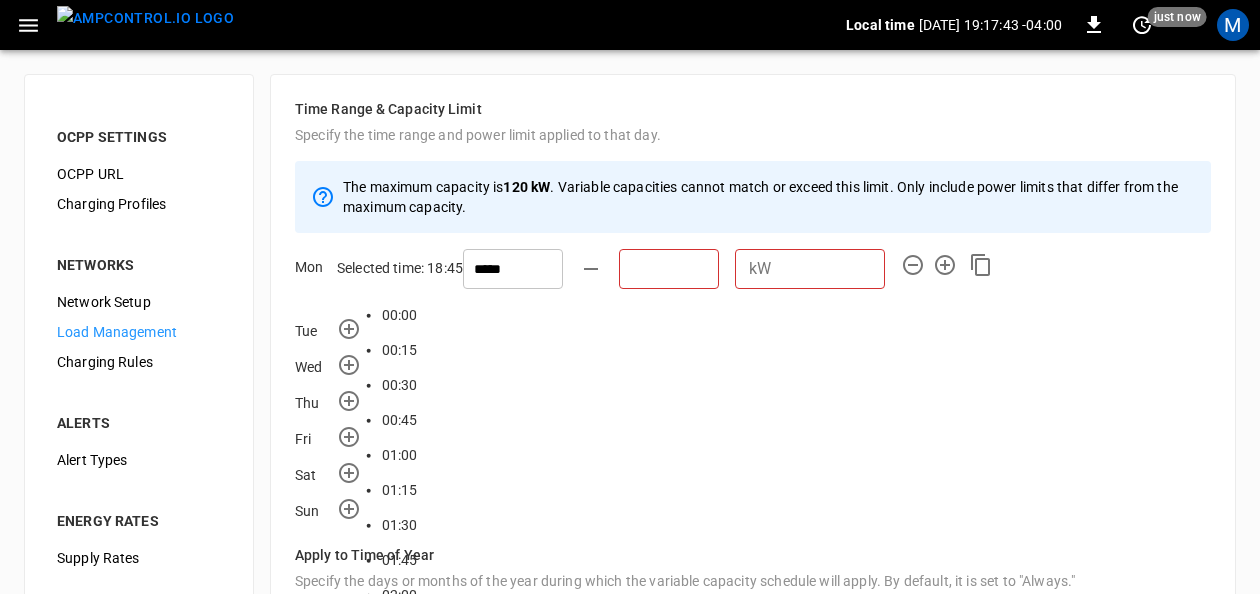 scroll, scrollTop: 2338, scrollLeft: 0, axis: vertical 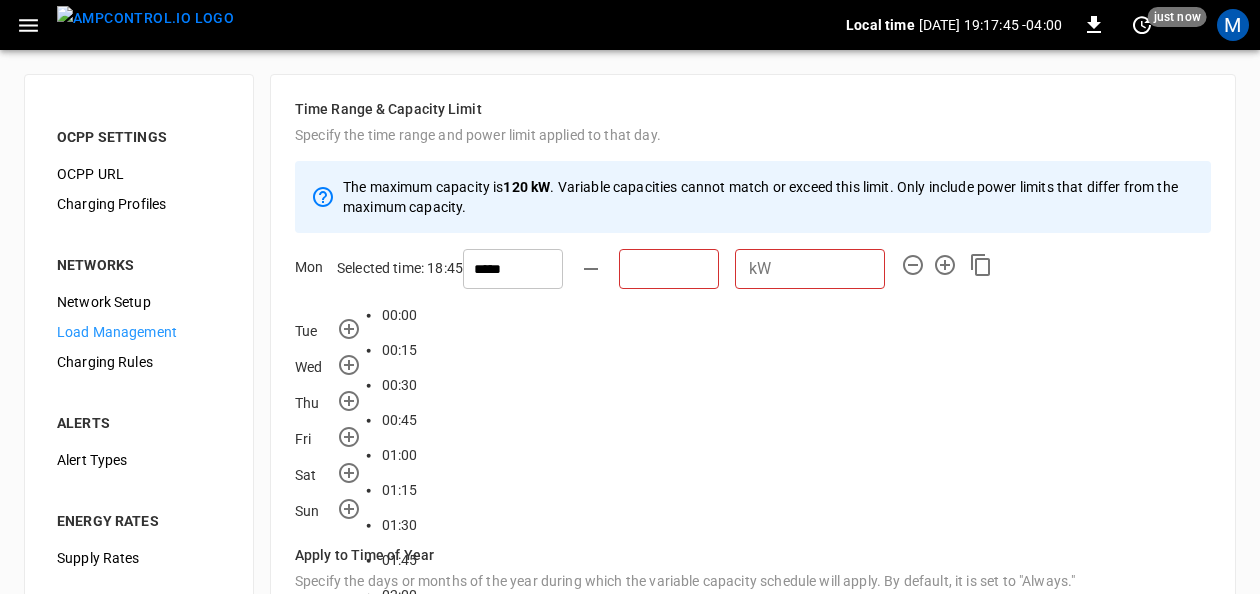 click on "17:45" at bounding box center (400, 2800) 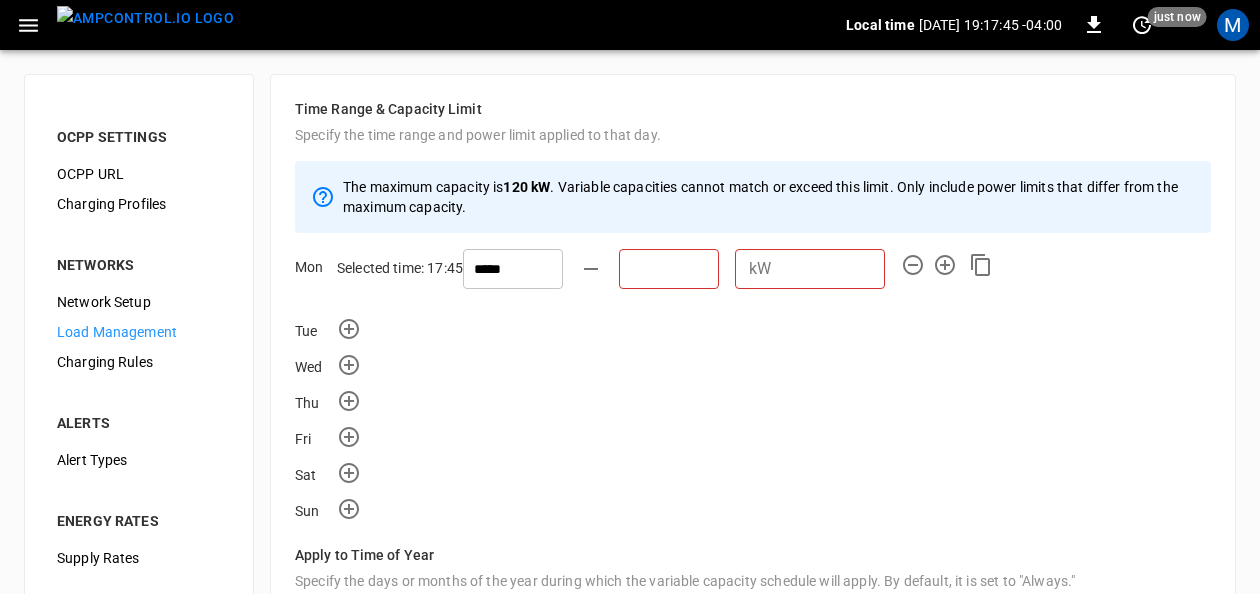 click at bounding box center [669, 269] 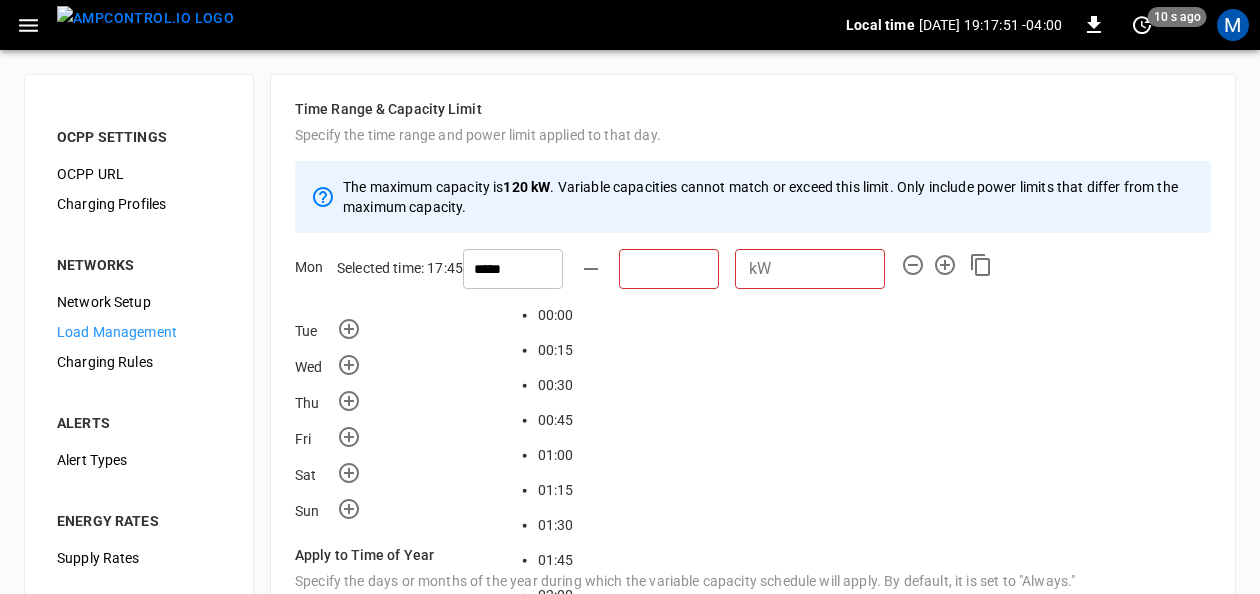 scroll, scrollTop: 3008, scrollLeft: 0, axis: vertical 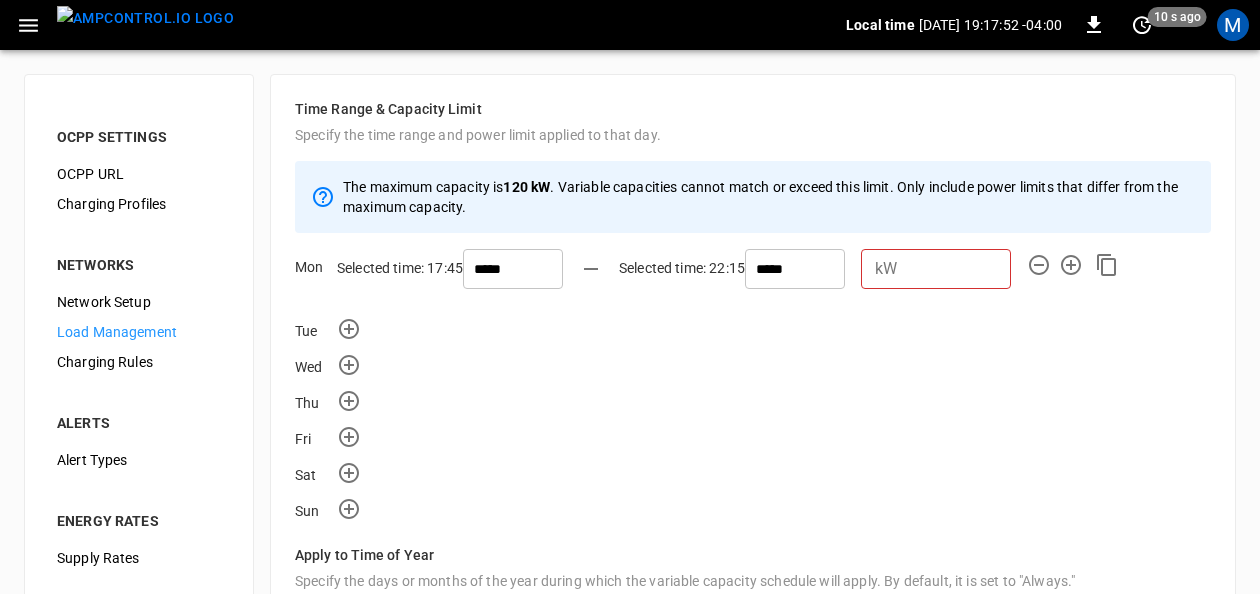click at bounding box center [958, 268] 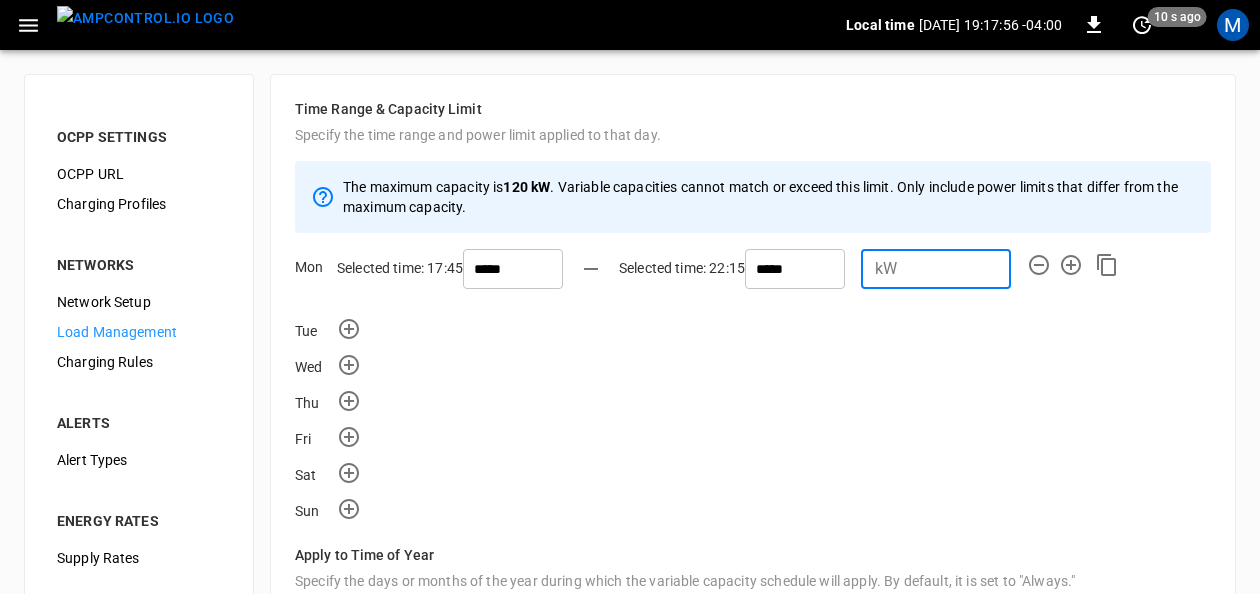 type on "**" 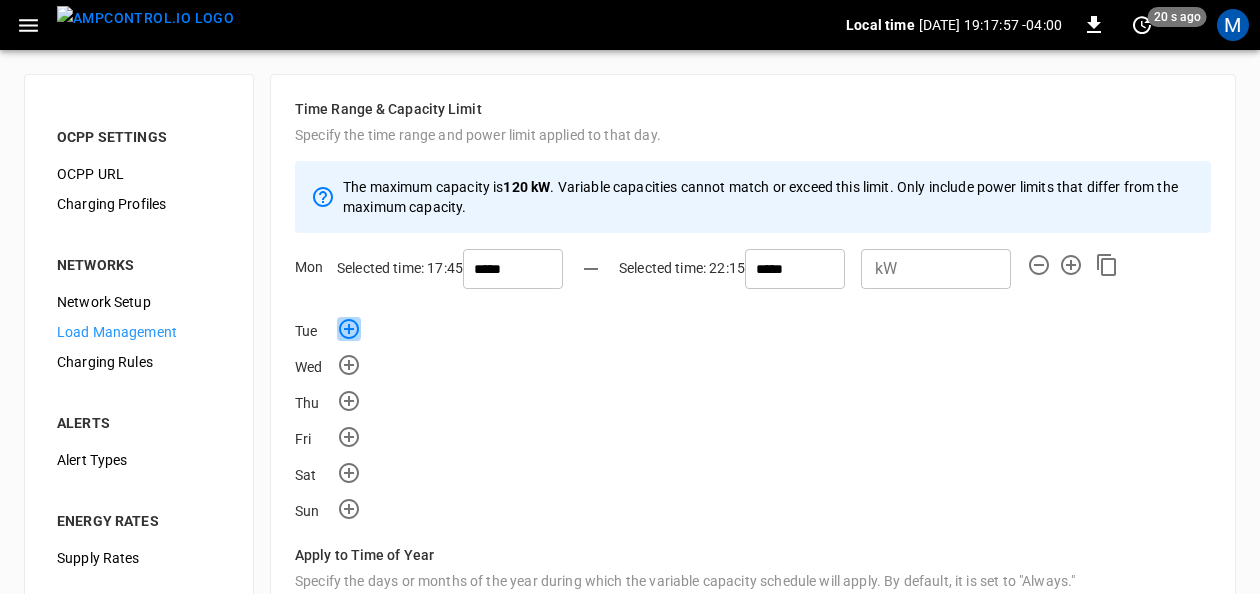 click 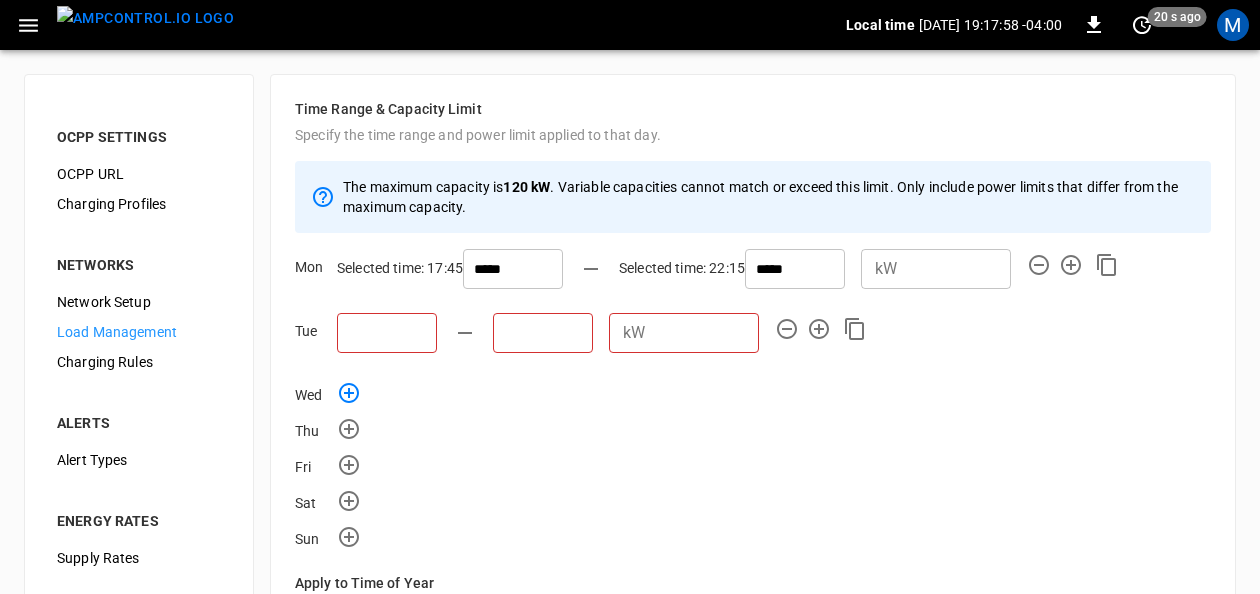 click 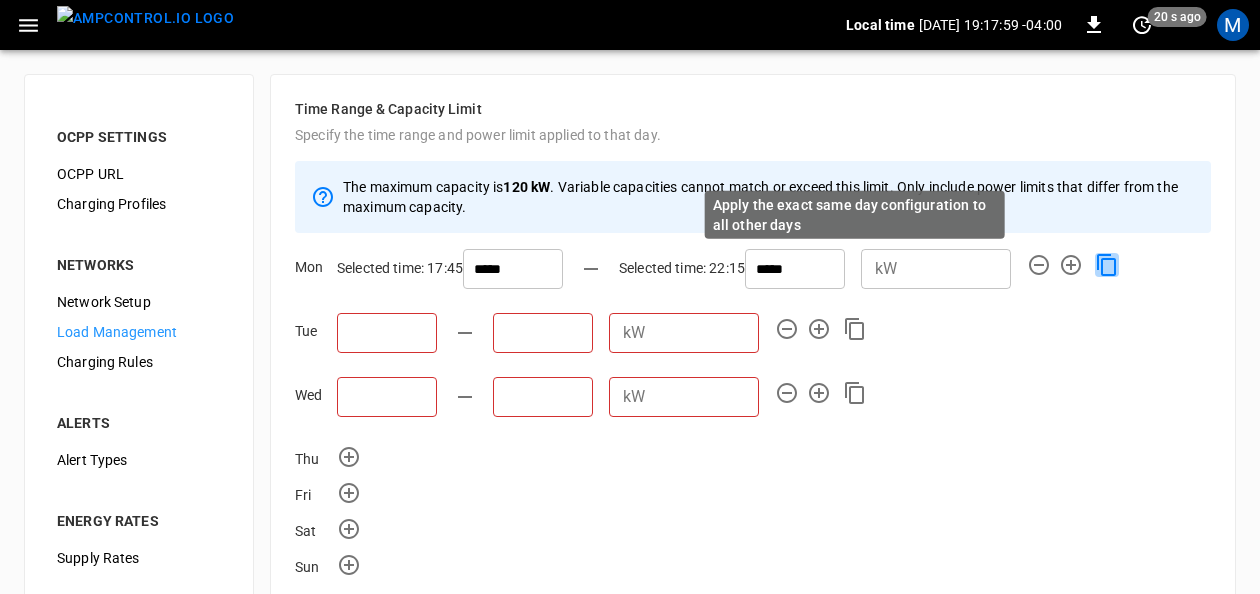 click 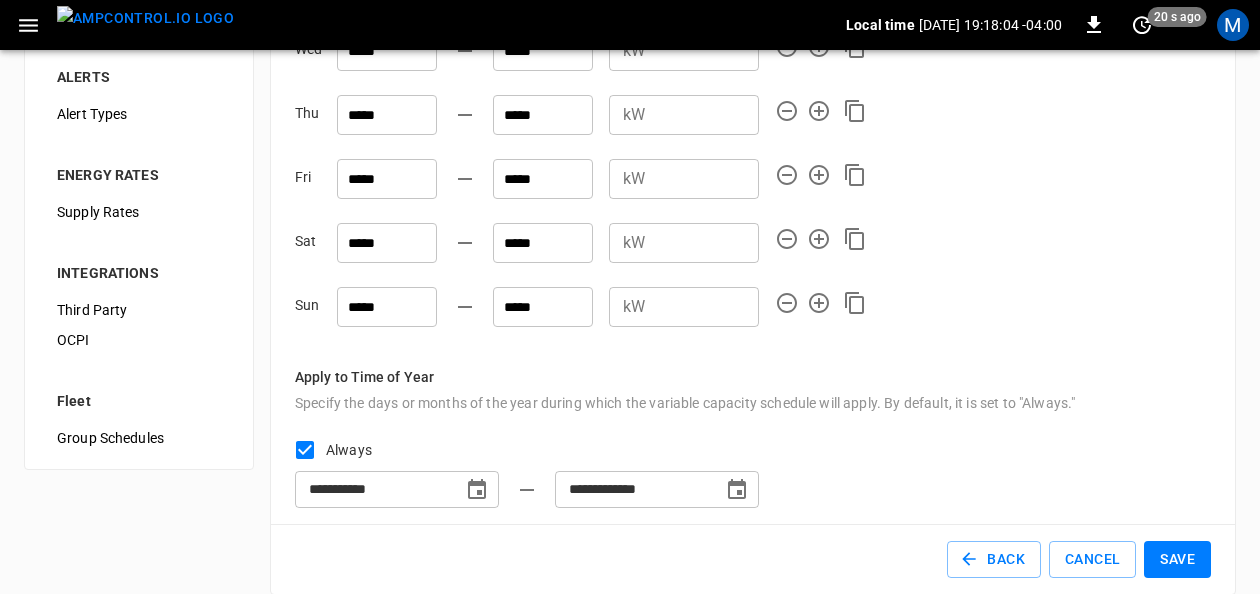 scroll, scrollTop: 369, scrollLeft: 0, axis: vertical 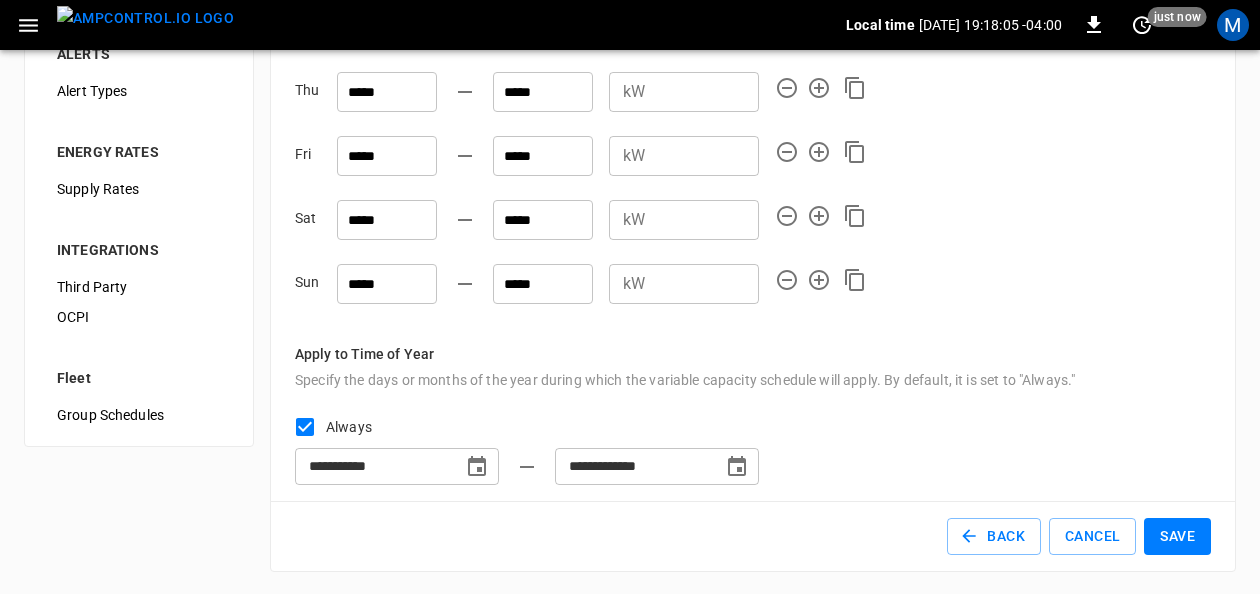 click on "Save" at bounding box center (1177, 536) 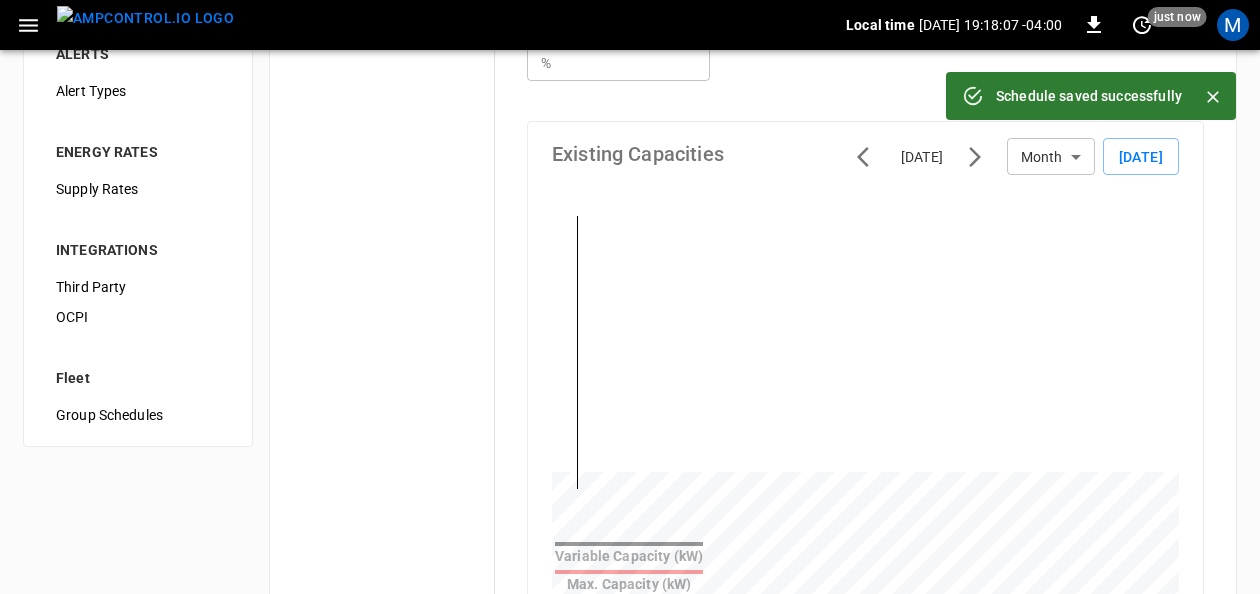 scroll, scrollTop: 0, scrollLeft: 0, axis: both 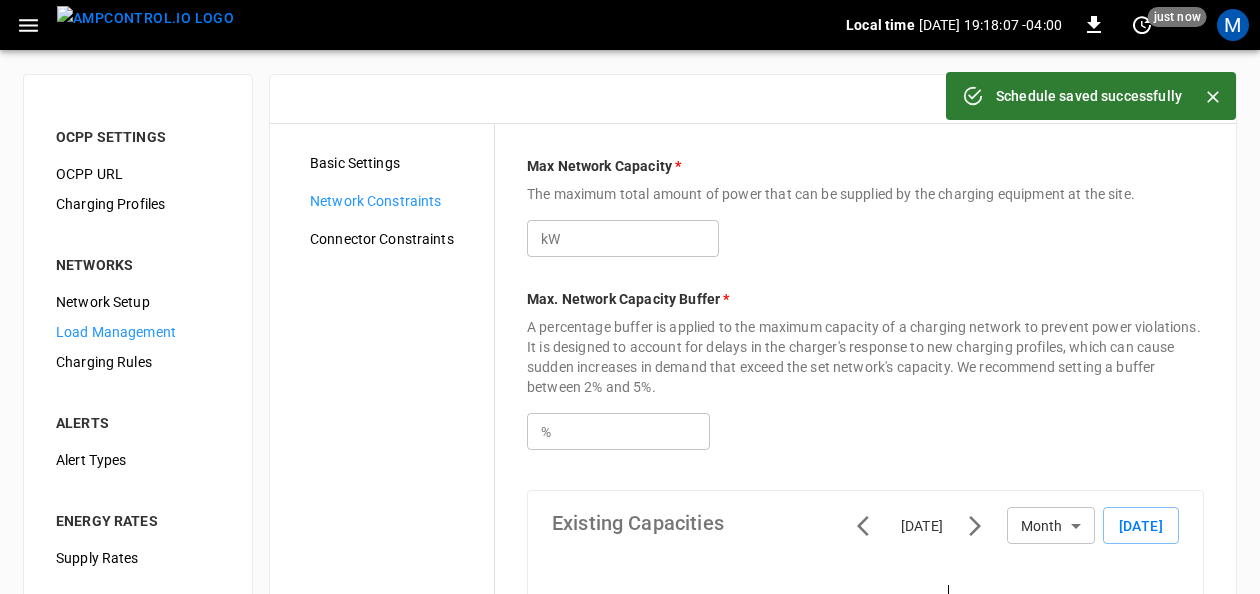 type on "***" 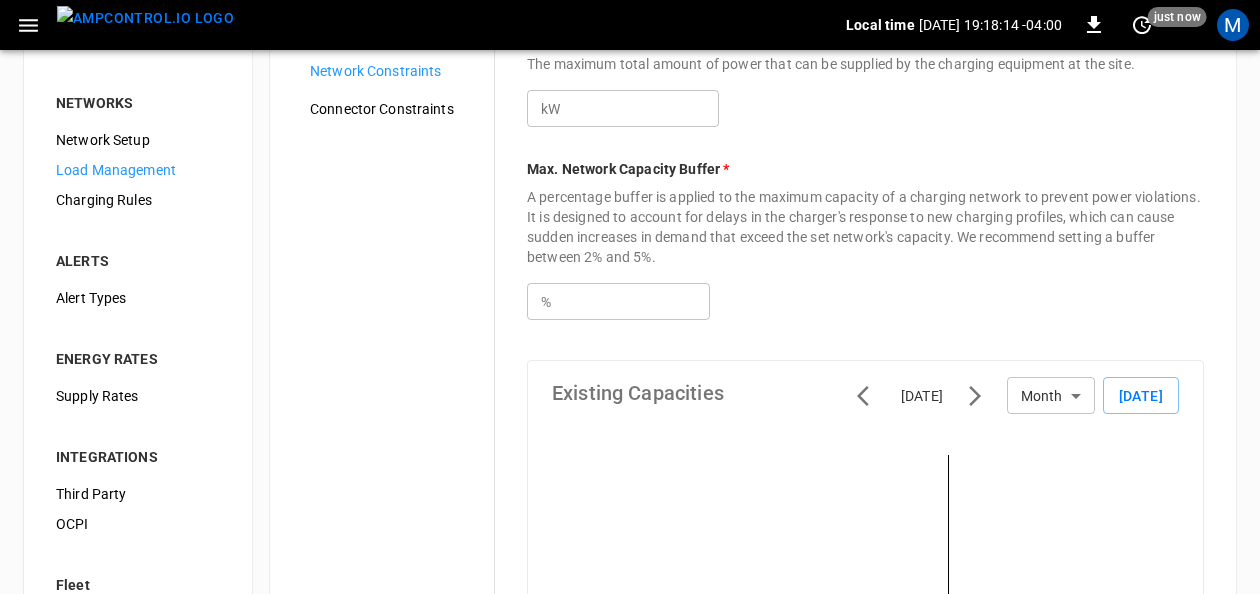 scroll, scrollTop: 62, scrollLeft: 0, axis: vertical 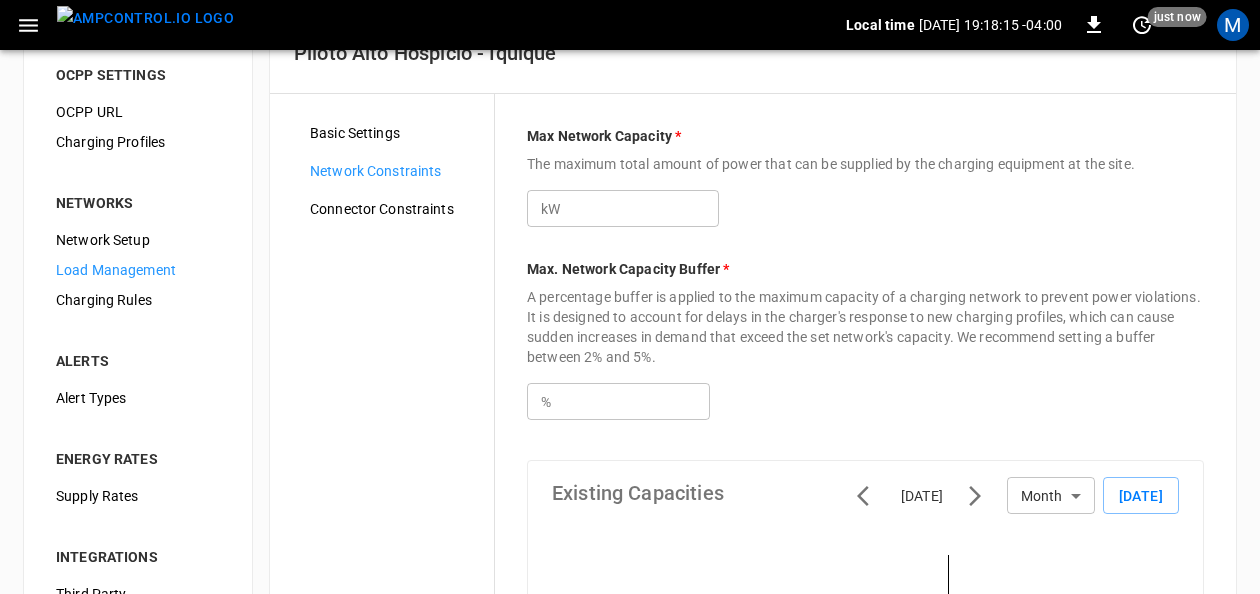 click on "Network Constraints" at bounding box center [394, 171] 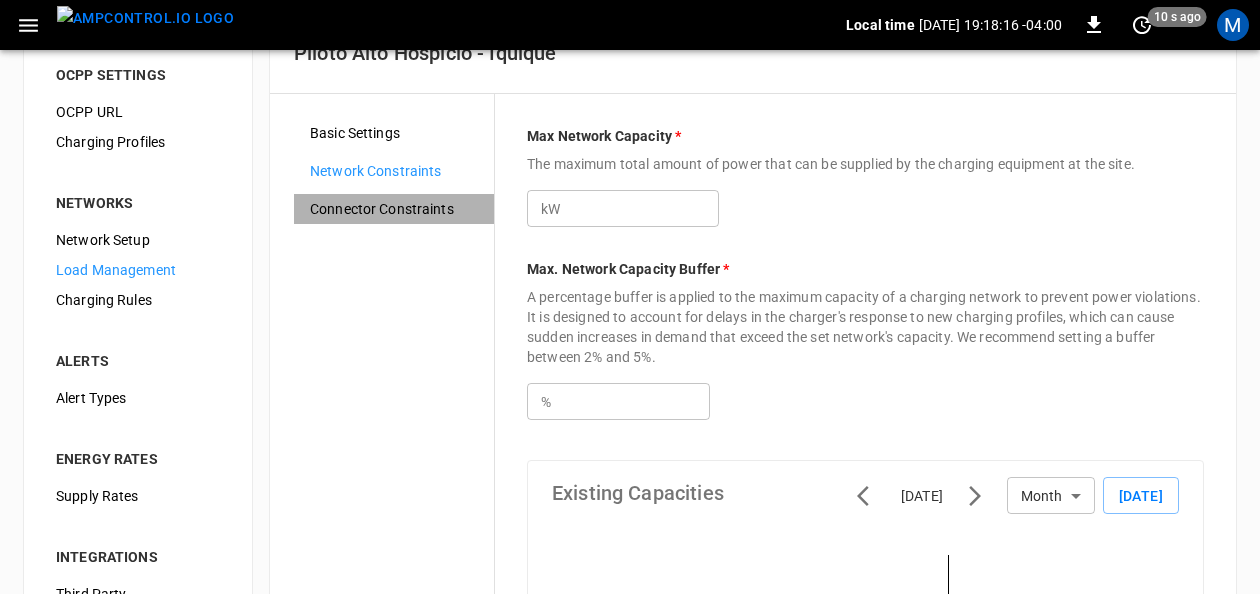 click on "Connector Constraints" at bounding box center (394, 209) 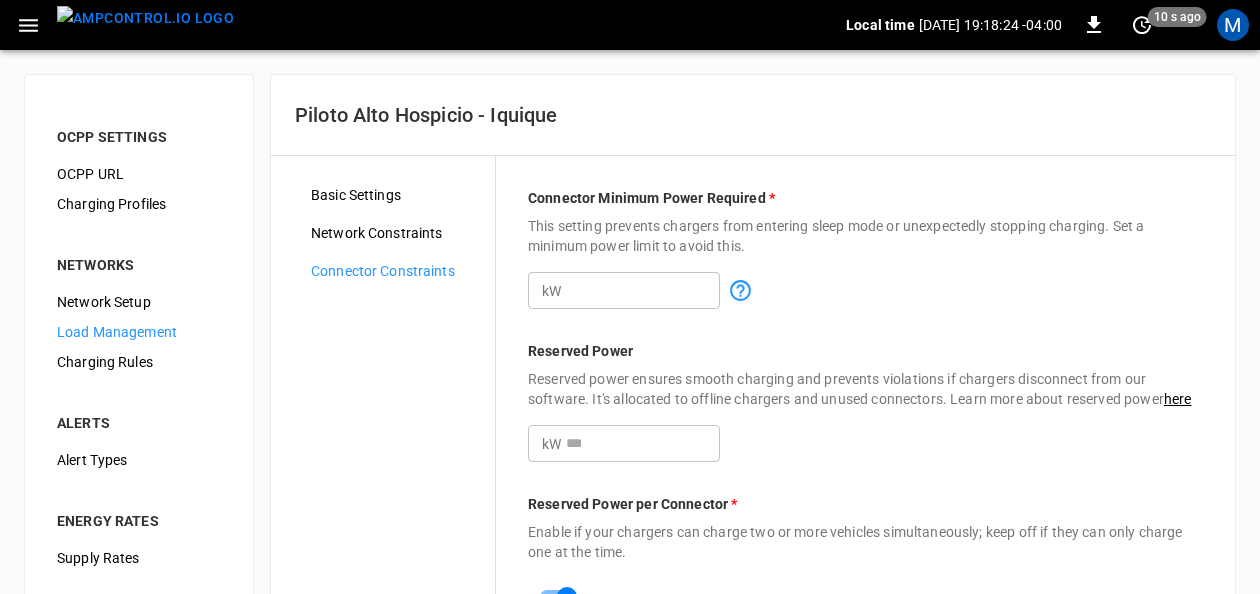 click 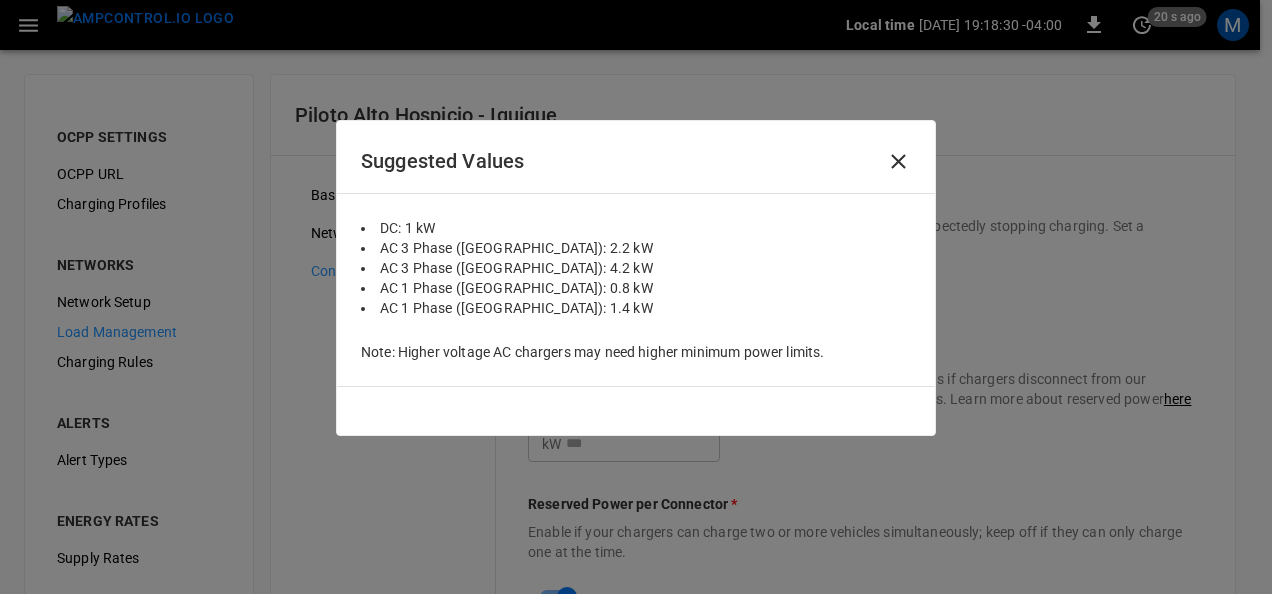 click 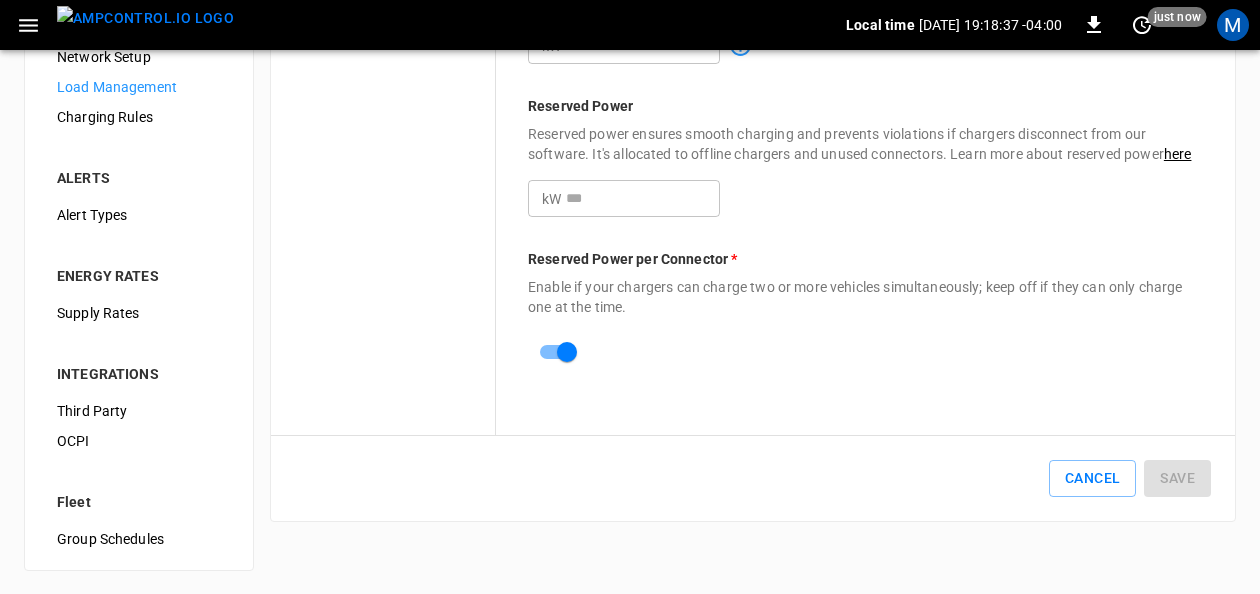 scroll, scrollTop: 0, scrollLeft: 0, axis: both 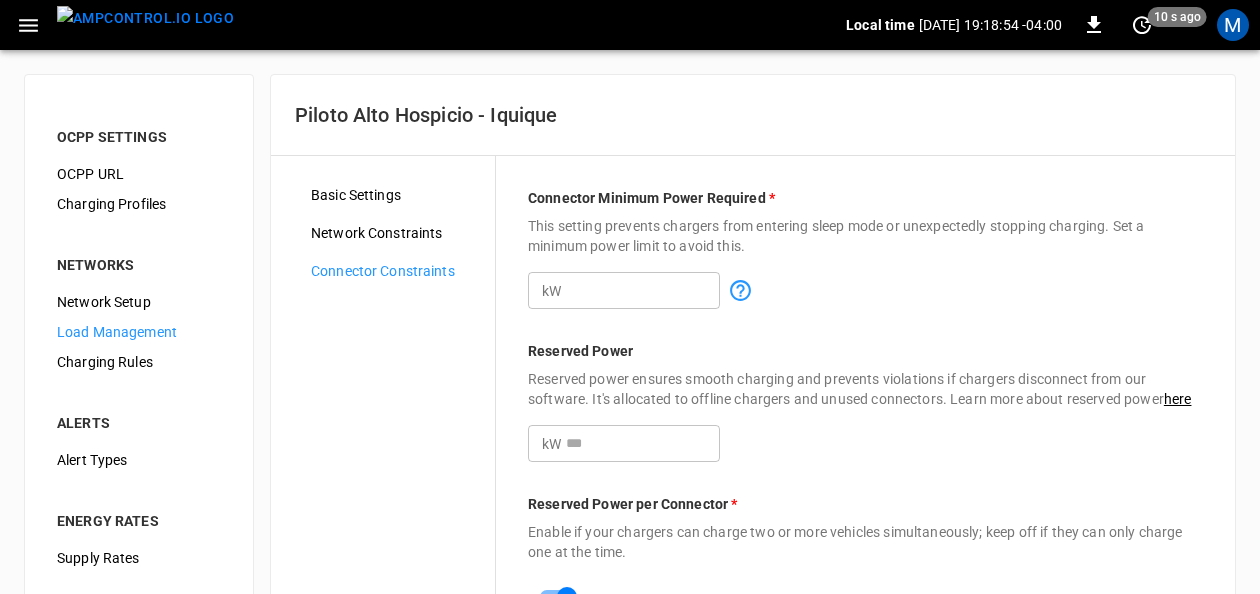 click on "Load Management" at bounding box center (139, 332) 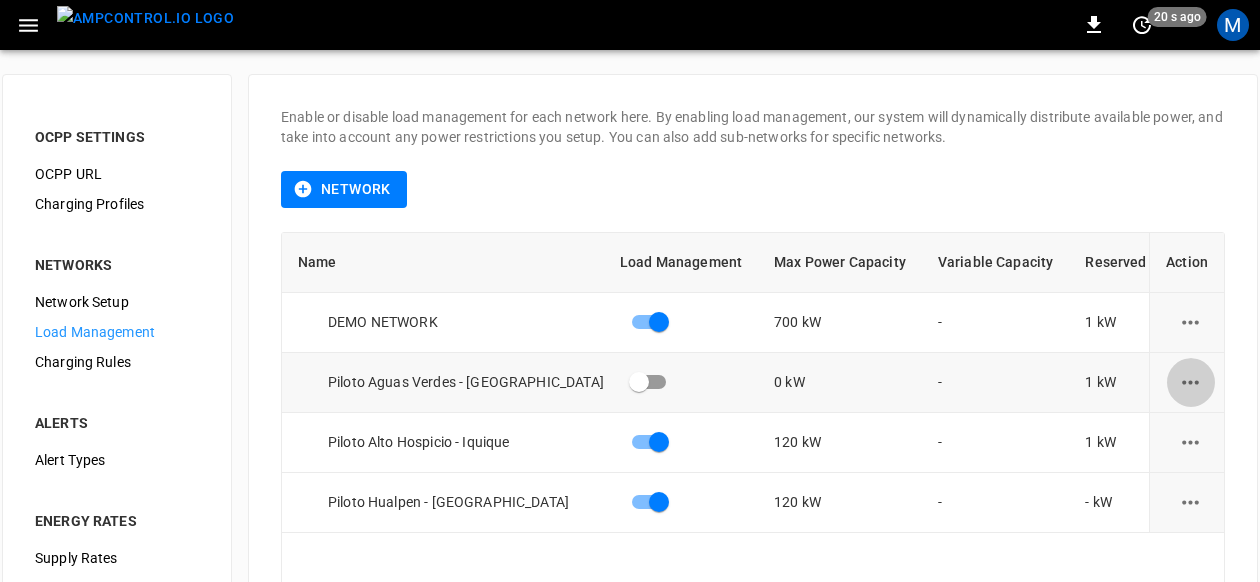 click 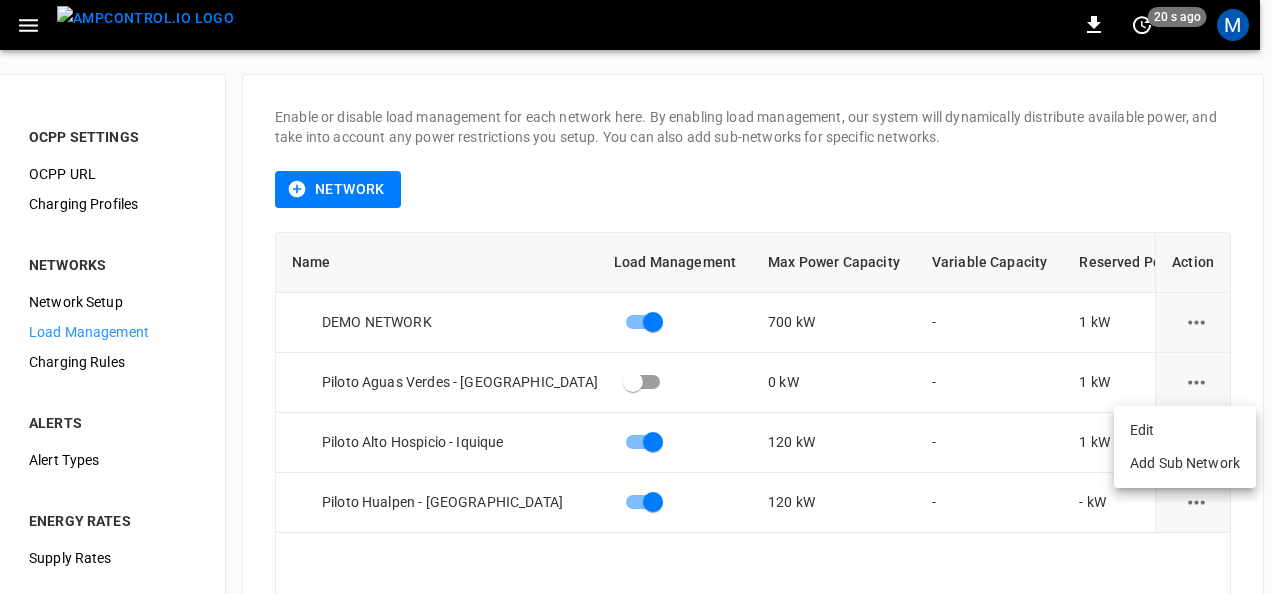 click on "Edit" at bounding box center [1185, 430] 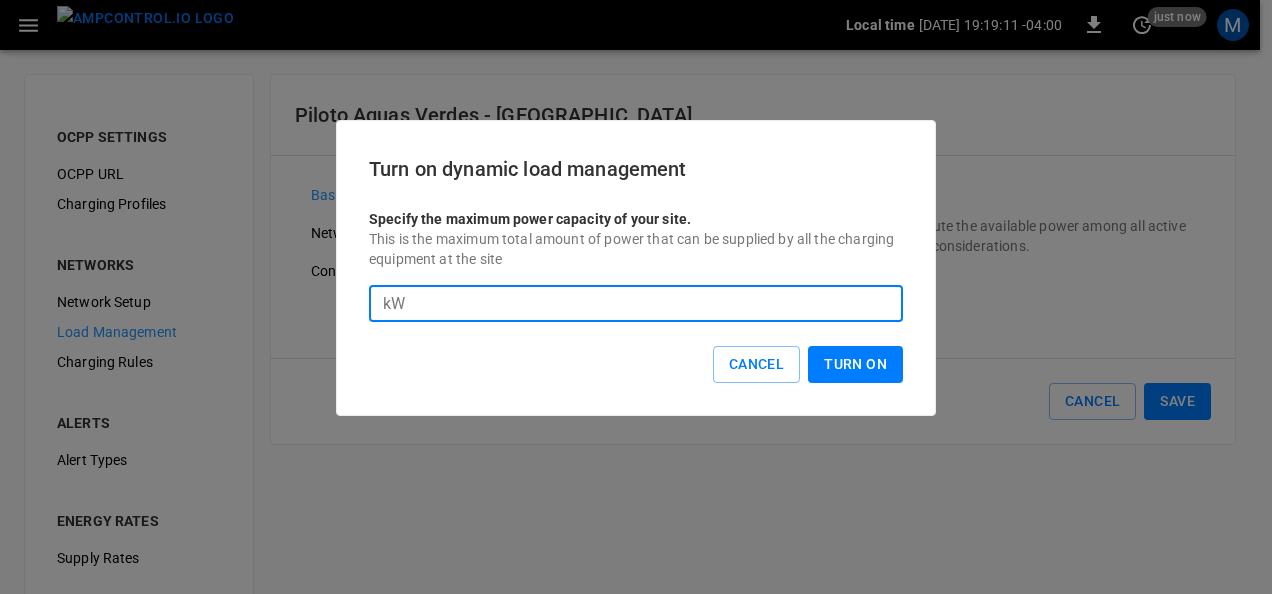 click on "*" at bounding box center [658, 303] 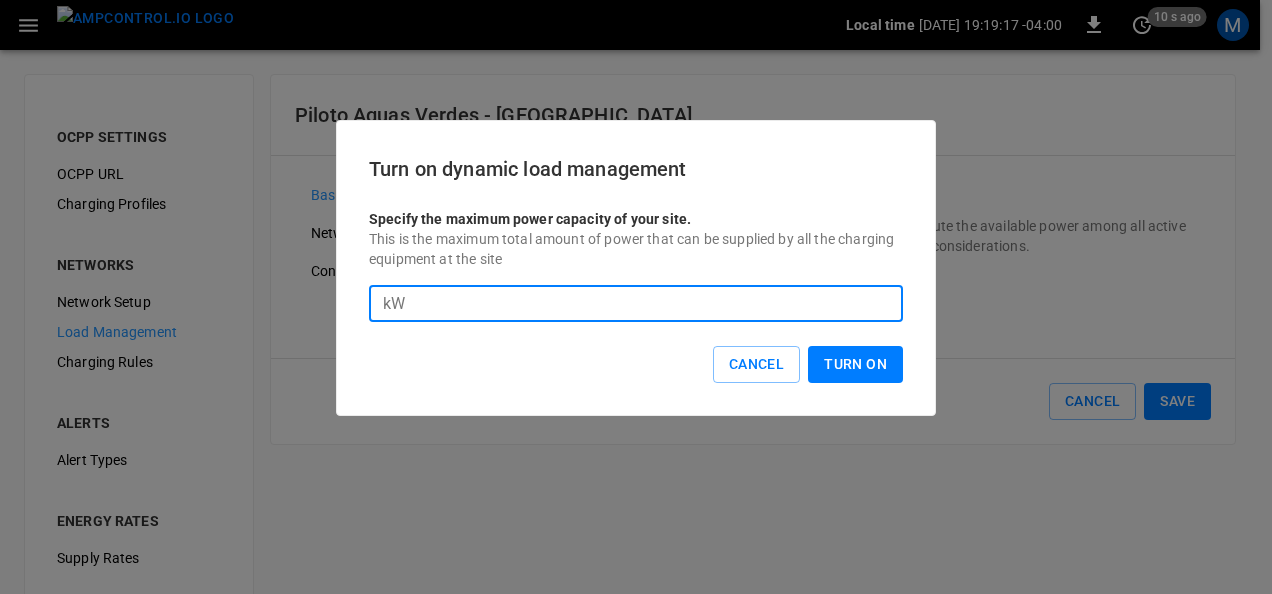 type on "***" 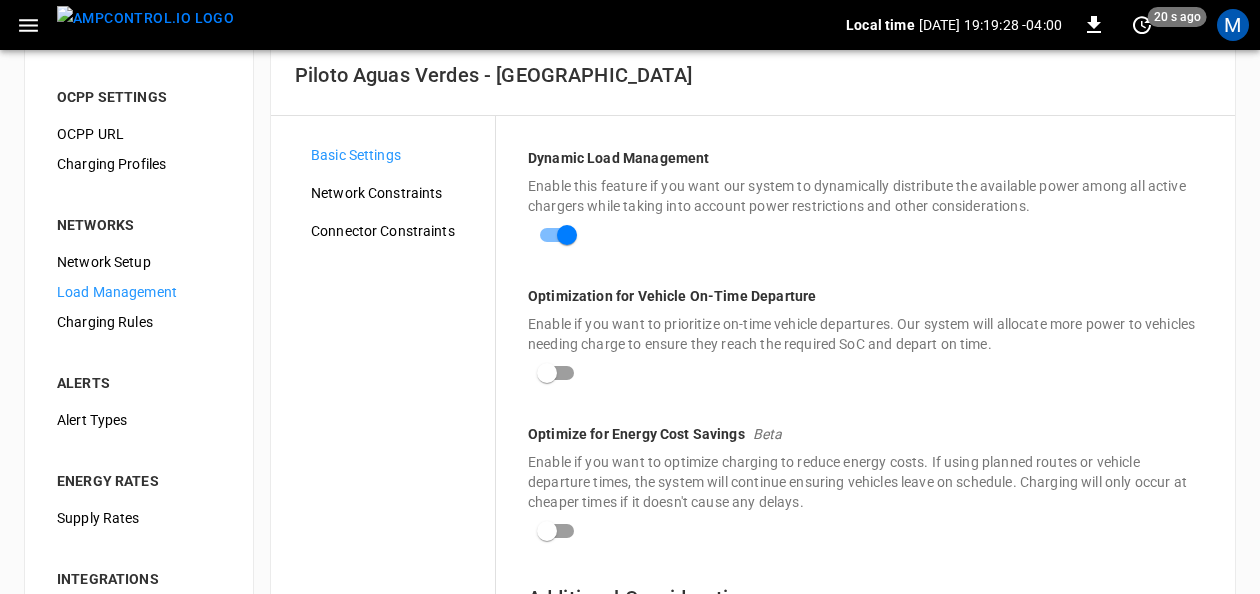 scroll, scrollTop: 0, scrollLeft: 0, axis: both 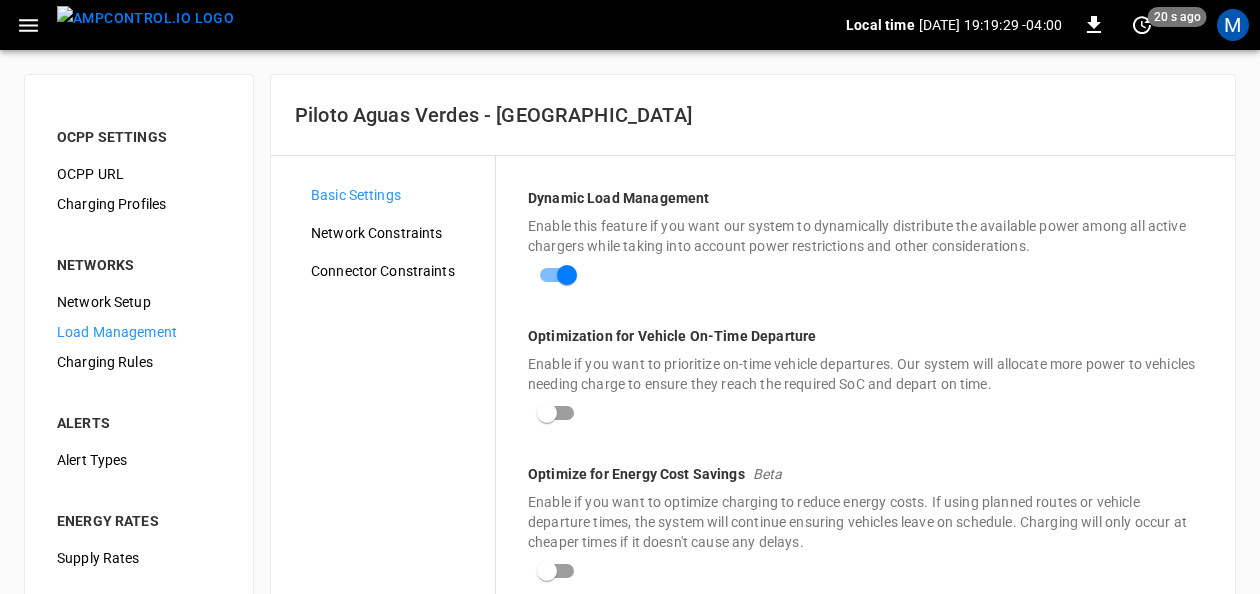 click on "Load Management" at bounding box center [139, 332] 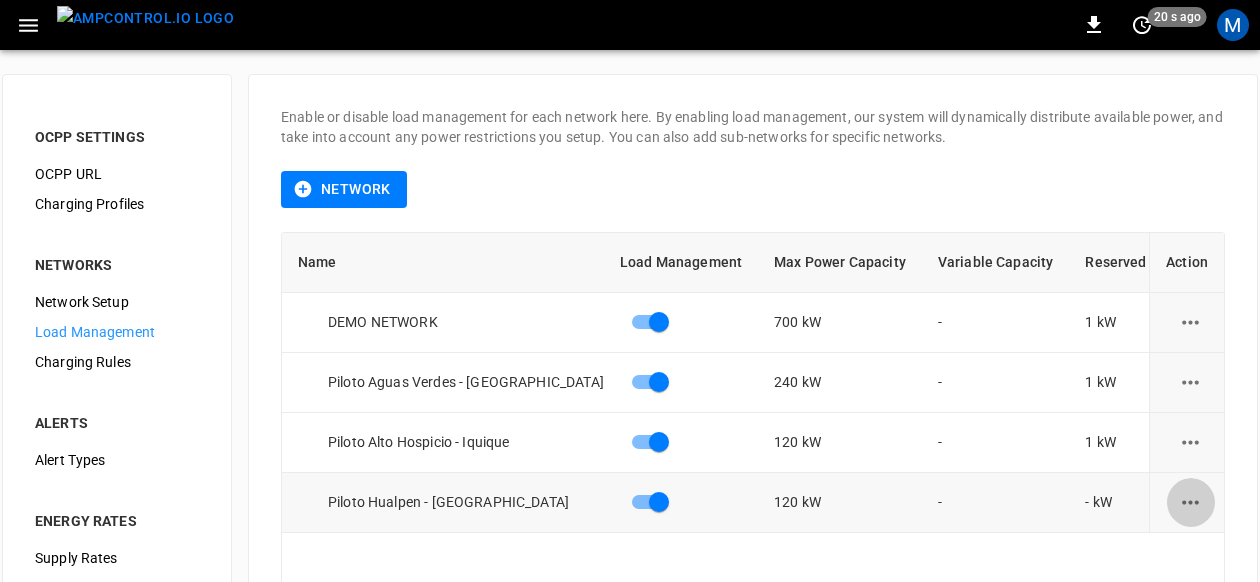 click 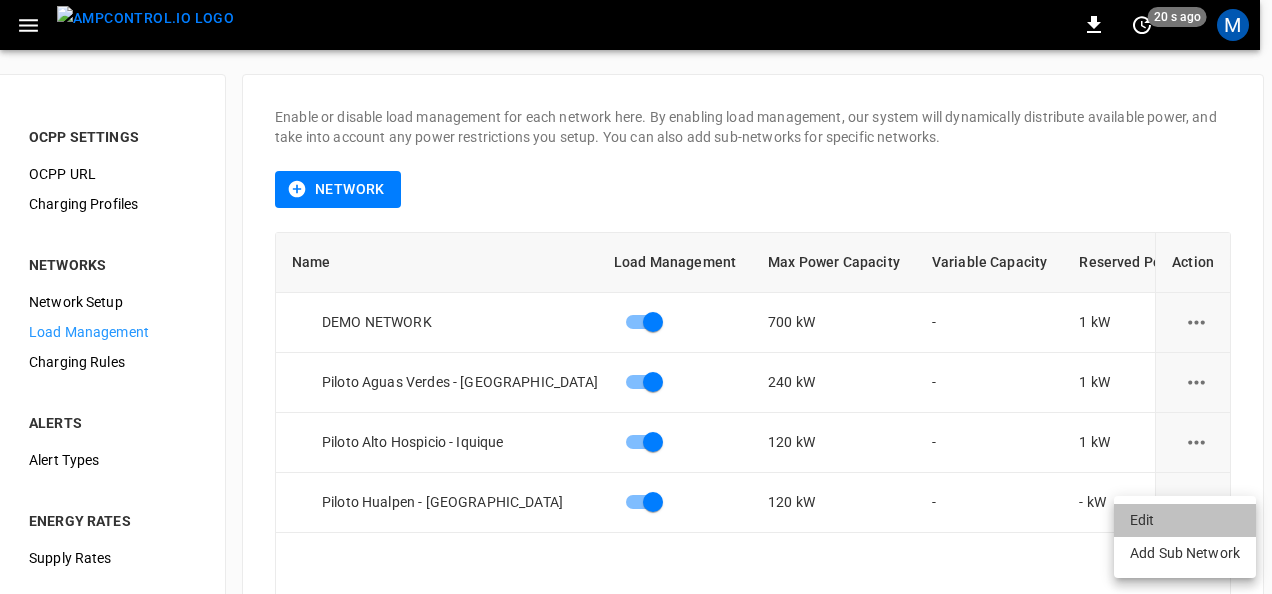 click on "Edit" at bounding box center (1185, 520) 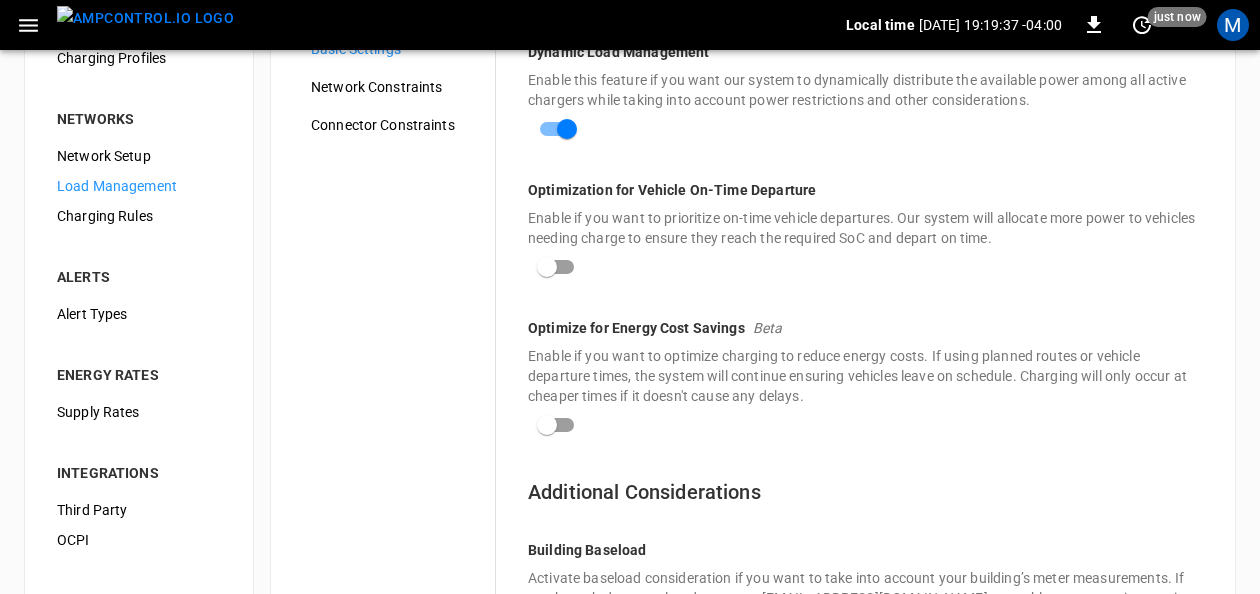 scroll, scrollTop: 0, scrollLeft: 0, axis: both 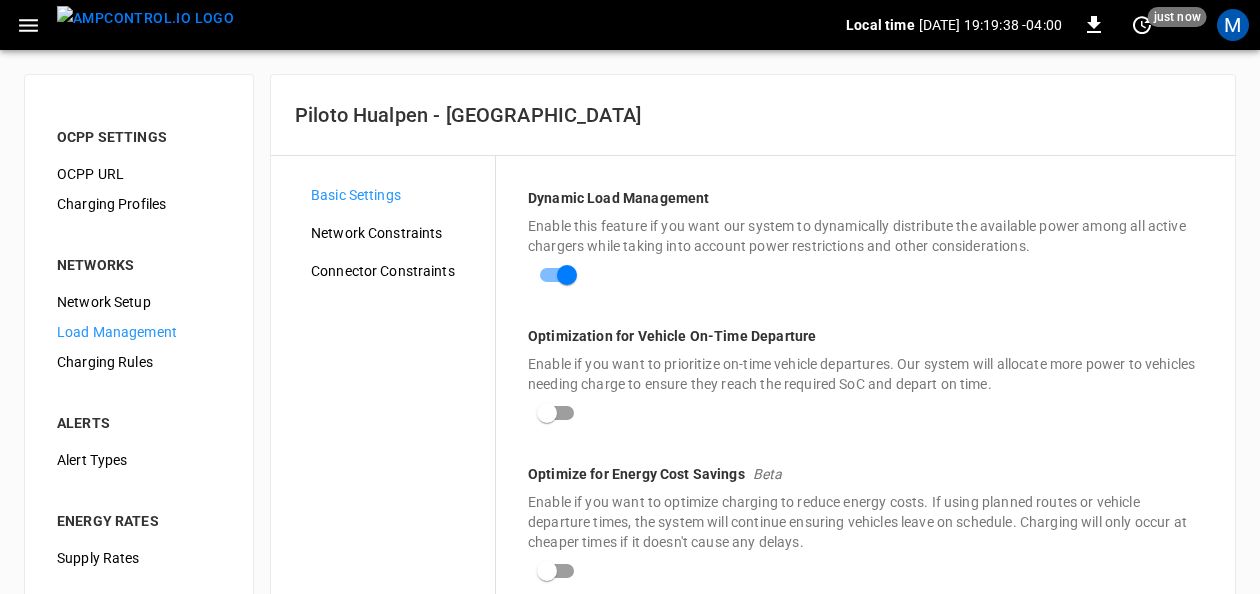 click on "Load Management" at bounding box center [139, 332] 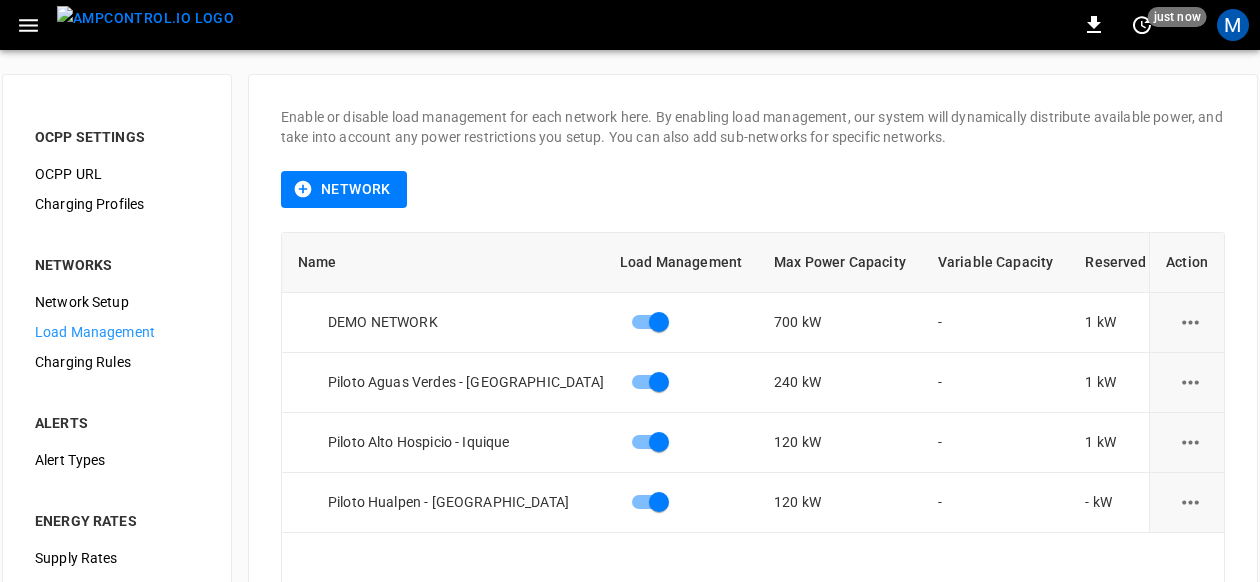 click 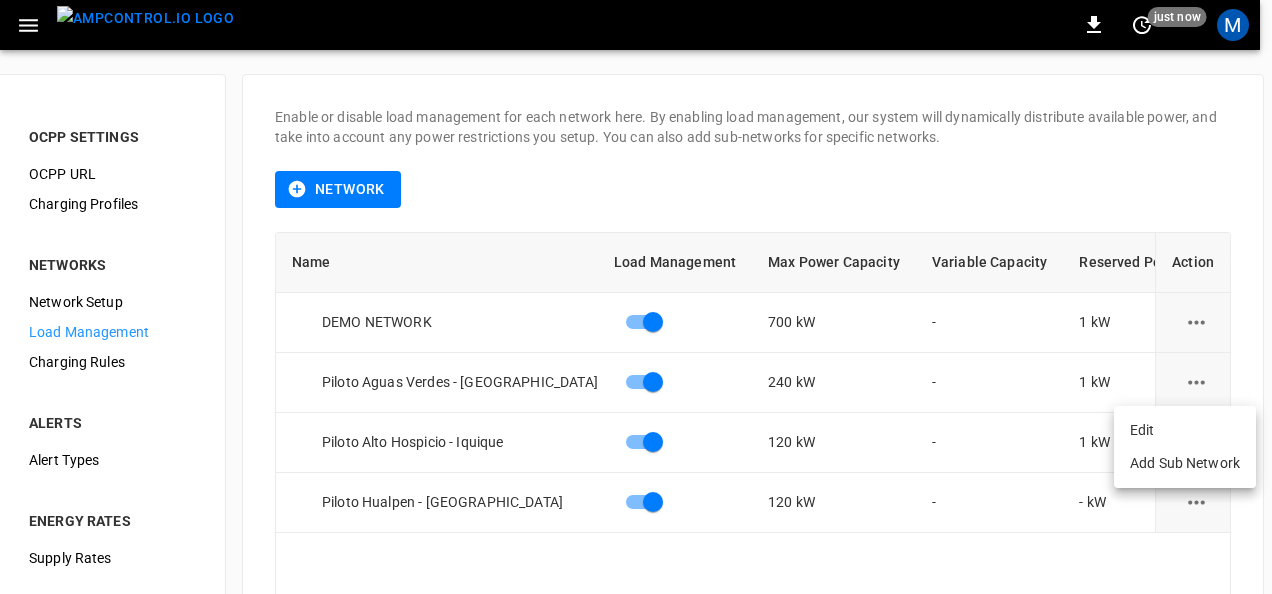 click on "Edit" at bounding box center (1185, 430) 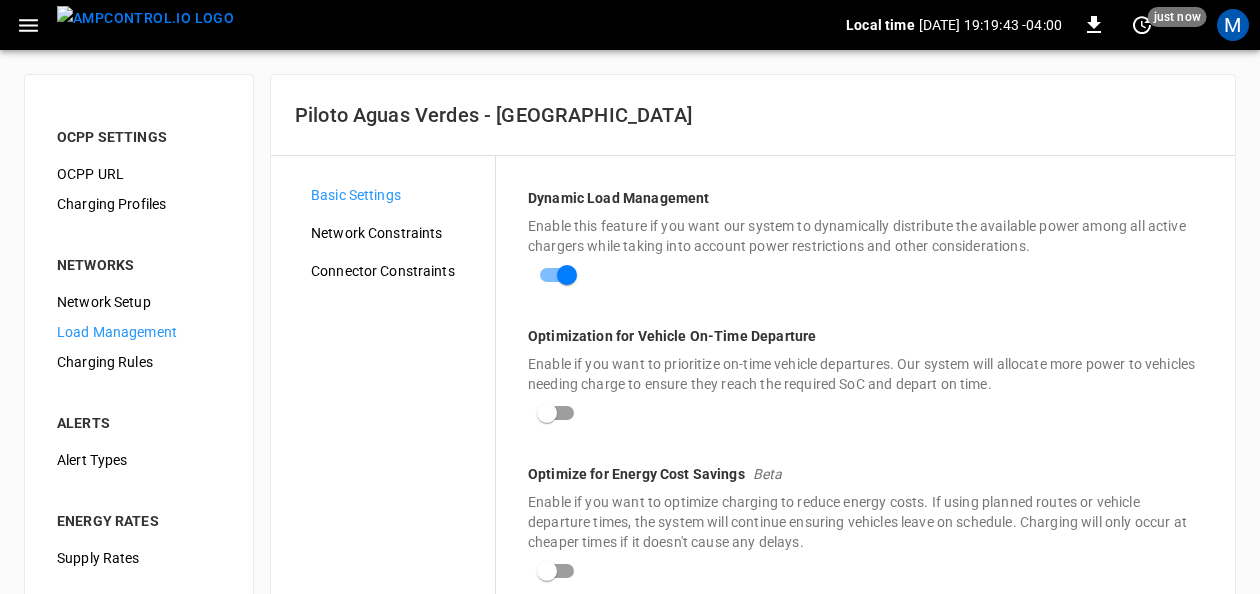 click on "Network Constraints" at bounding box center [395, 233] 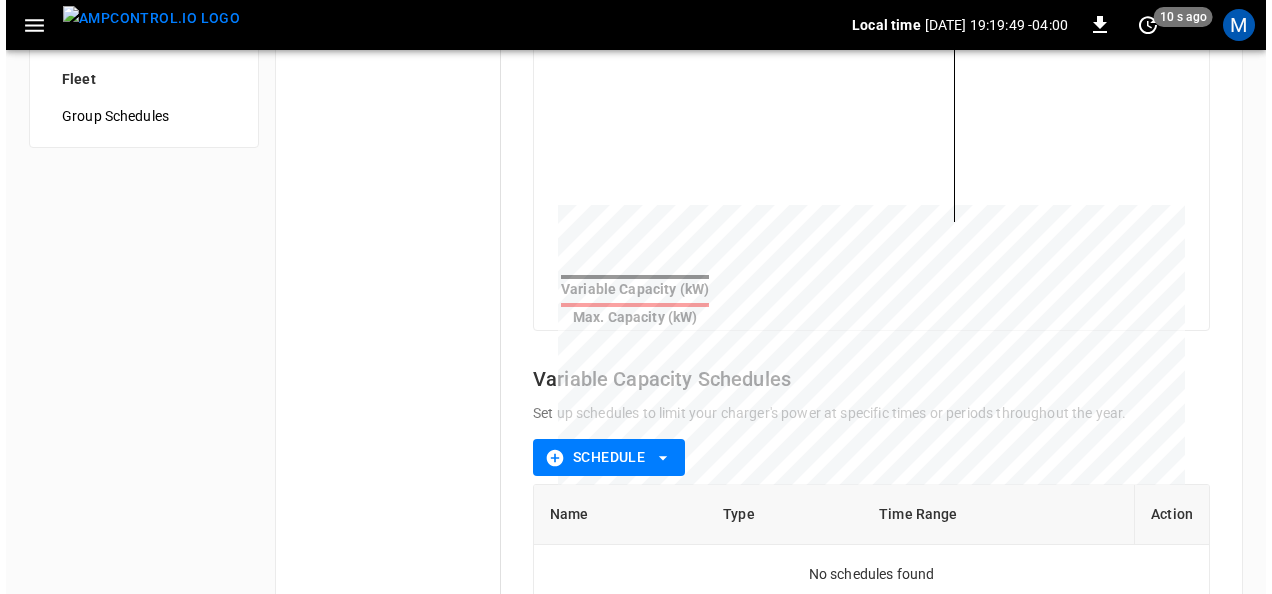 scroll, scrollTop: 700, scrollLeft: 0, axis: vertical 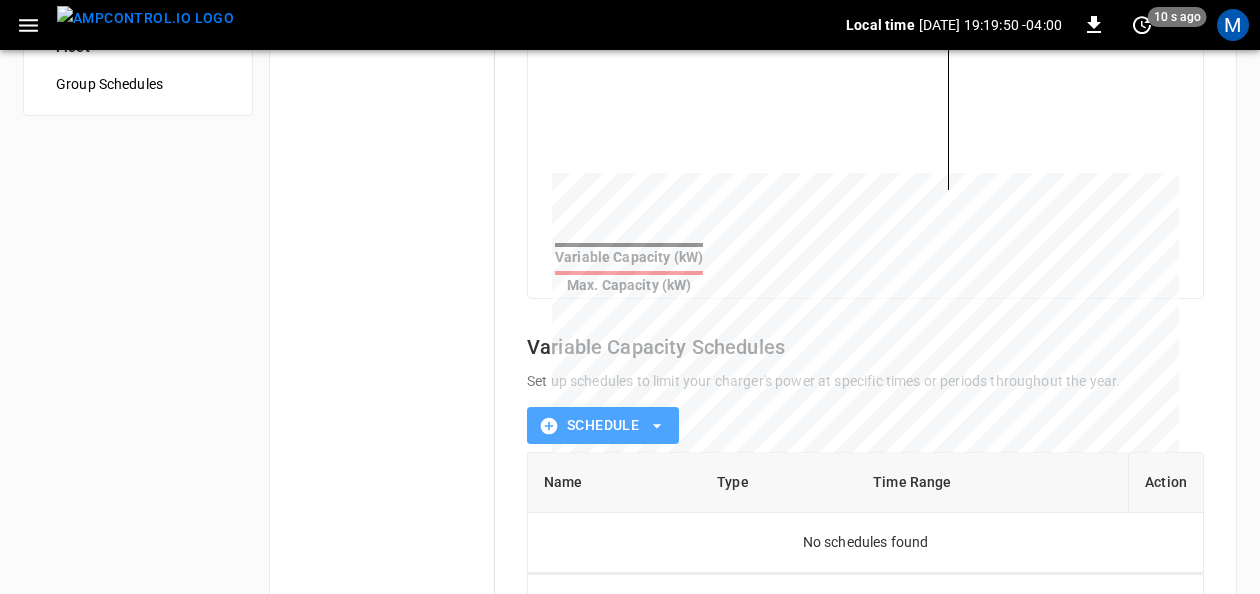 click on "Schedule" at bounding box center [603, 425] 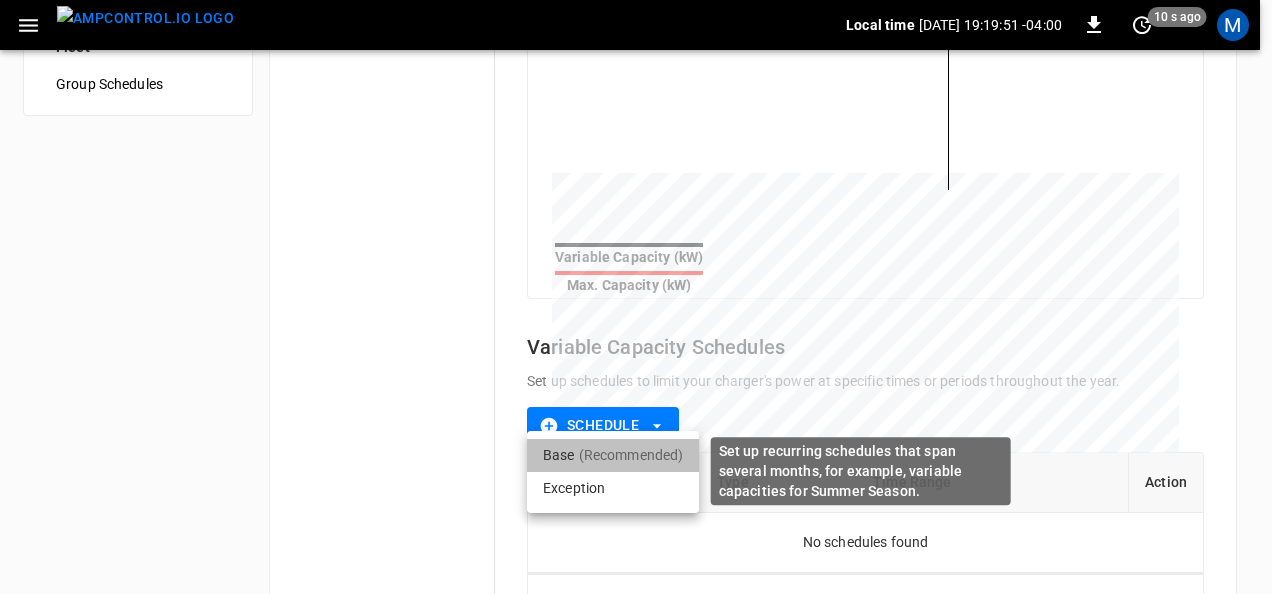 click on "(Recommended)" at bounding box center (631, 455) 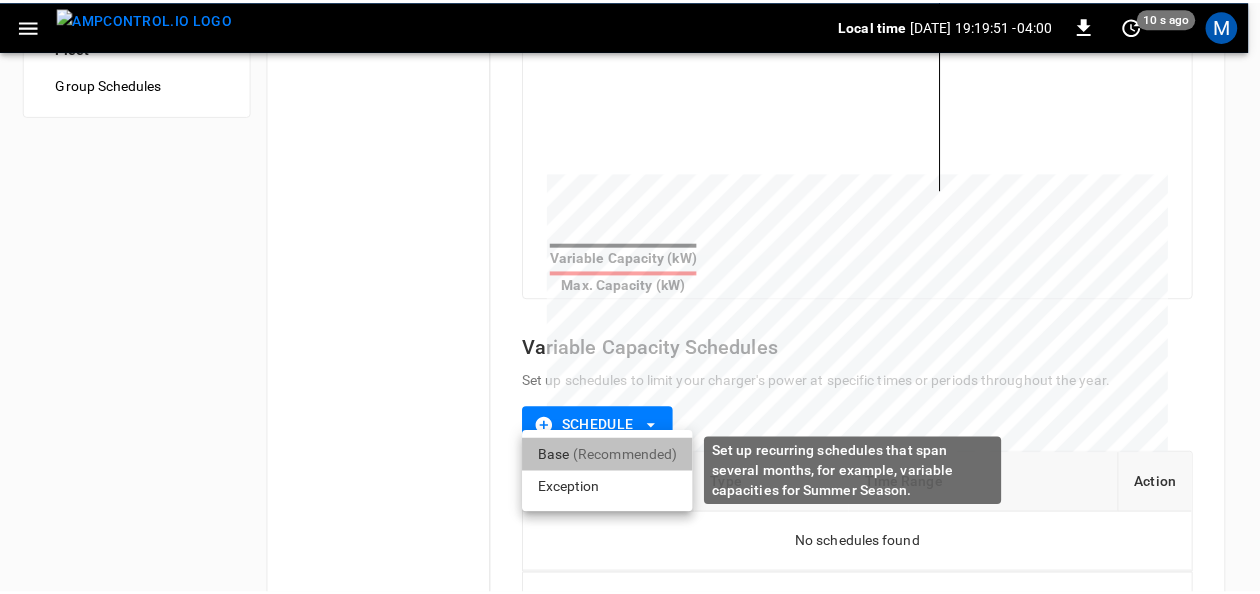 scroll, scrollTop: 0, scrollLeft: 0, axis: both 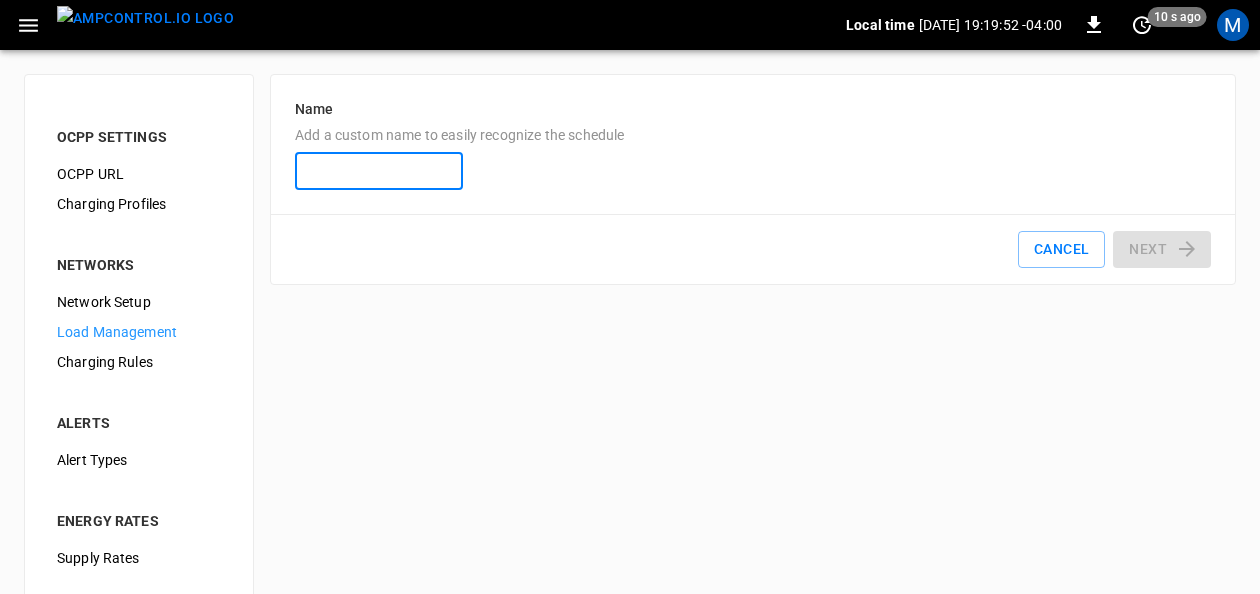 click on "Name Add a custom name to easily recognize the schedule" at bounding box center (379, 171) 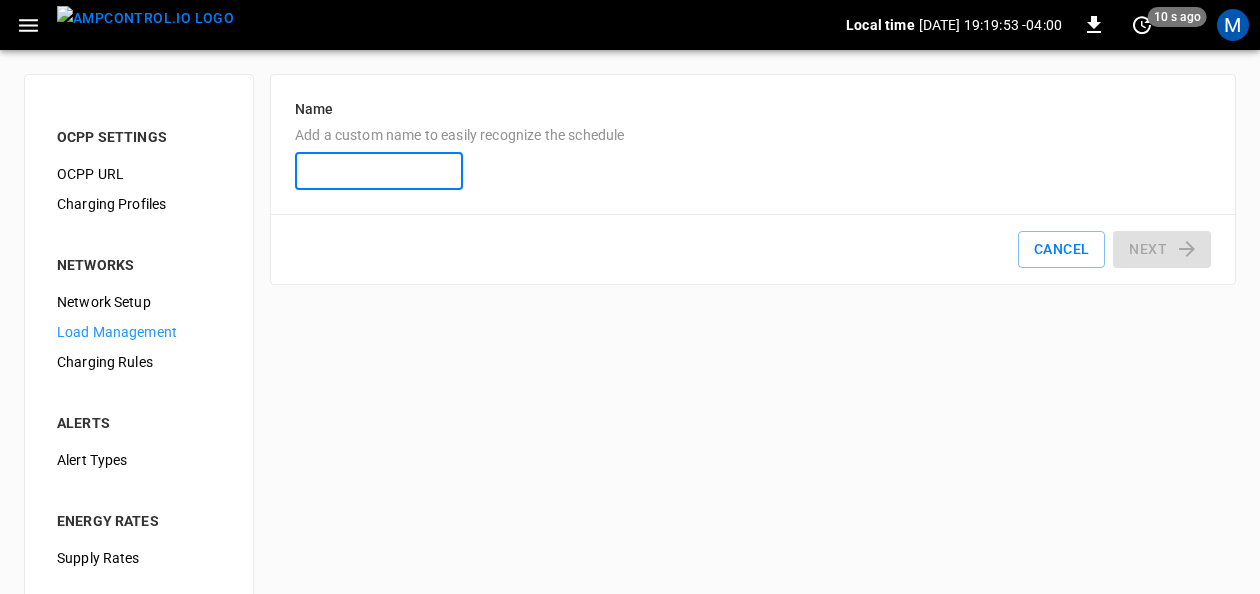 type on "**********" 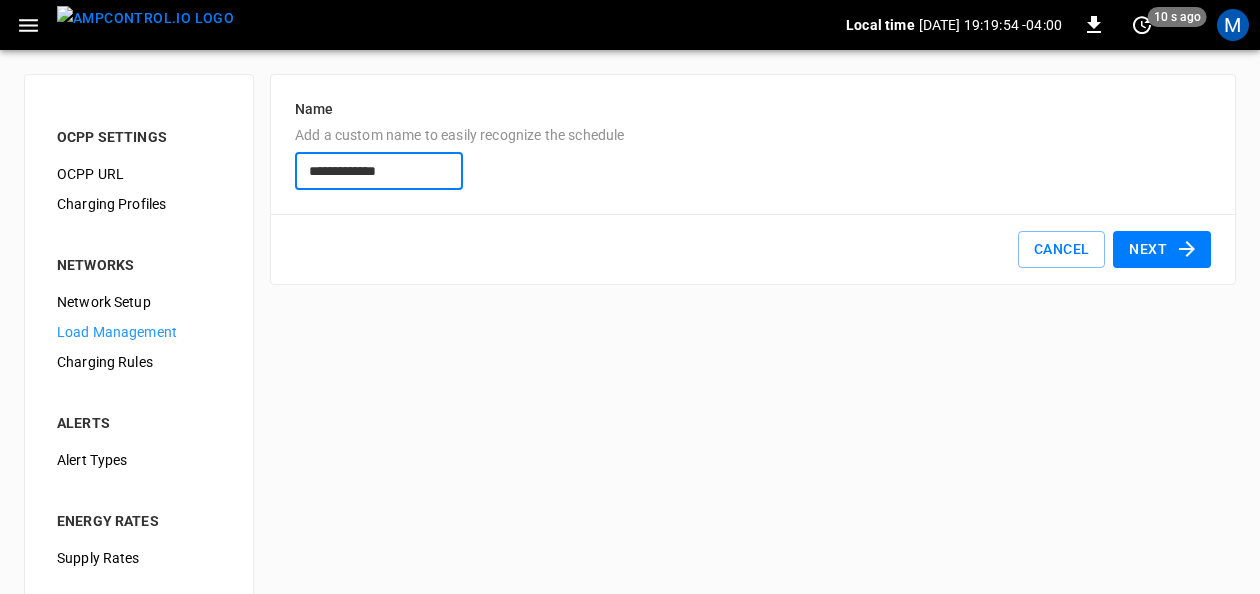 click on "Next" at bounding box center (1162, 249) 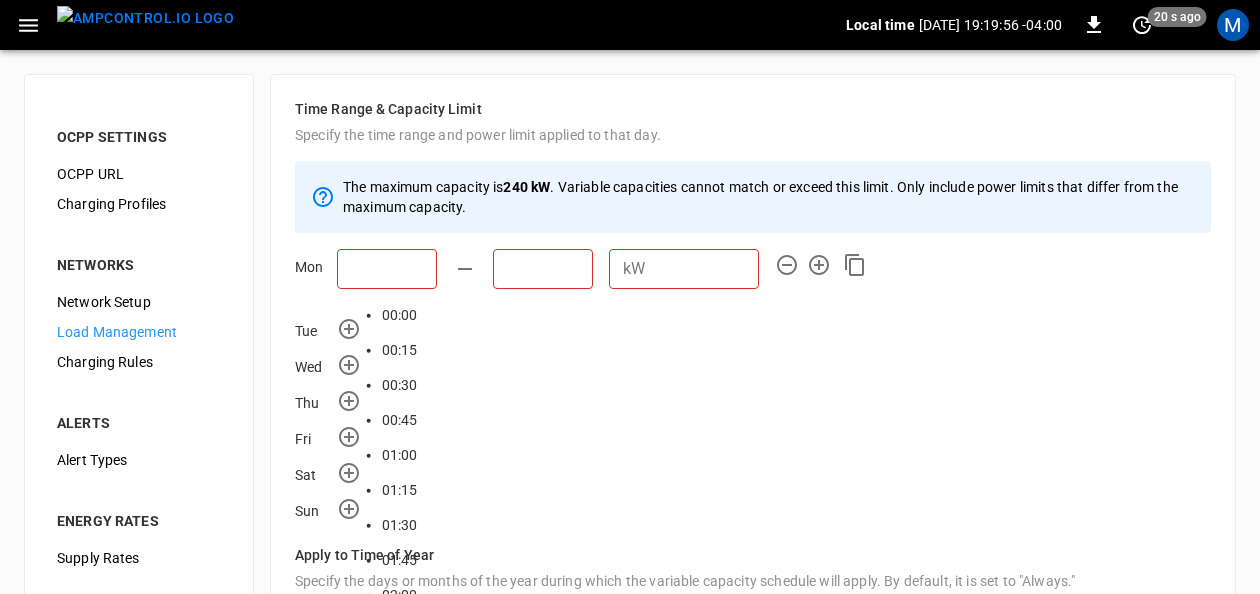 click at bounding box center (387, 269) 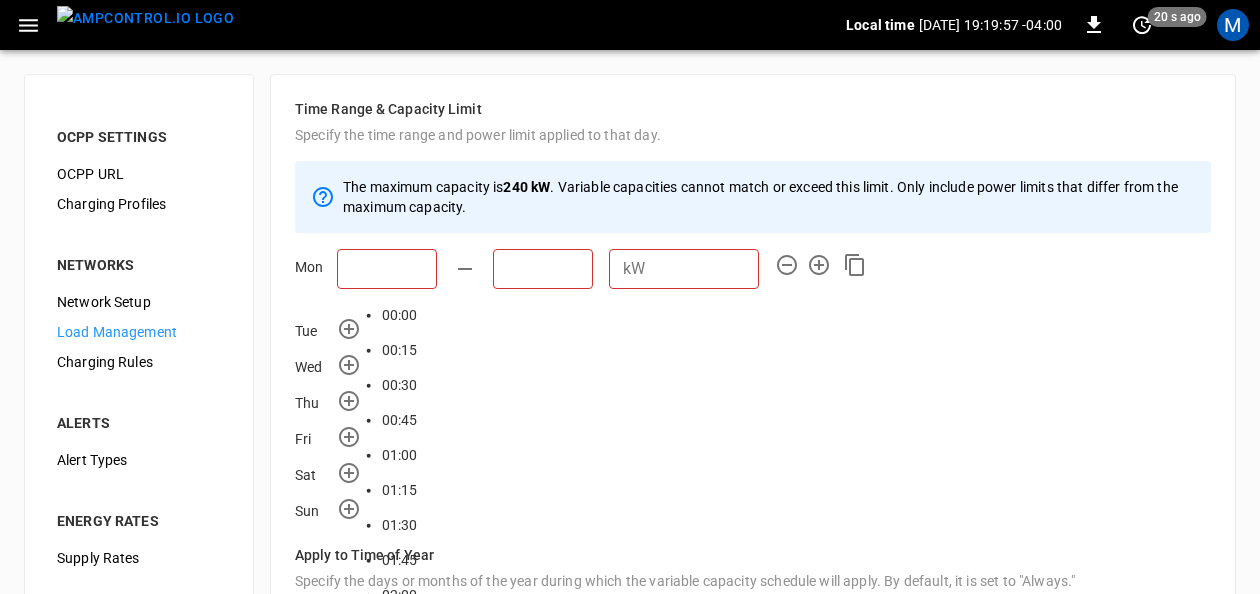 scroll, scrollTop: 2308, scrollLeft: 0, axis: vertical 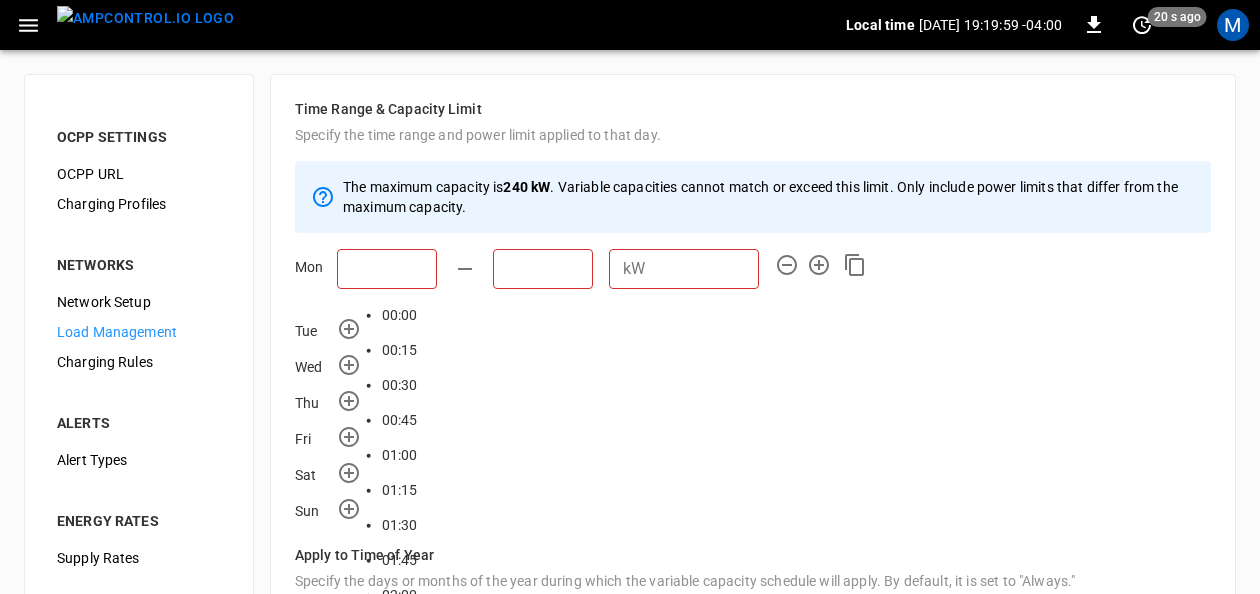click on "17:45" at bounding box center [400, 2800] 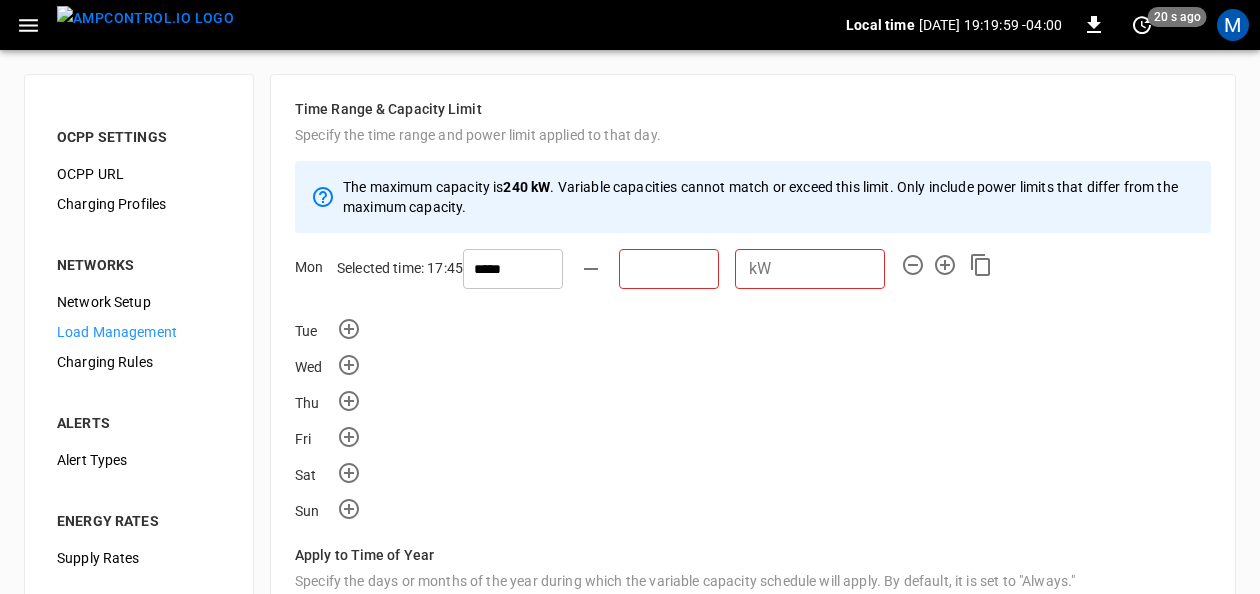 click at bounding box center [669, 269] 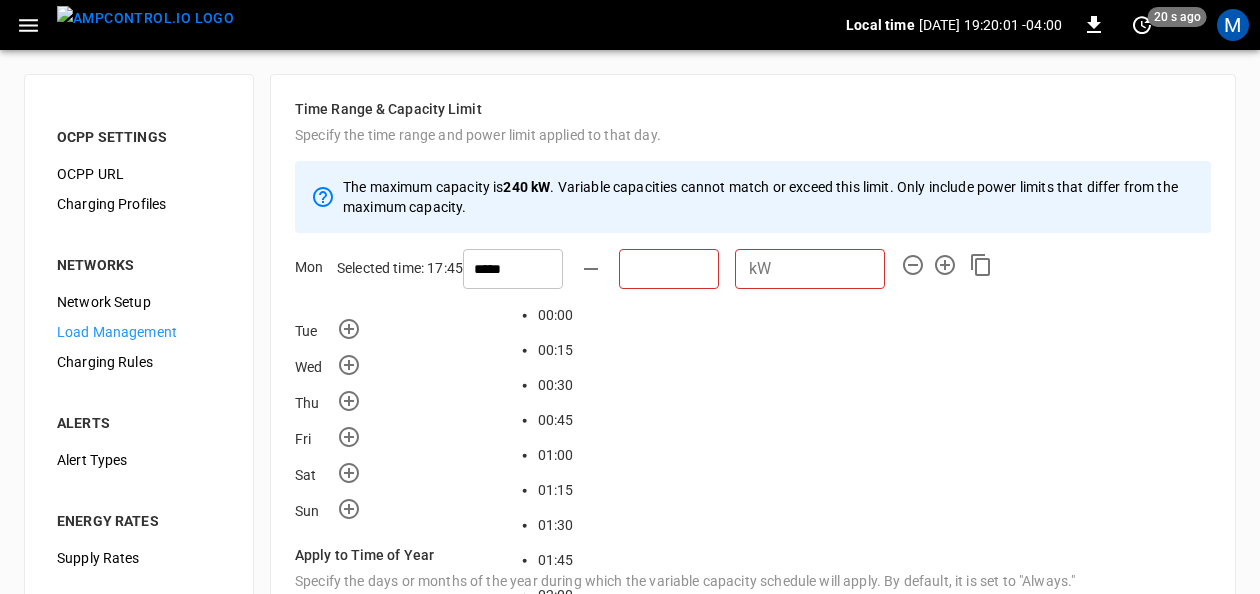 scroll, scrollTop: 3008, scrollLeft: 0, axis: vertical 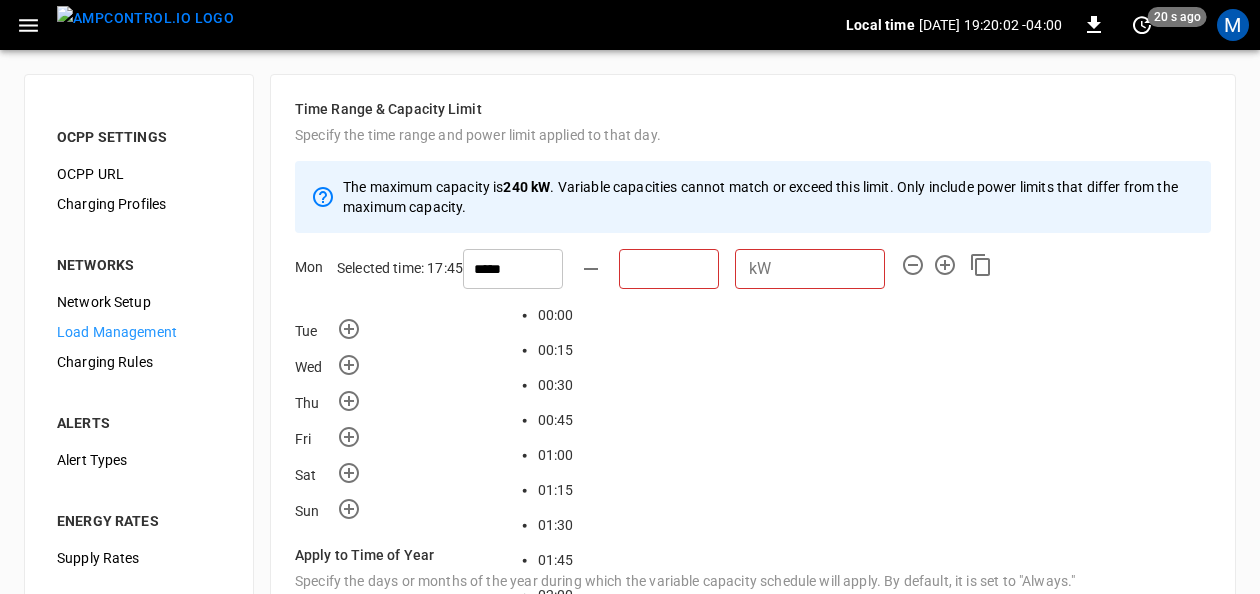click on "22:15" at bounding box center [556, 3430] 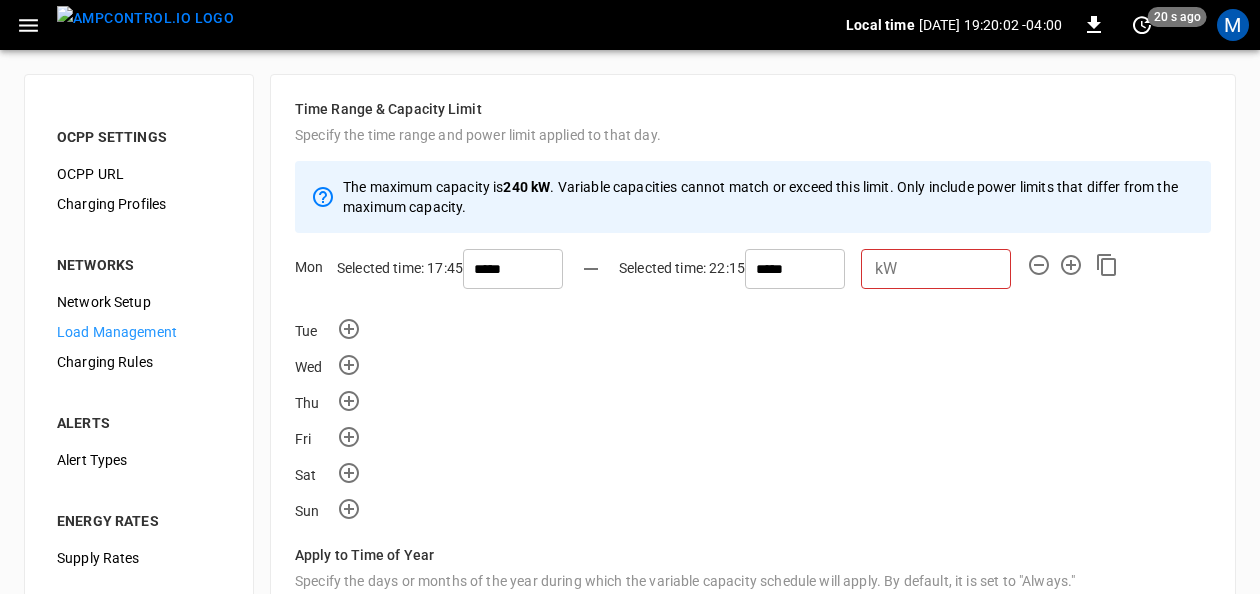 click at bounding box center [958, 268] 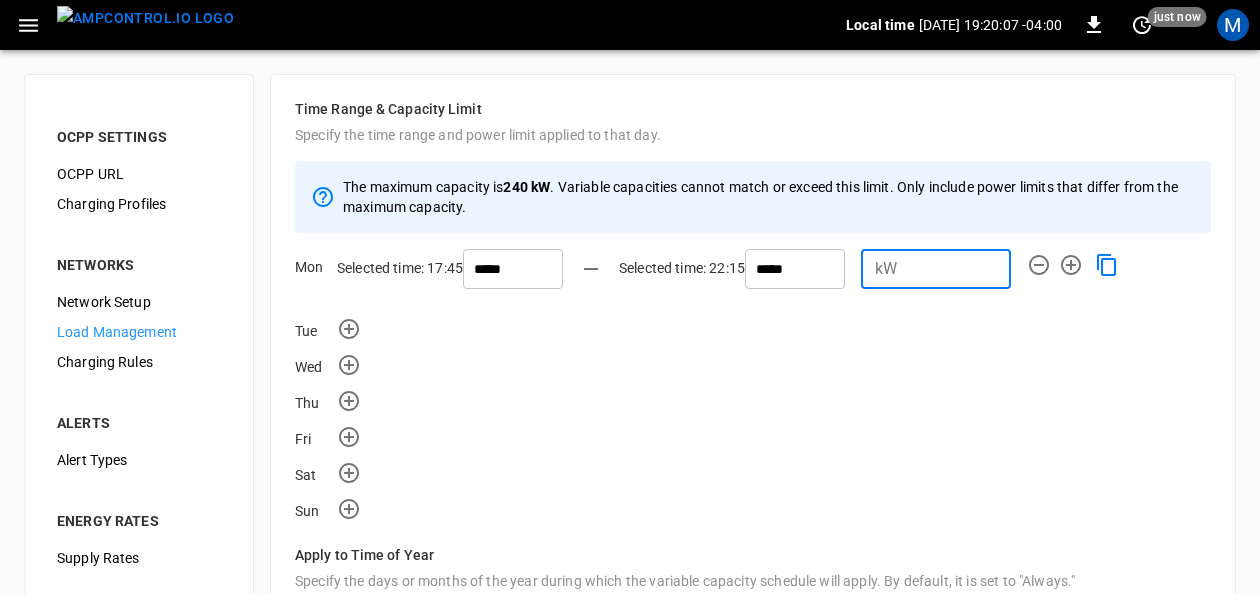 type on "**" 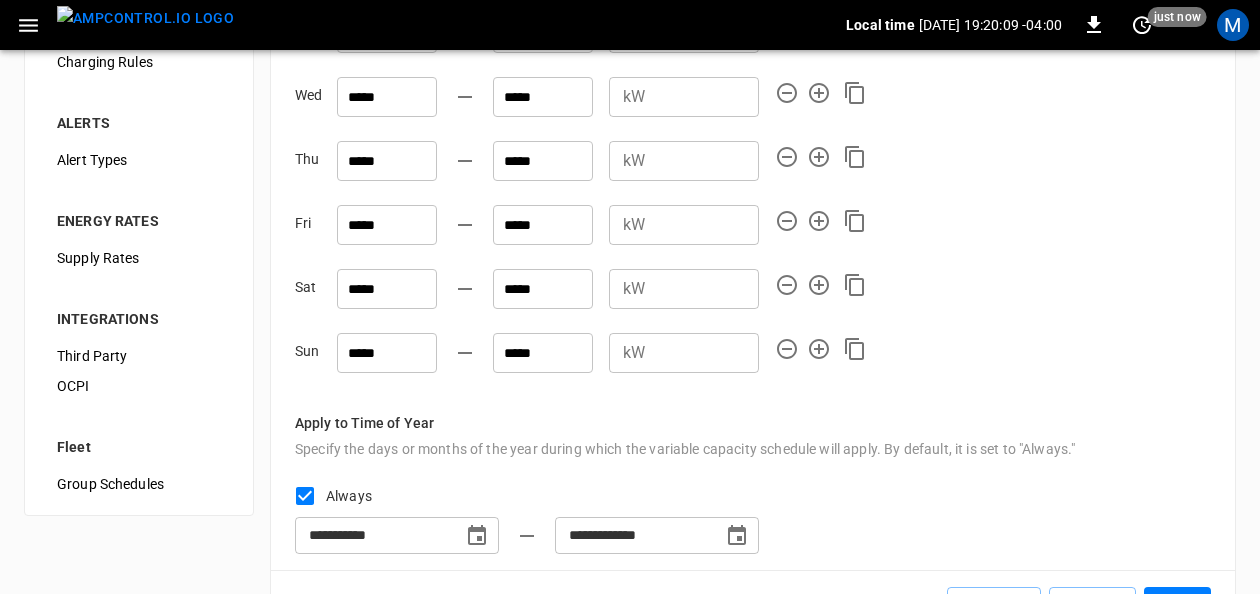 scroll, scrollTop: 369, scrollLeft: 0, axis: vertical 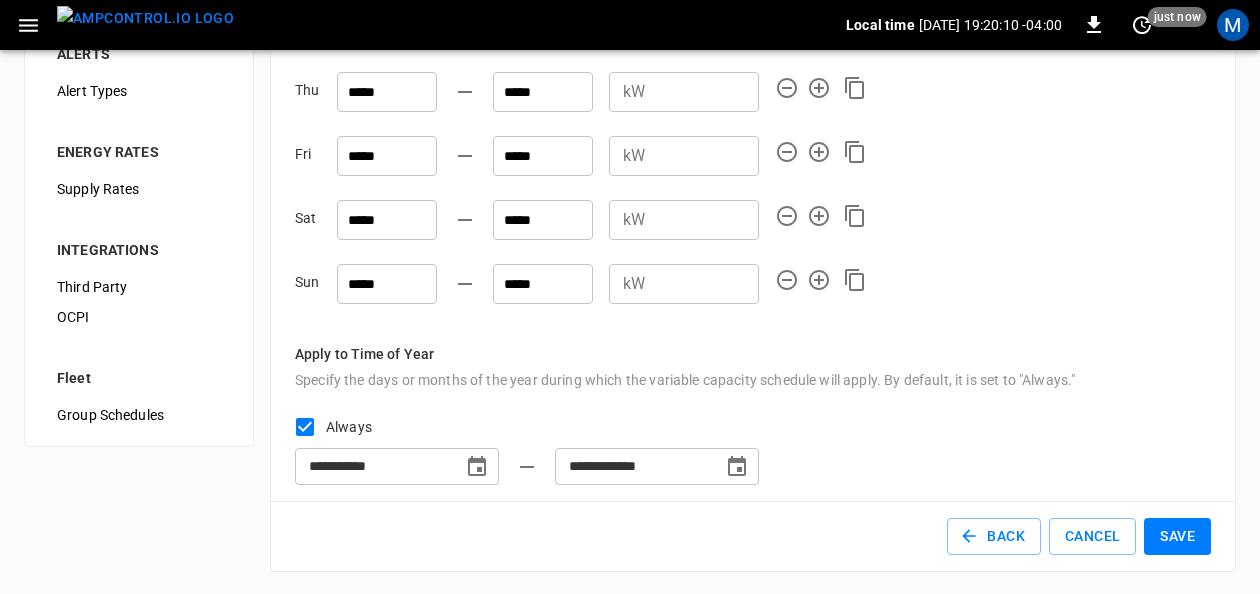 click on "Save" at bounding box center (1177, 536) 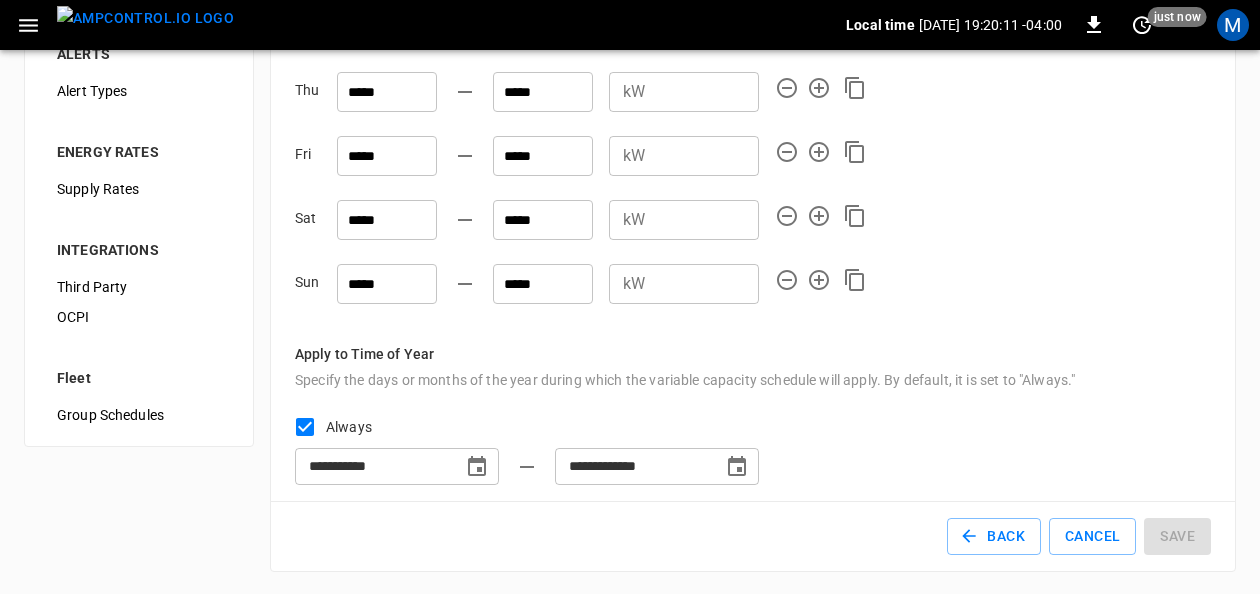 scroll, scrollTop: 0, scrollLeft: 0, axis: both 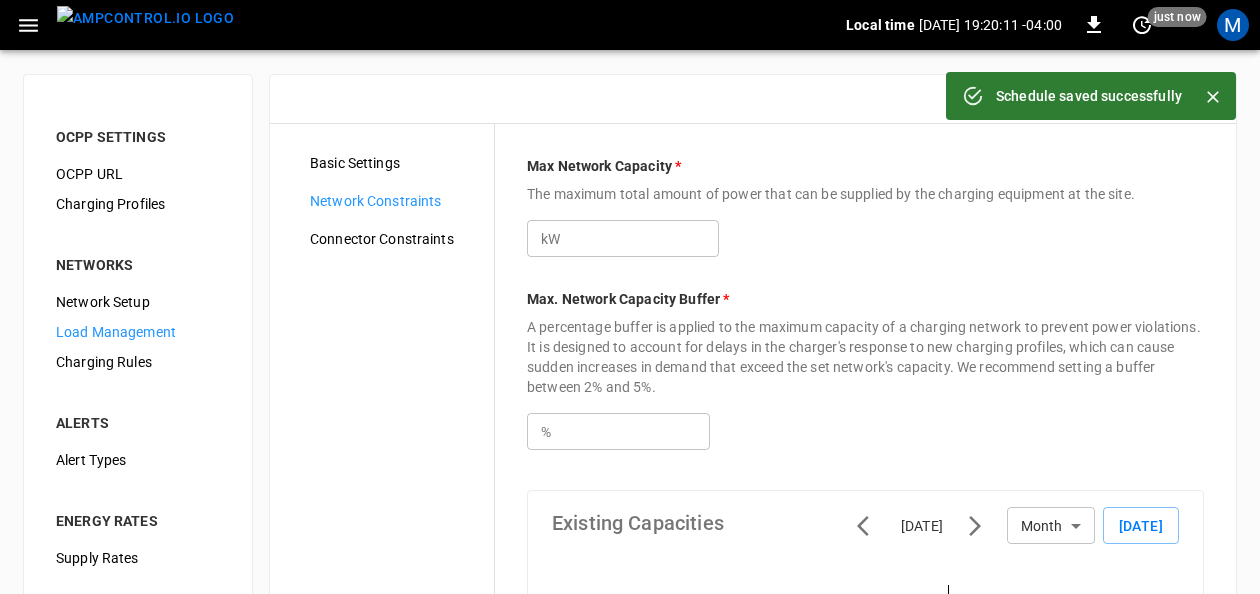 type on "***" 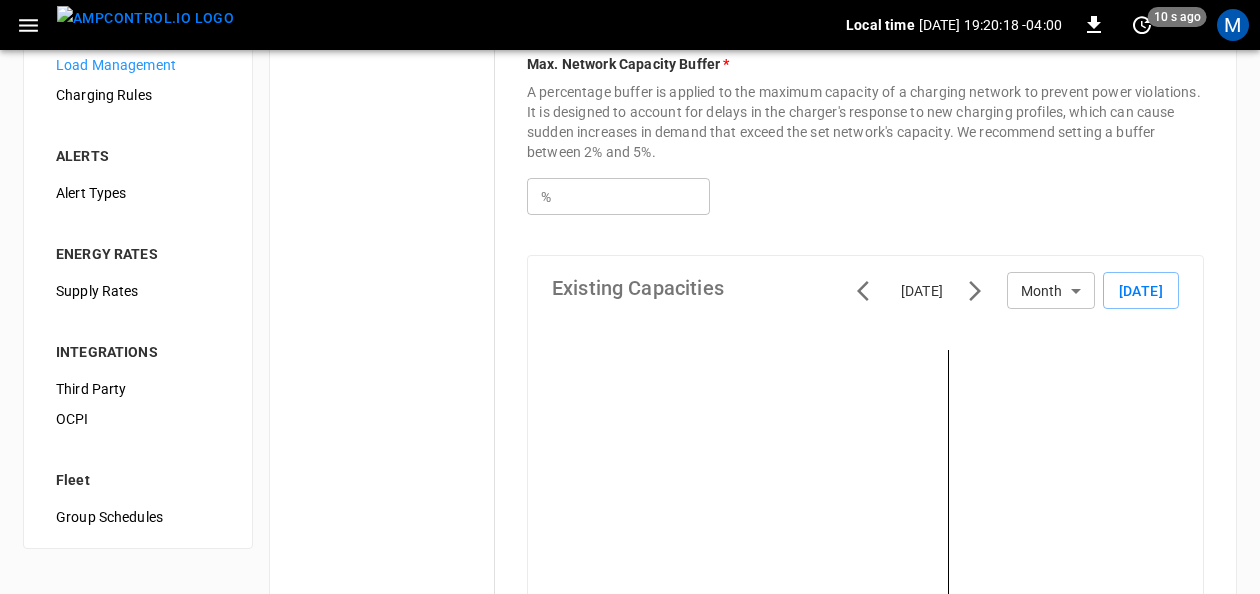 scroll, scrollTop: 162, scrollLeft: 0, axis: vertical 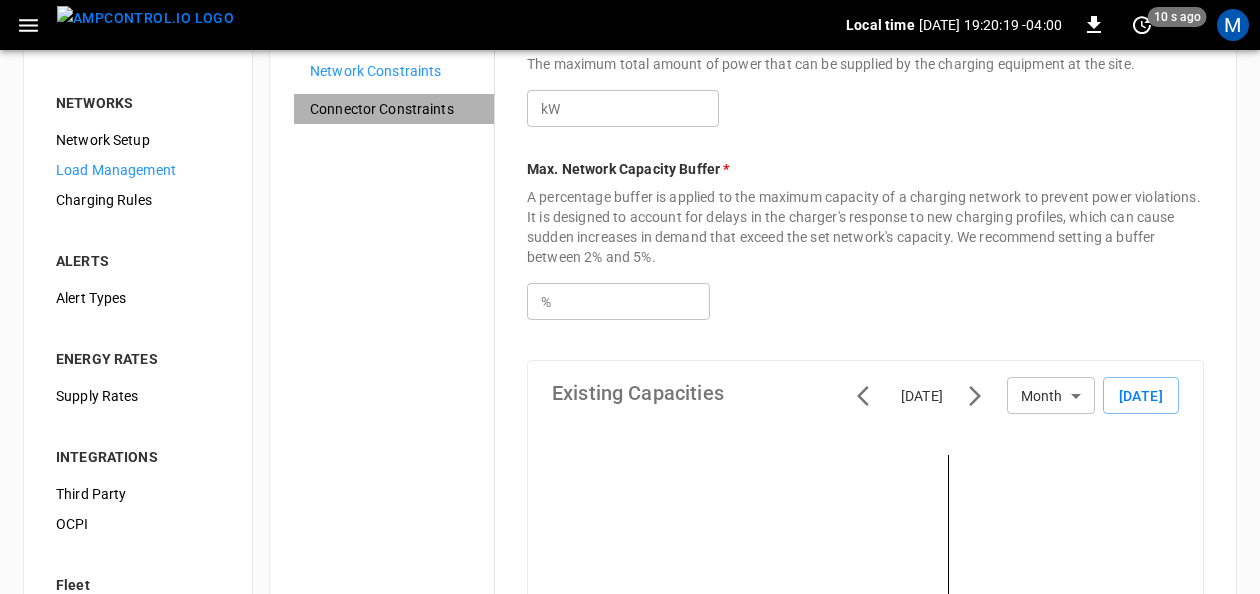 click on "Connector Constraints" at bounding box center [394, 109] 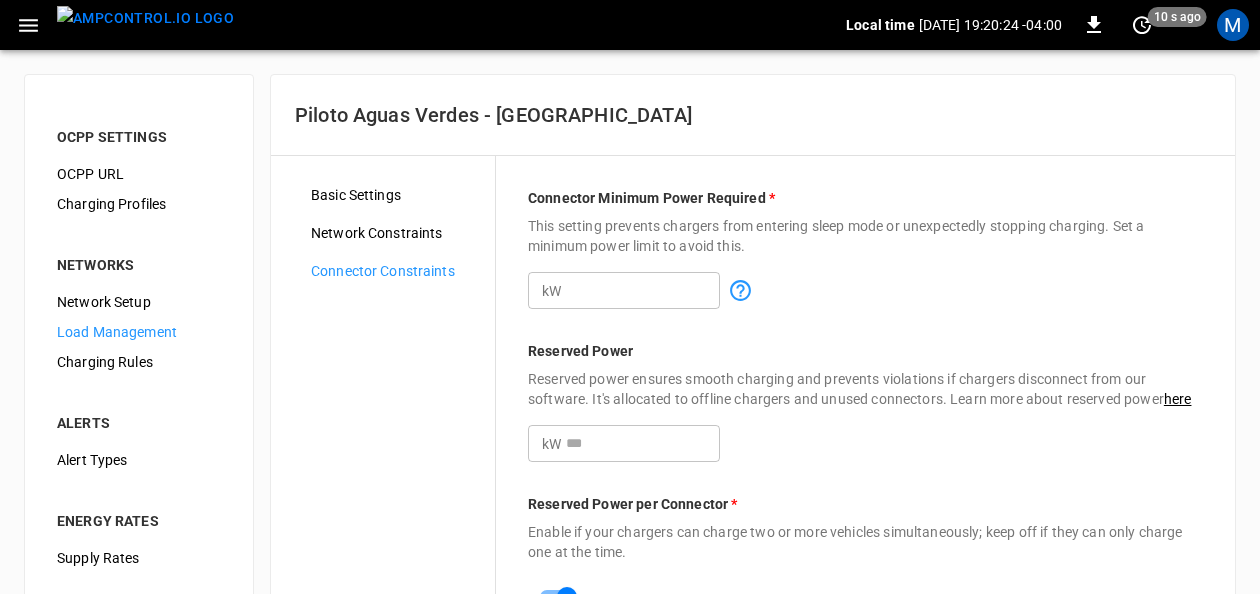 click on "*" at bounding box center (643, 290) 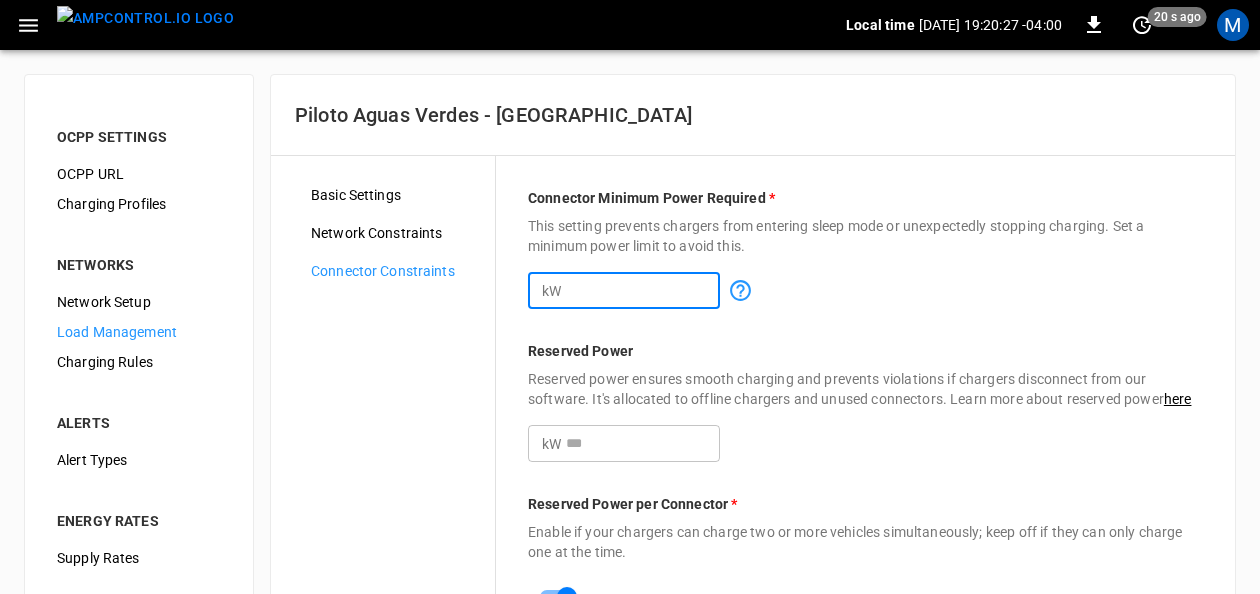 type on "**" 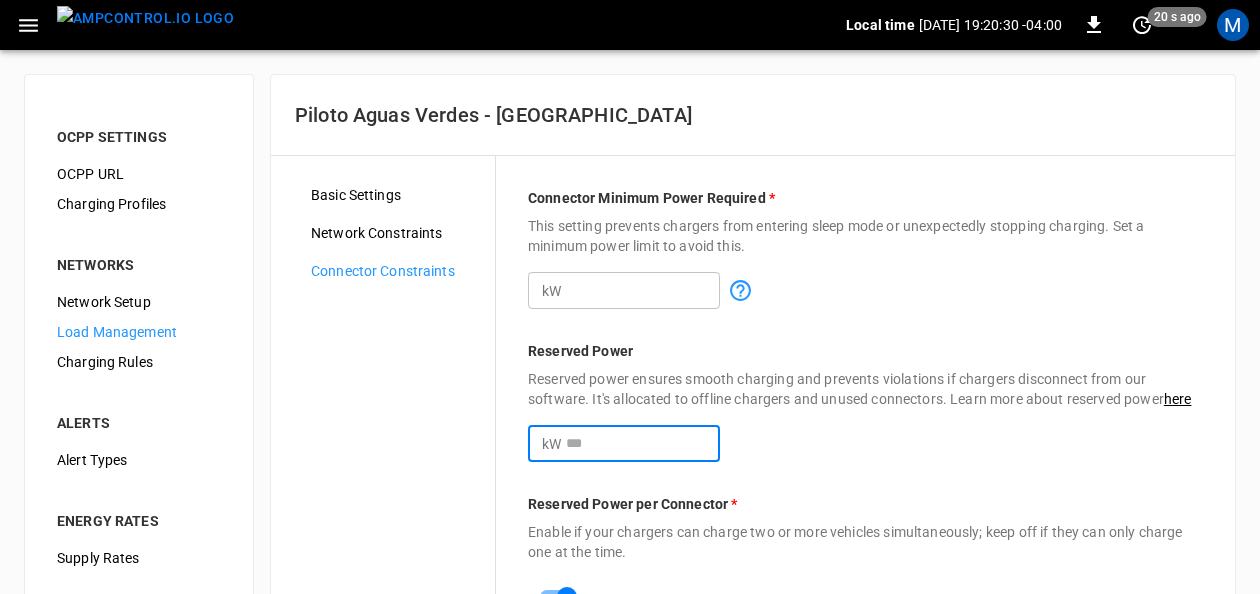 type on "***" 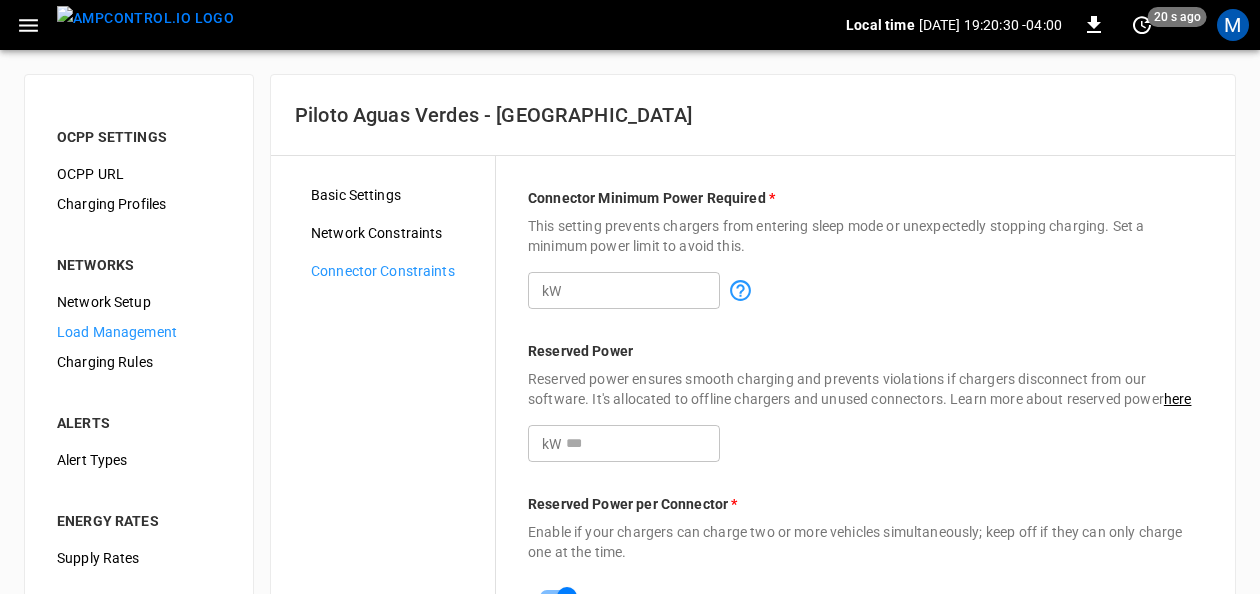 click on "Connector Minimum Power Required   * This setting prevents chargers from entering sleep mode or unexpectedly stopping charging. Set a minimum power limit to avoid this. kW ** ​ Reserved Power Reserved power ensures smooth charging and prevents violations if chargers disconnect from our software. It's allocated to offline chargers and unused connectors. Learn more about reserved power  here kW *** ​ Reserved Power per Connector   * Enable if your chargers can charge two or more vehicles simultaneously; keep off if they can only charge one at the time." at bounding box center (865, 418) 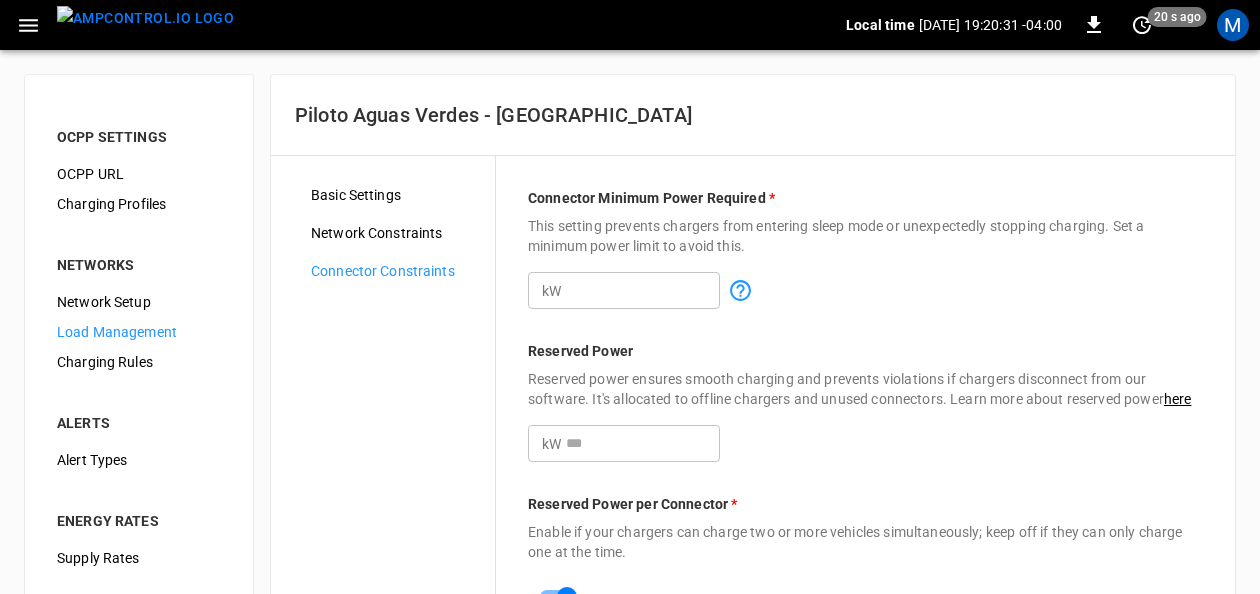 scroll, scrollTop: 200, scrollLeft: 0, axis: vertical 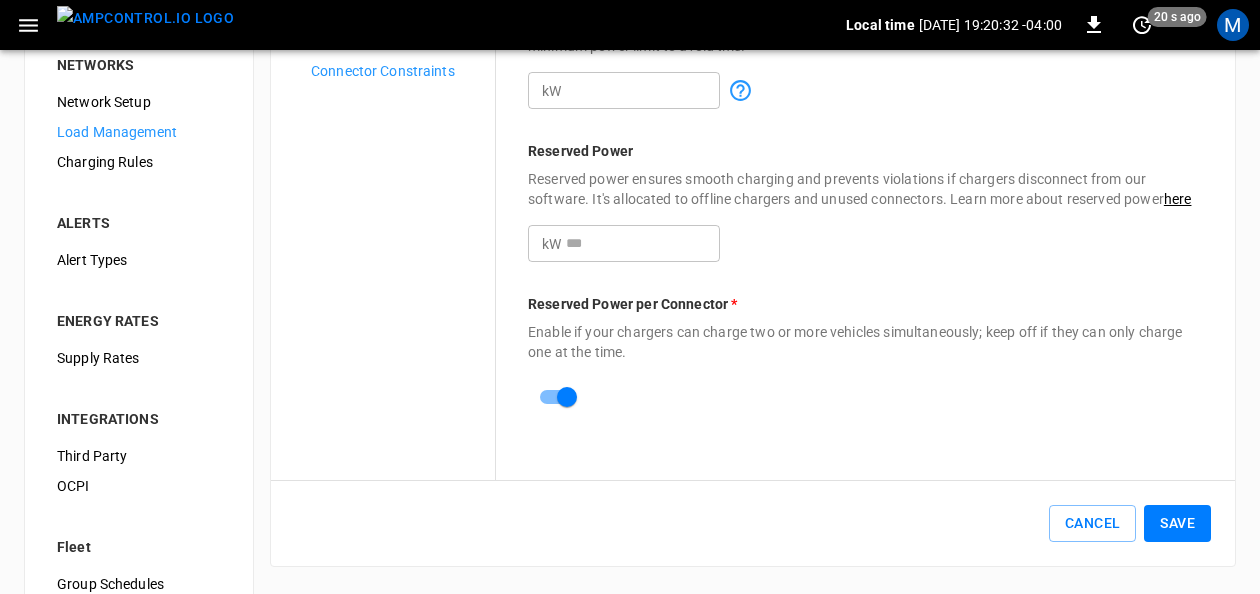 click on "Save" at bounding box center (1177, 523) 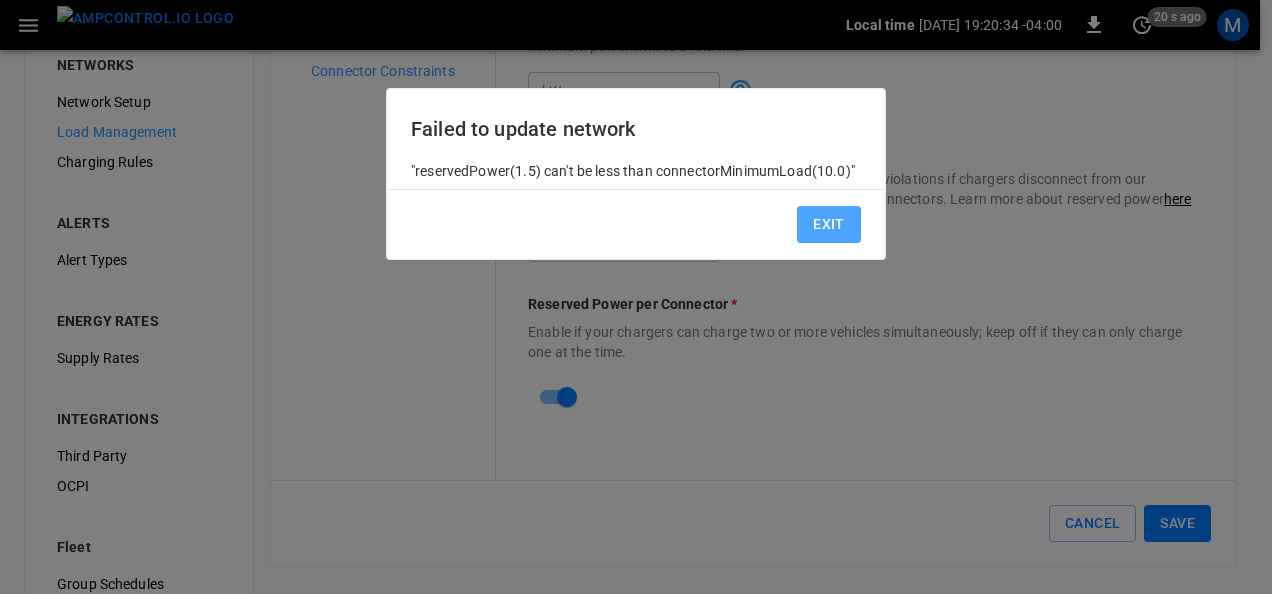 click on "Exit" at bounding box center (829, 224) 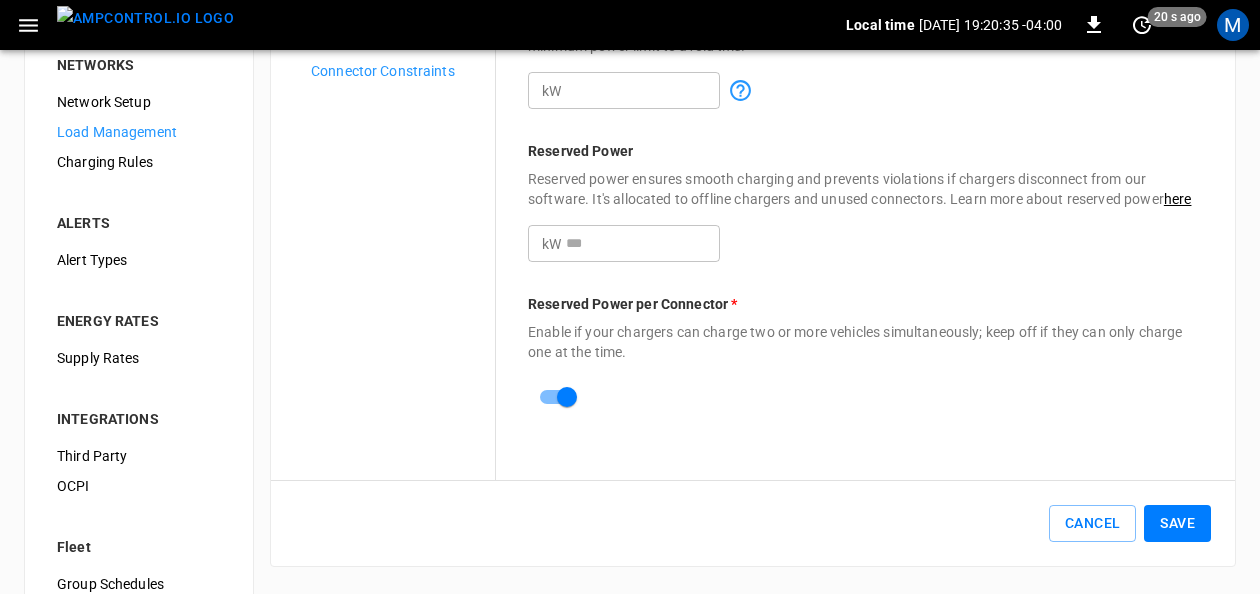 drag, startPoint x: 582, startPoint y: 244, endPoint x: 604, endPoint y: 247, distance: 22.203604 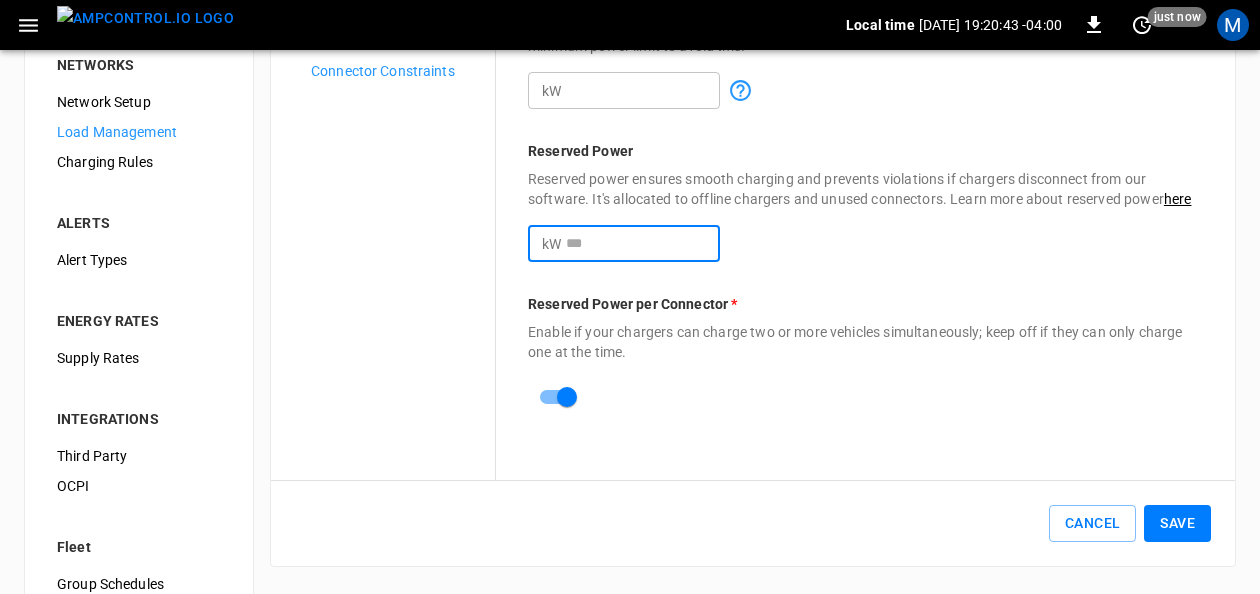 type on "***" 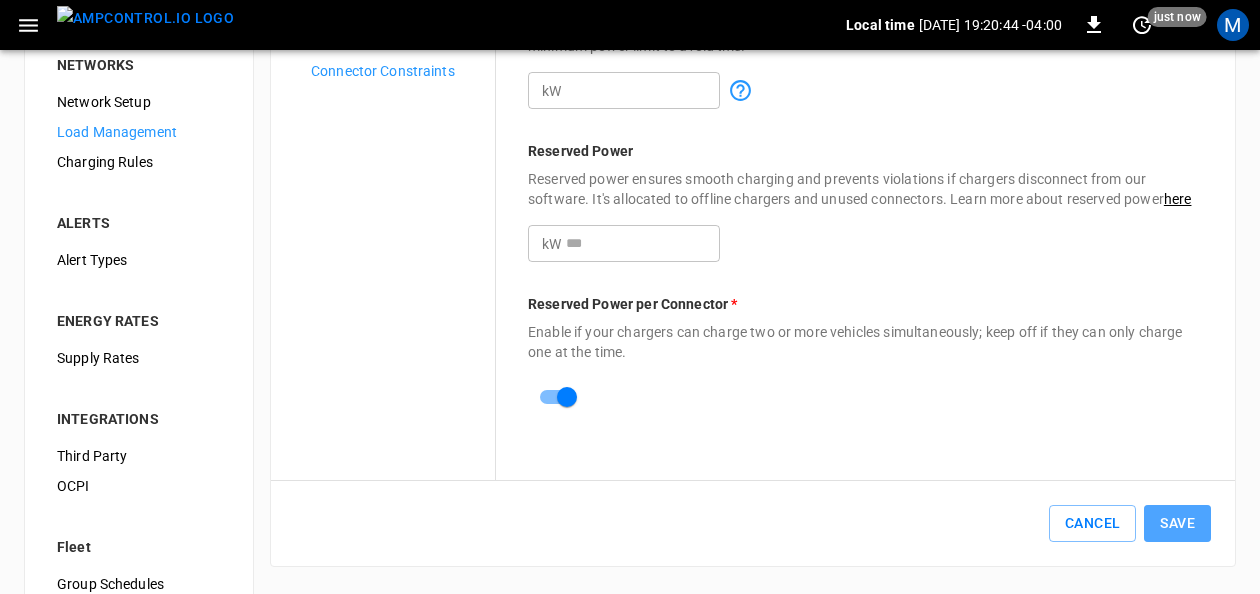 click on "Save" at bounding box center (1177, 523) 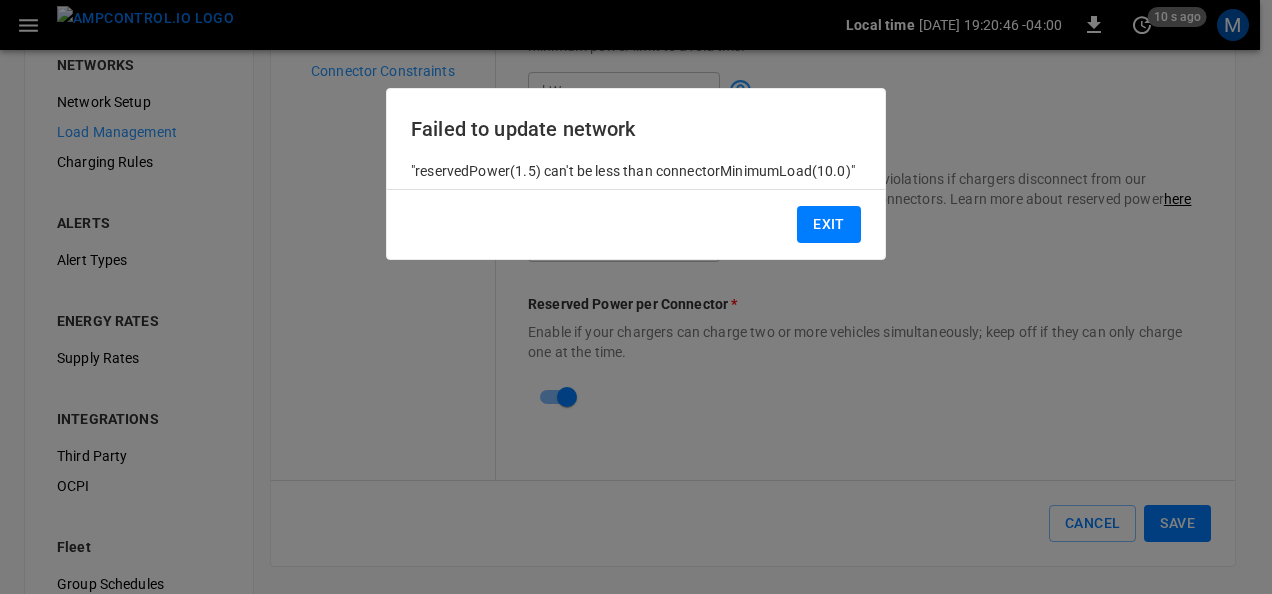 click on "Exit" at bounding box center [829, 224] 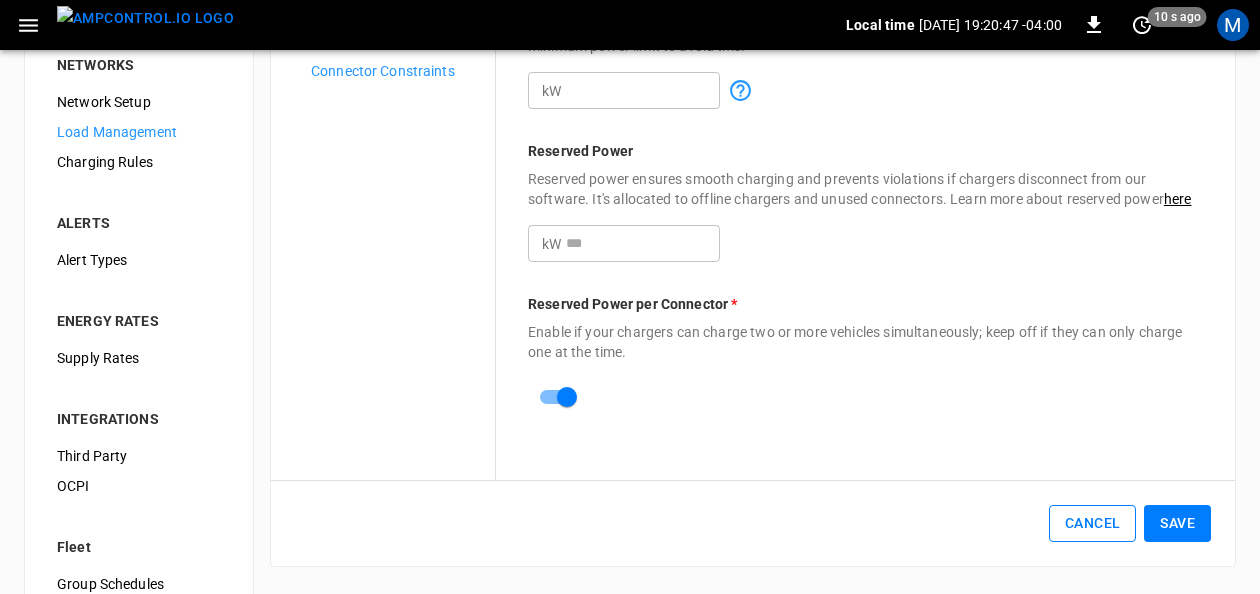 click on "Cancel" at bounding box center (1092, 523) 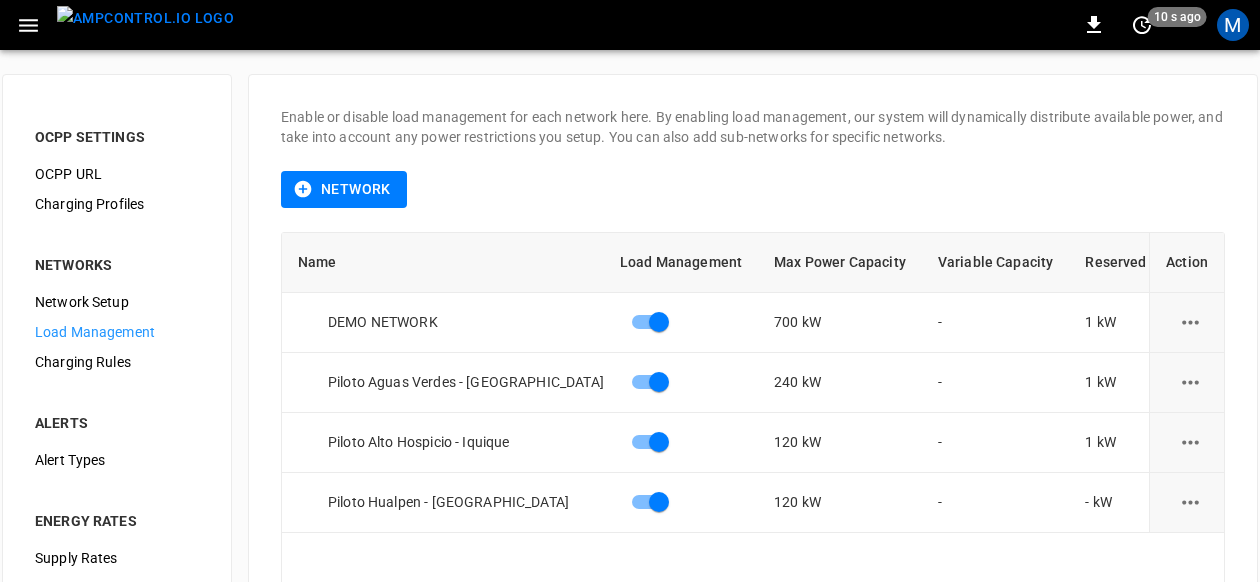 scroll, scrollTop: 0, scrollLeft: 4, axis: horizontal 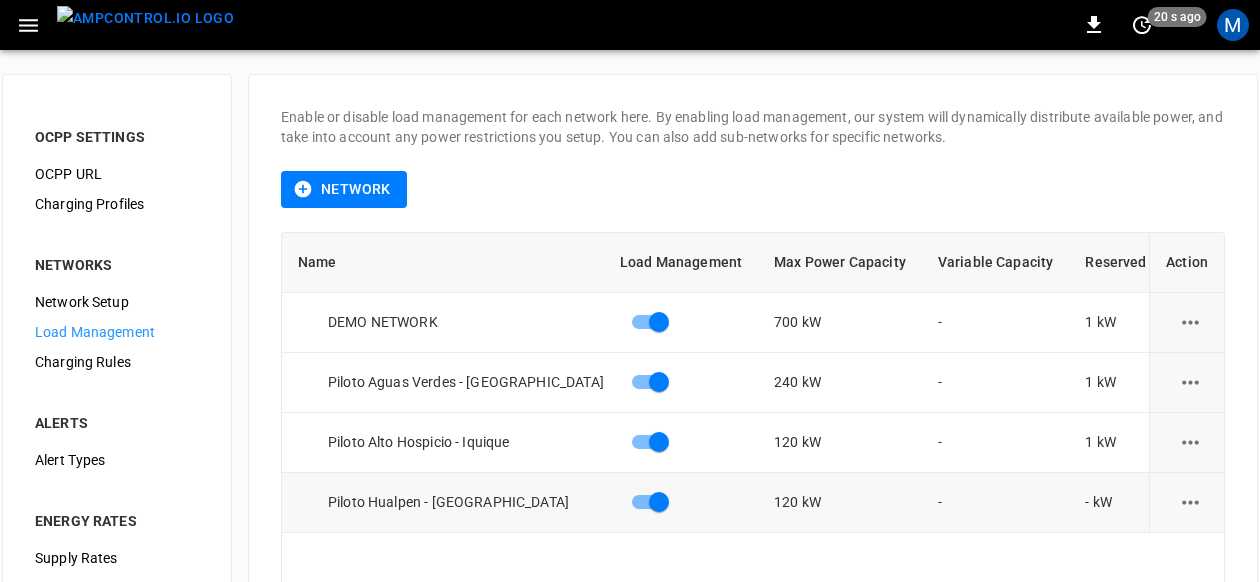 click 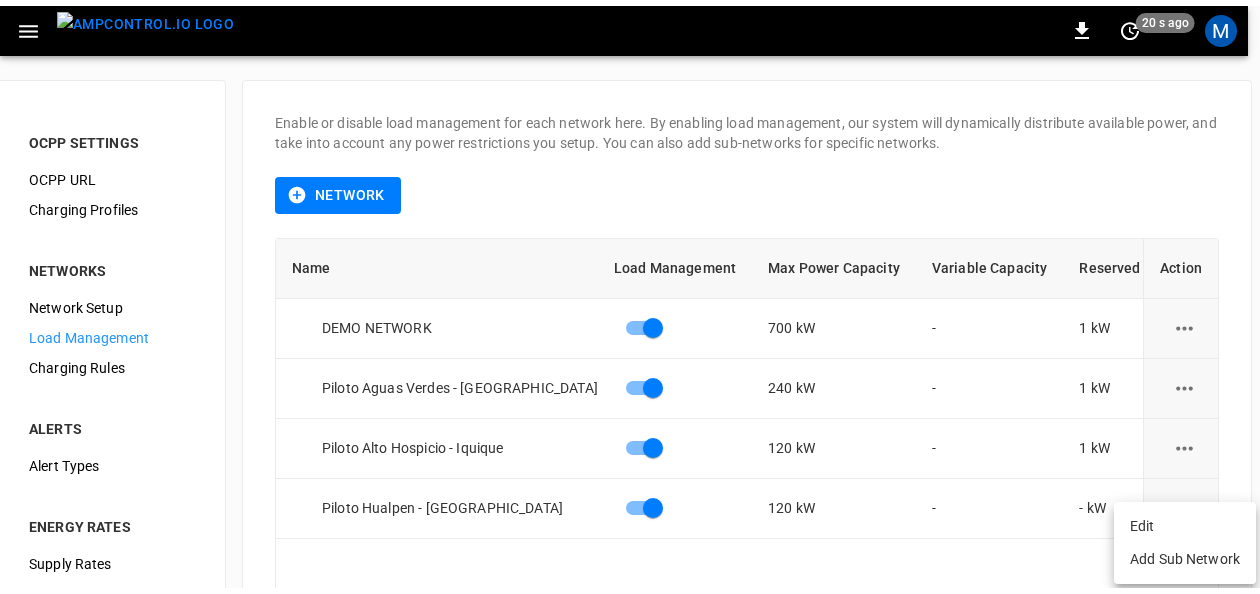 scroll, scrollTop: 0, scrollLeft: 0, axis: both 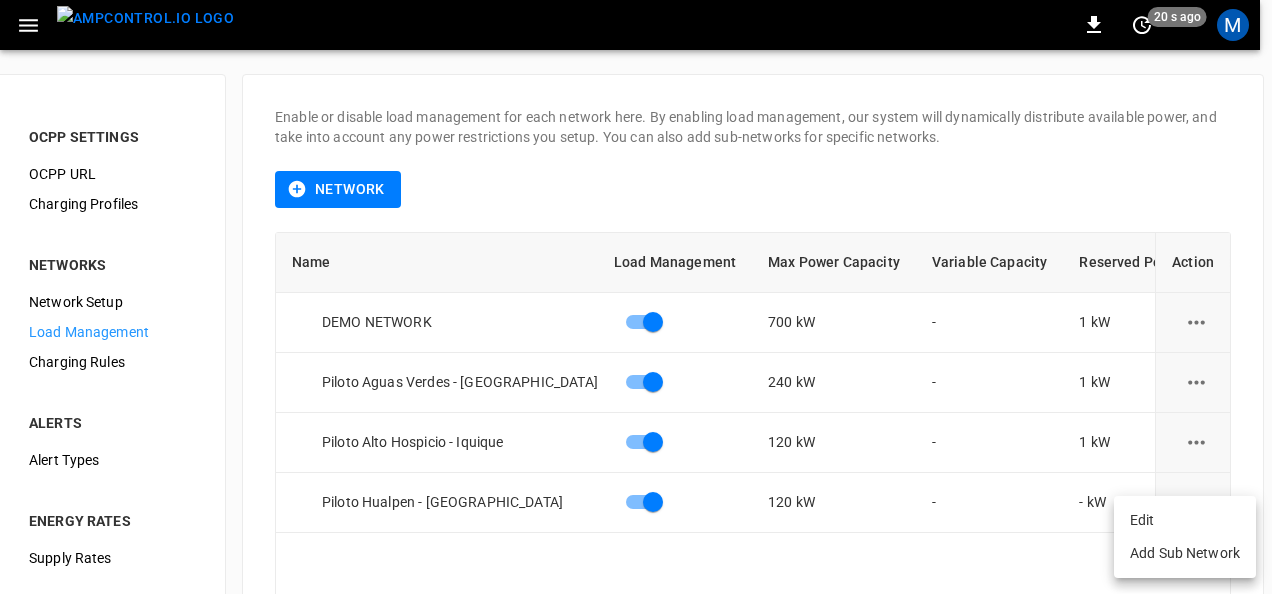 click on "Edit" at bounding box center [1185, 520] 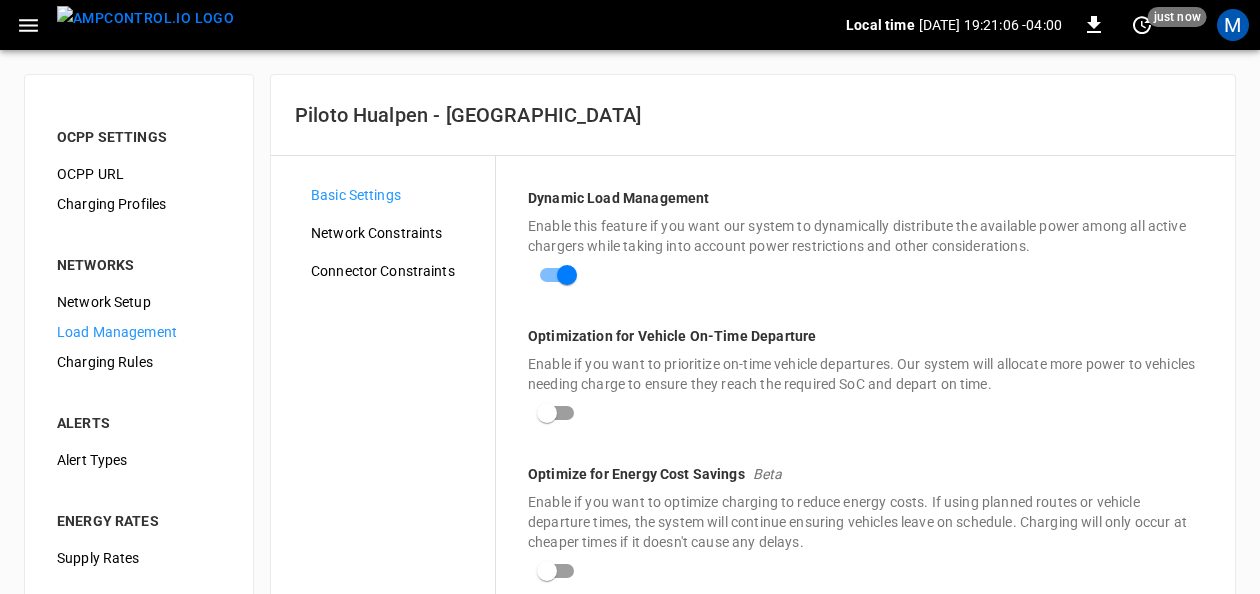 click on "Connector Constraints" at bounding box center [395, 271] 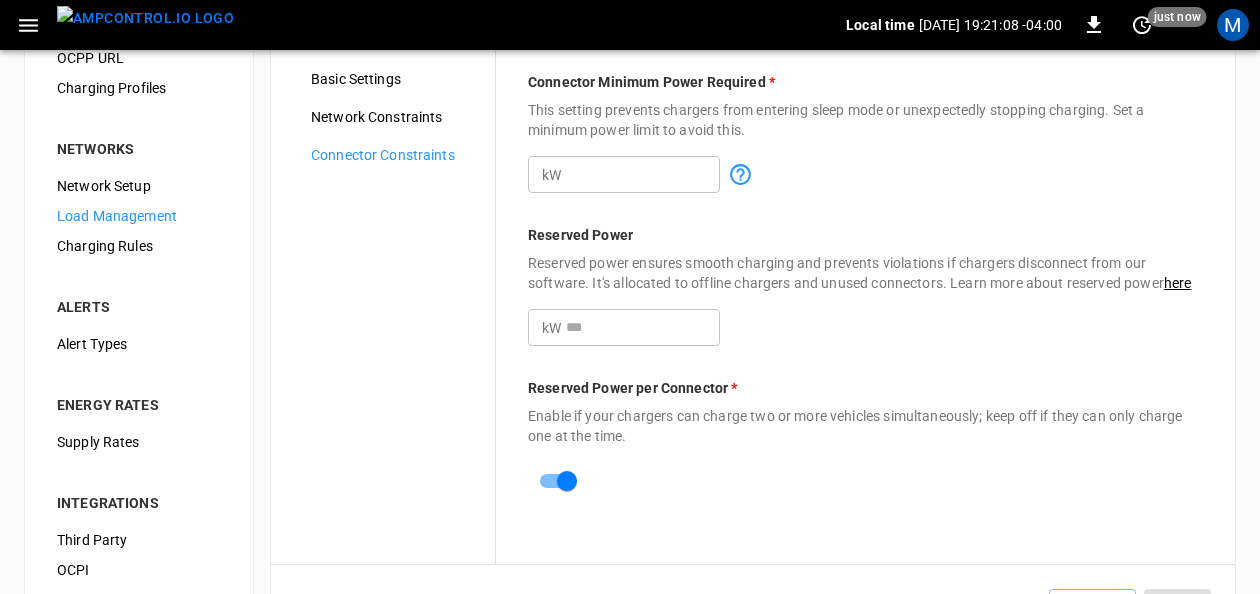 scroll, scrollTop: 45, scrollLeft: 0, axis: vertical 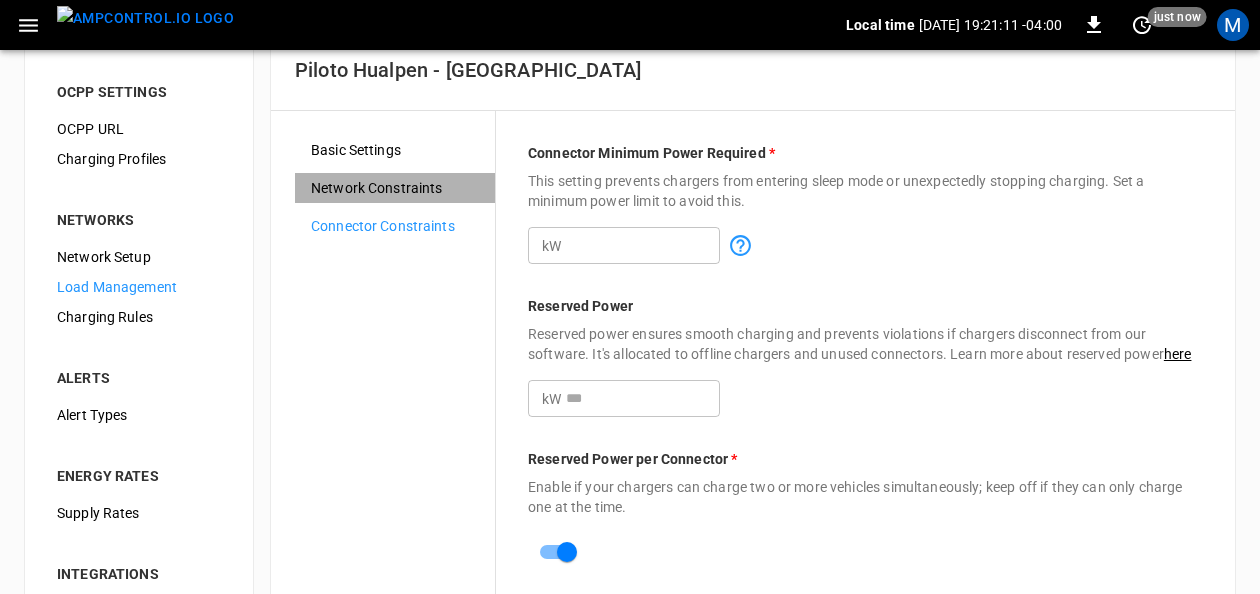 click on "Network Constraints" at bounding box center (395, 188) 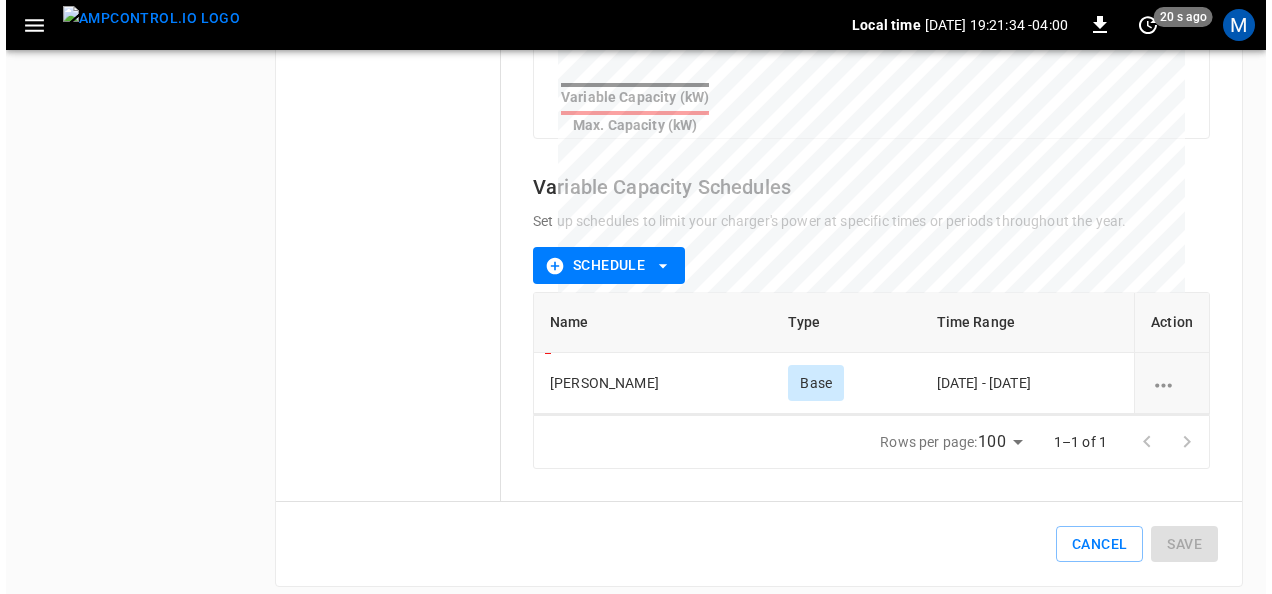 scroll, scrollTop: 862, scrollLeft: 0, axis: vertical 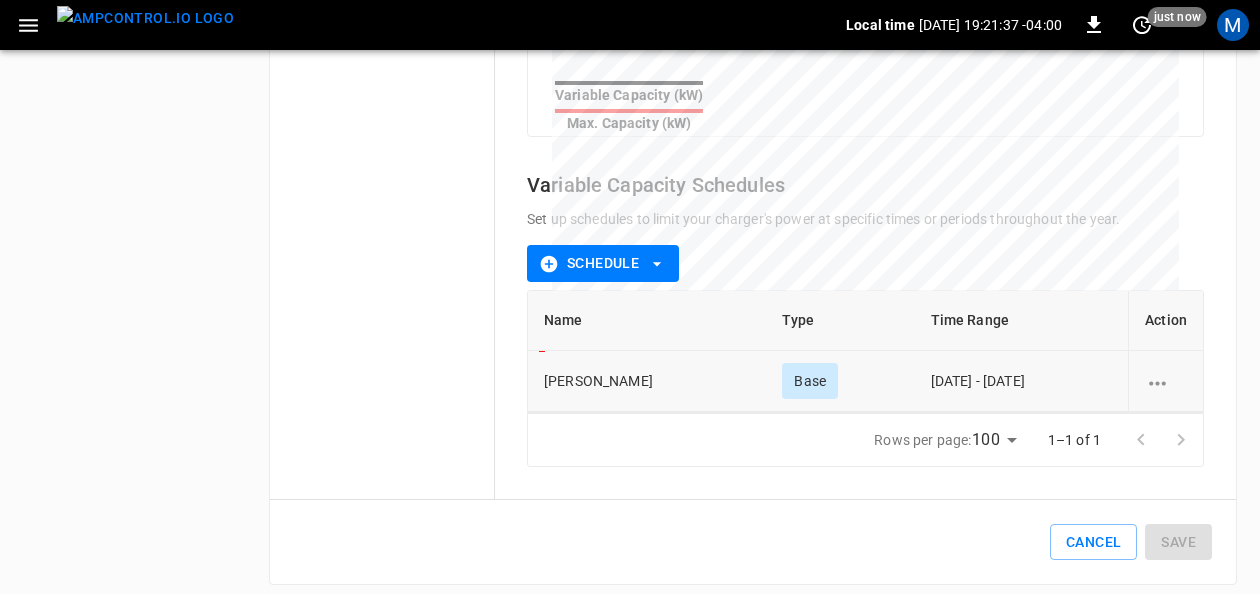 click 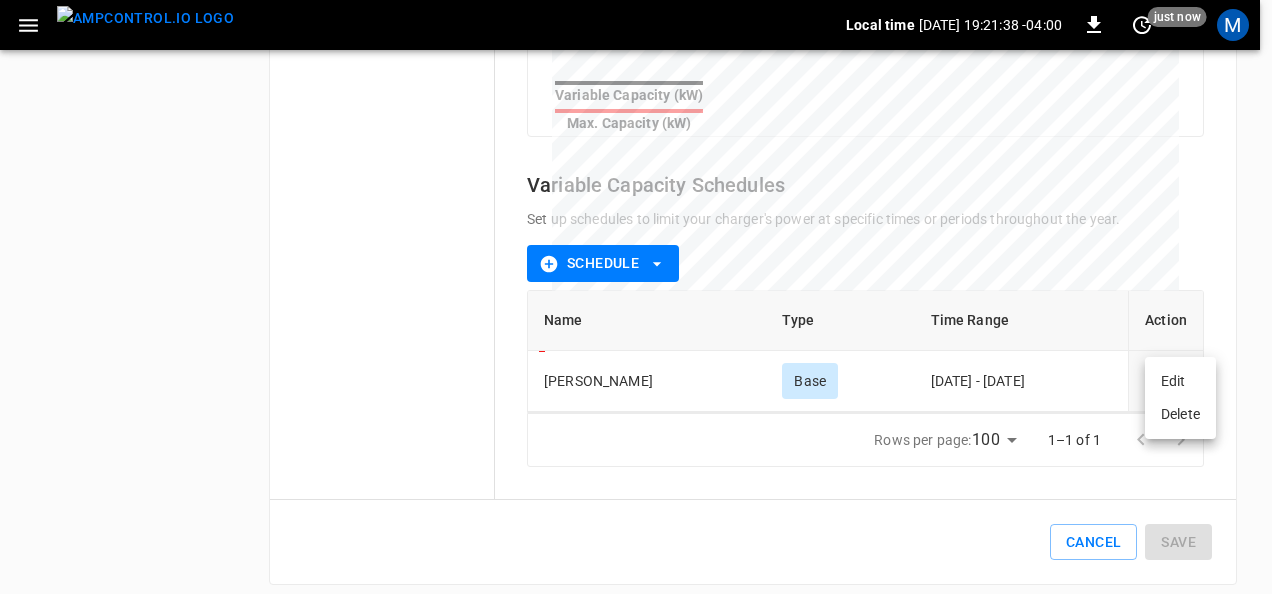 click on "Edit" at bounding box center [1180, 381] 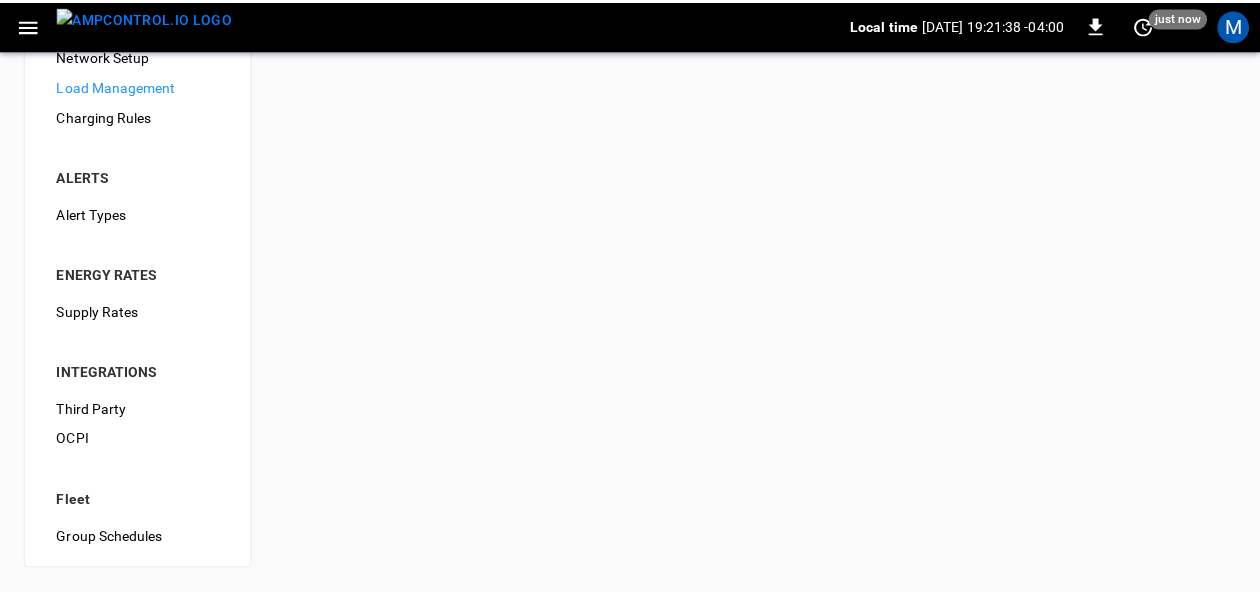 scroll, scrollTop: 0, scrollLeft: 0, axis: both 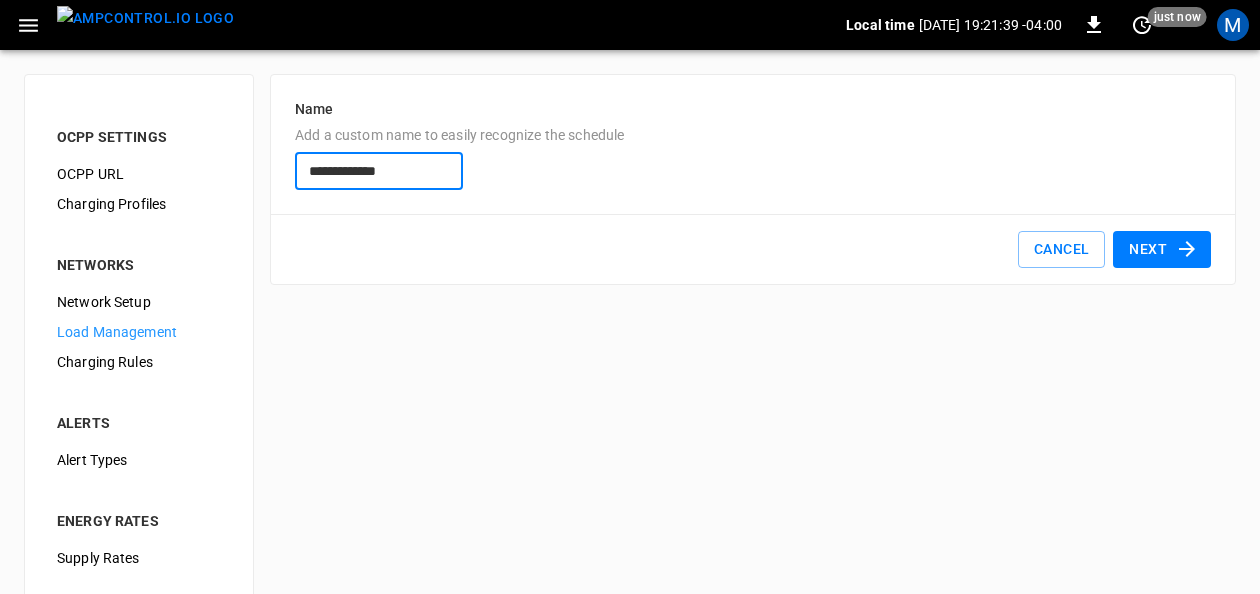 click on "Next" at bounding box center [1162, 249] 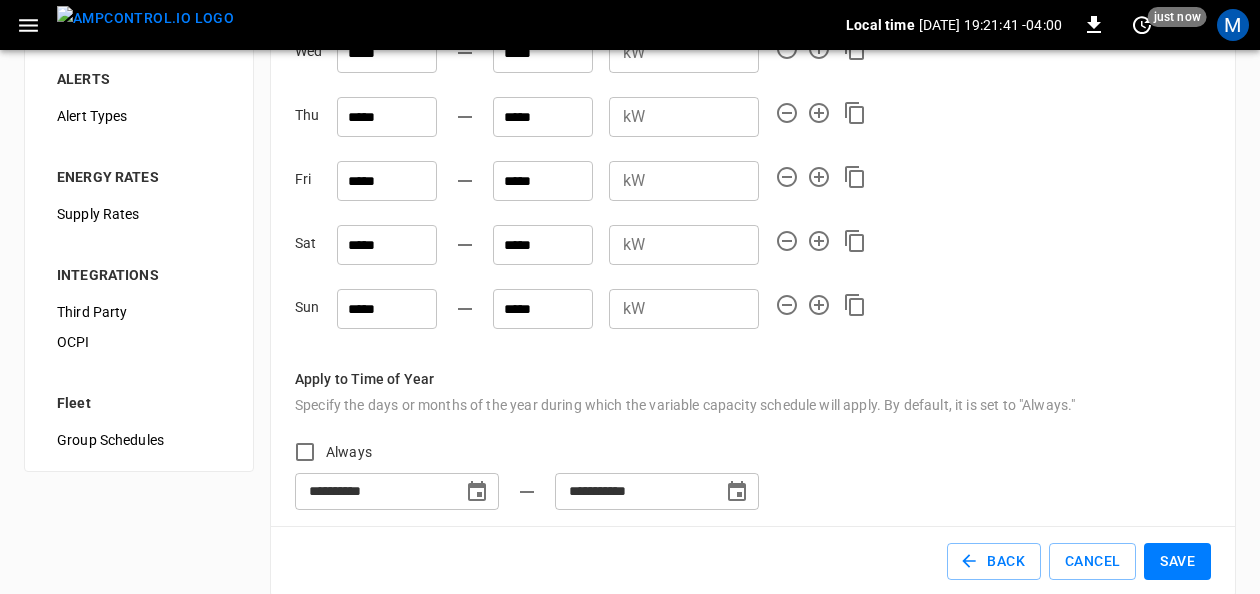 scroll, scrollTop: 369, scrollLeft: 0, axis: vertical 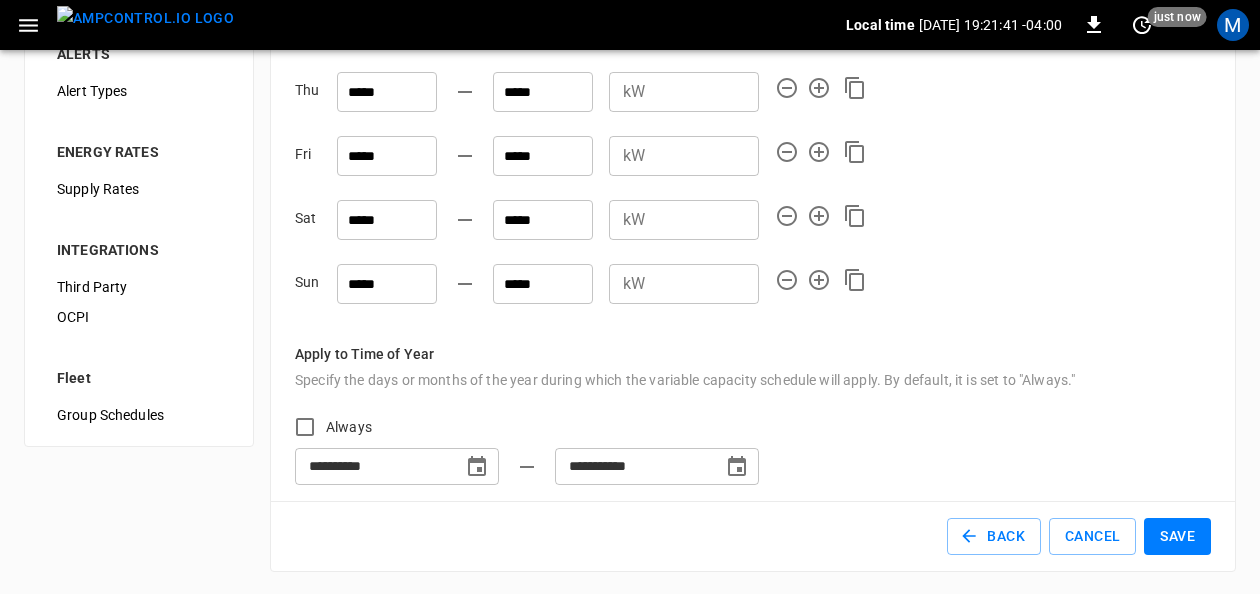 type on "**********" 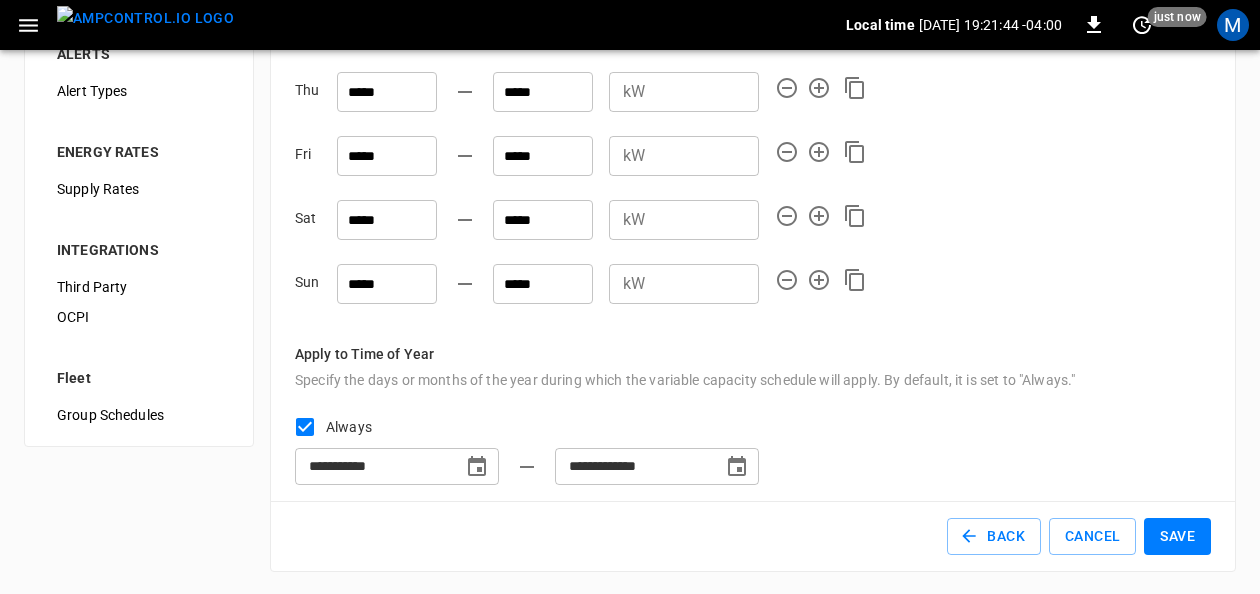 click on "Save" at bounding box center [1177, 536] 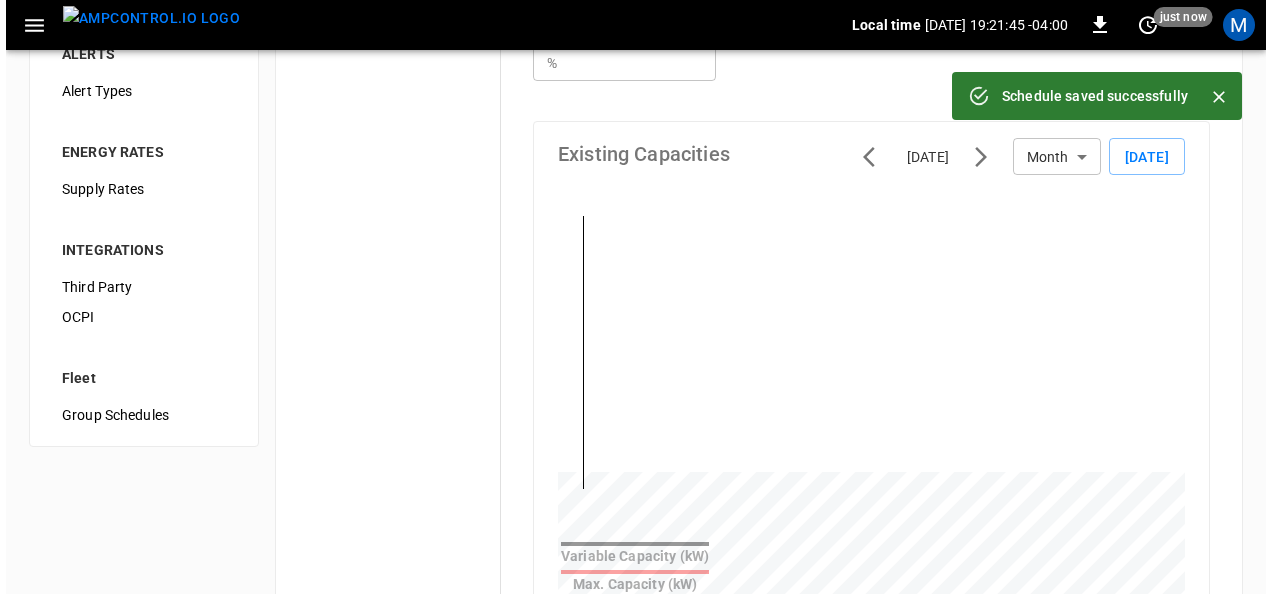 scroll, scrollTop: 0, scrollLeft: 0, axis: both 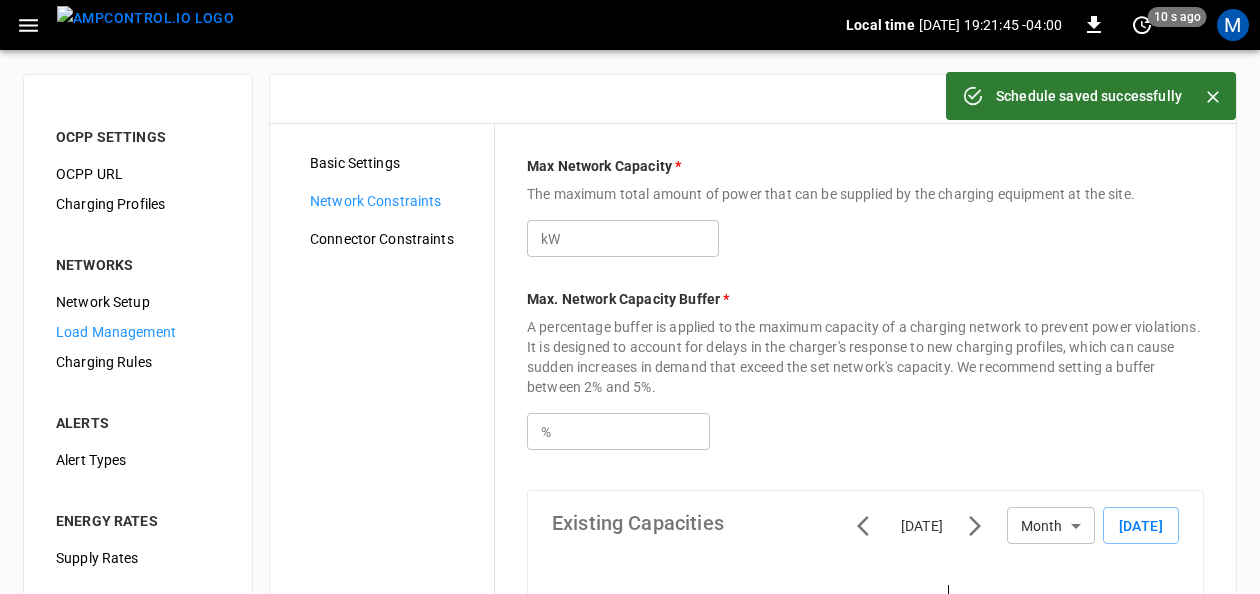 type on "***" 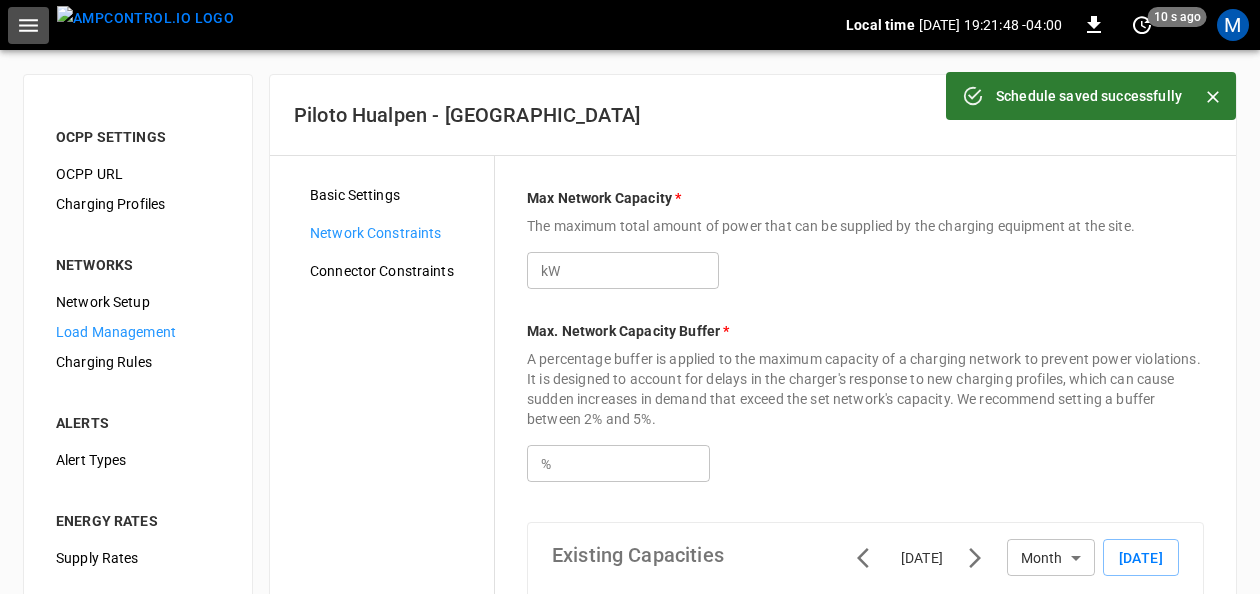 click at bounding box center [28, 25] 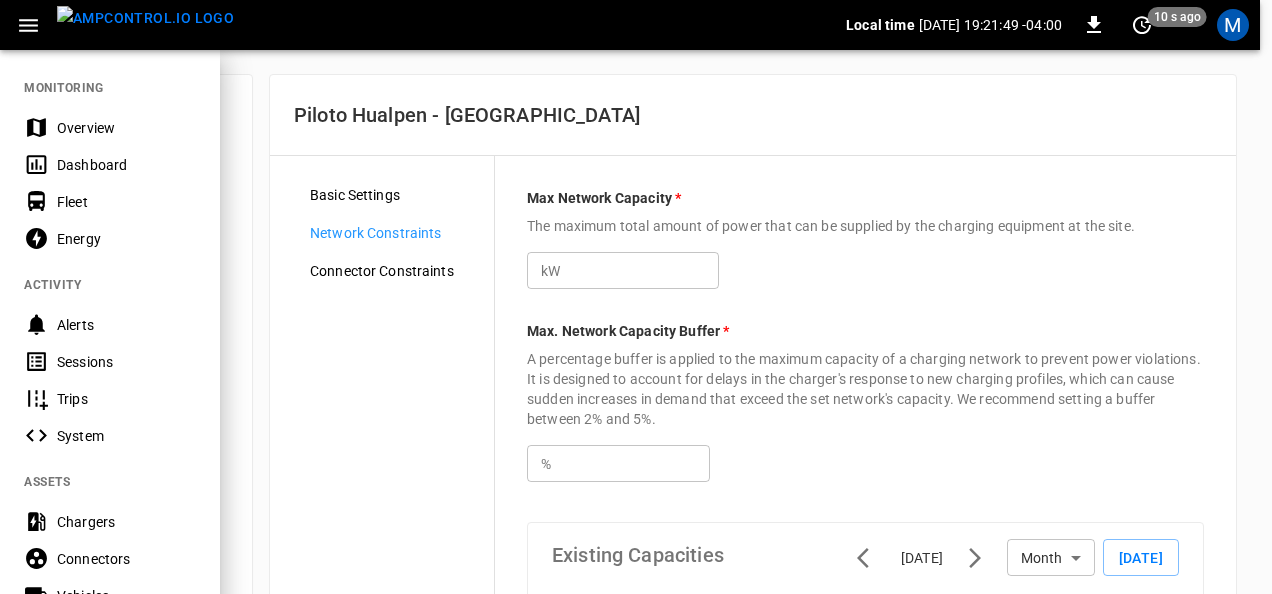 drag, startPoint x: 73, startPoint y: 128, endPoint x: 488, endPoint y: 227, distance: 426.64505 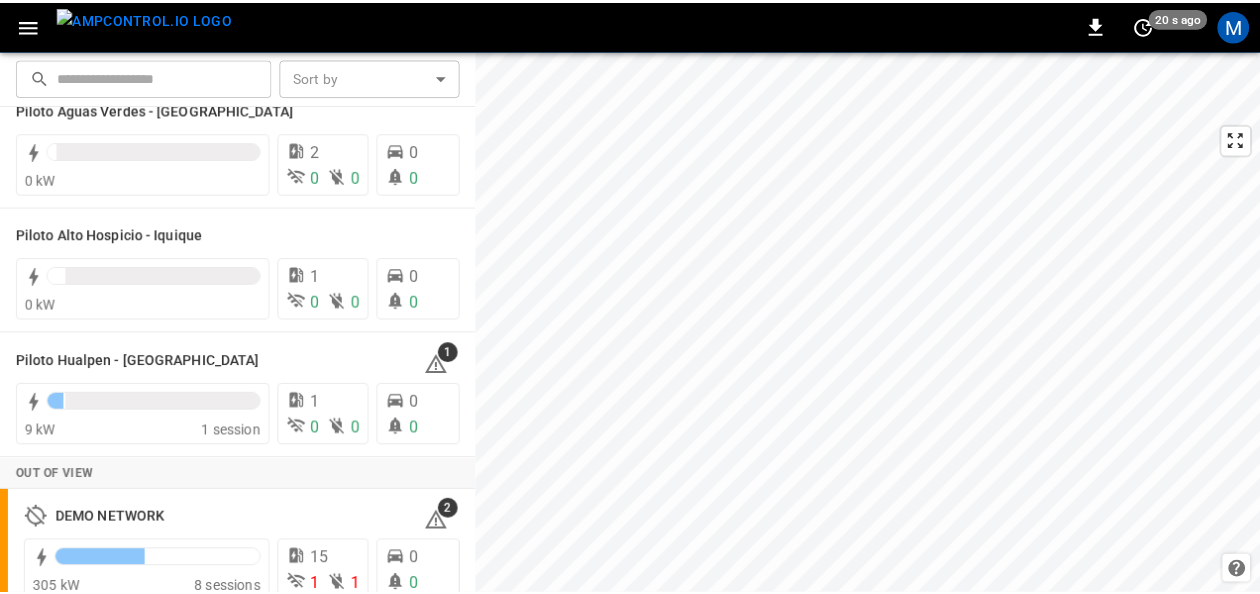 scroll, scrollTop: 74, scrollLeft: 0, axis: vertical 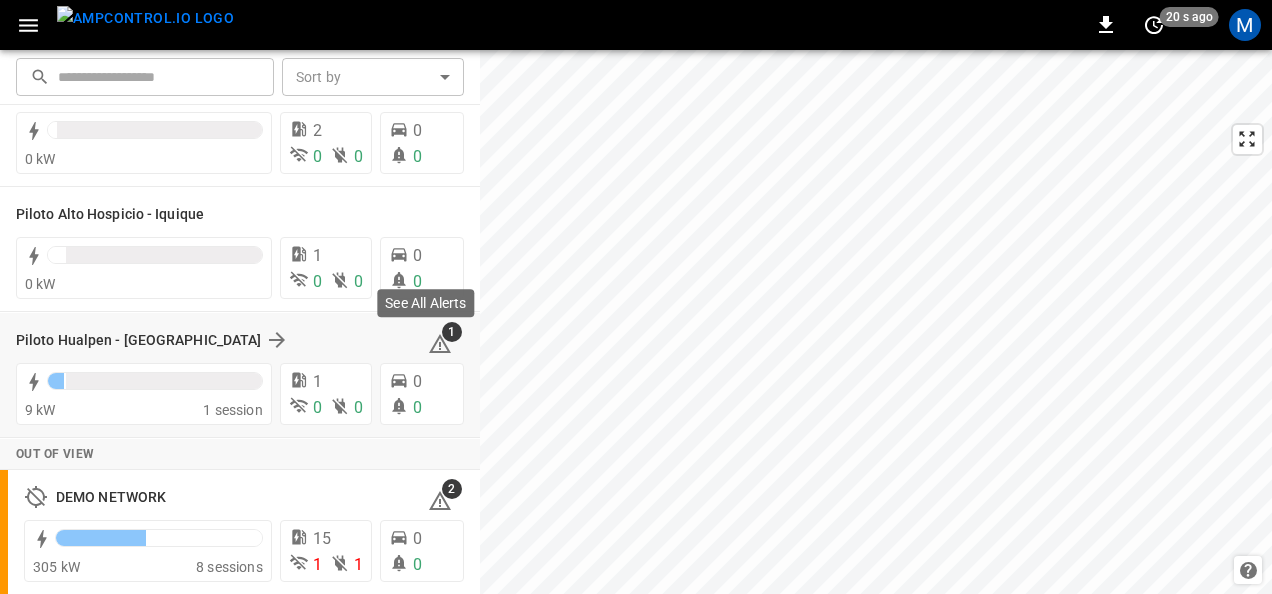 click 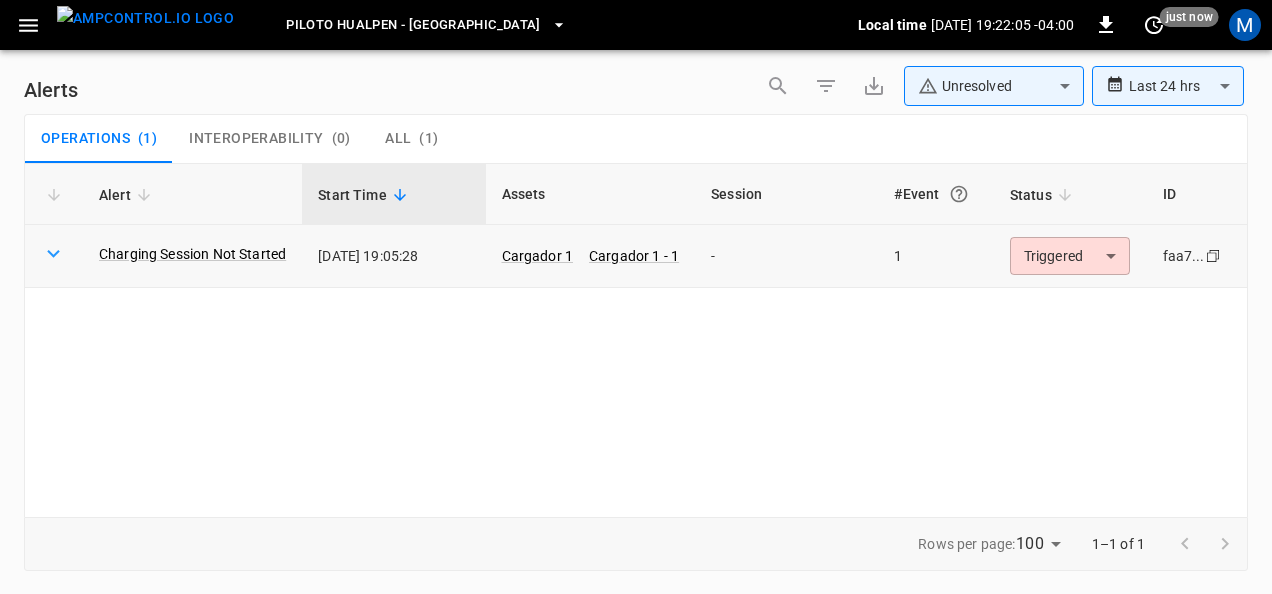 click on "**********" at bounding box center [636, 293] 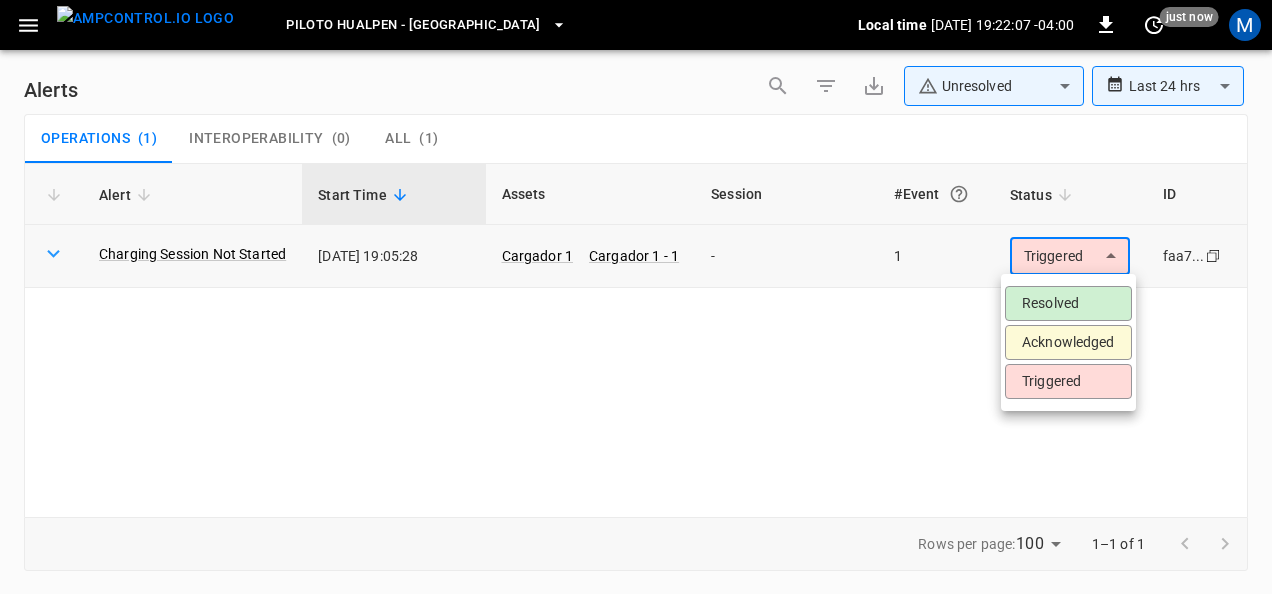 click at bounding box center (636, 297) 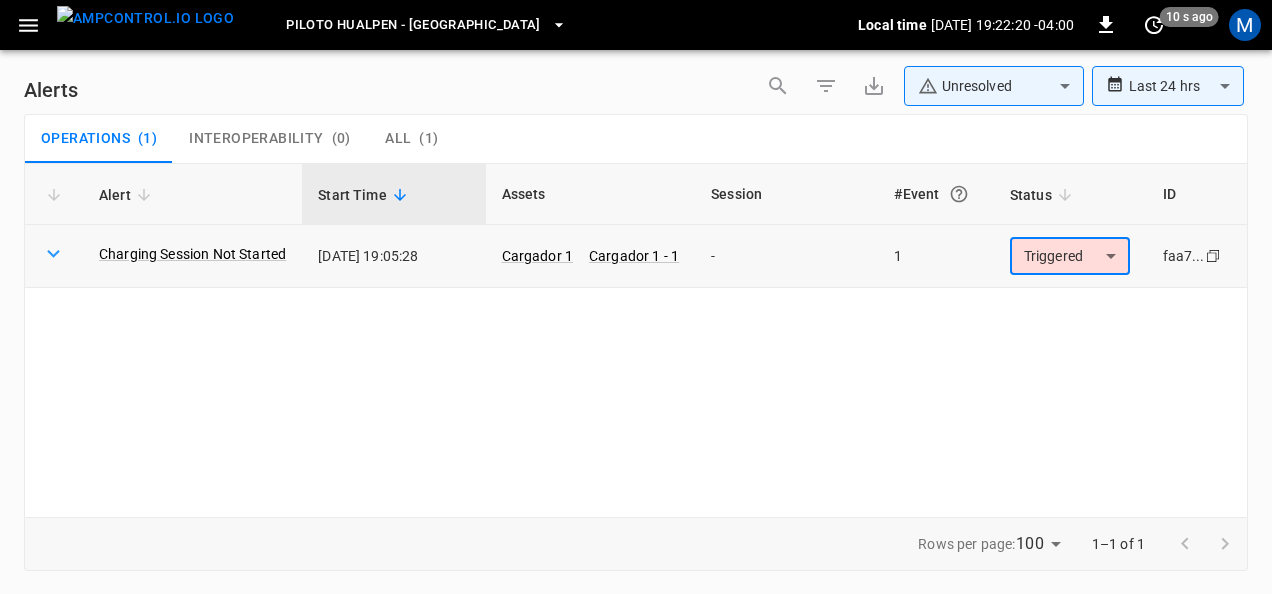 click on "**********" at bounding box center (636, 293) 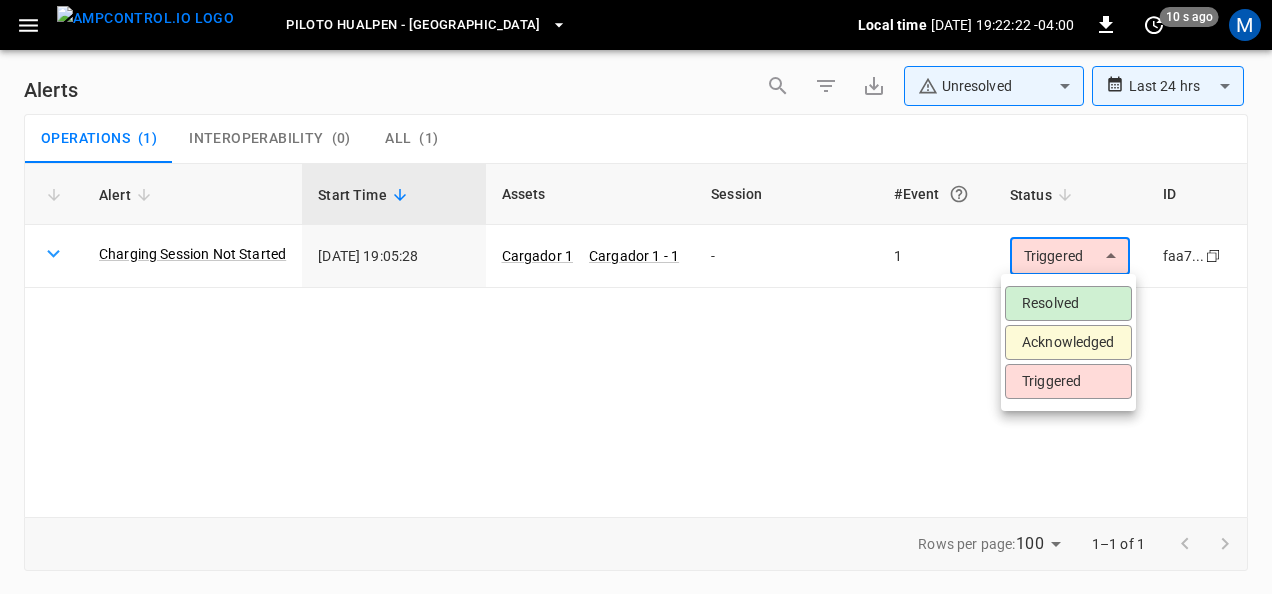 click at bounding box center [636, 297] 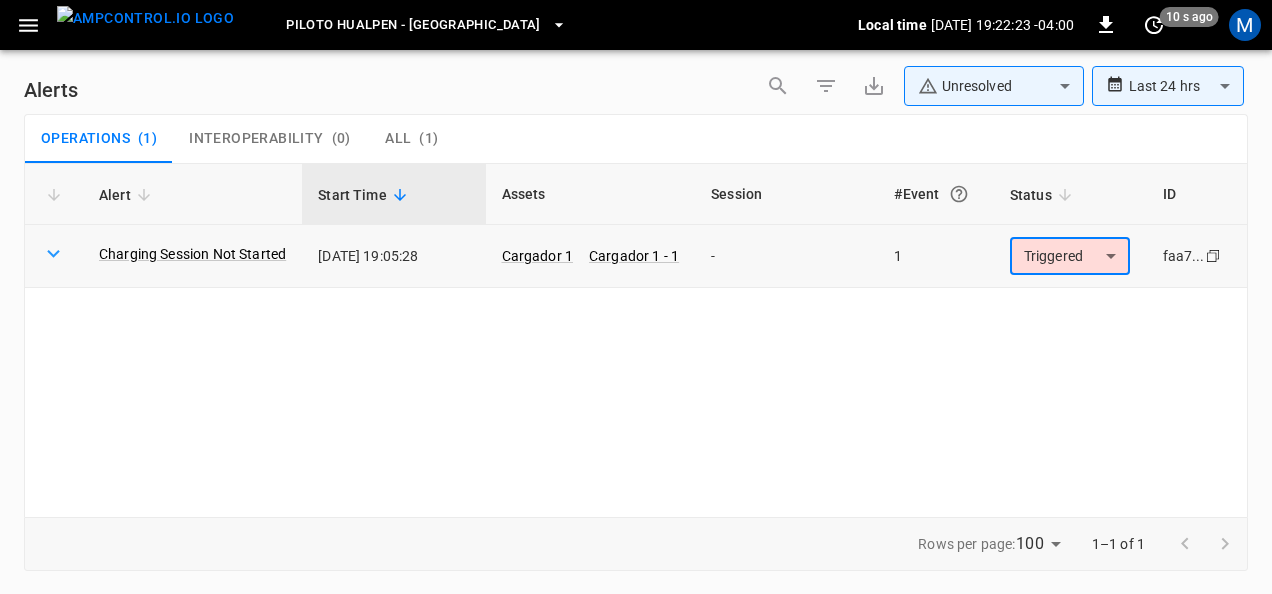 click 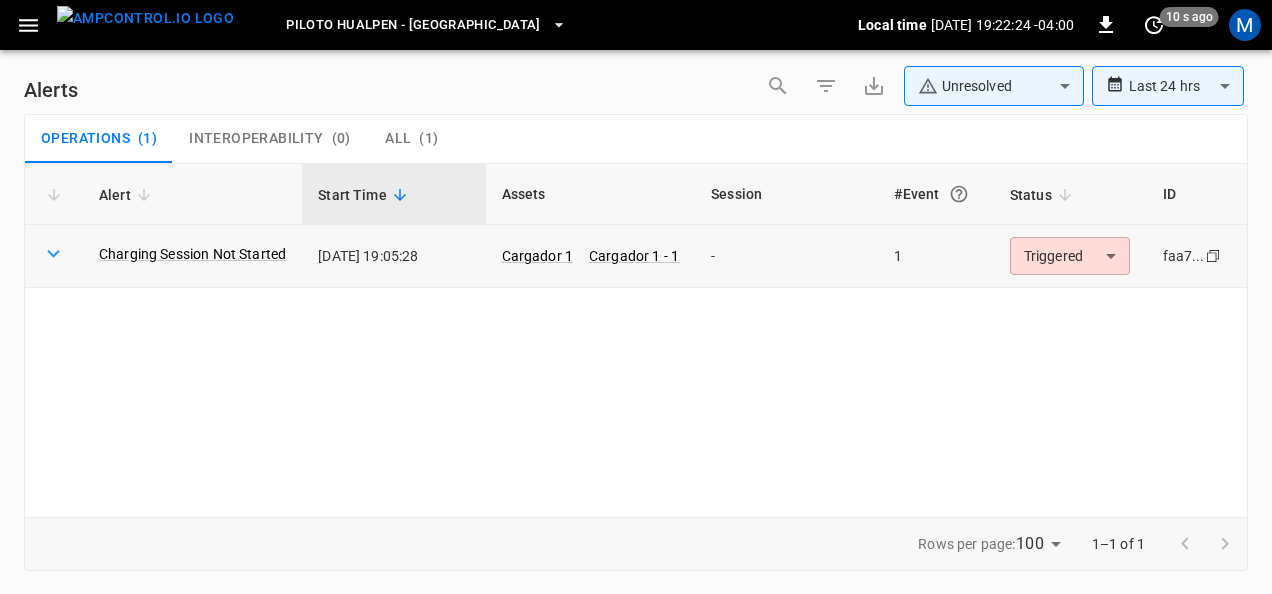 click 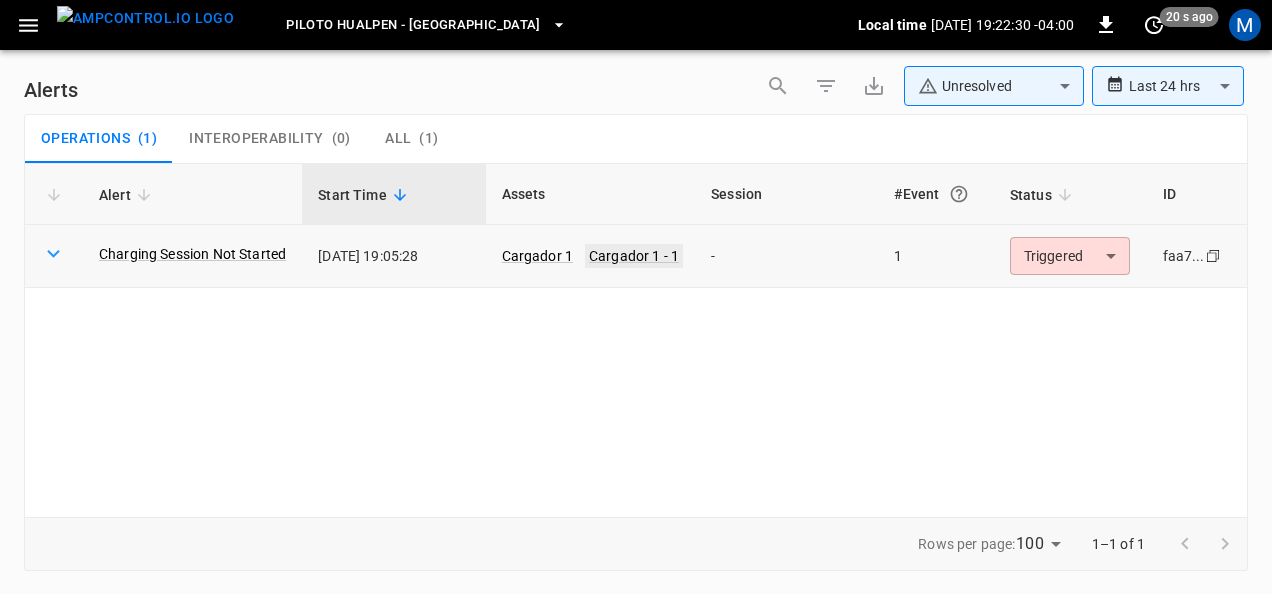 click on "Cargador 1 - 1" at bounding box center (634, 256) 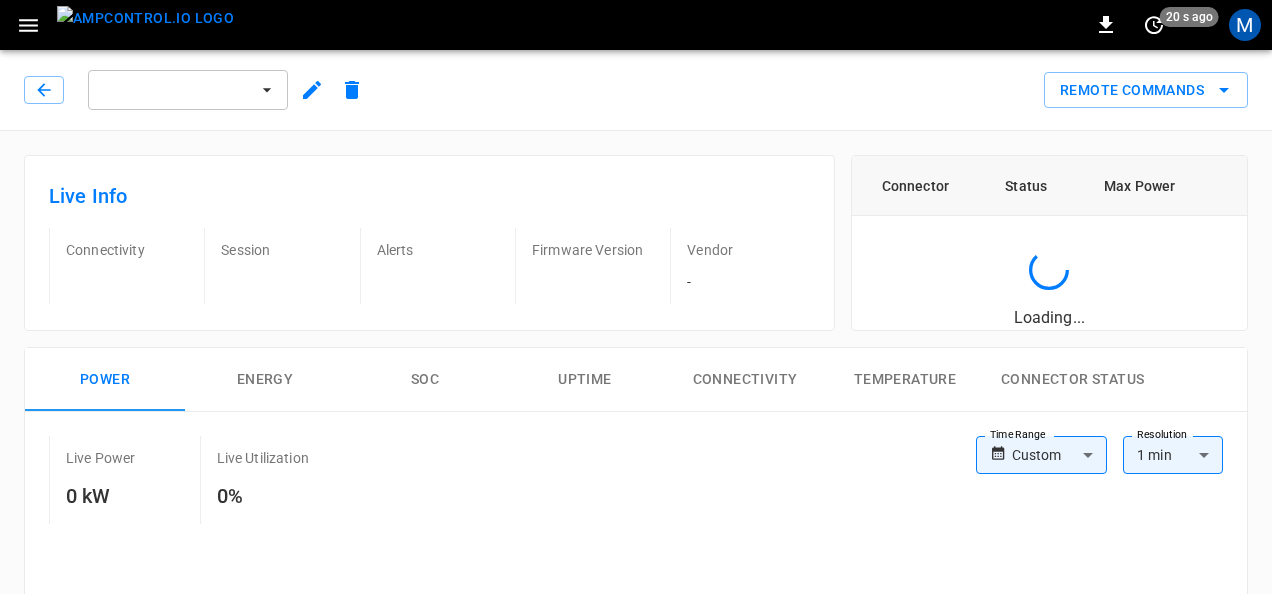 type on "**********" 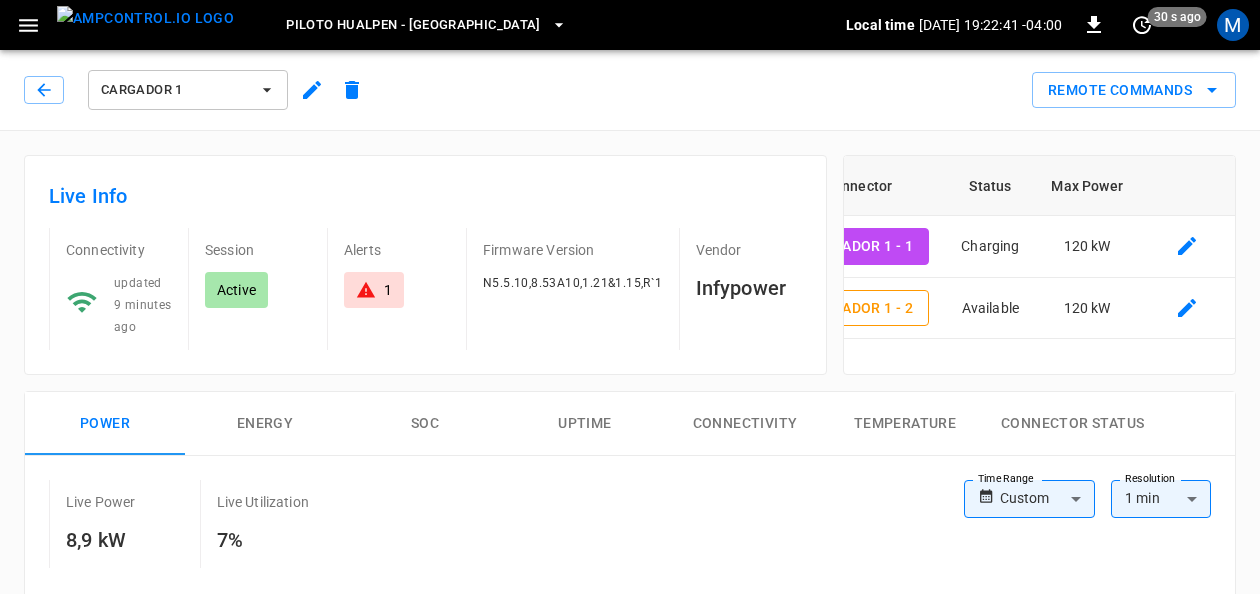 scroll, scrollTop: 0, scrollLeft: 0, axis: both 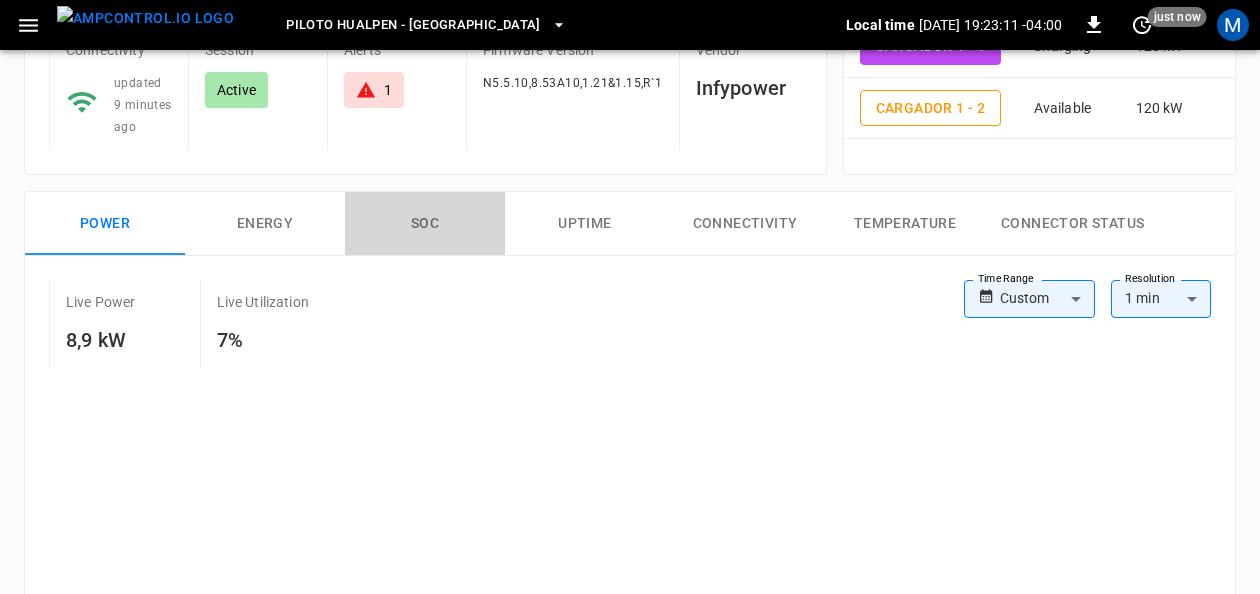 click on "SOC" at bounding box center [425, 224] 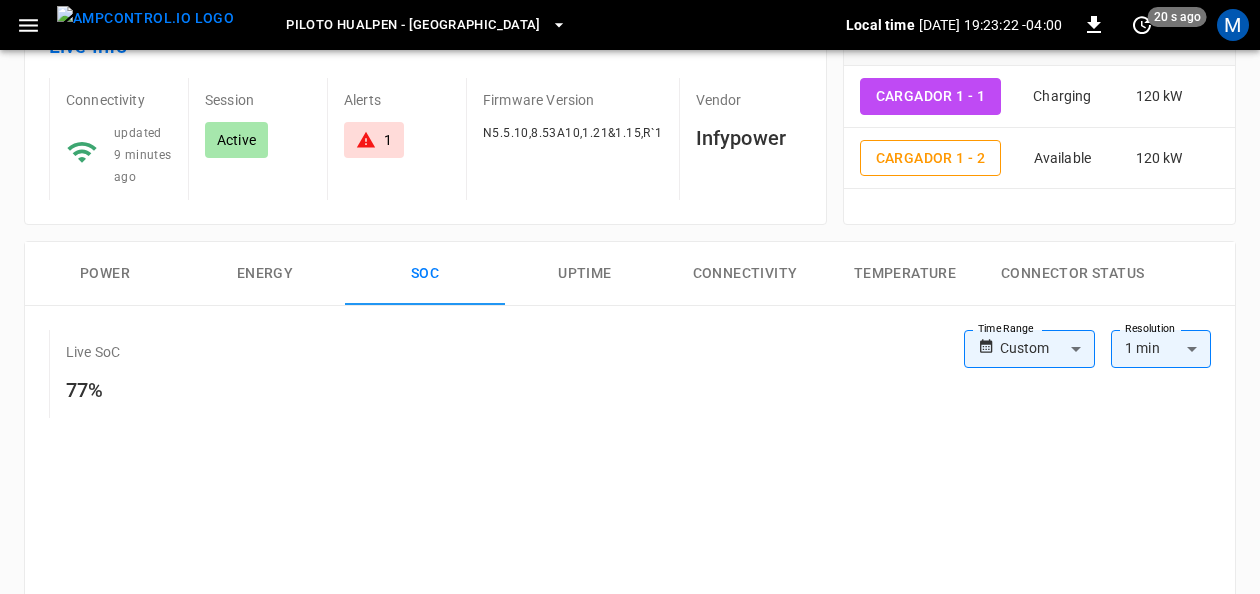 scroll, scrollTop: 100, scrollLeft: 0, axis: vertical 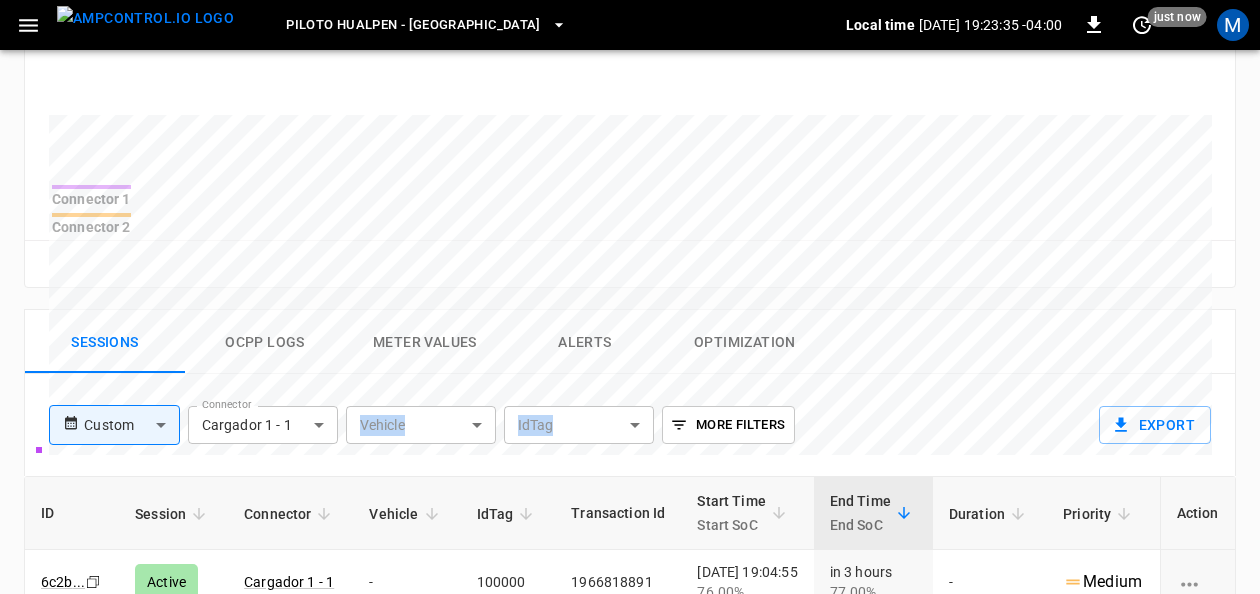 drag, startPoint x: 1259, startPoint y: 378, endPoint x: 1262, endPoint y: 224, distance: 154.02922 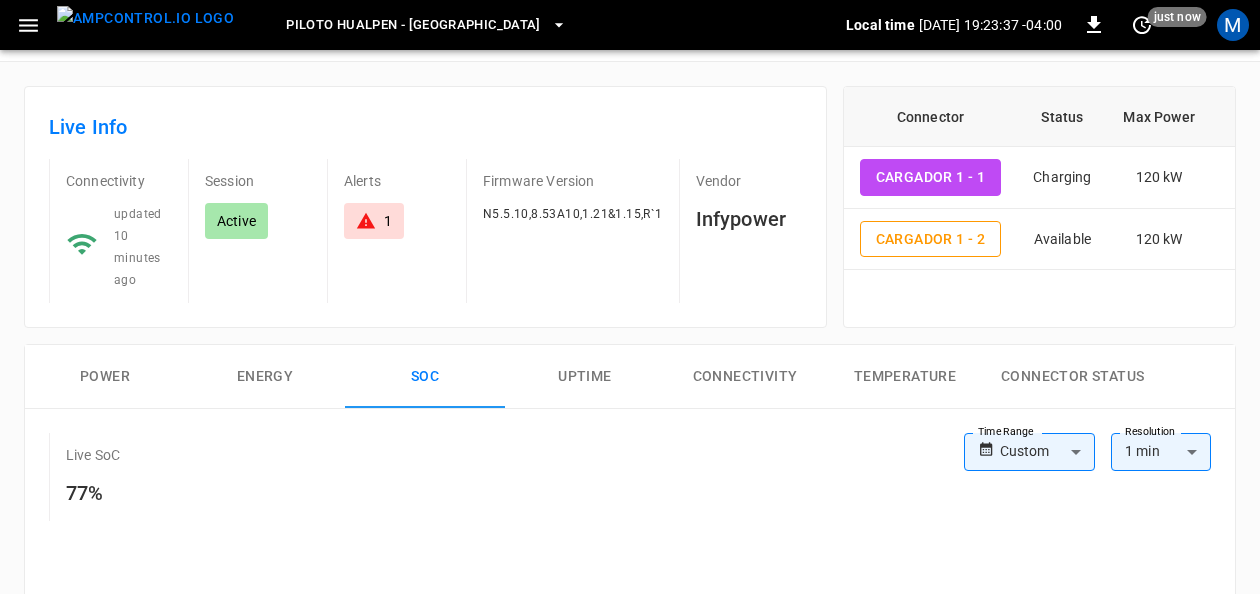 scroll, scrollTop: 46, scrollLeft: 0, axis: vertical 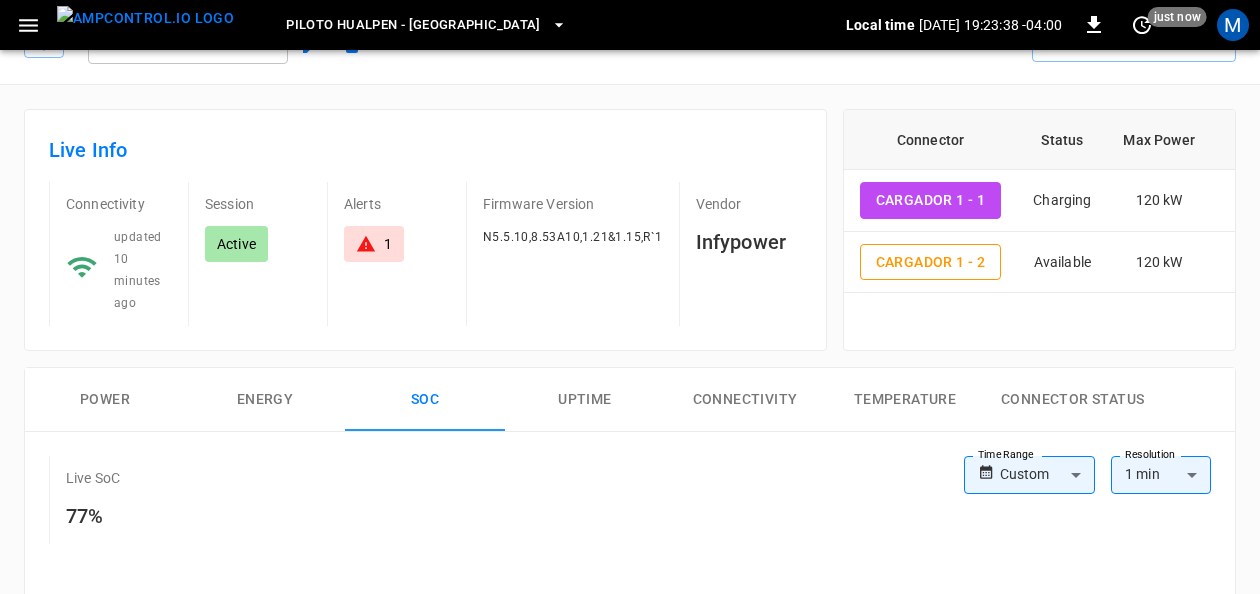 click on "Uptime" at bounding box center [585, 400] 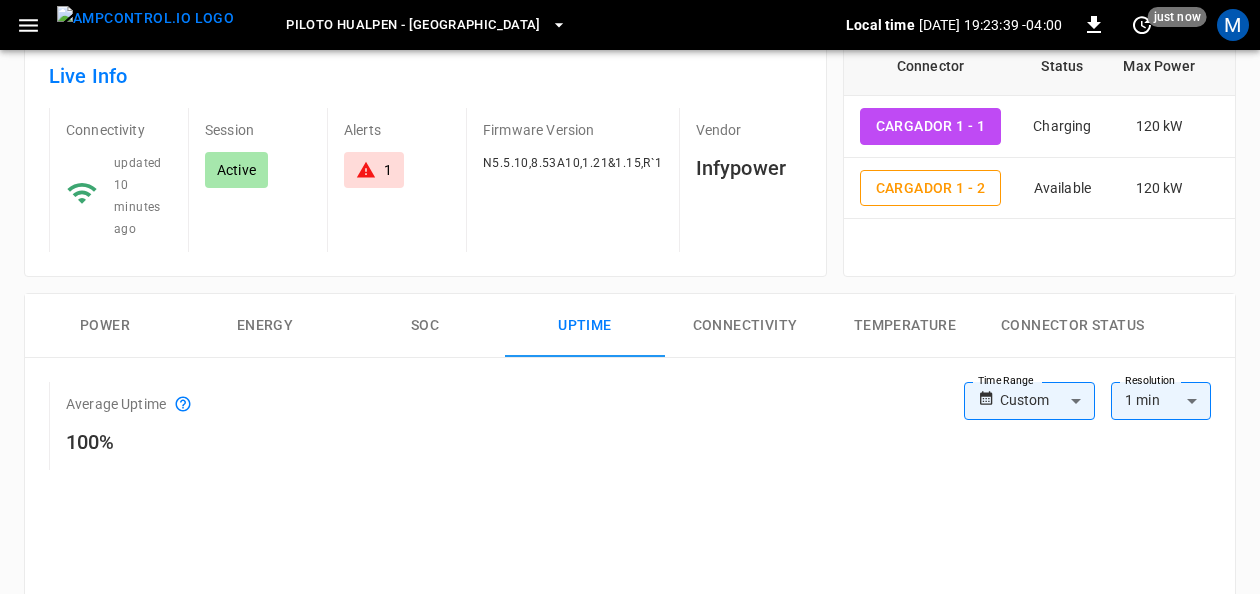 scroll, scrollTop: 146, scrollLeft: 0, axis: vertical 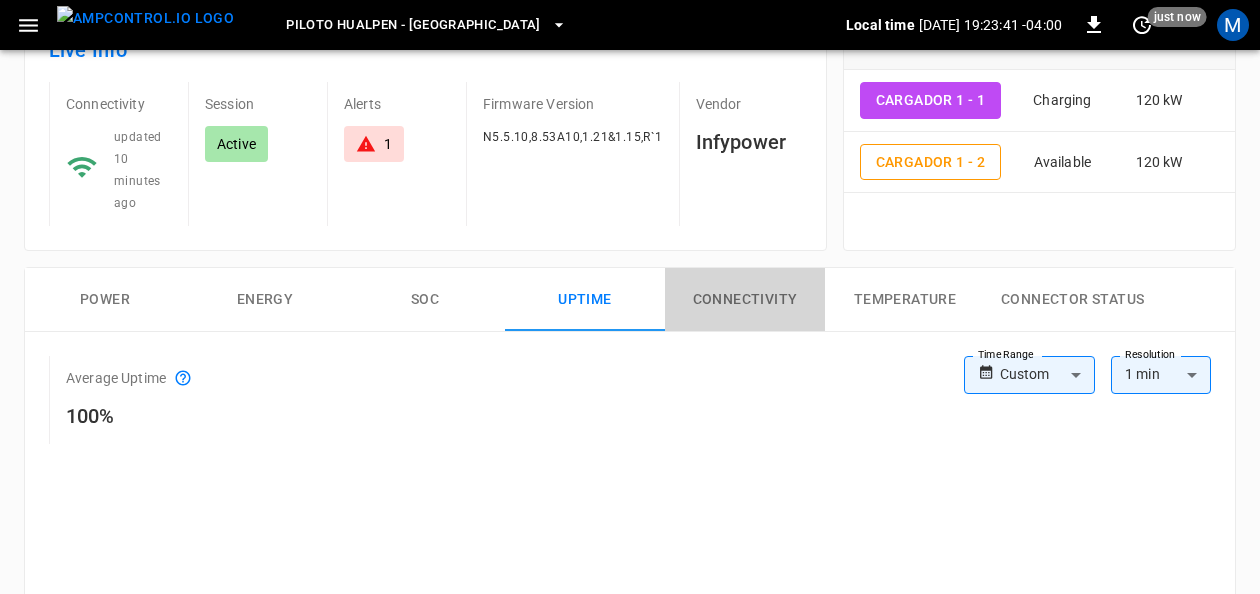 click on "Connectivity" at bounding box center [745, 300] 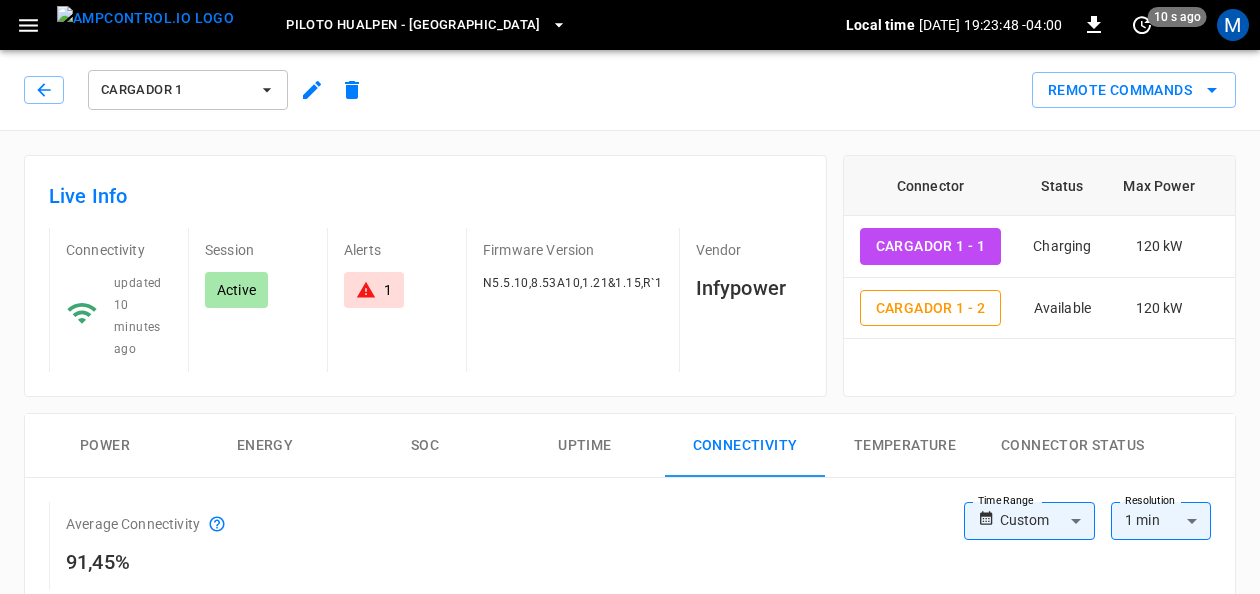 scroll, scrollTop: 0, scrollLeft: 0, axis: both 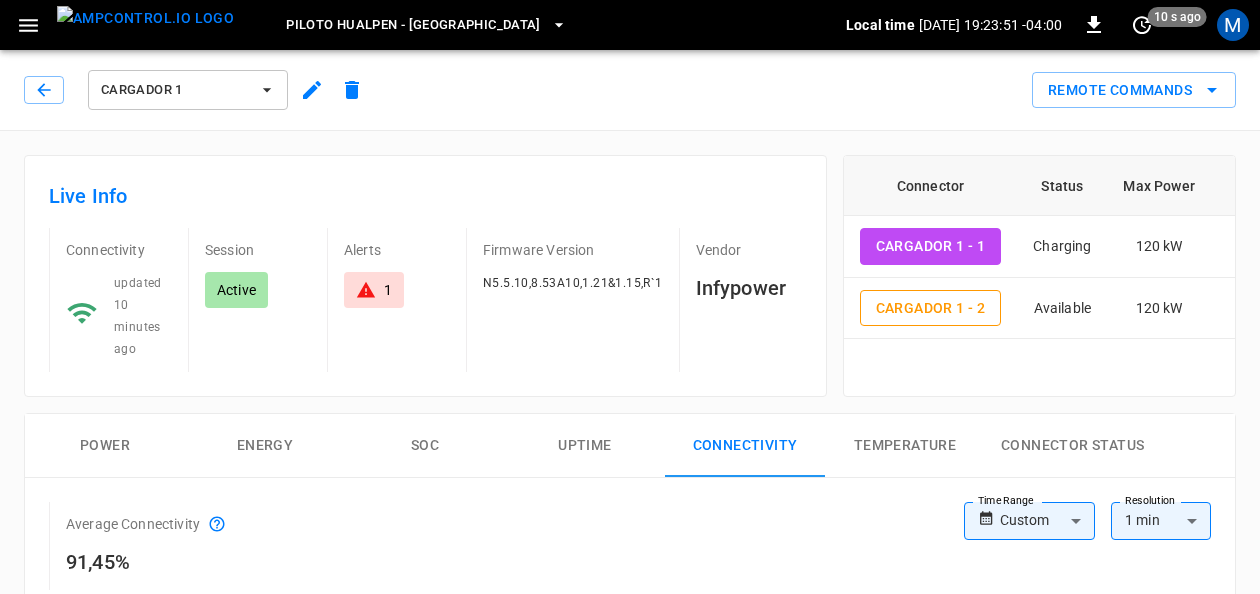 click on "Power" at bounding box center [105, 446] 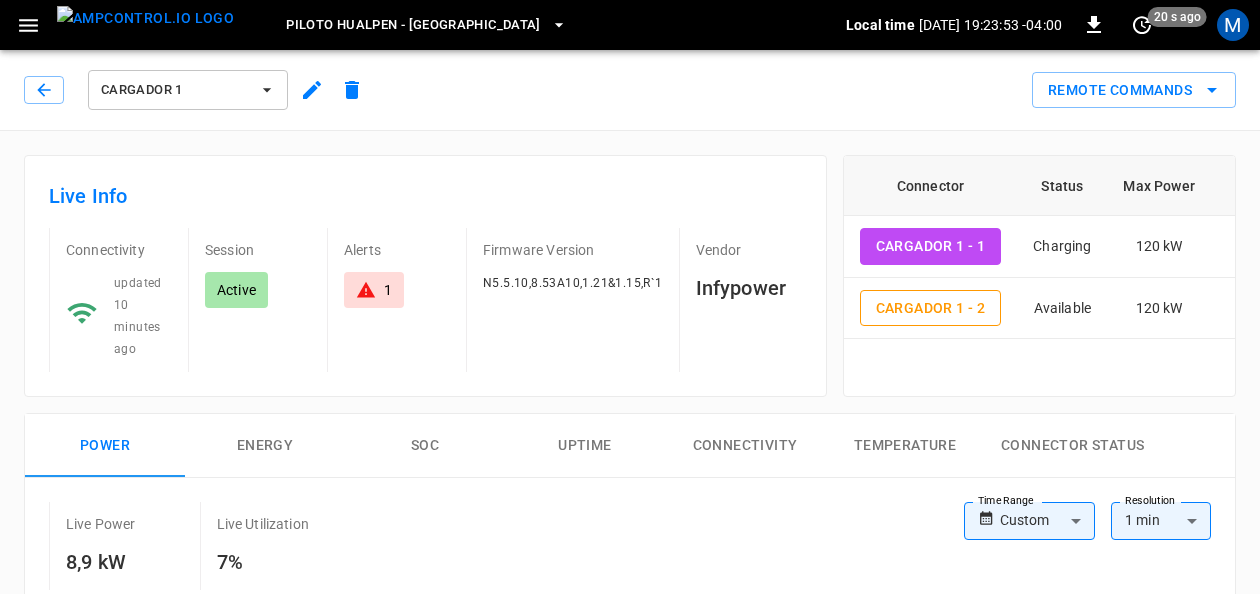 click 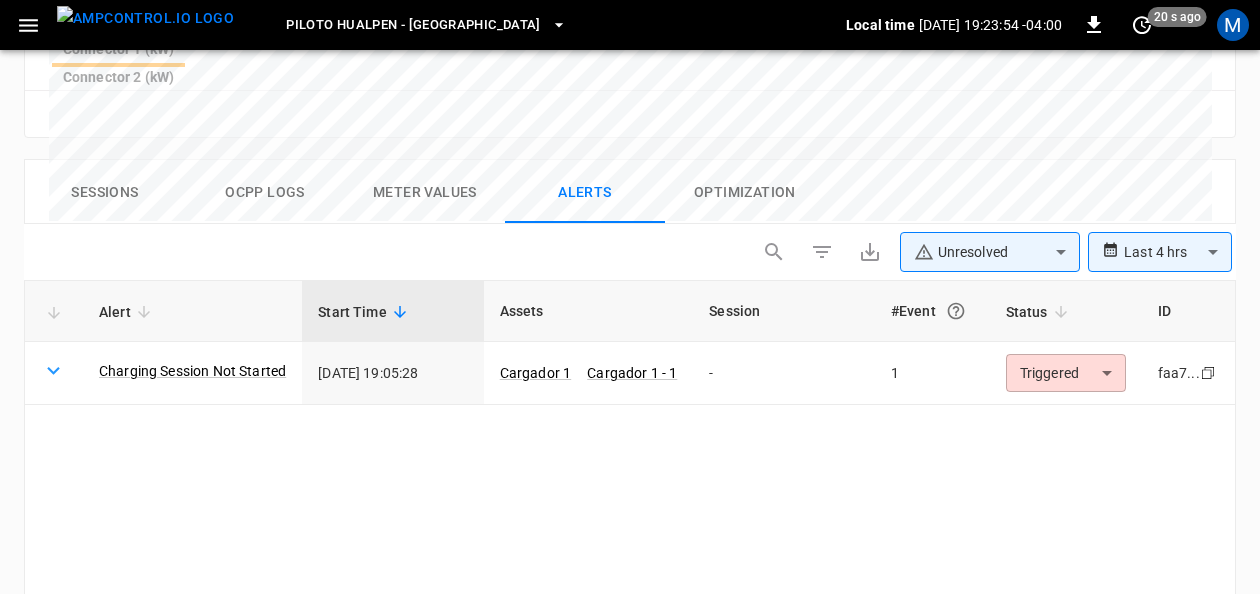 scroll, scrollTop: 993, scrollLeft: 0, axis: vertical 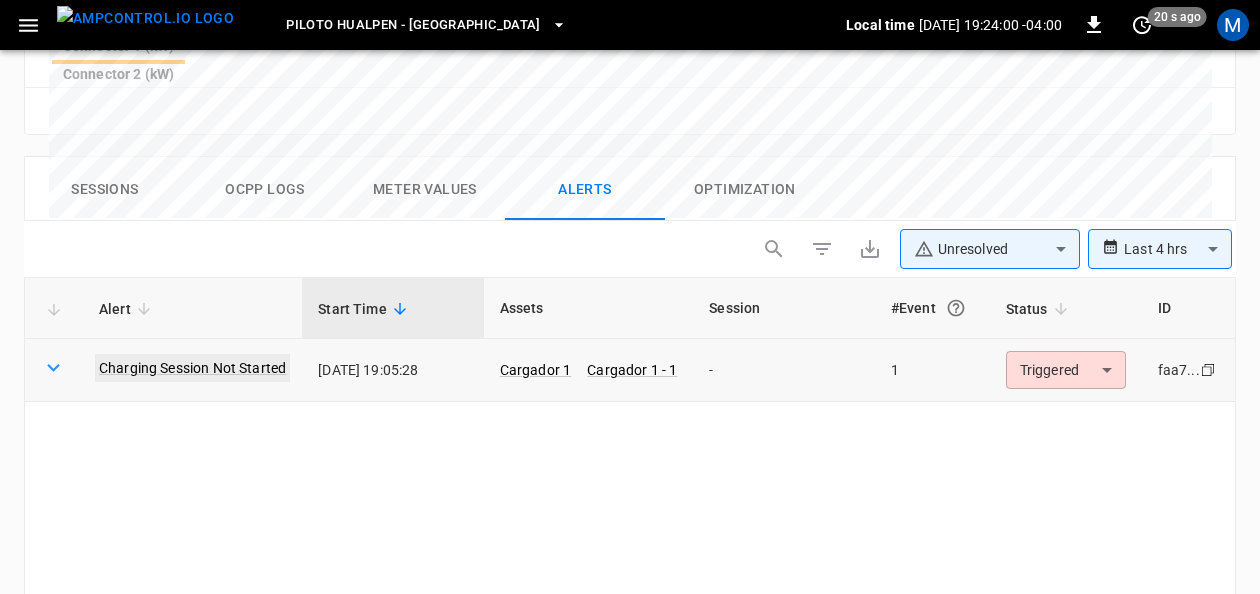 click on "Charging Session Not Started" at bounding box center [192, 368] 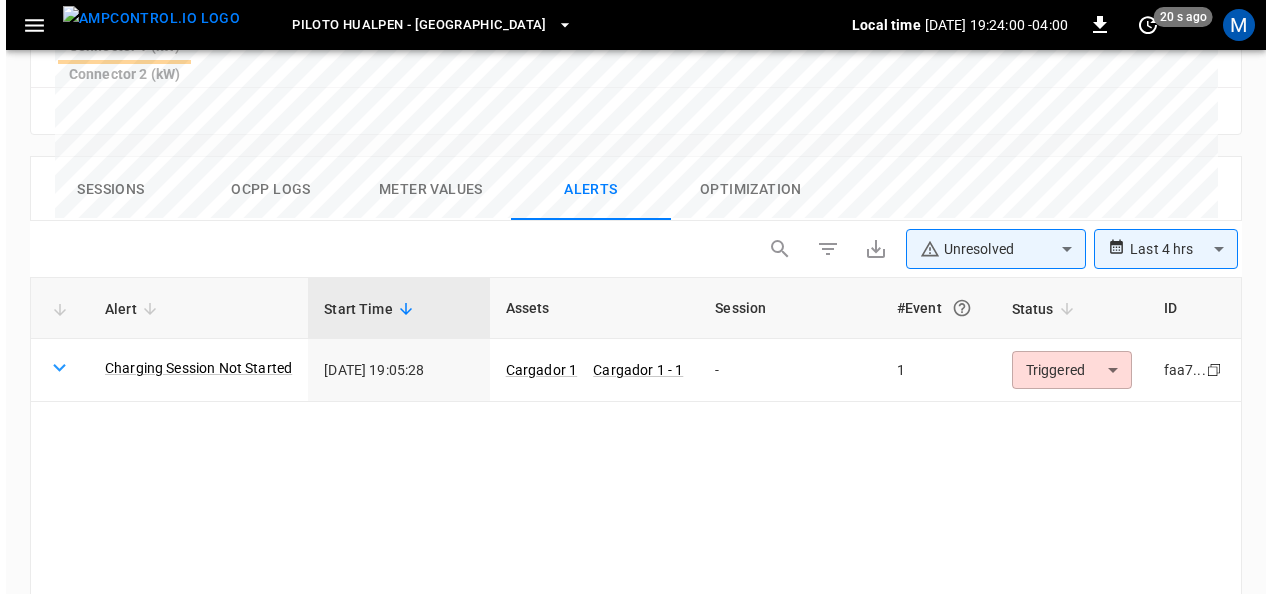 scroll, scrollTop: 0, scrollLeft: 0, axis: both 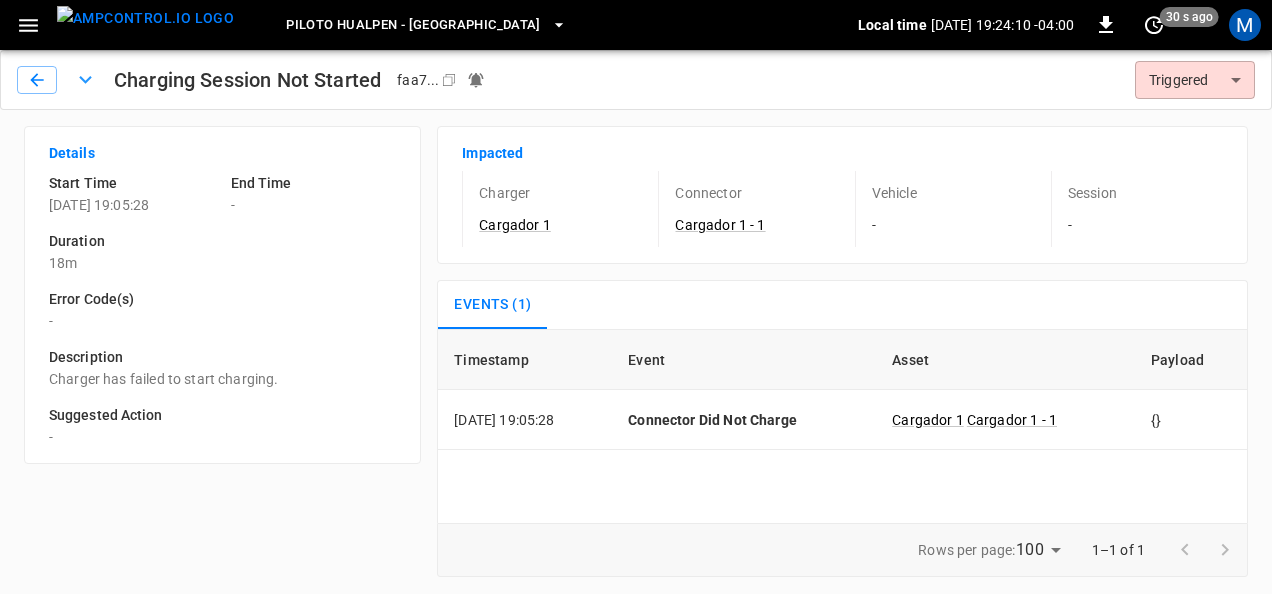 click on "Piloto Hualpen - [GEOGRAPHIC_DATA] Local time [DATE] 19:24:10 -04:00 0 30 s ago M Charging Session Not Started faa7 ... Copy Triggered ********* ​ Details Start Time [DATE] 19:05:28 End Time - Duration 18m Error Code(s) - Description Charger has failed to start charging.  Suggested Action - Impacted Charger Cargador 1 Connector Cargador 1 - 1 Vehicle - Session - Events (1) Timestamp Event Asset Payload [DATE] 19:05:28 Connector Did Not Charge Cargador 1   Cargador 1 - 1 {} Rows per page: 100 *** 1–1 of 1 Refresh now Update every 5 sec Update every 30 sec Off FuelElectric [PERSON_NAME]  [PERSON_NAME][EMAIL_ADDRESS][PERSON_NAME][DOMAIN_NAME] user Profile Settings Notifications Settings Logout" at bounding box center (636, 296) 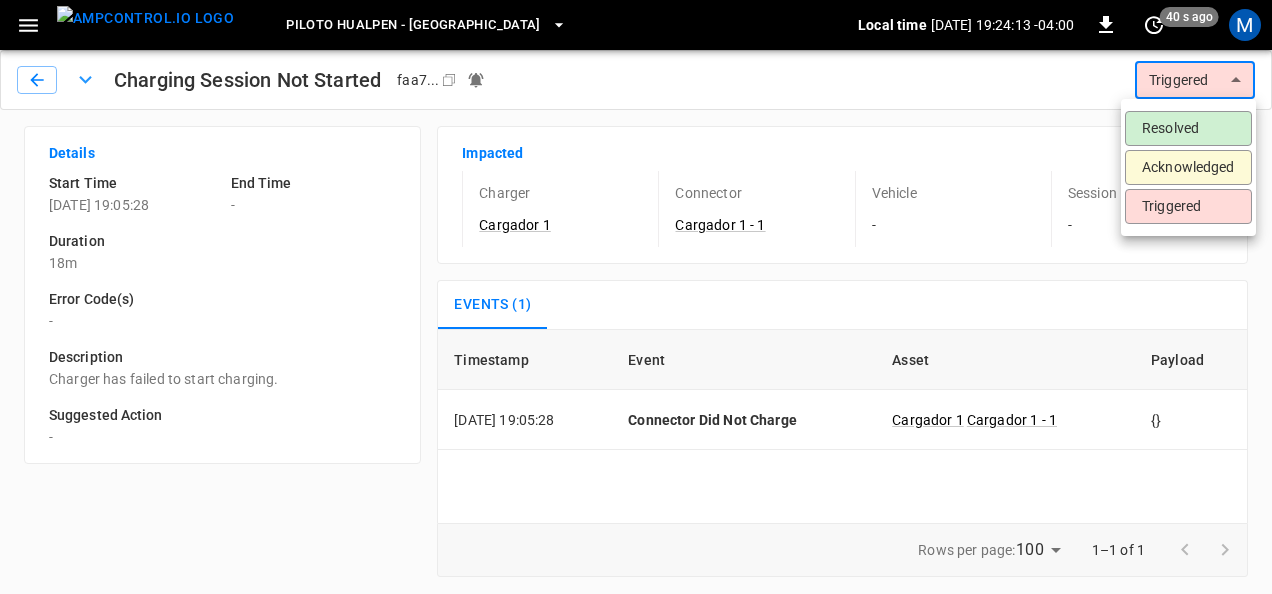 click at bounding box center (636, 297) 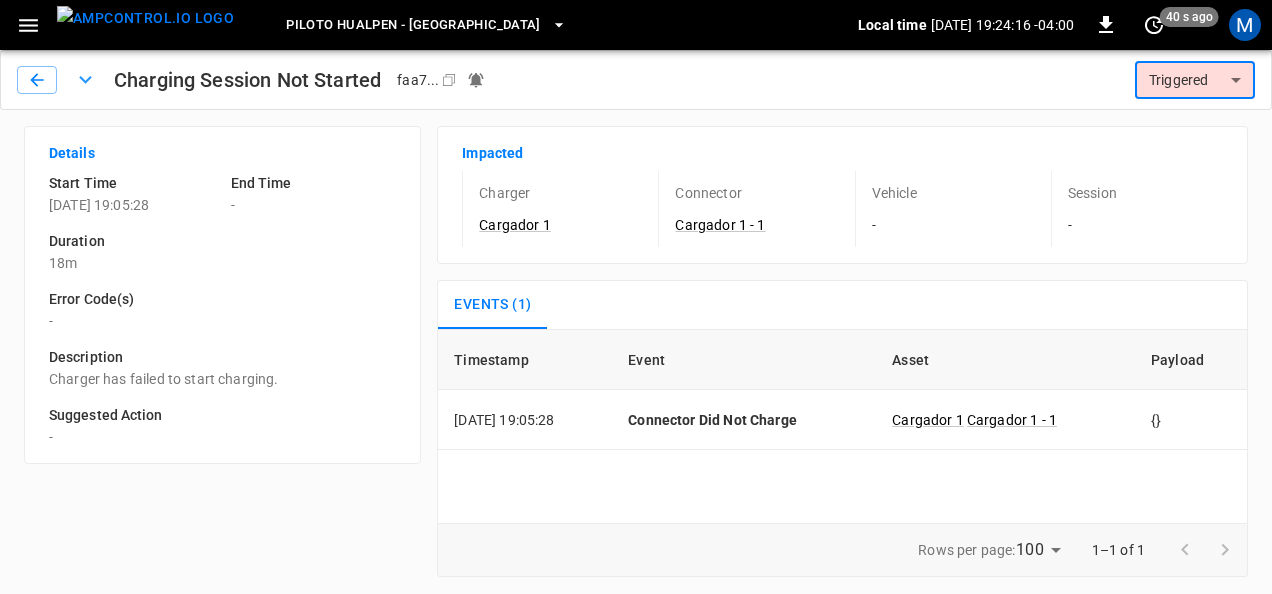 click 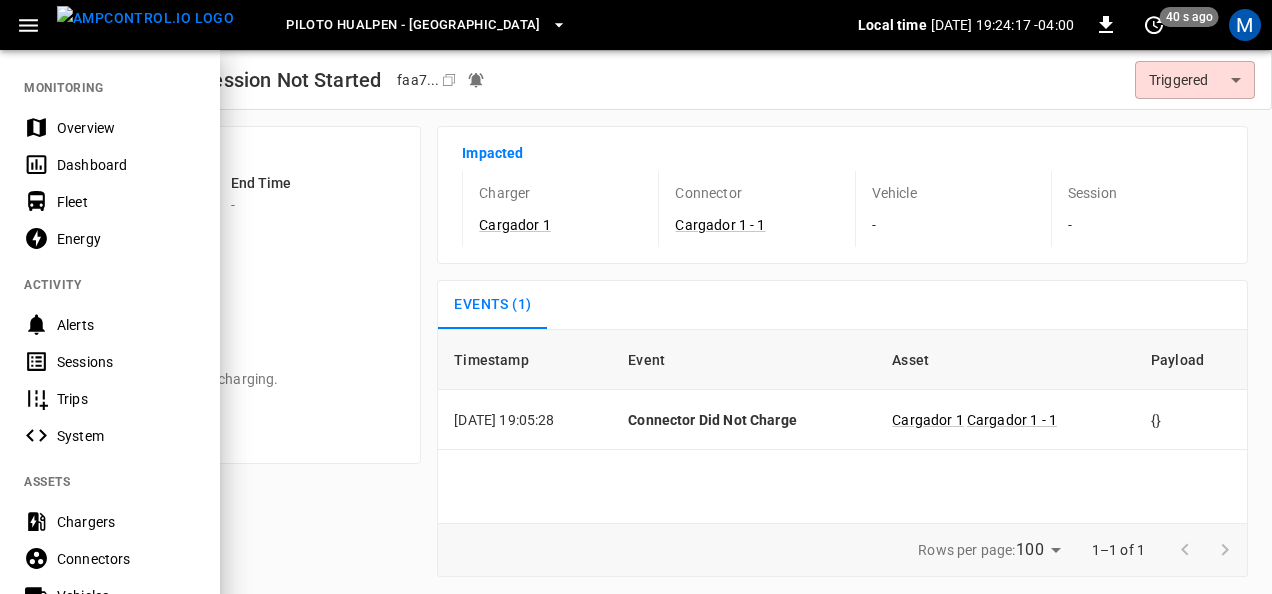 drag, startPoint x: 80, startPoint y: 123, endPoint x: 530, endPoint y: 254, distance: 468.68005 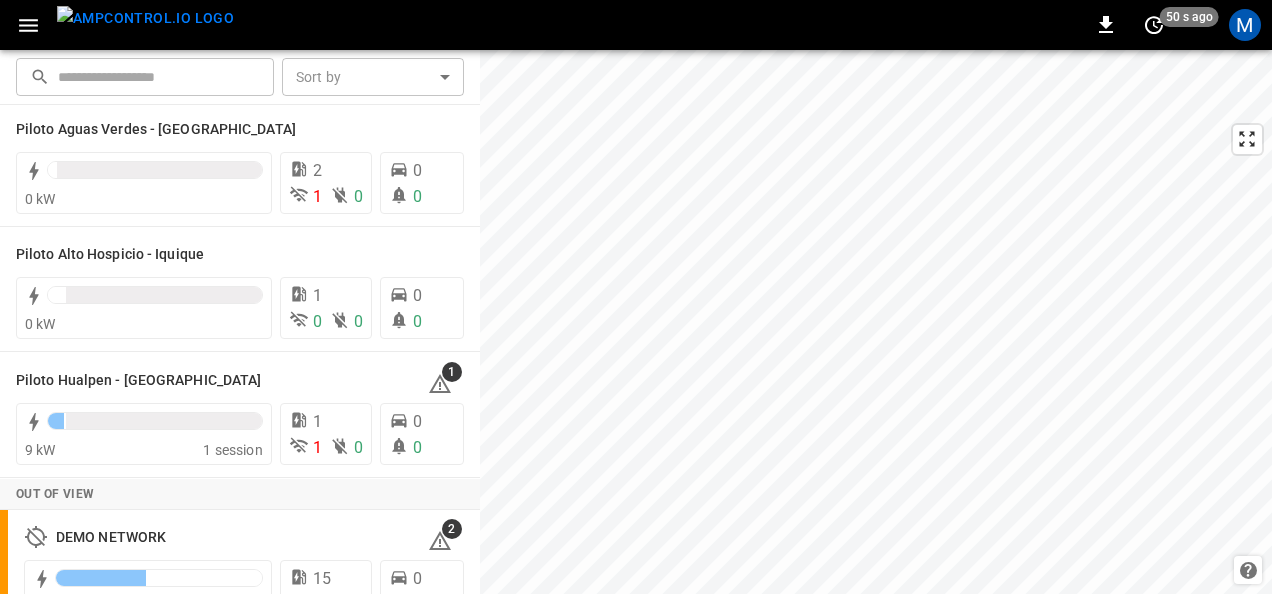 scroll, scrollTop: 74, scrollLeft: 0, axis: vertical 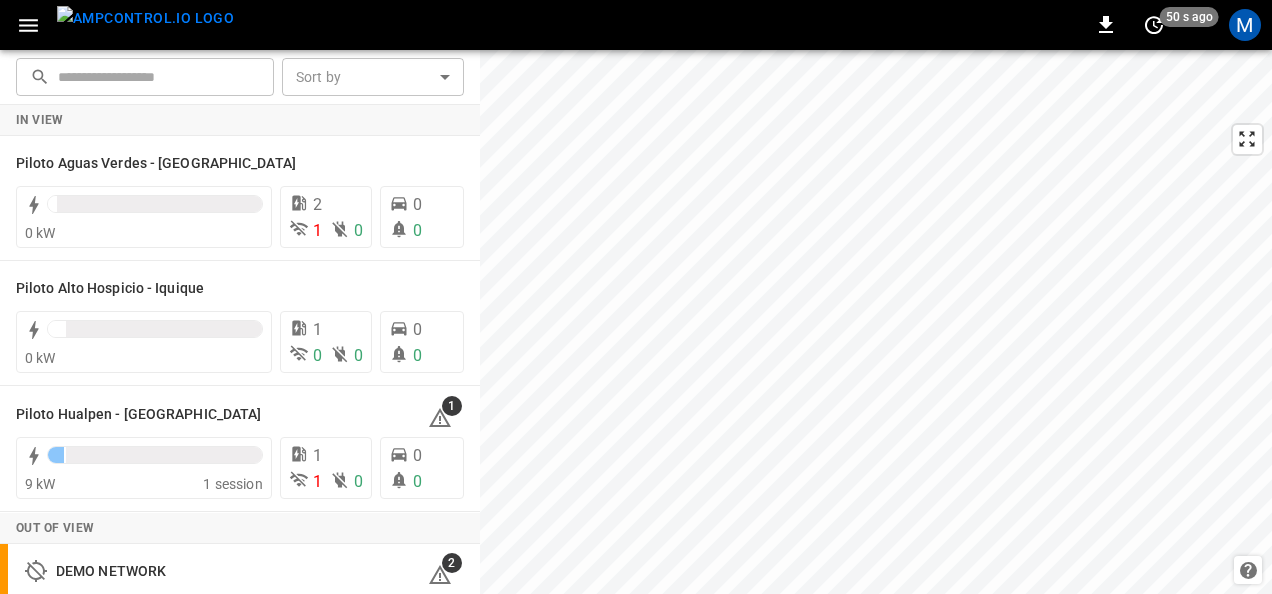 click 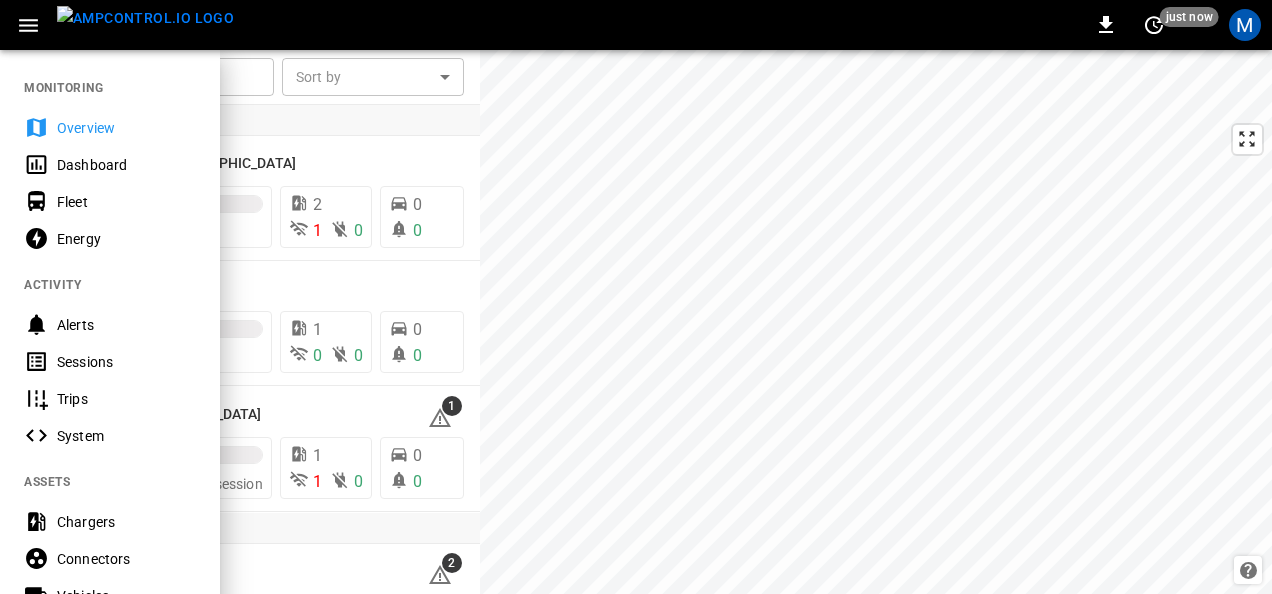 drag, startPoint x: 76, startPoint y: 168, endPoint x: 582, endPoint y: 296, distance: 521.9387 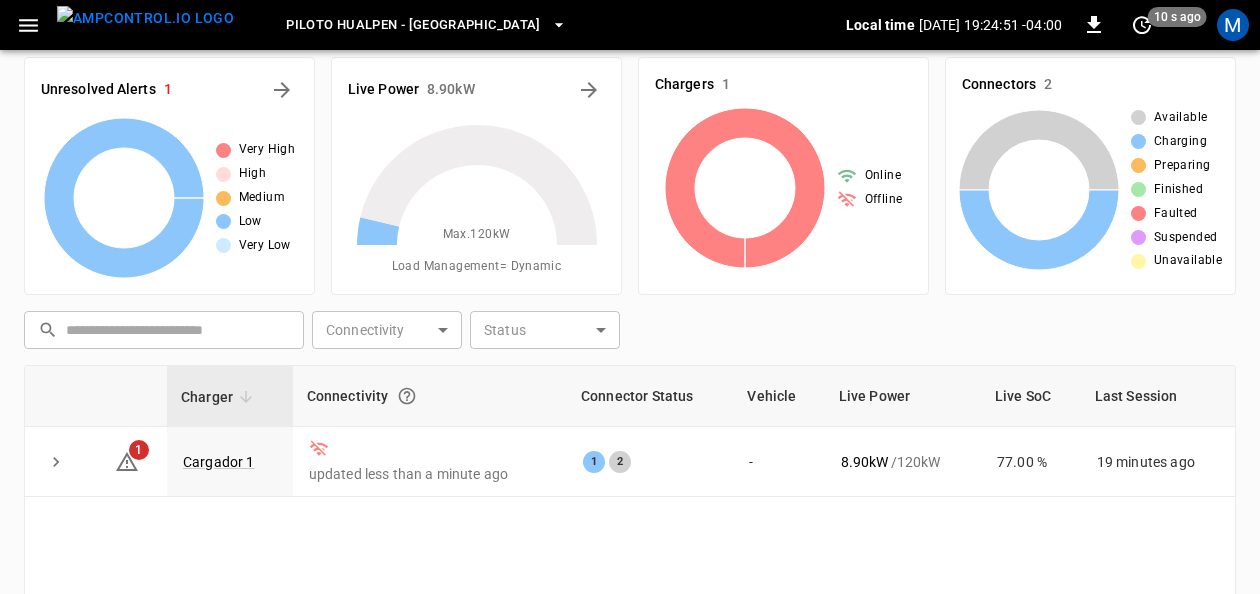 scroll, scrollTop: 0, scrollLeft: 0, axis: both 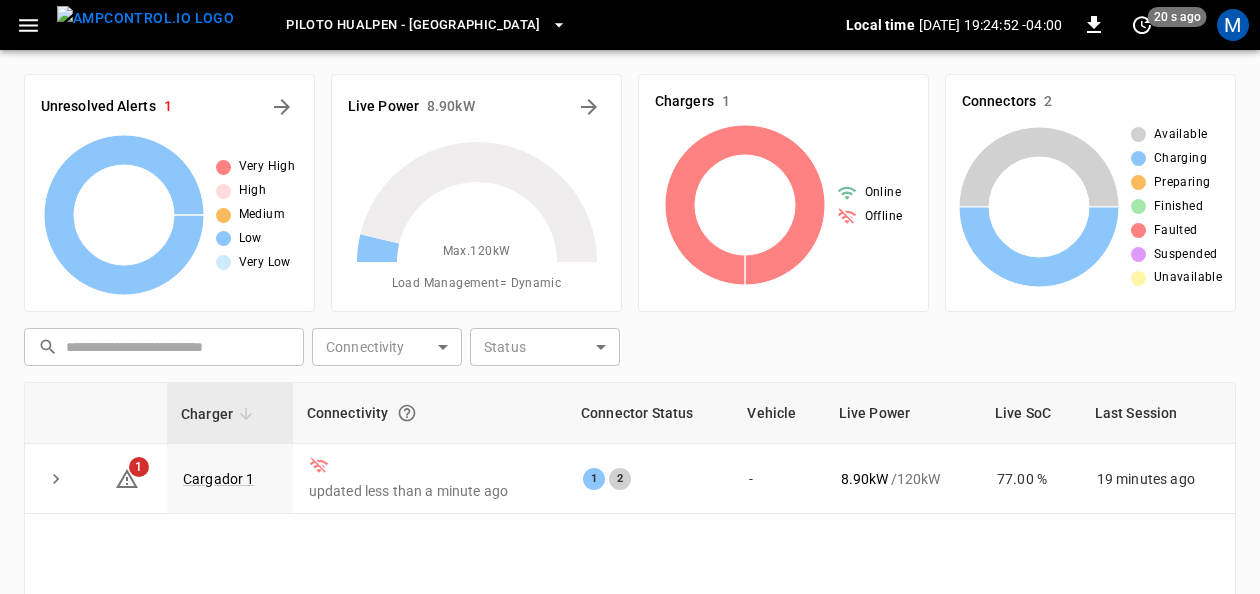 click on "Piloto Hualpen - [GEOGRAPHIC_DATA]" at bounding box center [413, 25] 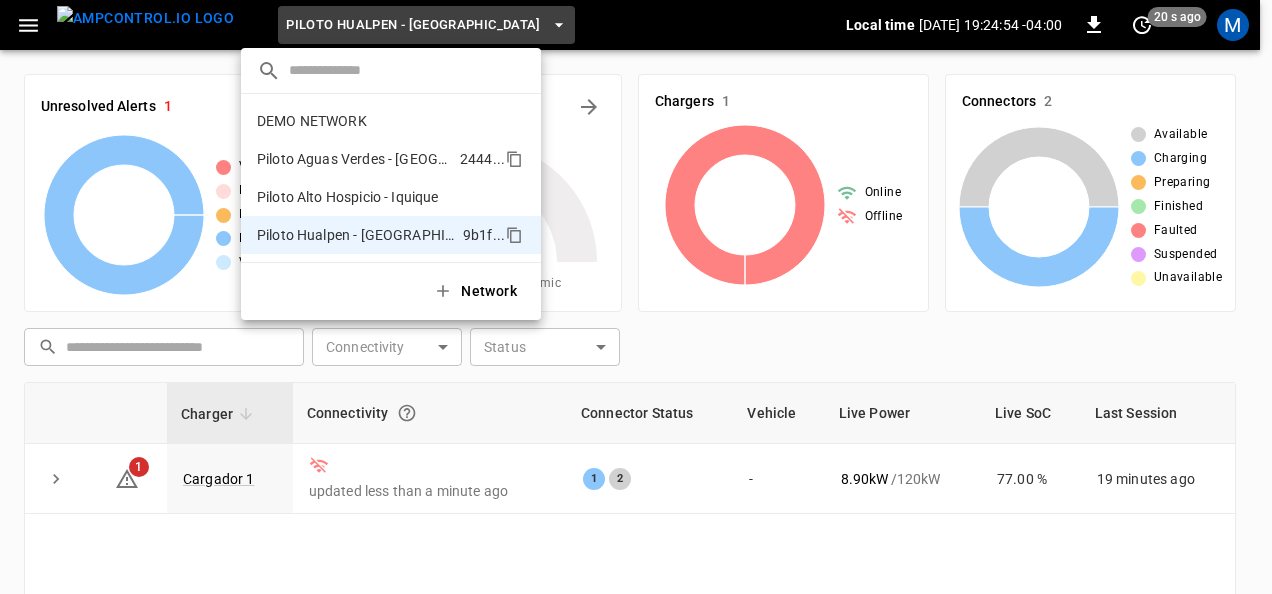 click on "Piloto Aguas Verdes - [GEOGRAPHIC_DATA]" at bounding box center (354, 159) 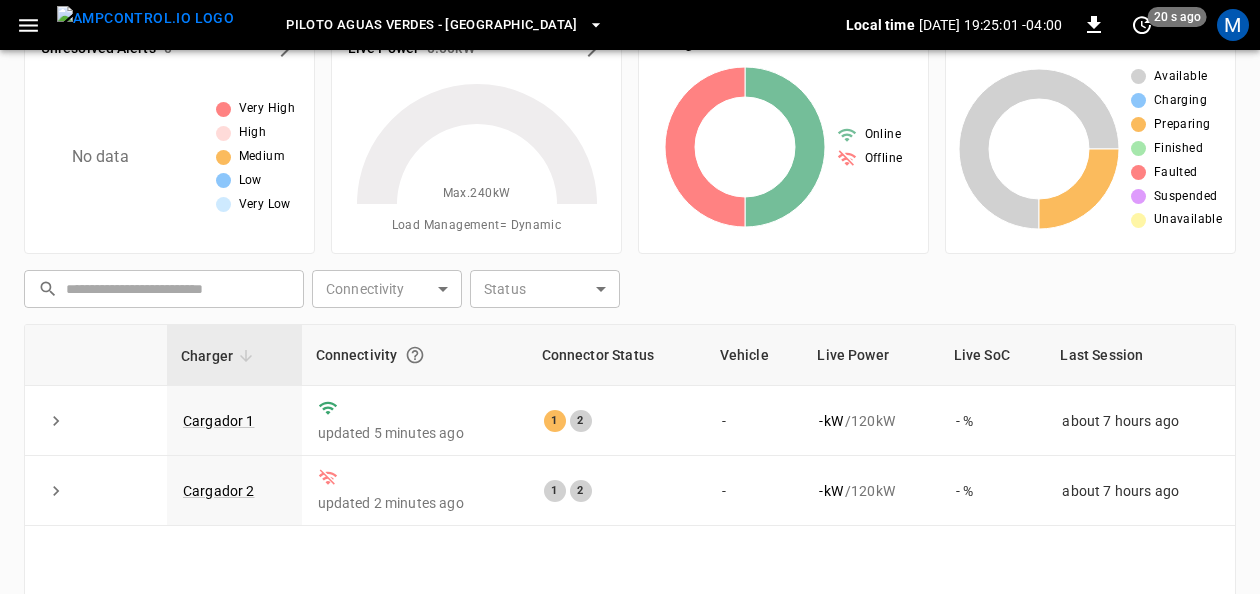 scroll, scrollTop: 0, scrollLeft: 0, axis: both 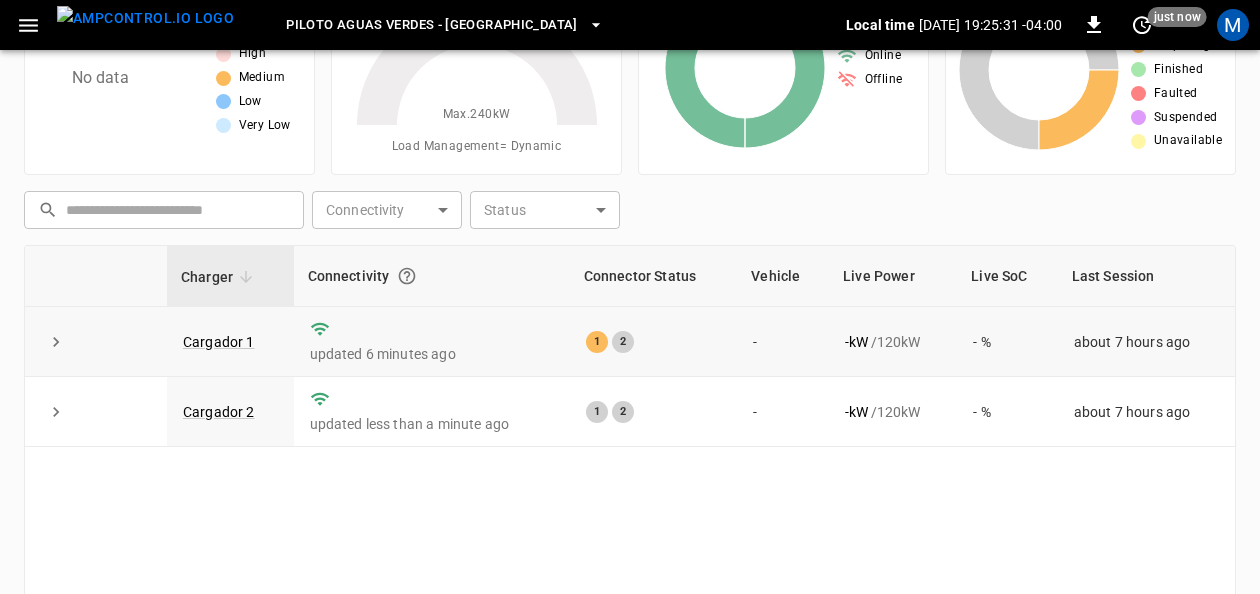click on "1" at bounding box center [597, 342] 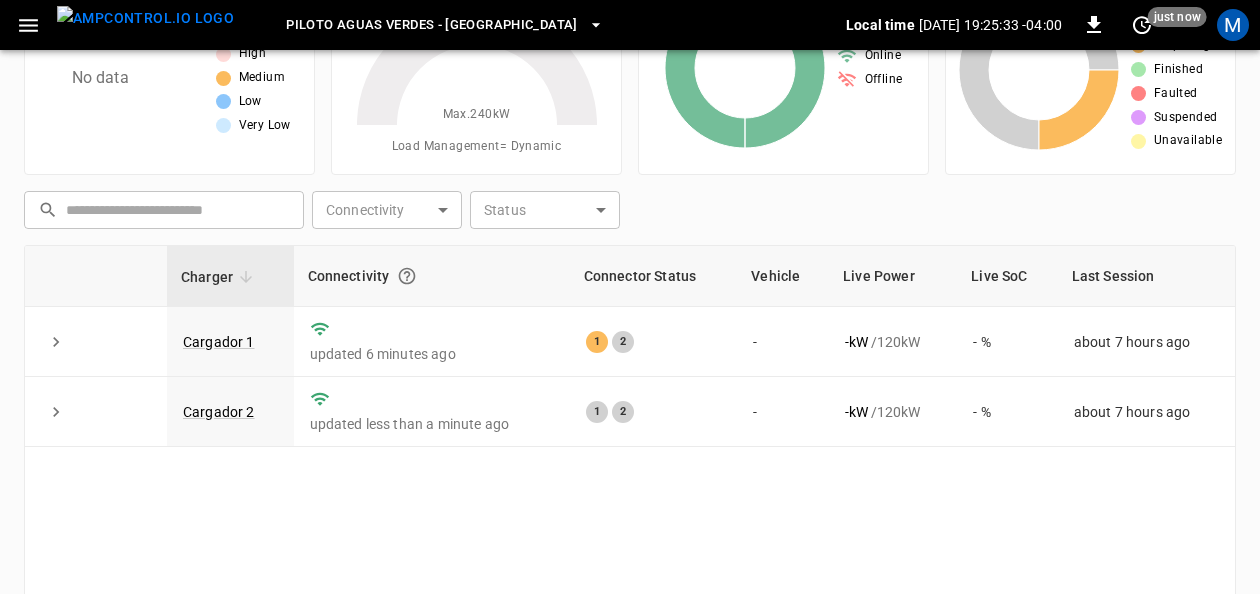 scroll, scrollTop: 44, scrollLeft: 0, axis: vertical 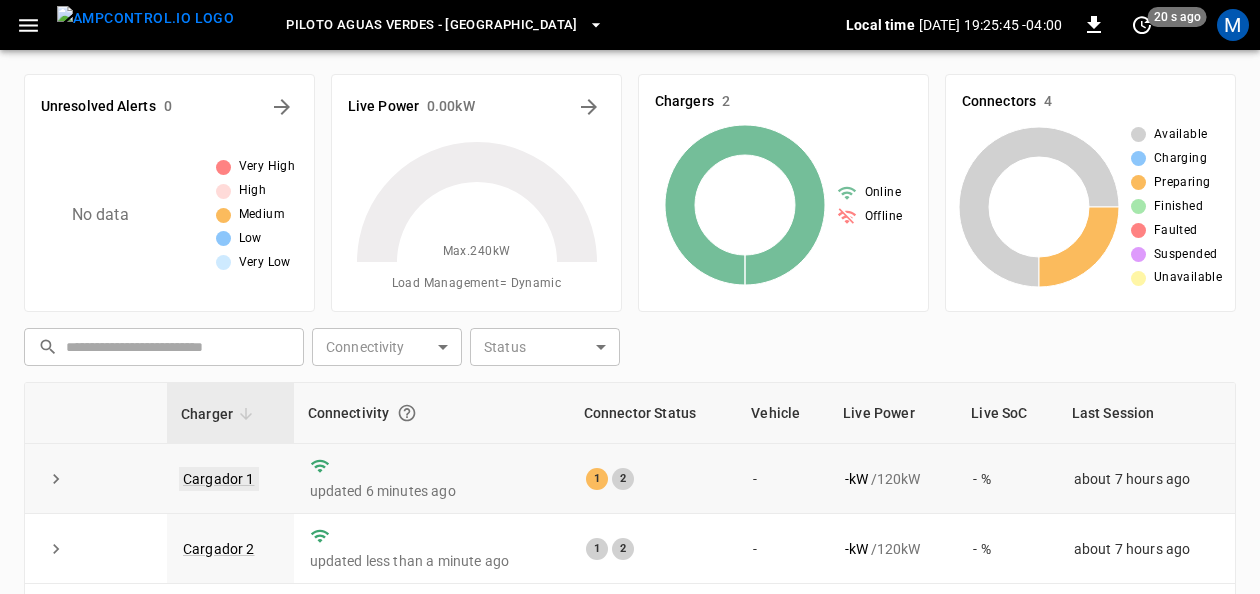 click on "Cargador 1" at bounding box center [219, 479] 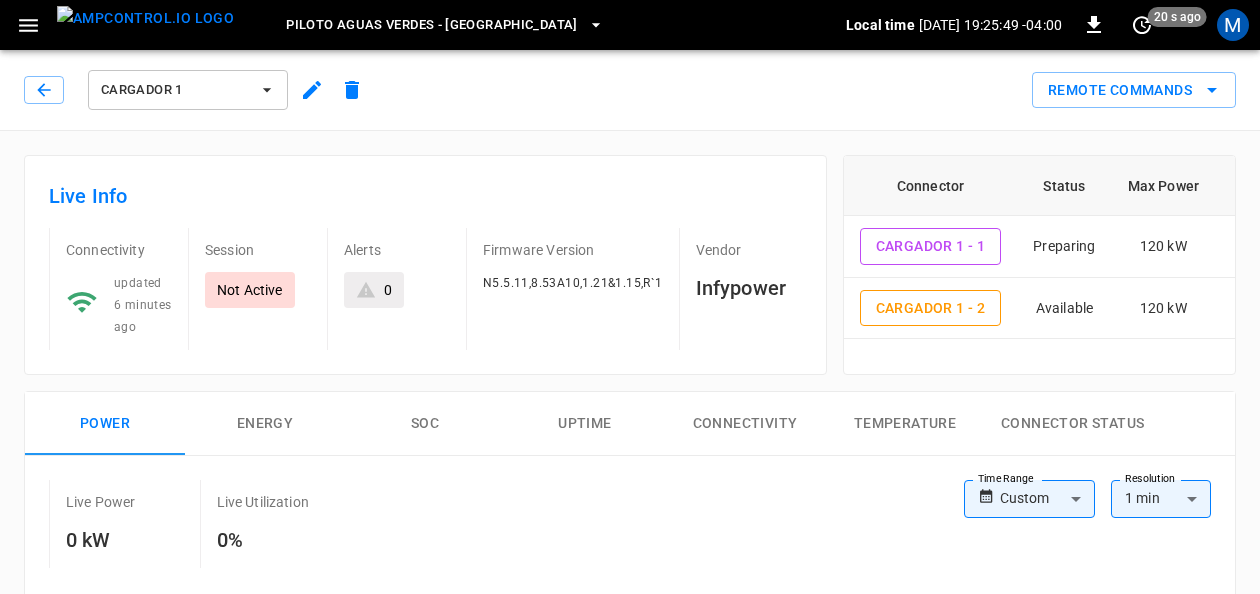 scroll, scrollTop: 0, scrollLeft: 0, axis: both 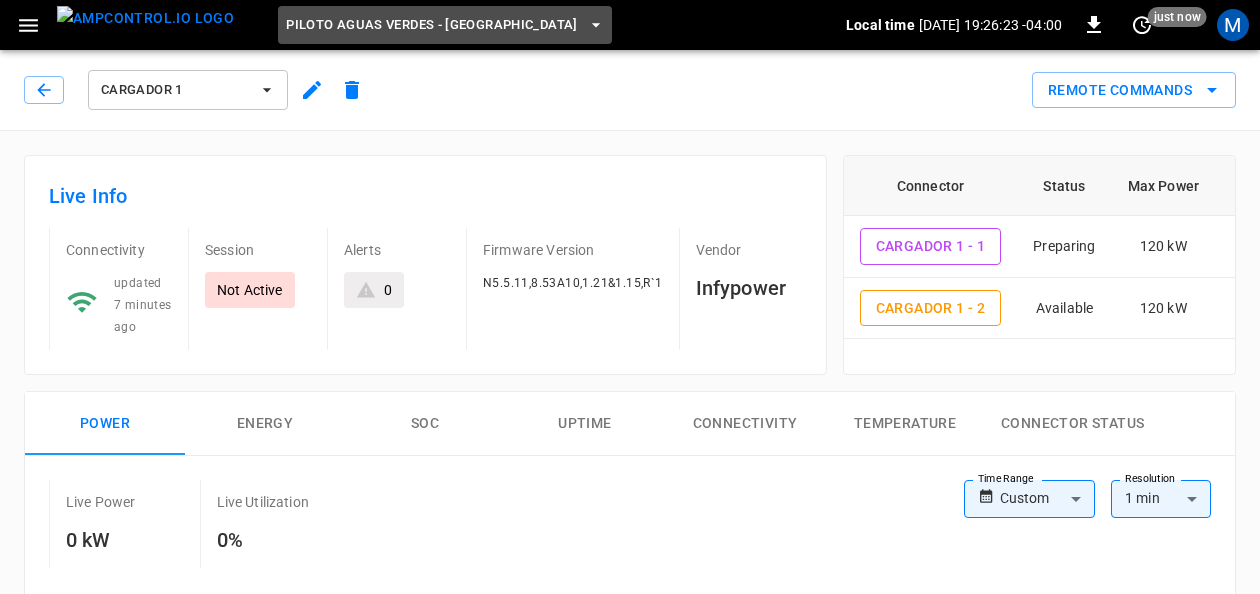 click on "Piloto Aguas Verdes - [GEOGRAPHIC_DATA]" at bounding box center [432, 25] 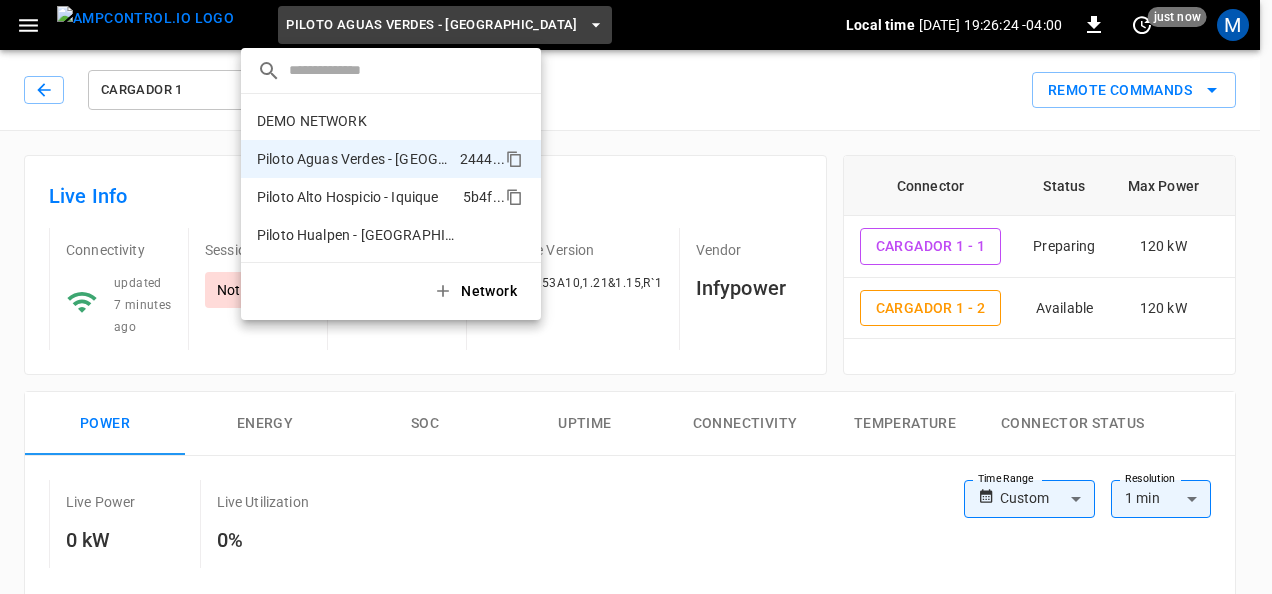 click on "Piloto Alto Hospicio - Iquique" at bounding box center [348, 197] 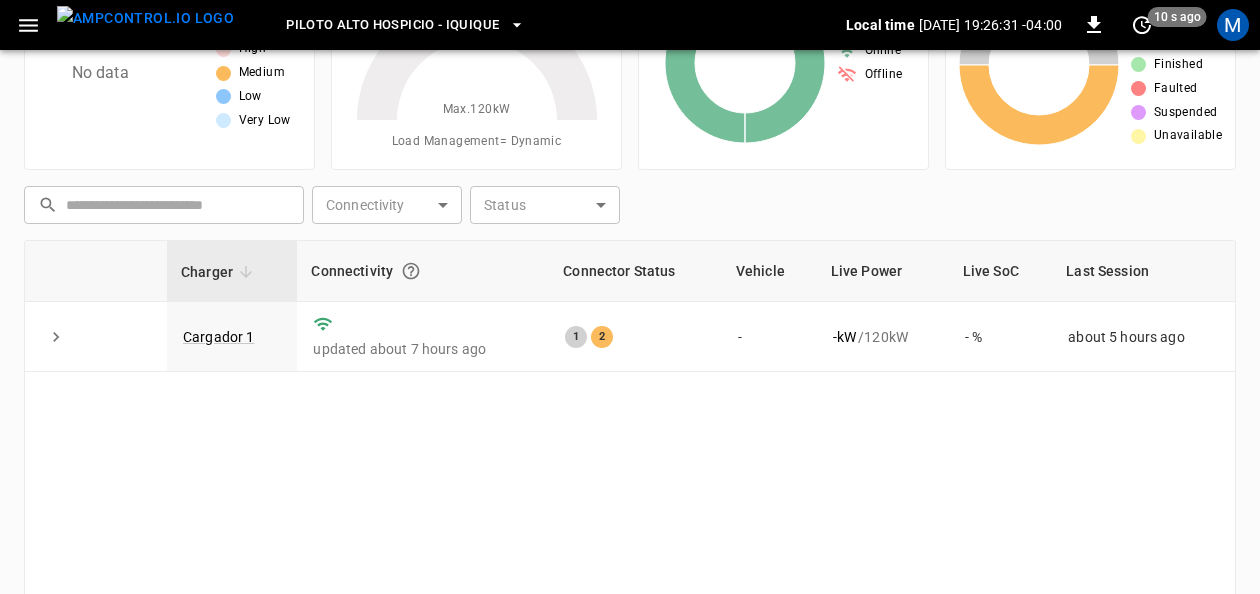 scroll, scrollTop: 0, scrollLeft: 0, axis: both 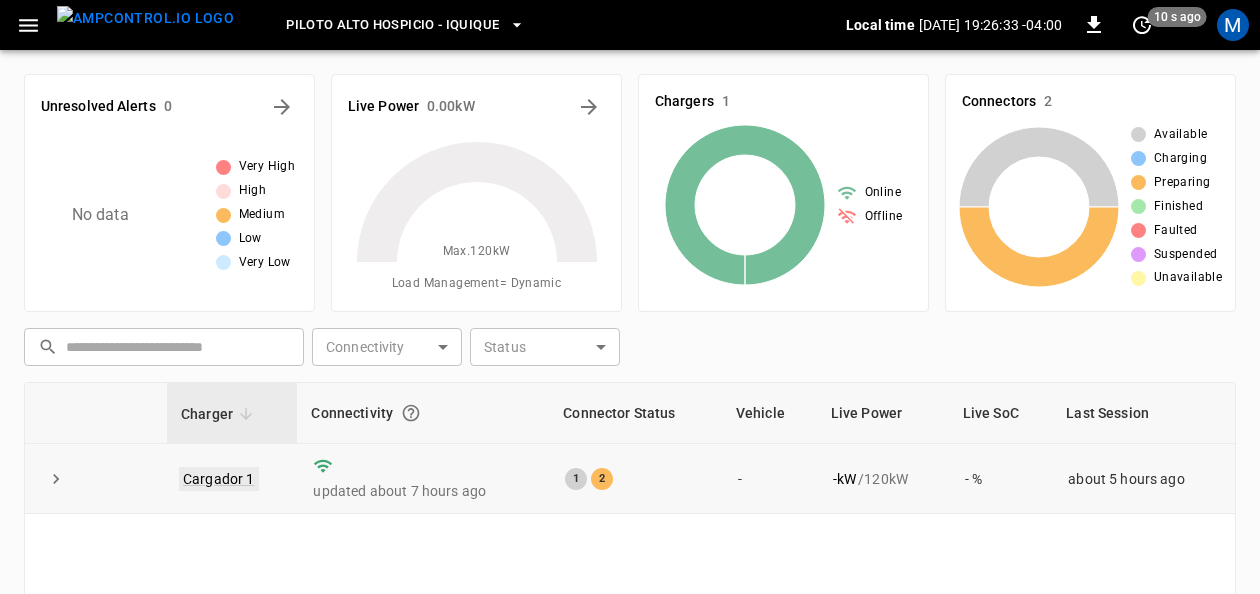 click on "Cargador 1" at bounding box center (219, 479) 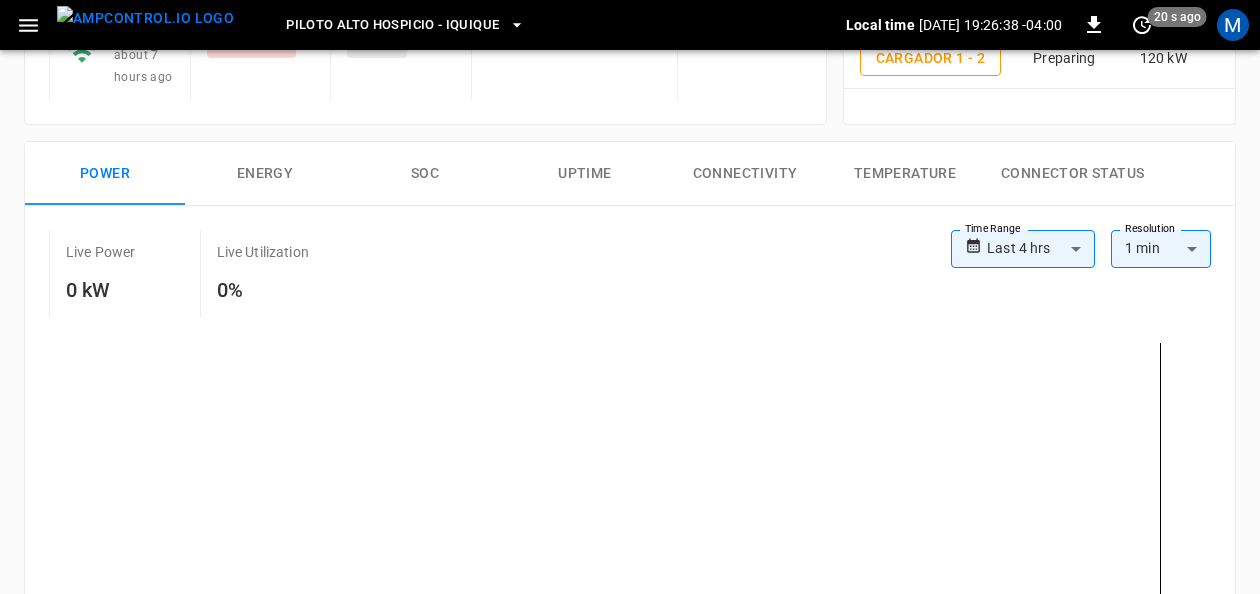 scroll, scrollTop: 238, scrollLeft: 0, axis: vertical 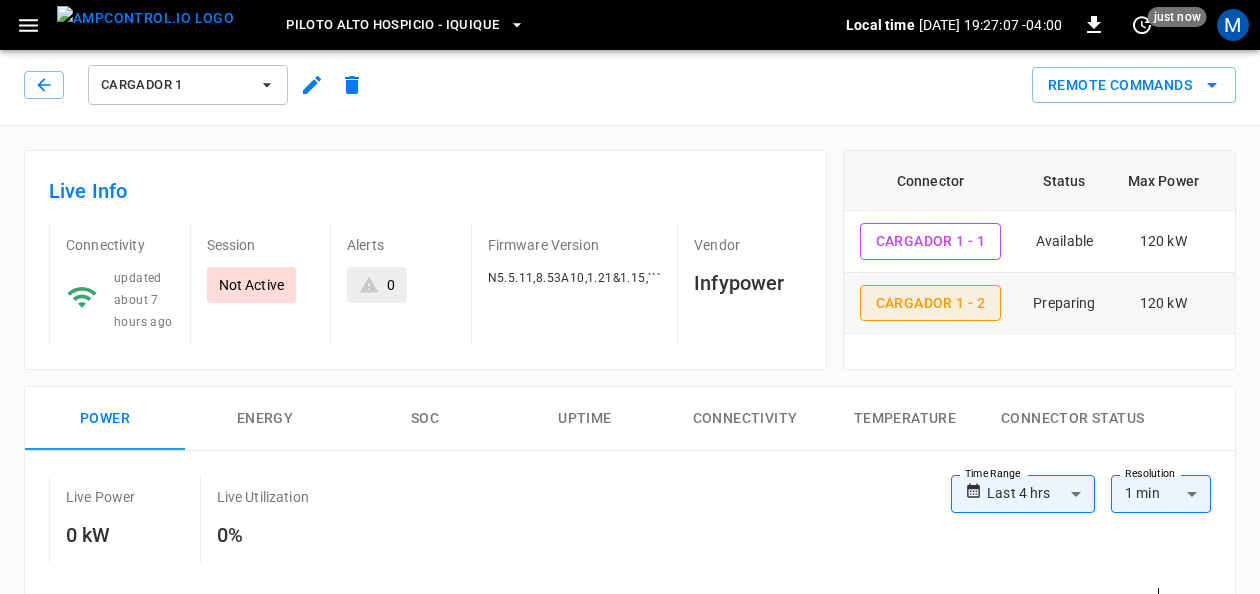 click on "Cargador 1 - 2" at bounding box center [931, 303] 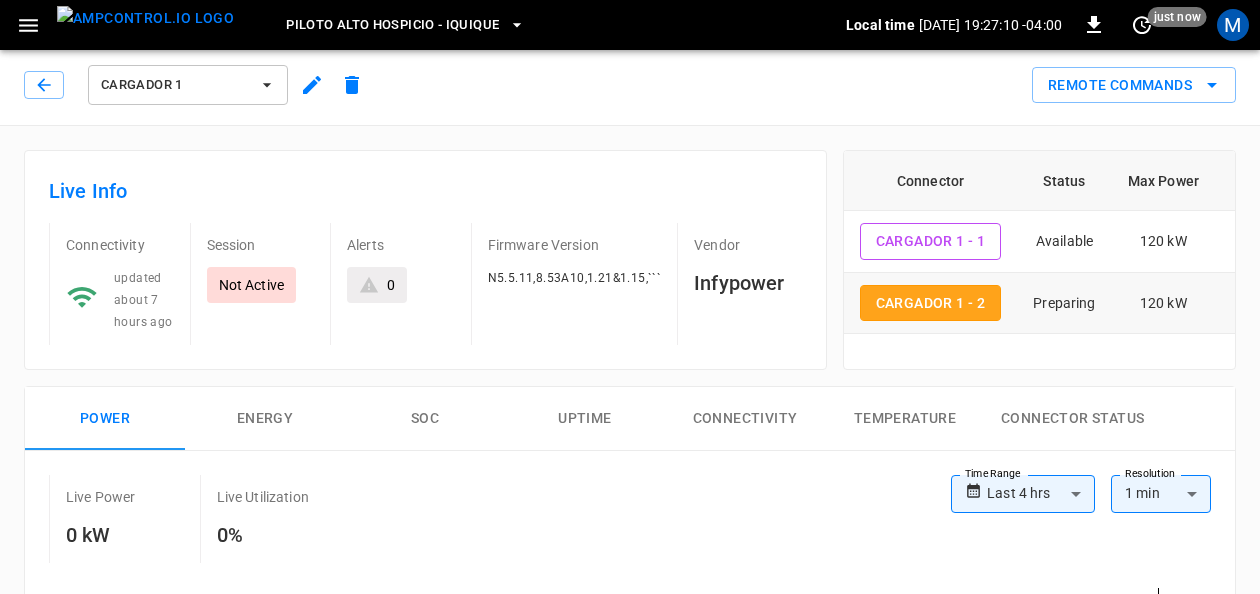 click on "Cargador 1 - 2" at bounding box center (931, 303) 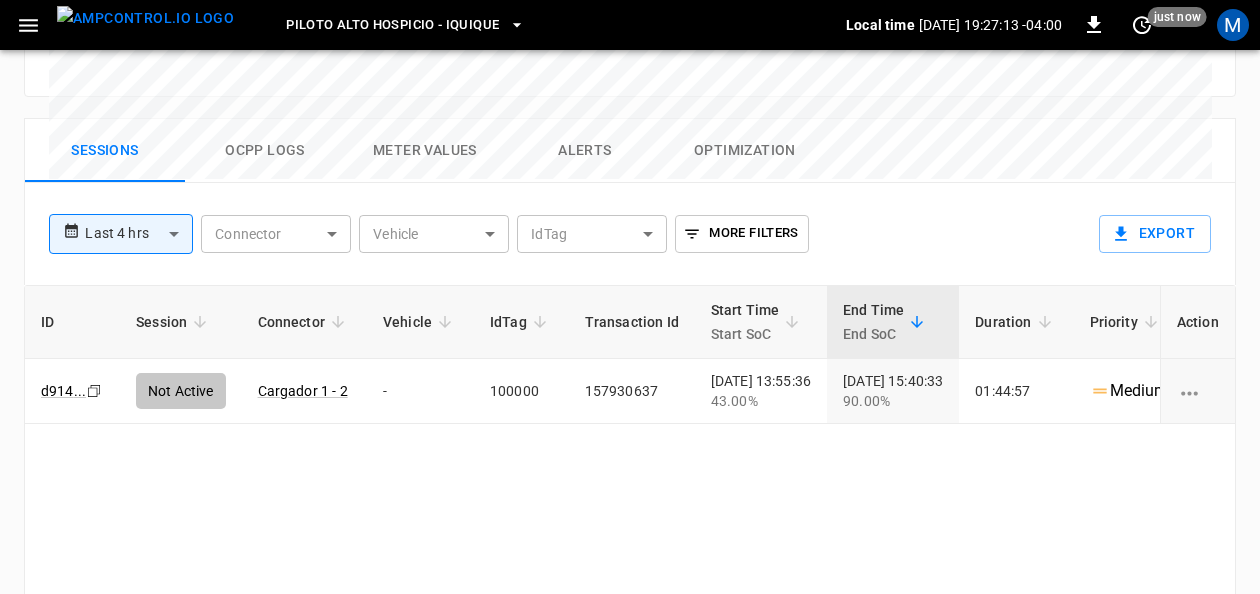 scroll, scrollTop: 0, scrollLeft: 0, axis: both 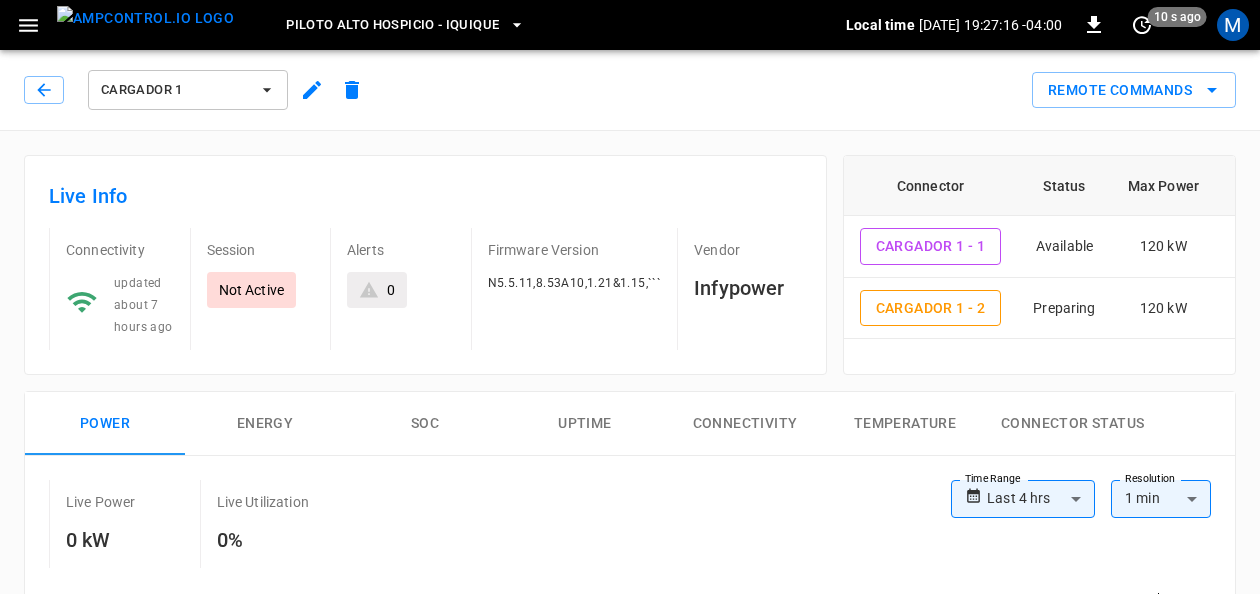 click 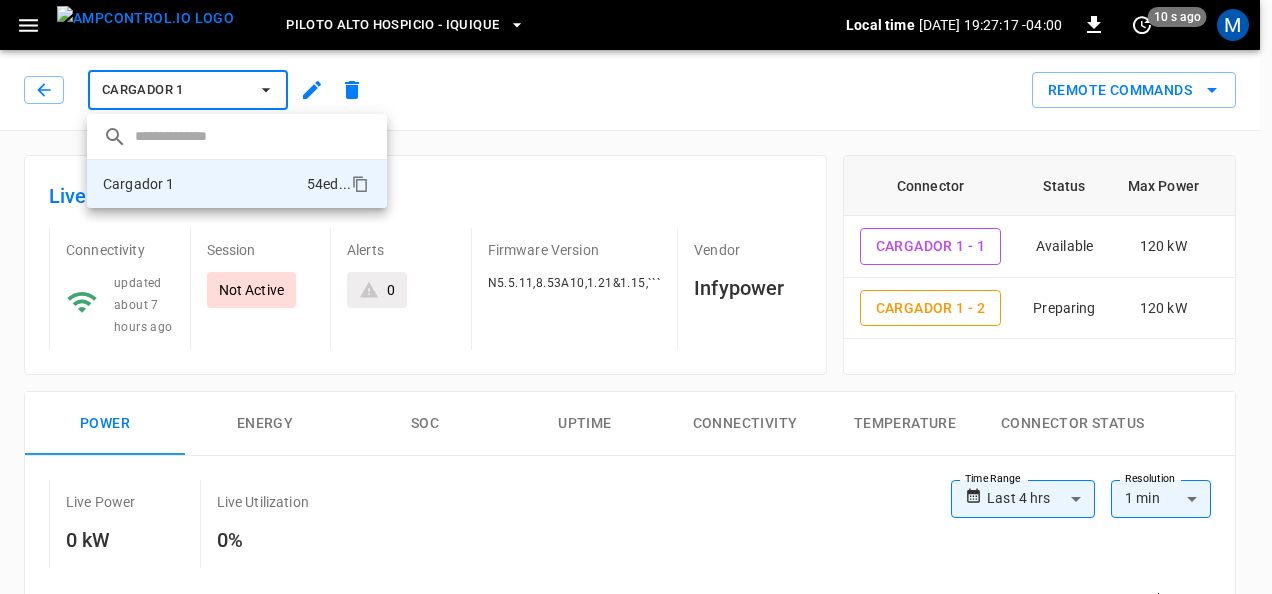 click at bounding box center (636, 297) 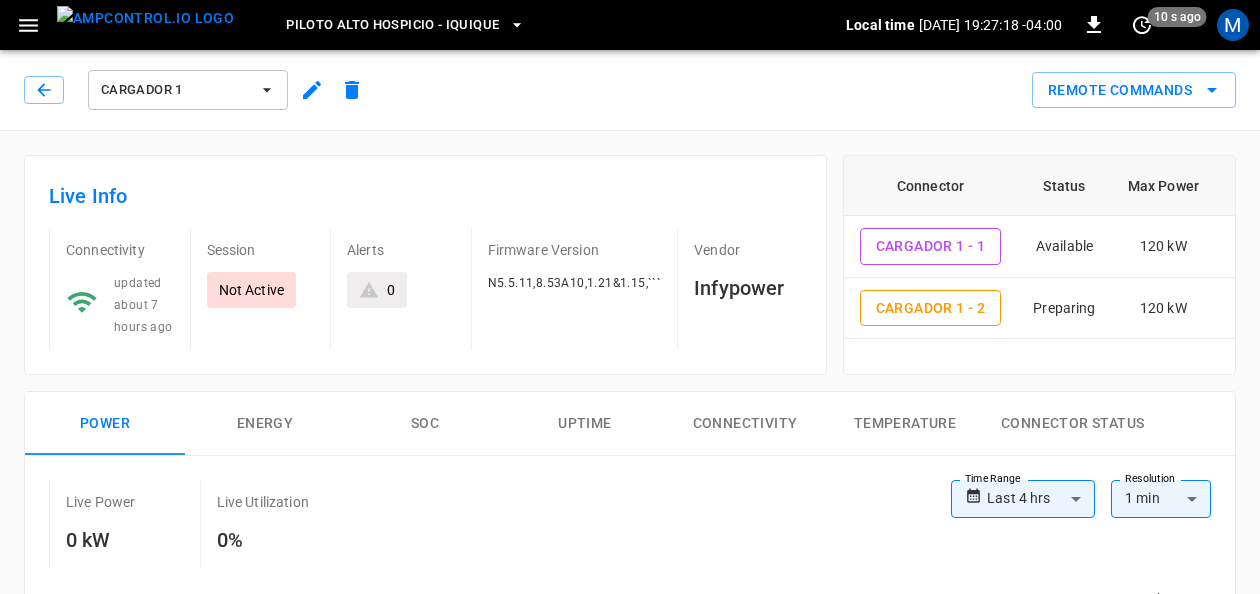 click on "Piloto Alto Hospicio - Iquique" at bounding box center [392, 25] 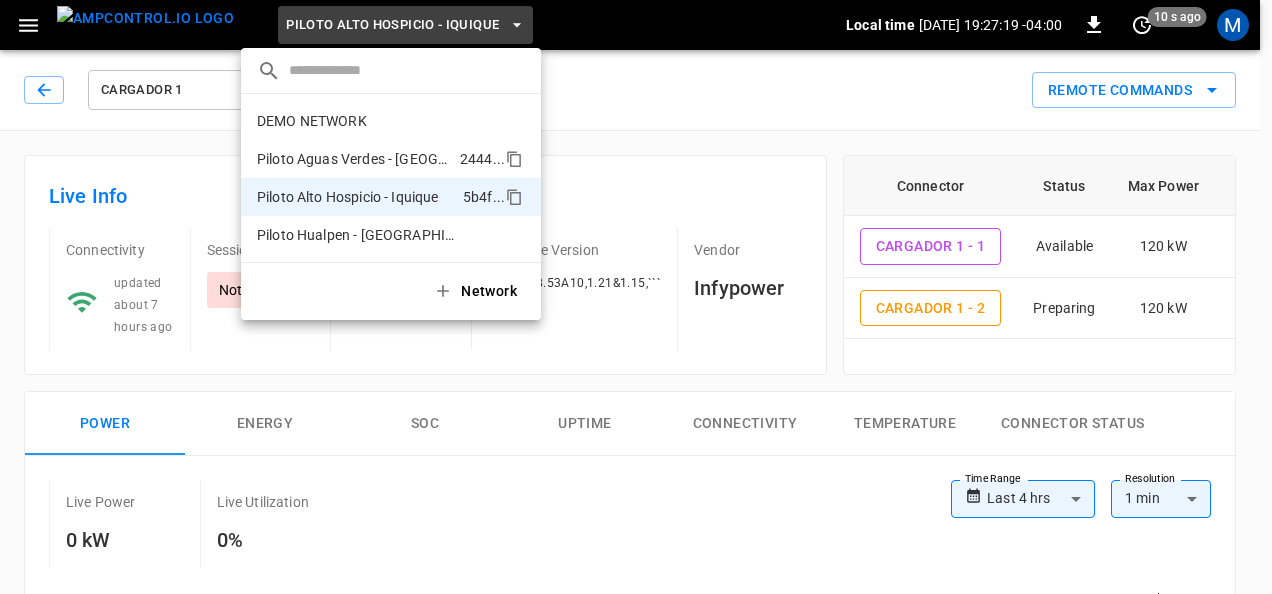 click on "Piloto Aguas Verdes - [GEOGRAPHIC_DATA]" at bounding box center (354, 159) 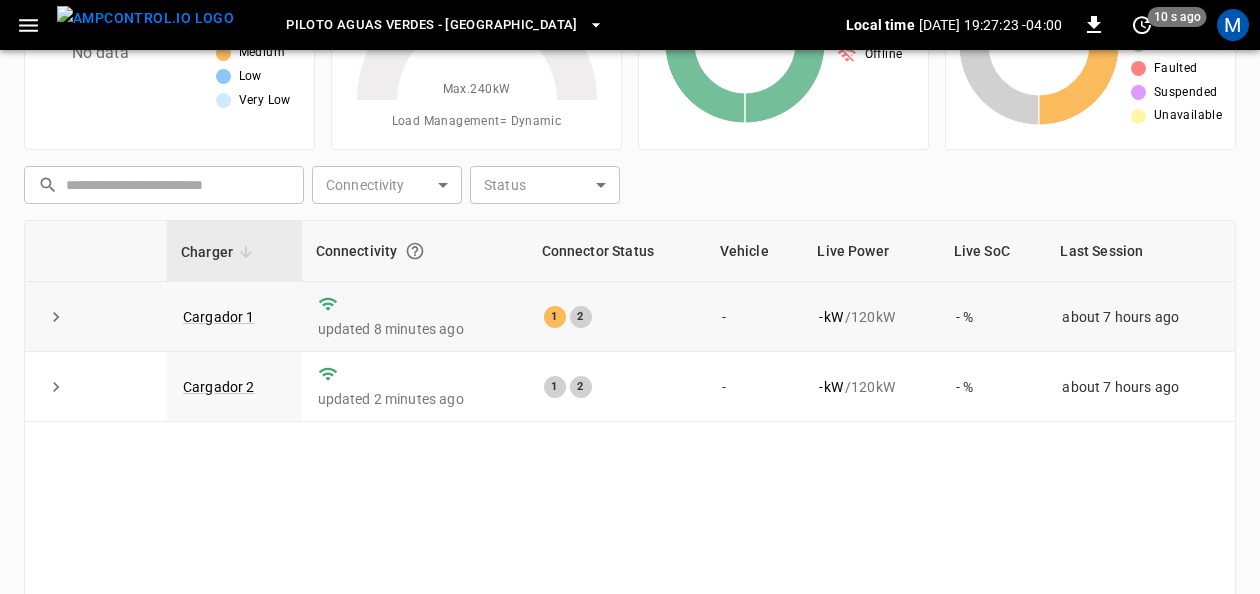 scroll, scrollTop: 0, scrollLeft: 0, axis: both 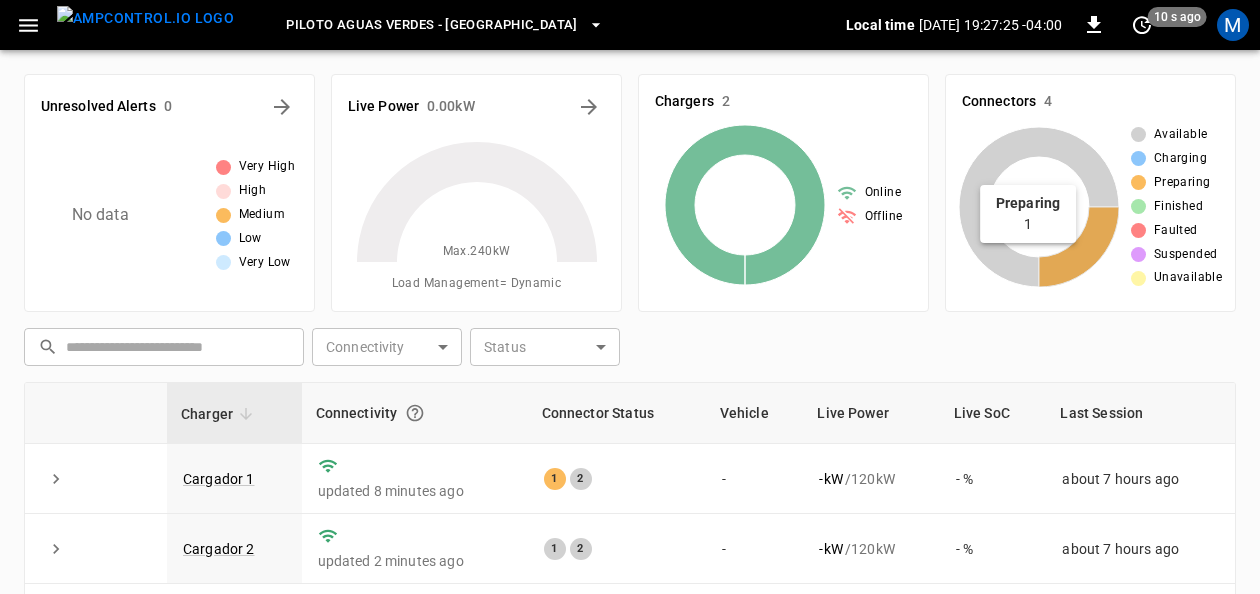 click 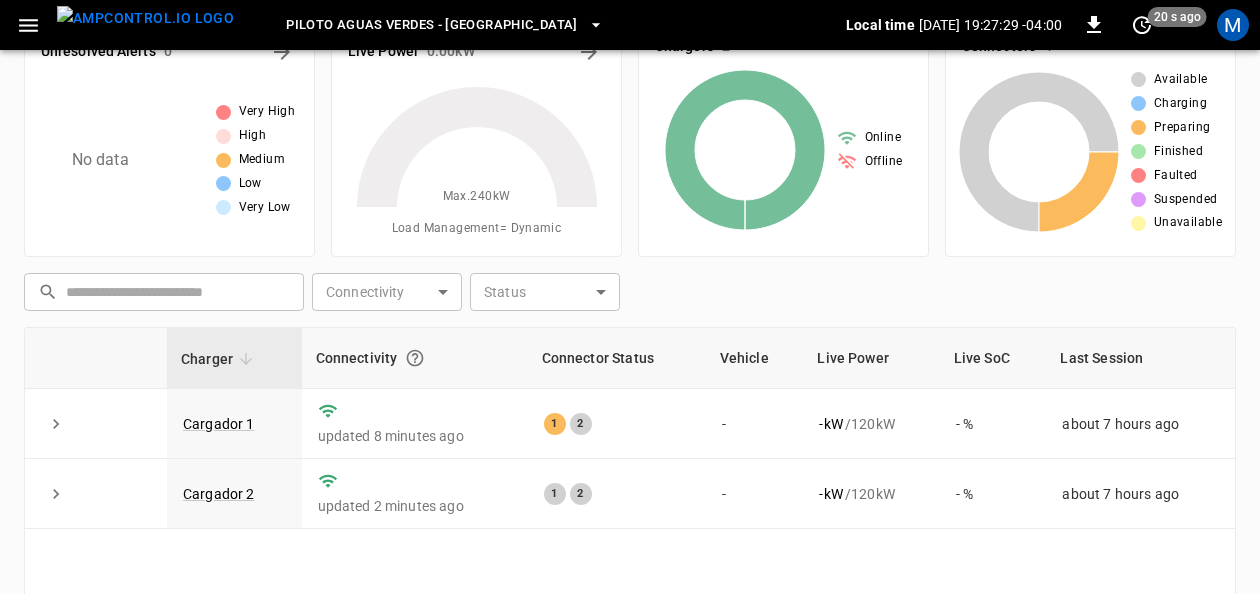 scroll, scrollTop: 100, scrollLeft: 0, axis: vertical 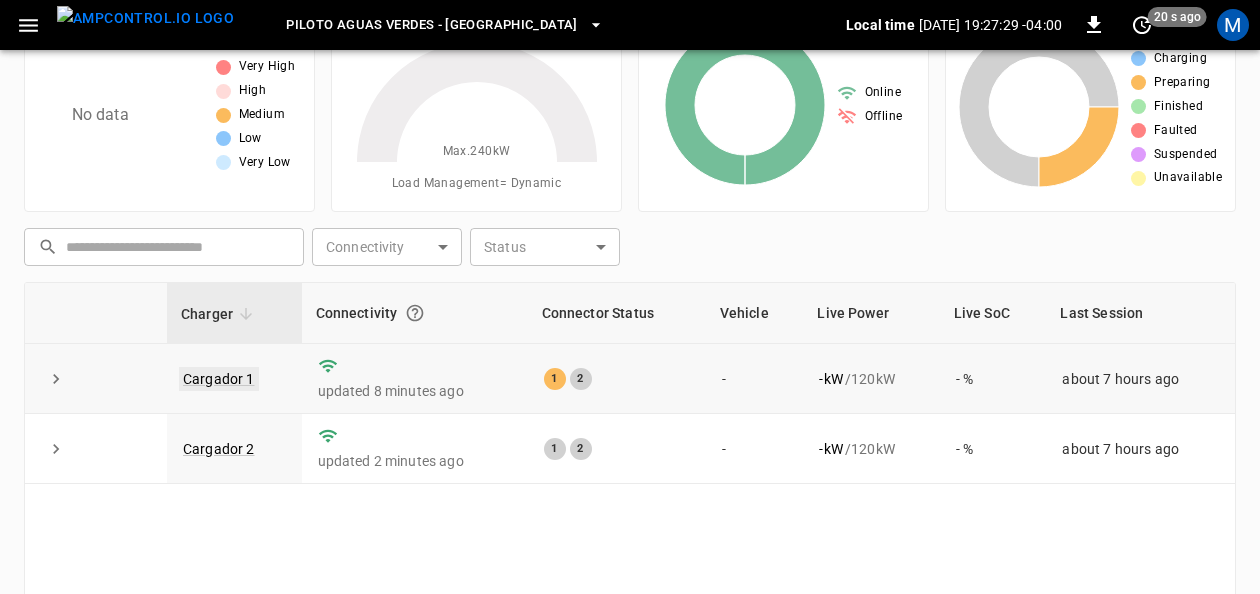 click on "Cargador 1" at bounding box center (219, 379) 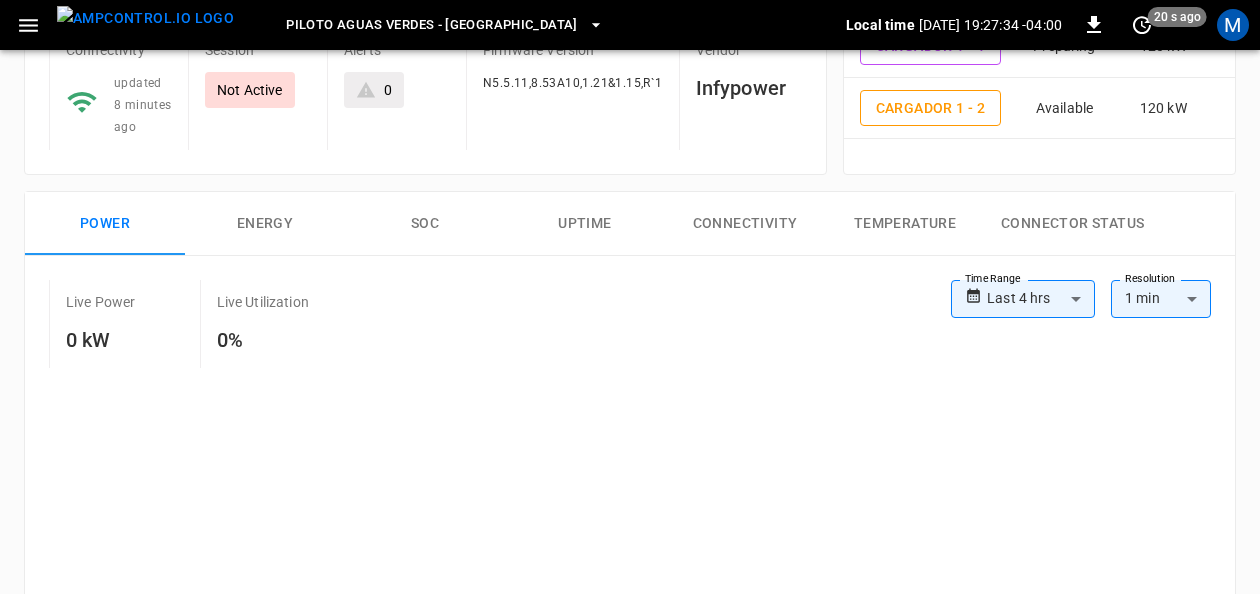 scroll, scrollTop: 0, scrollLeft: 0, axis: both 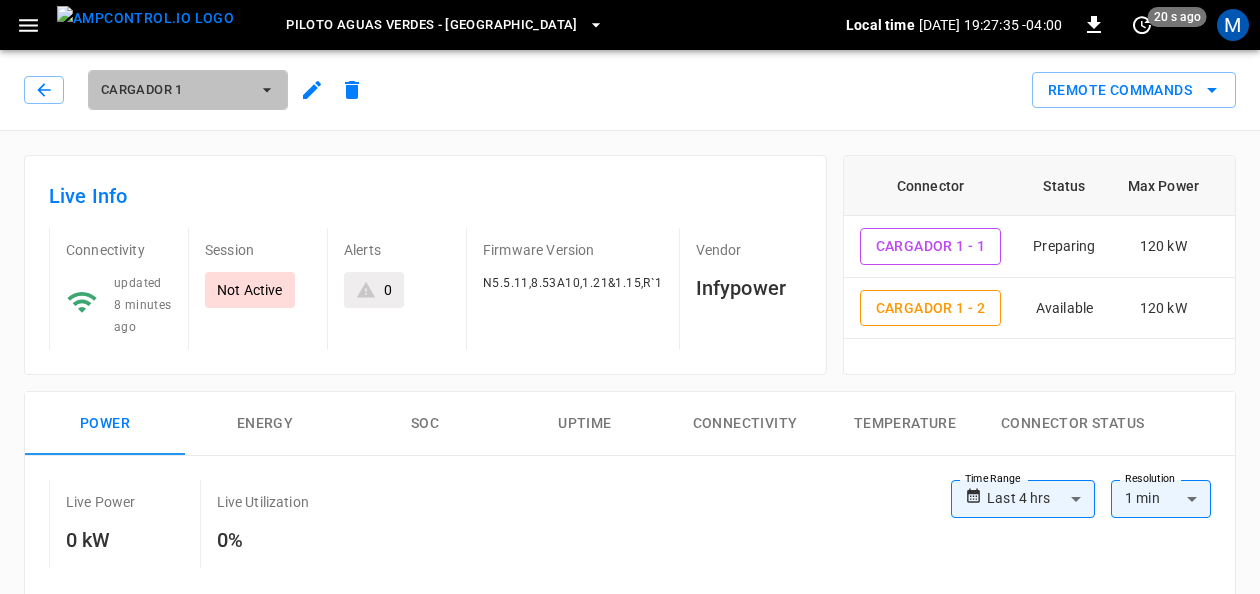 click 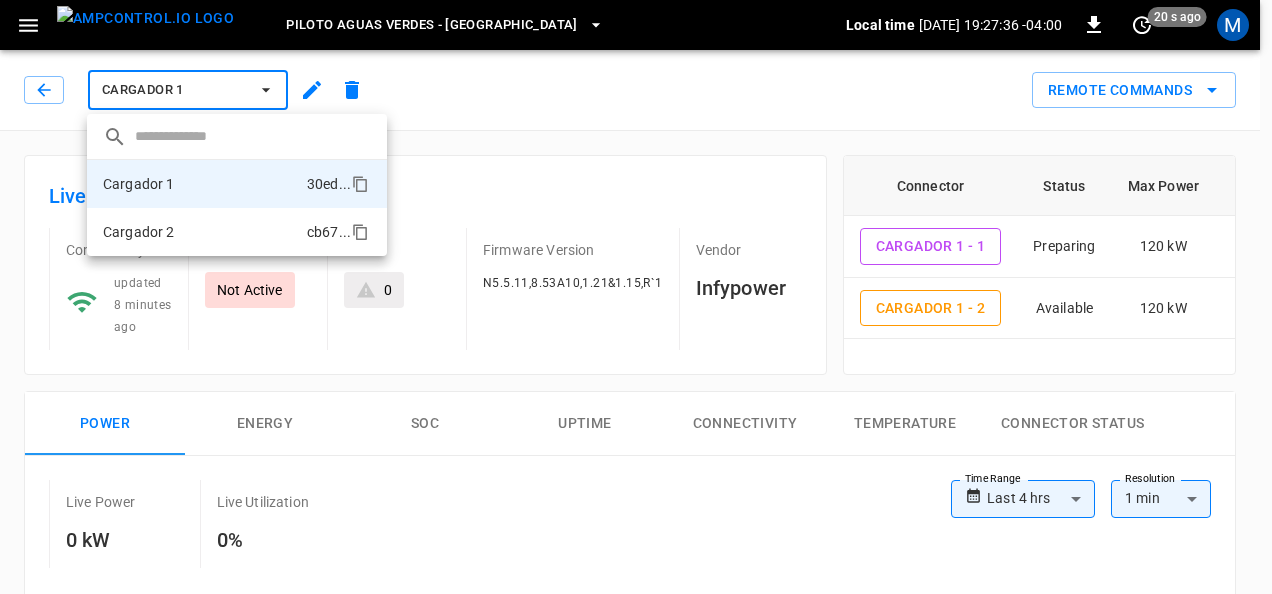 click on "Cargador 2 cb67 ..." at bounding box center (237, 232) 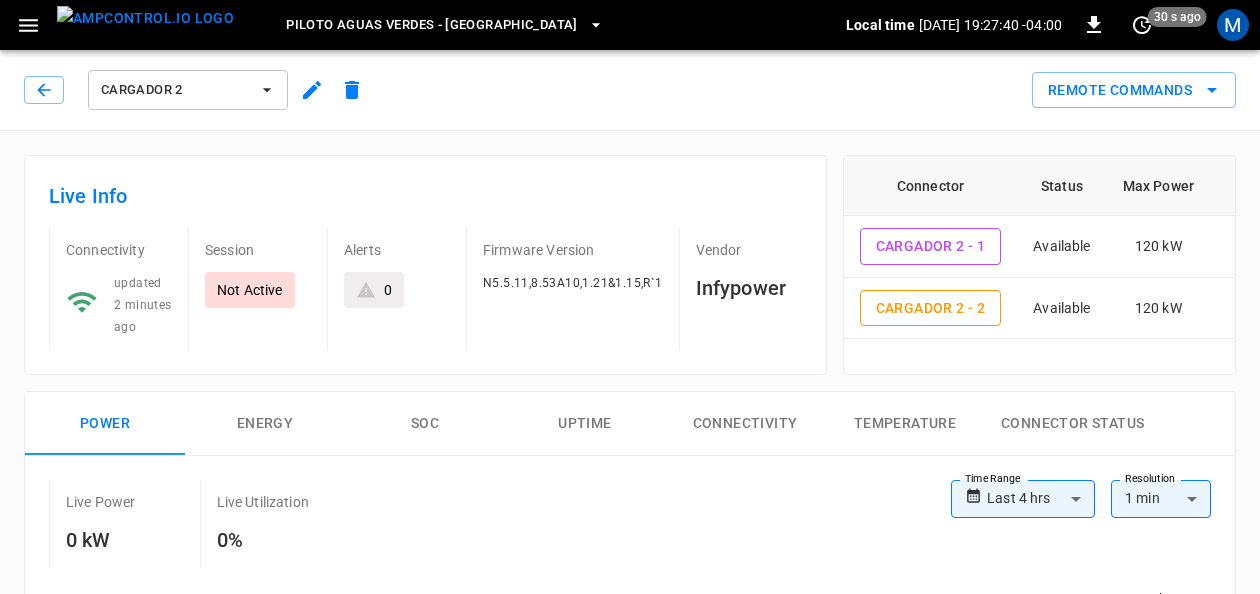 click 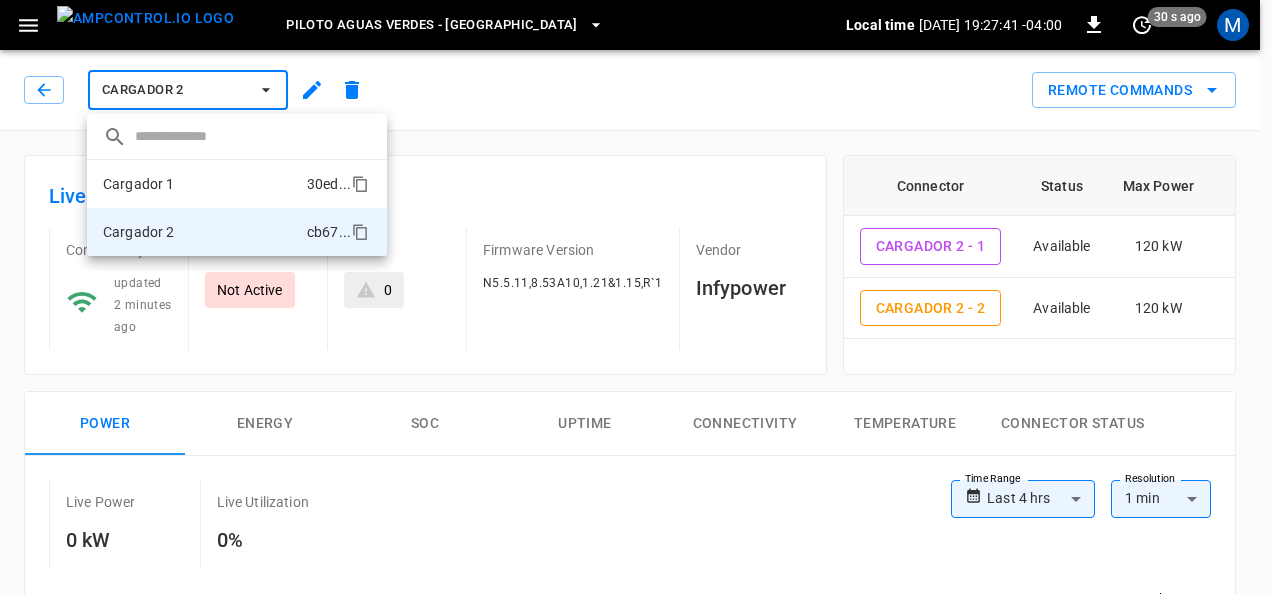 click on "Cargador 1 30ed ..." at bounding box center (237, 184) 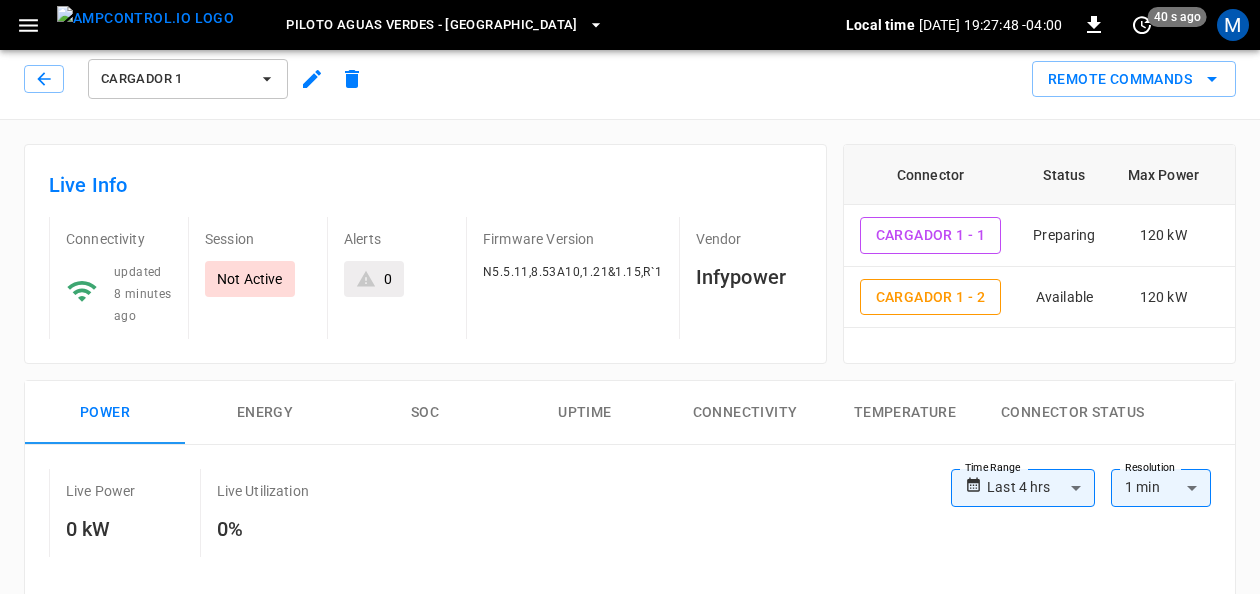 scroll, scrollTop: 0, scrollLeft: 0, axis: both 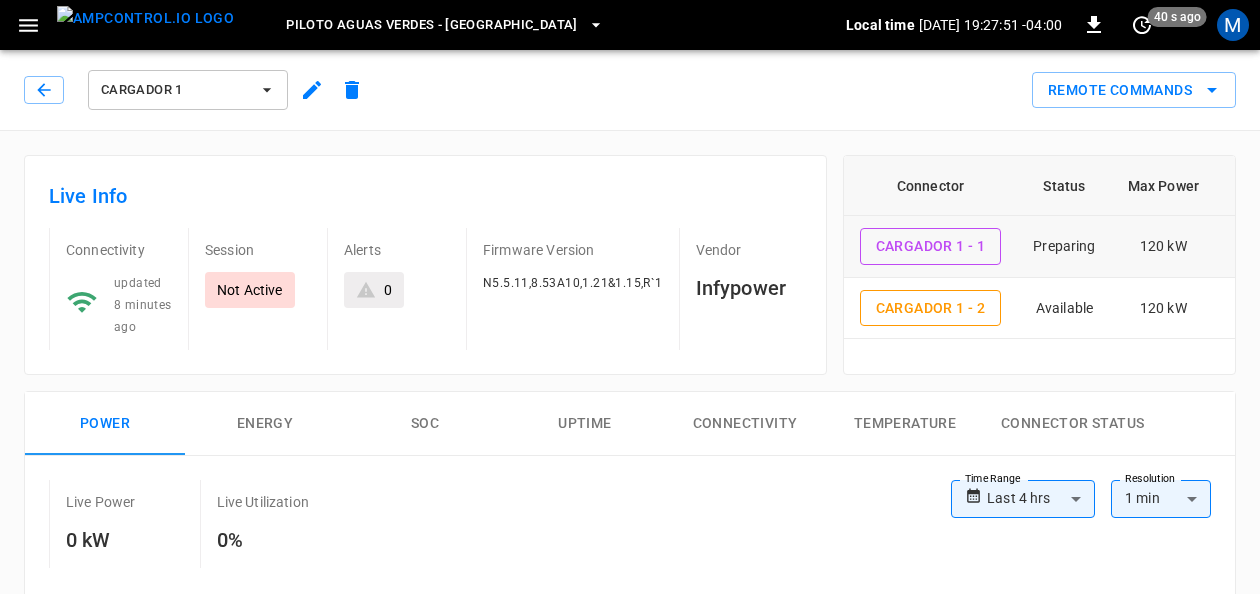 drag, startPoint x: 1112, startPoint y: 232, endPoint x: 1147, endPoint y: 234, distance: 35.057095 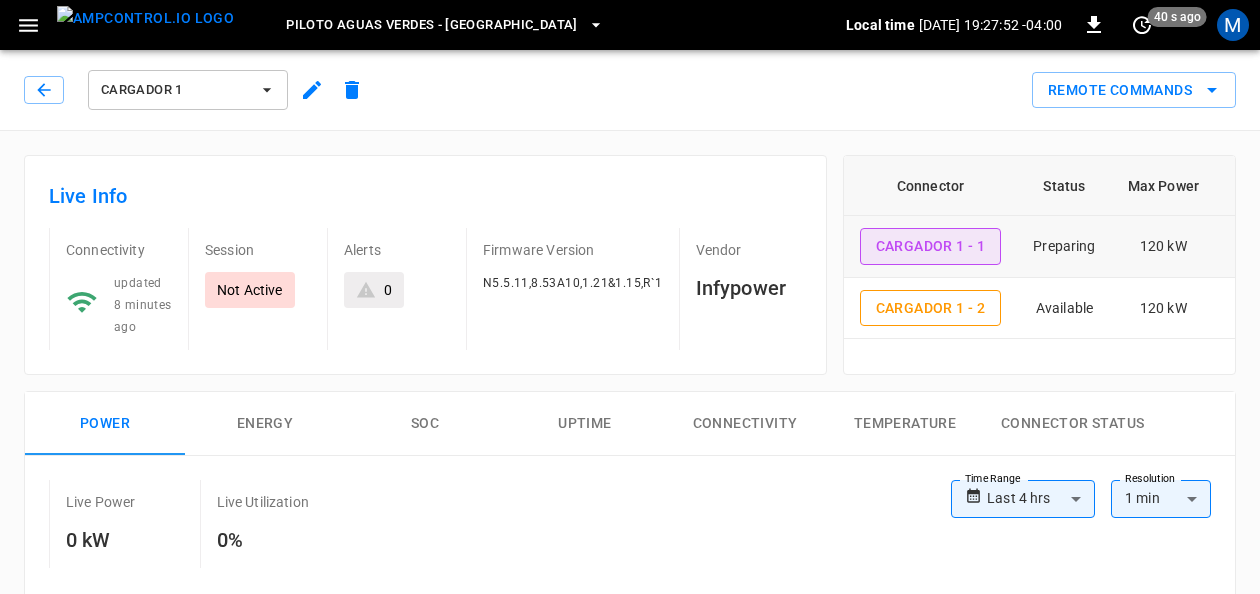 click on "Cargador 1 - 1" at bounding box center (931, 246) 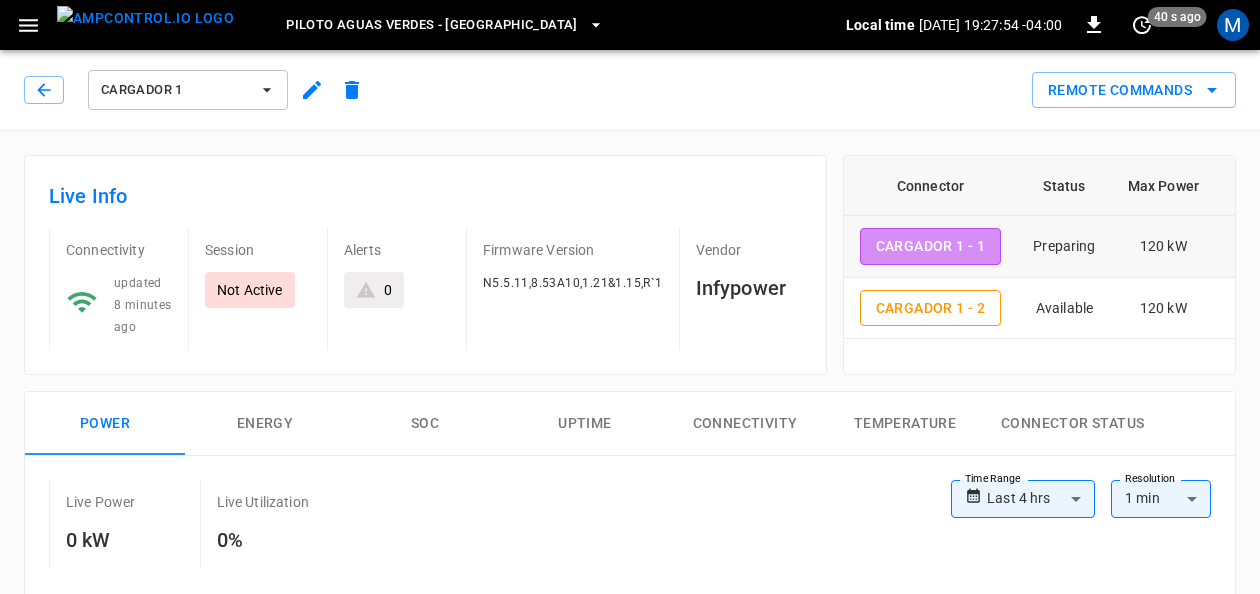 click on "Cargador 1 - 1" at bounding box center (931, 246) 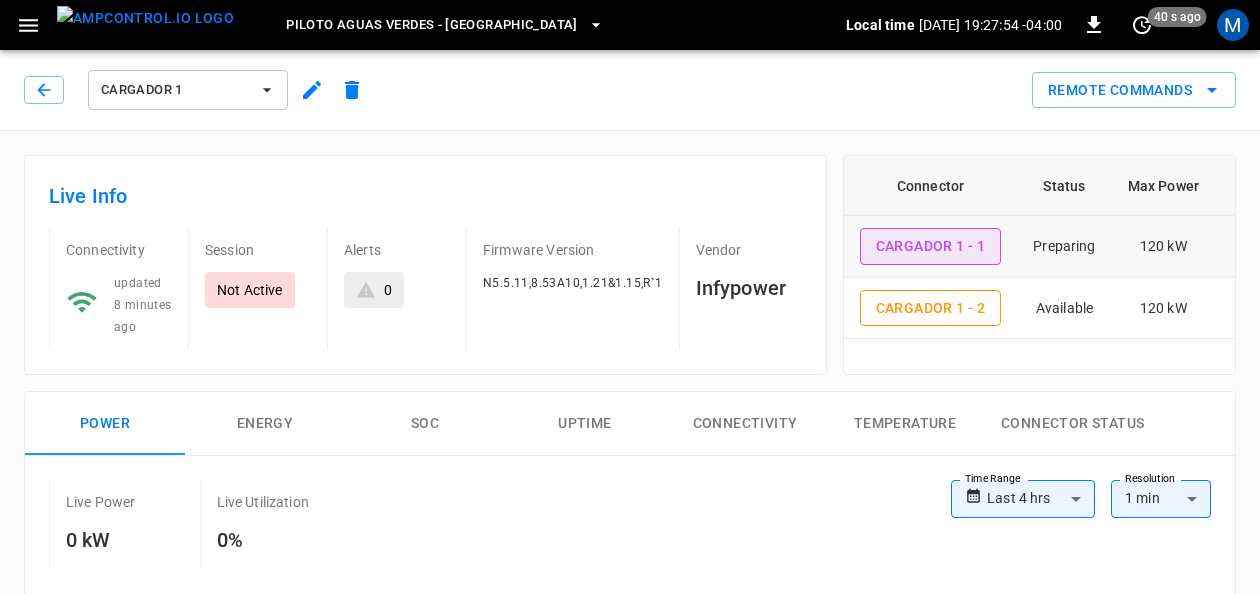 click on "Cargador 1 - 1" at bounding box center (931, 246) 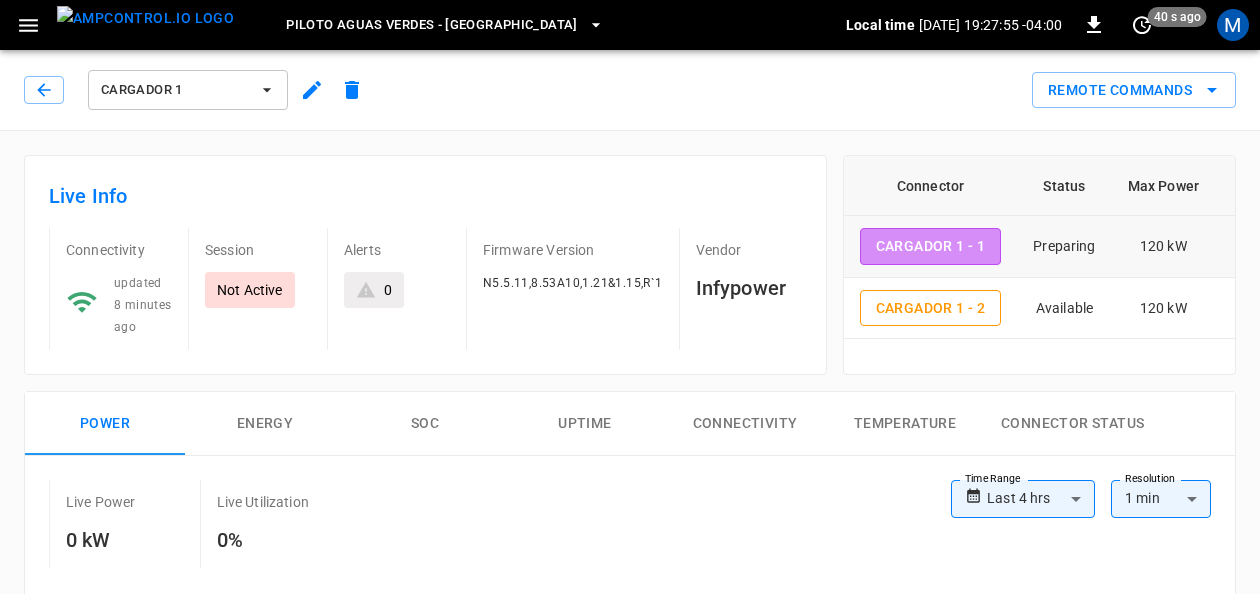 click on "Cargador 1 - 1" at bounding box center [931, 246] 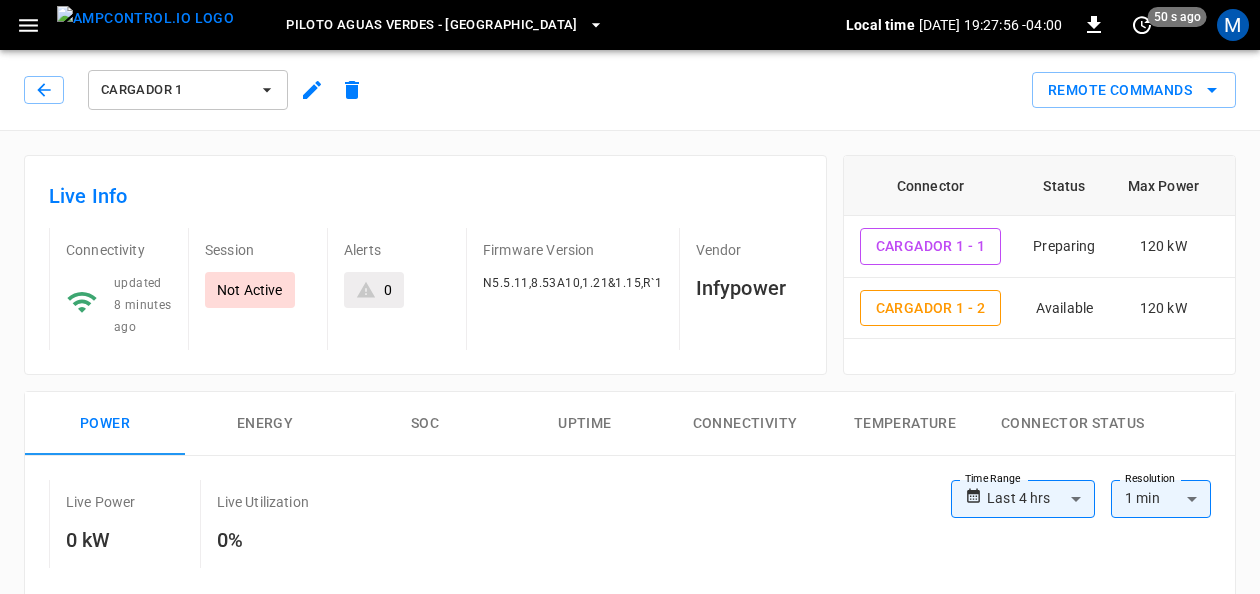 click 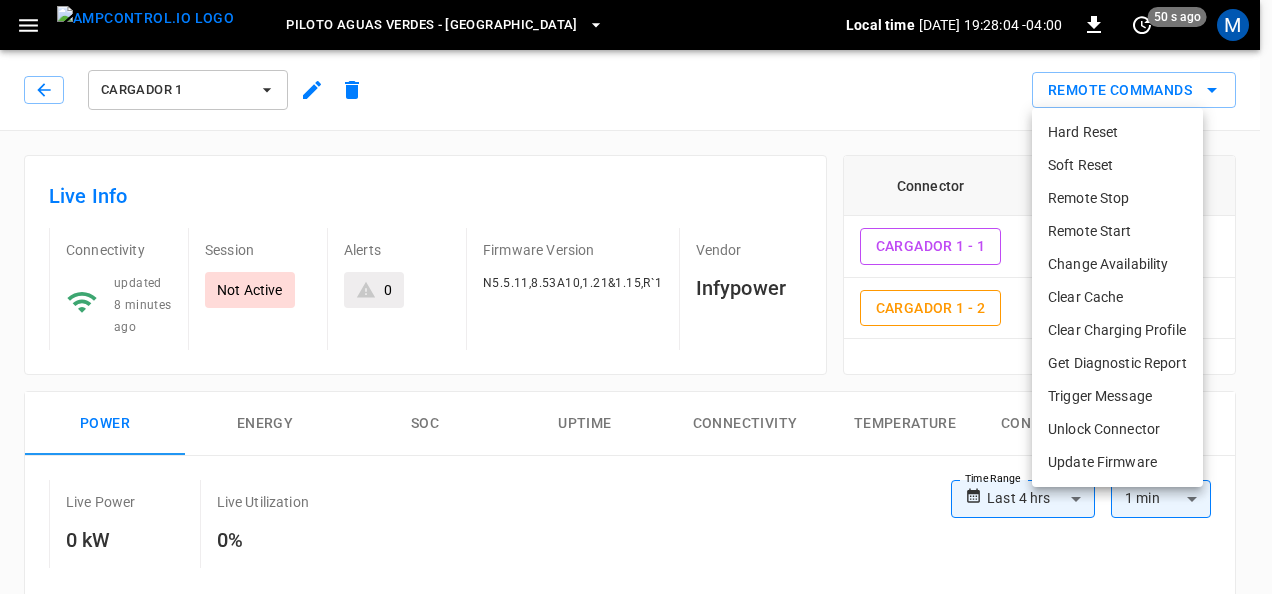 click at bounding box center [636, 297] 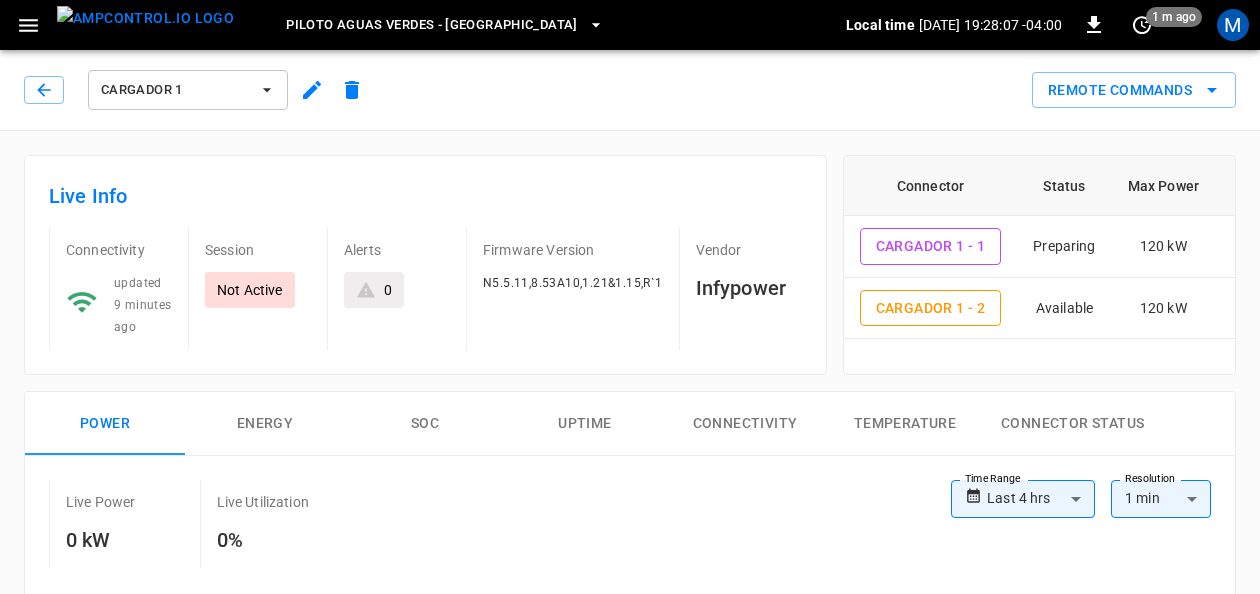 scroll, scrollTop: 1, scrollLeft: 86, axis: both 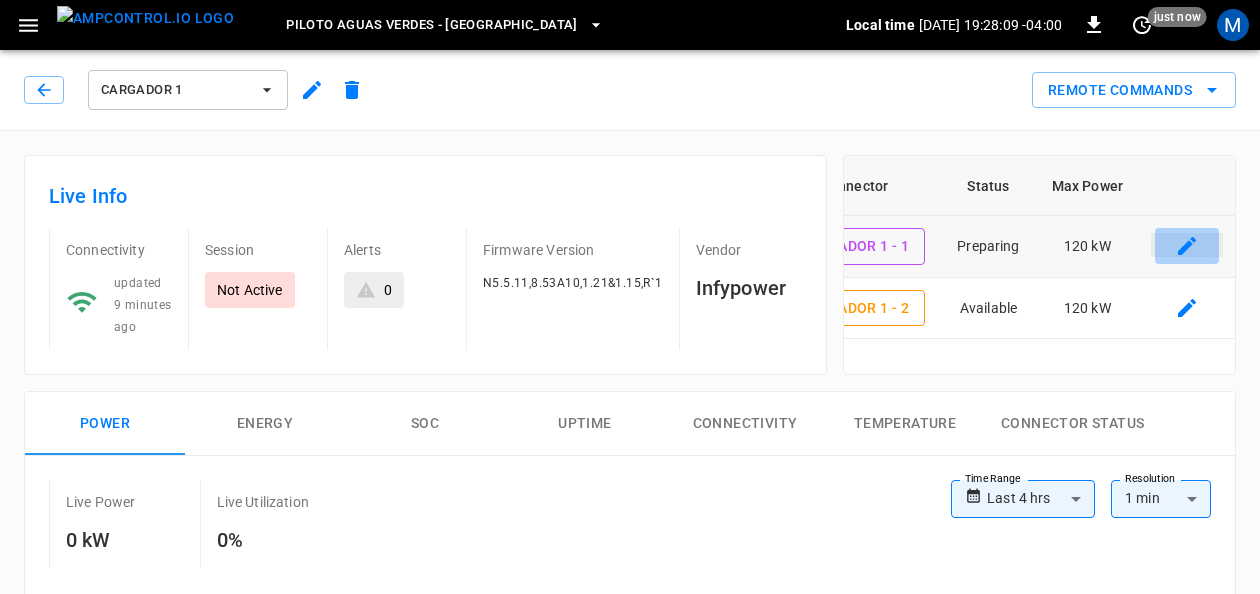 click 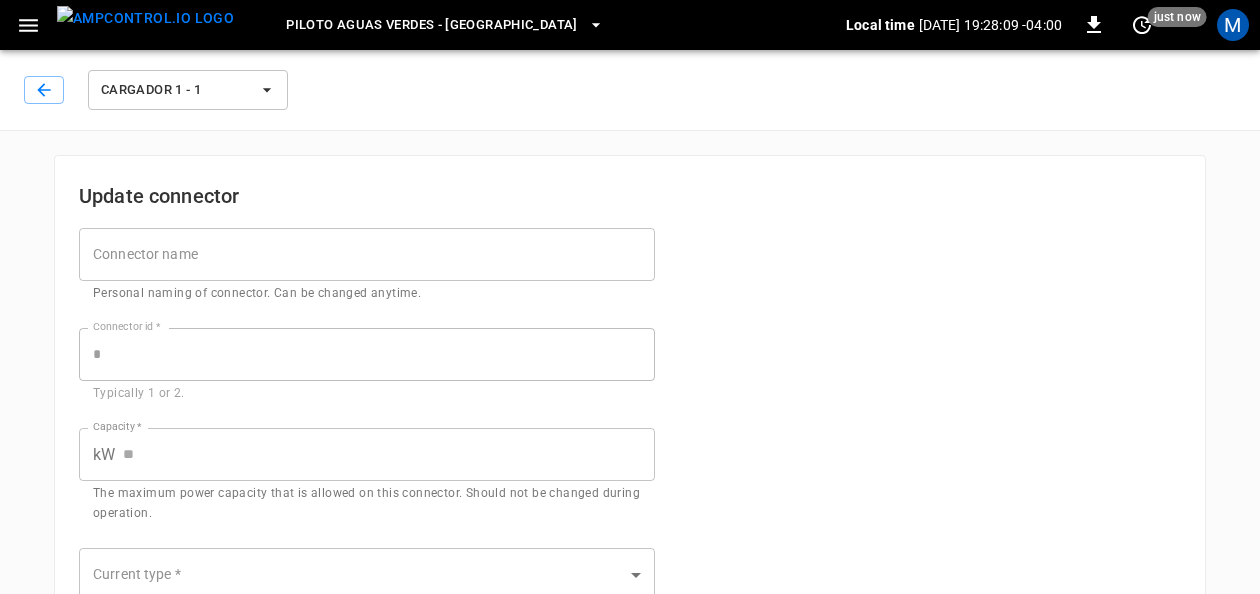 type on "***" 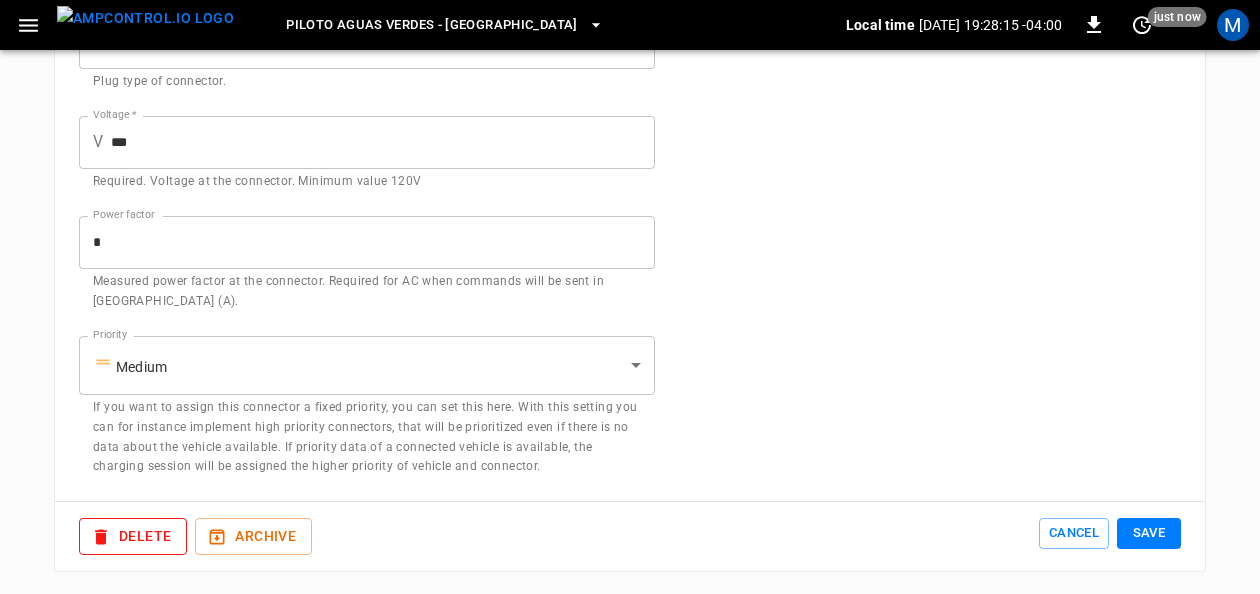 scroll, scrollTop: 0, scrollLeft: 0, axis: both 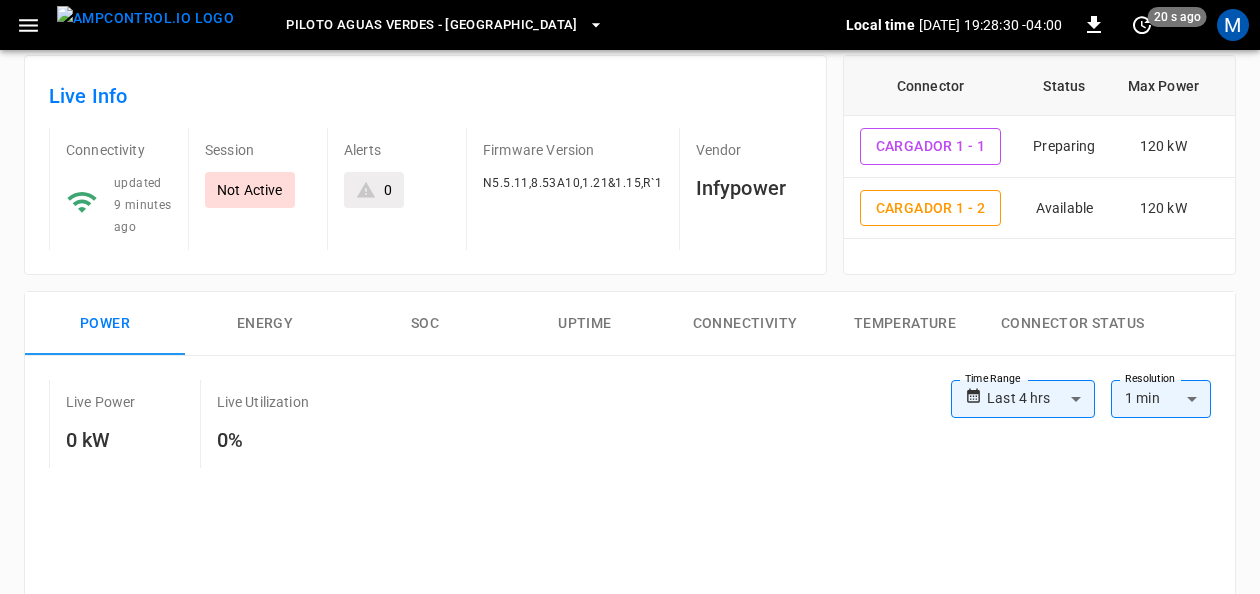 click on "Energy" at bounding box center (265, 324) 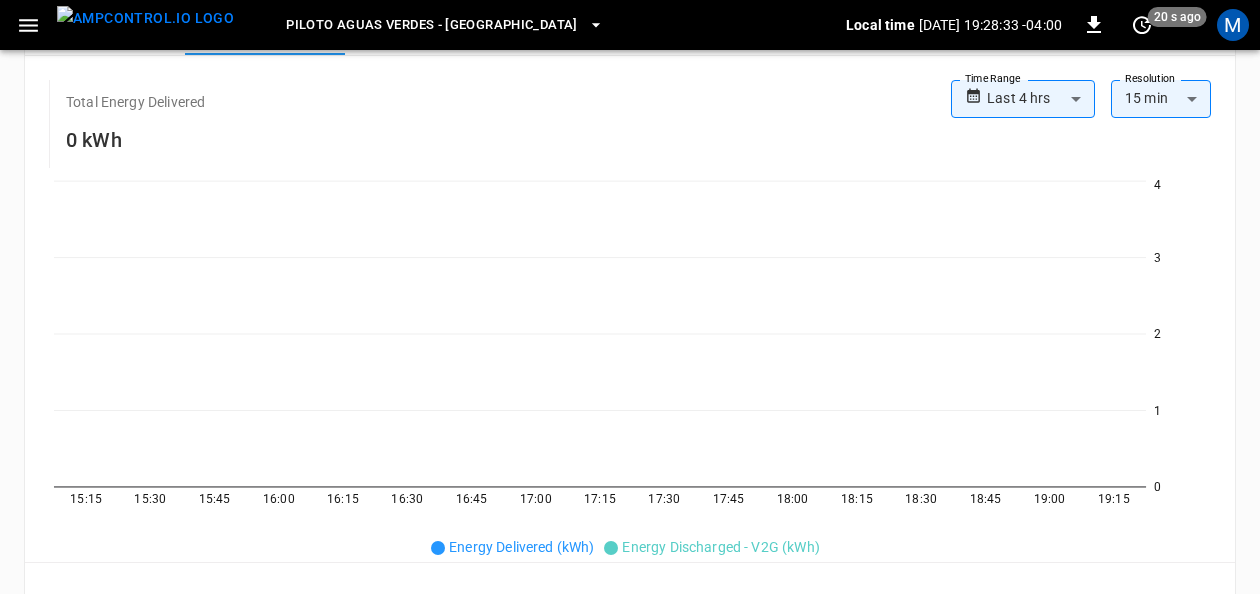scroll, scrollTop: 100, scrollLeft: 0, axis: vertical 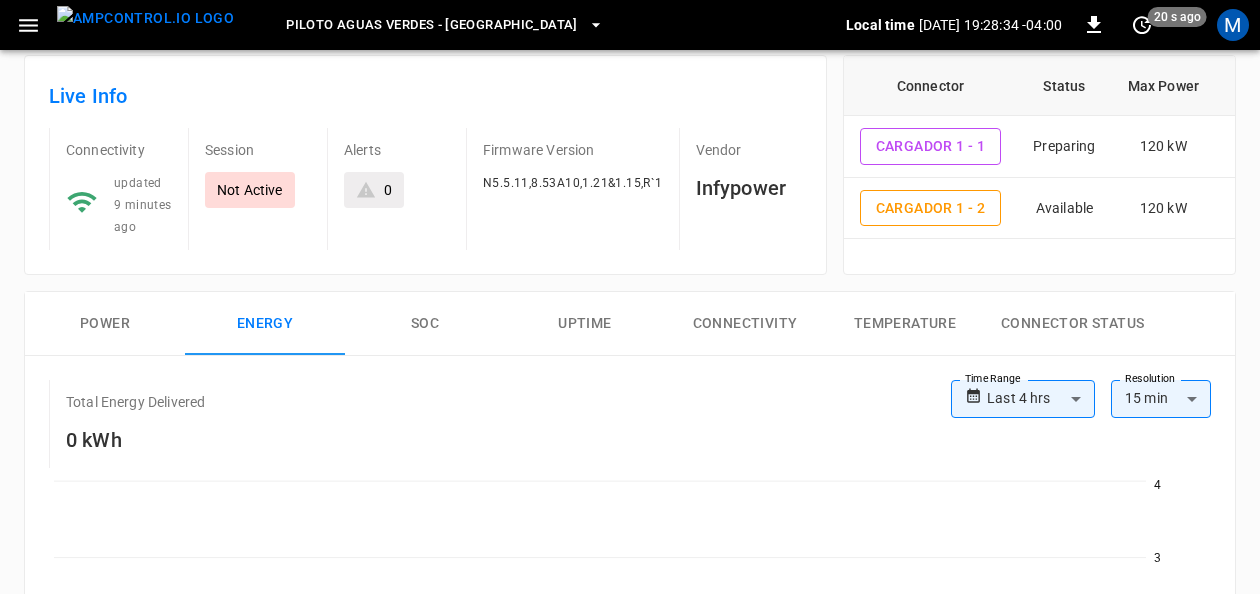 click on "SOC" at bounding box center (425, 324) 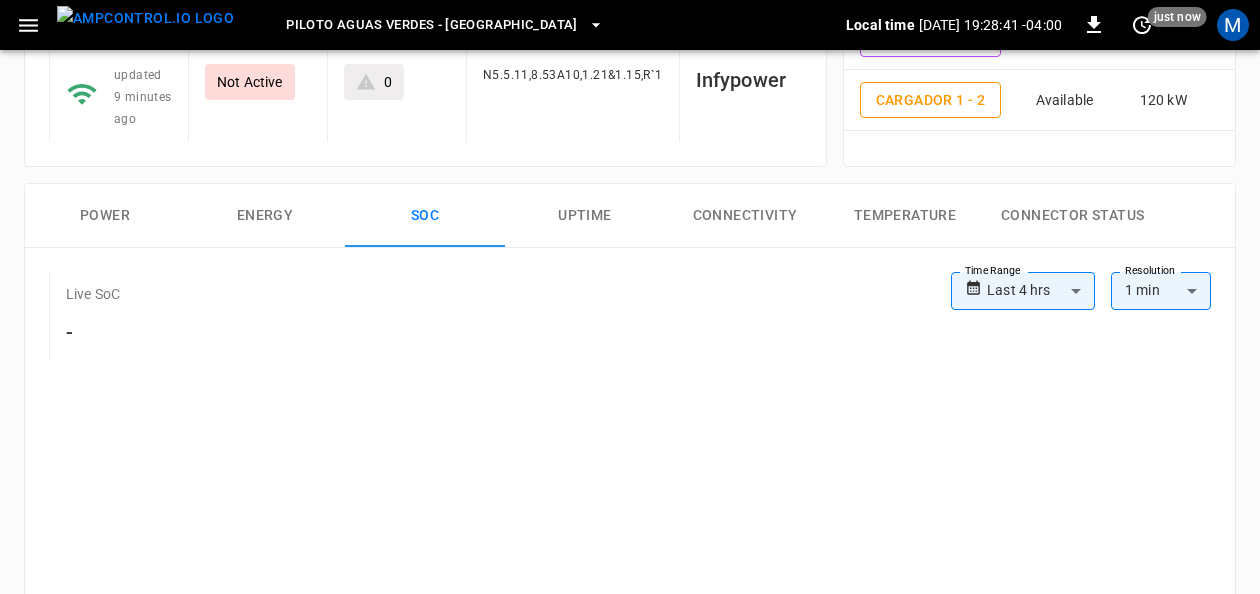 scroll, scrollTop: 0, scrollLeft: 0, axis: both 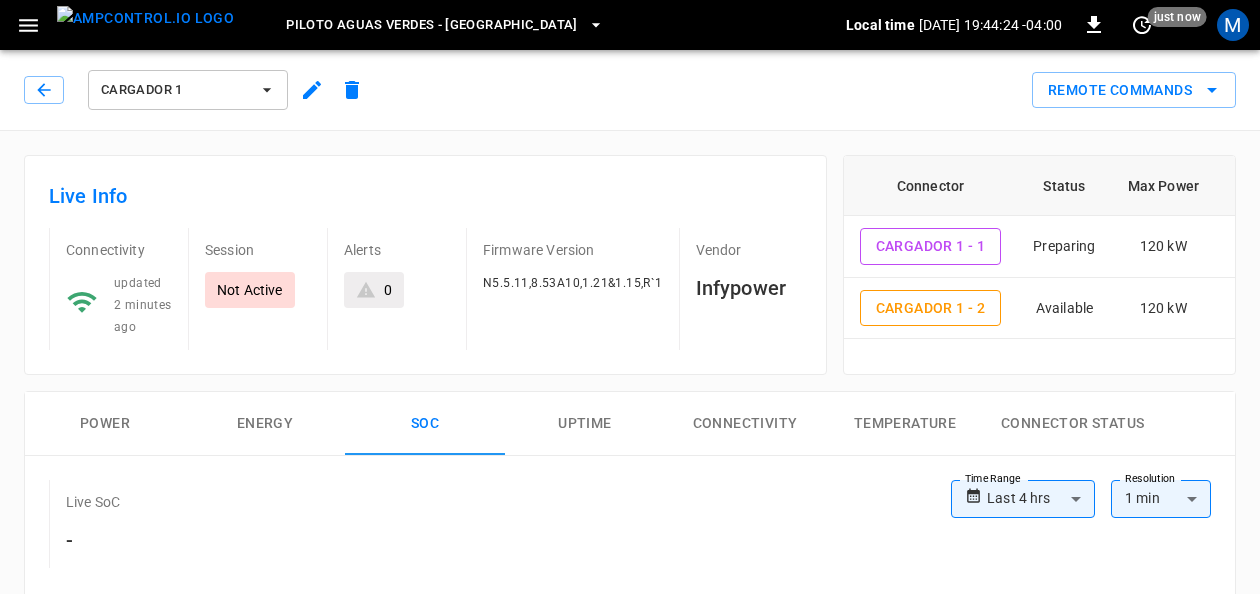 click on "Piloto Aguas Verdes - [GEOGRAPHIC_DATA]" at bounding box center (432, 25) 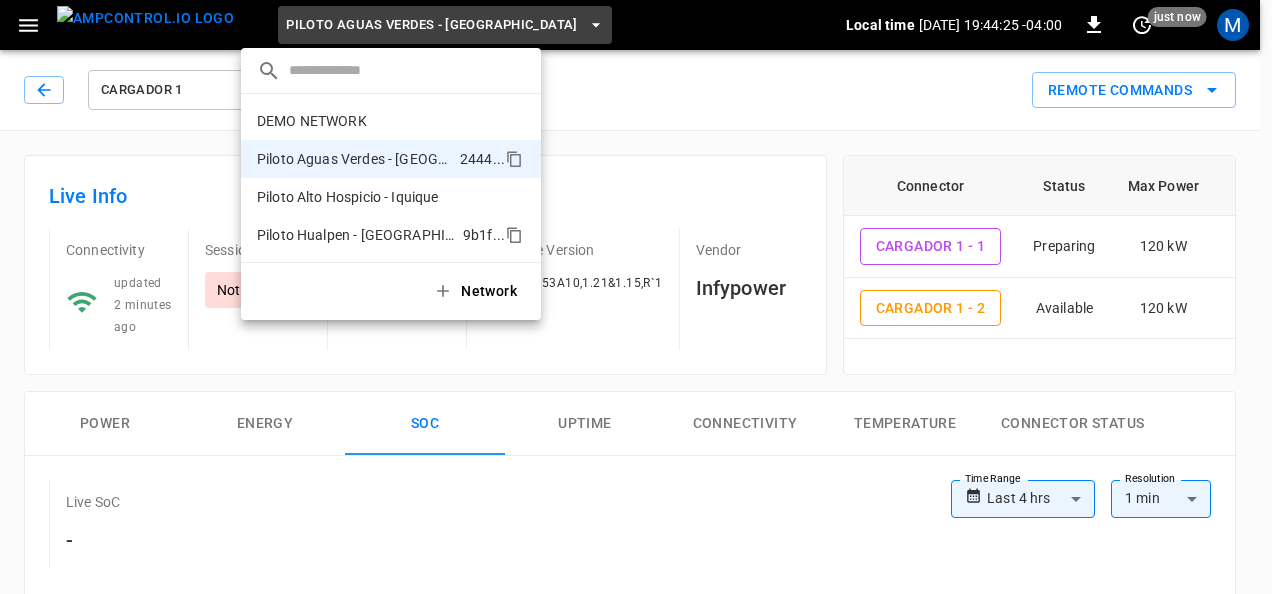 click on "Piloto Hualpen - [GEOGRAPHIC_DATA]" at bounding box center (356, 235) 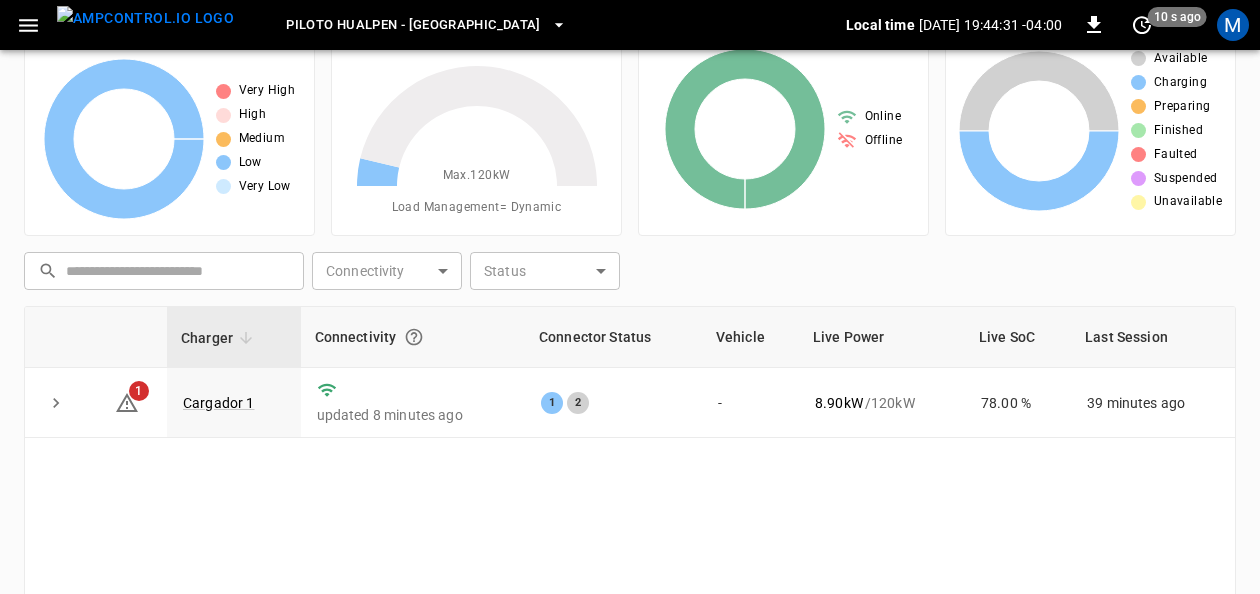 scroll, scrollTop: 0, scrollLeft: 0, axis: both 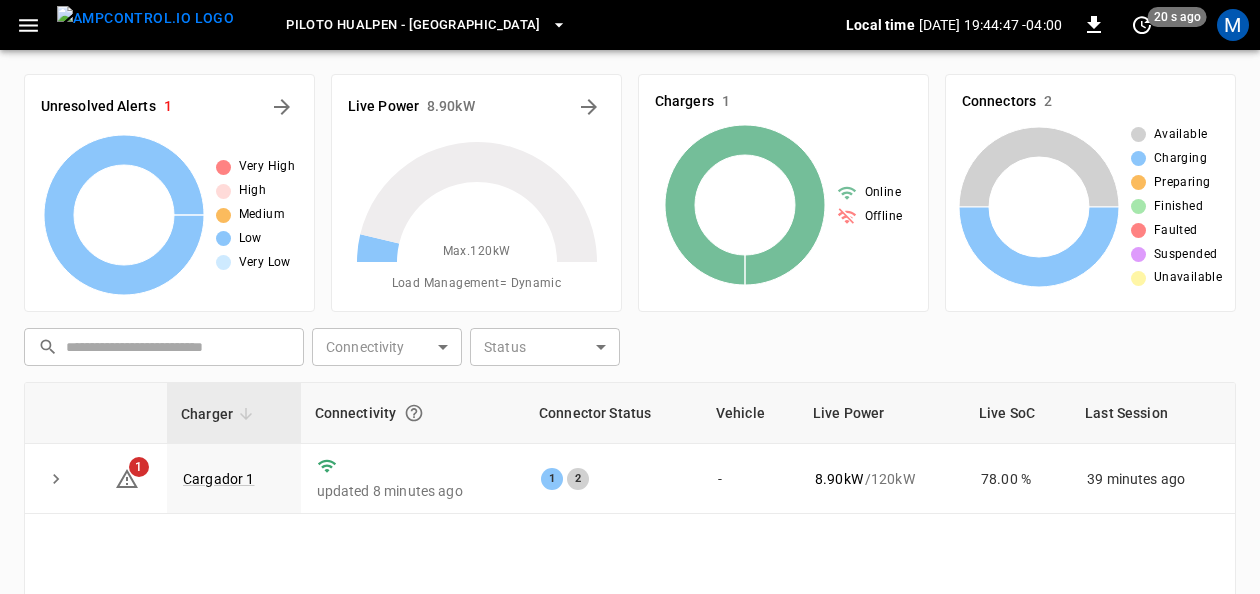 click on "Piloto Hualpen - [GEOGRAPHIC_DATA]" at bounding box center (413, 25) 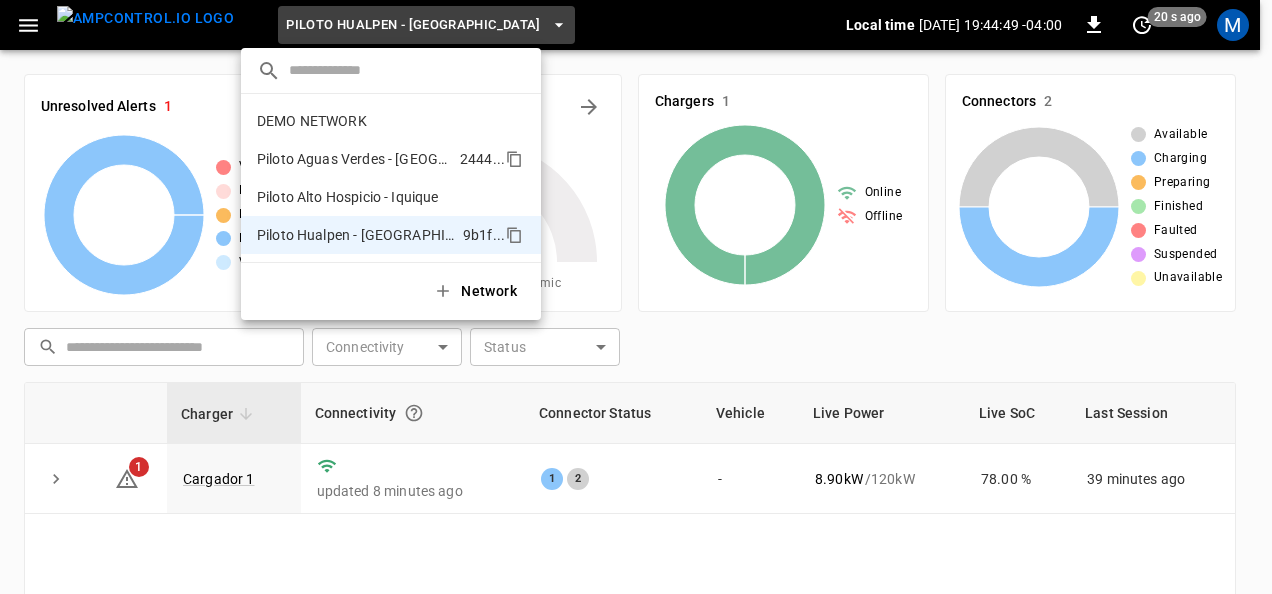 drag, startPoint x: 381, startPoint y: 160, endPoint x: 392, endPoint y: 165, distance: 12.083046 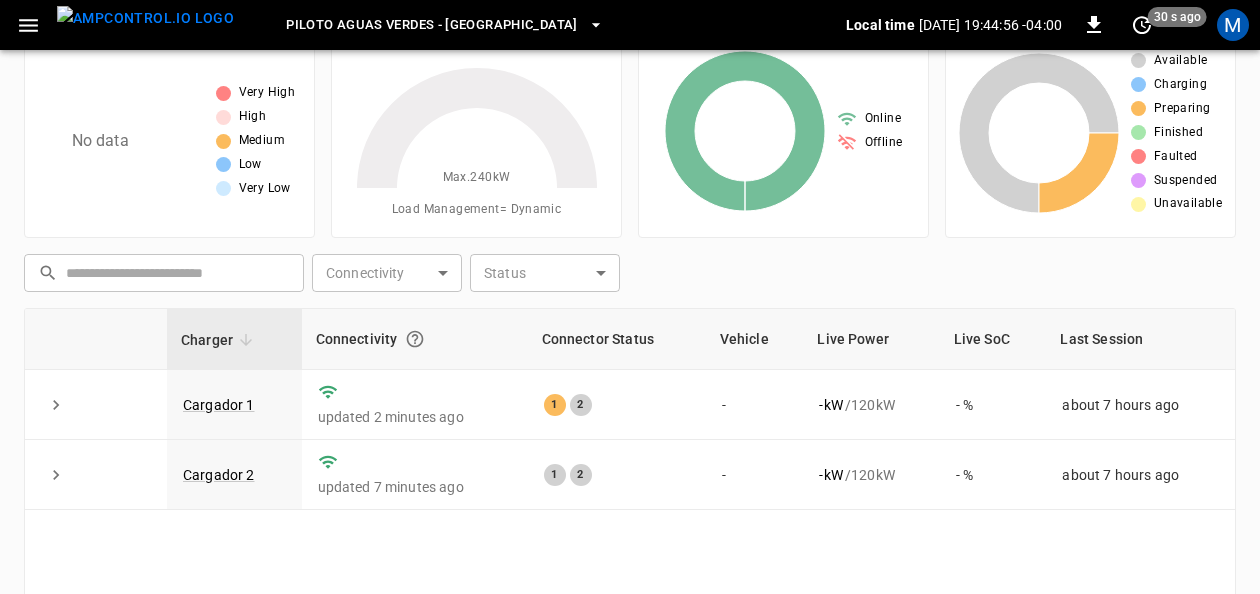 scroll, scrollTop: 0, scrollLeft: 0, axis: both 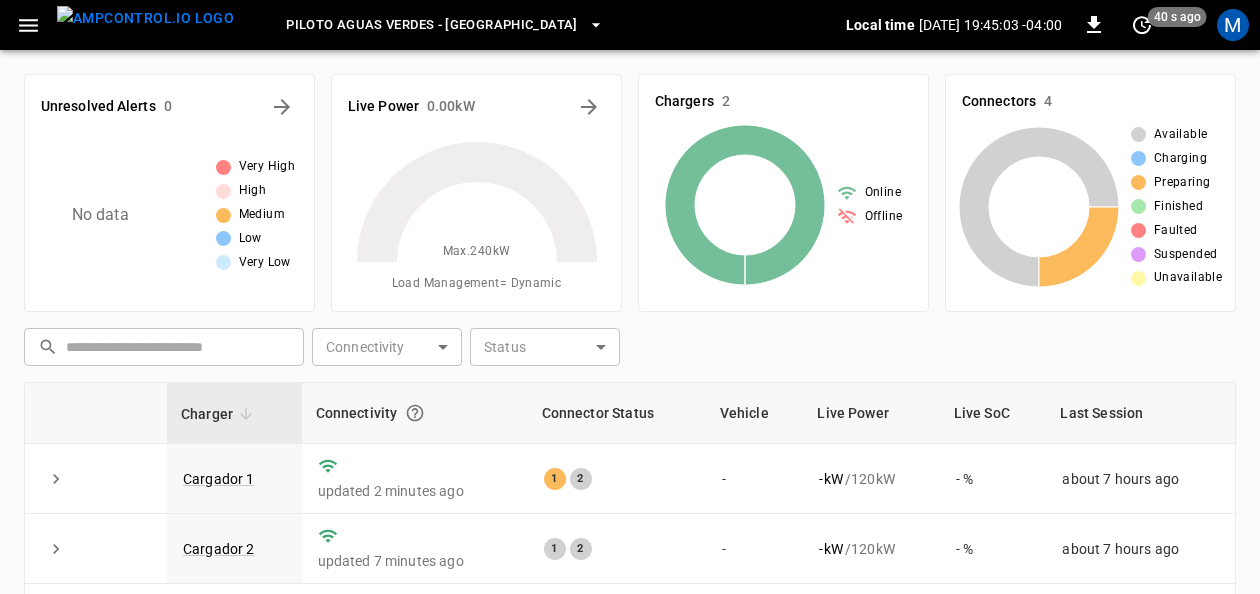 click on "Piloto Aguas Verdes - [GEOGRAPHIC_DATA]" at bounding box center (432, 25) 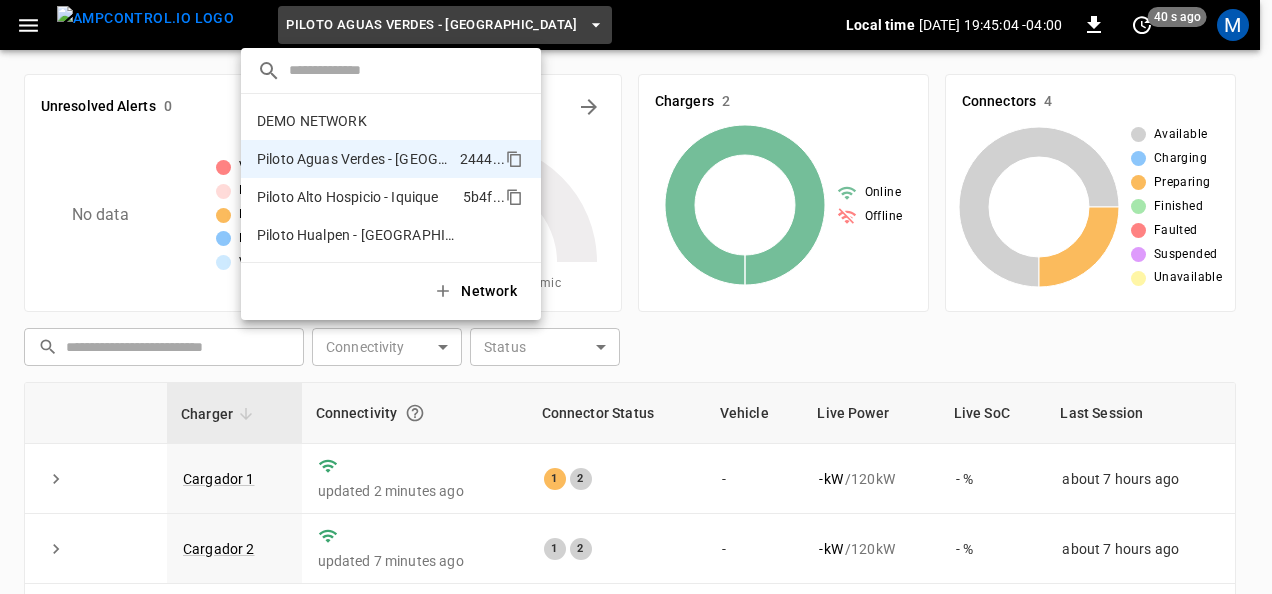 click on "Piloto Alto Hospicio - Iquique" at bounding box center (348, 197) 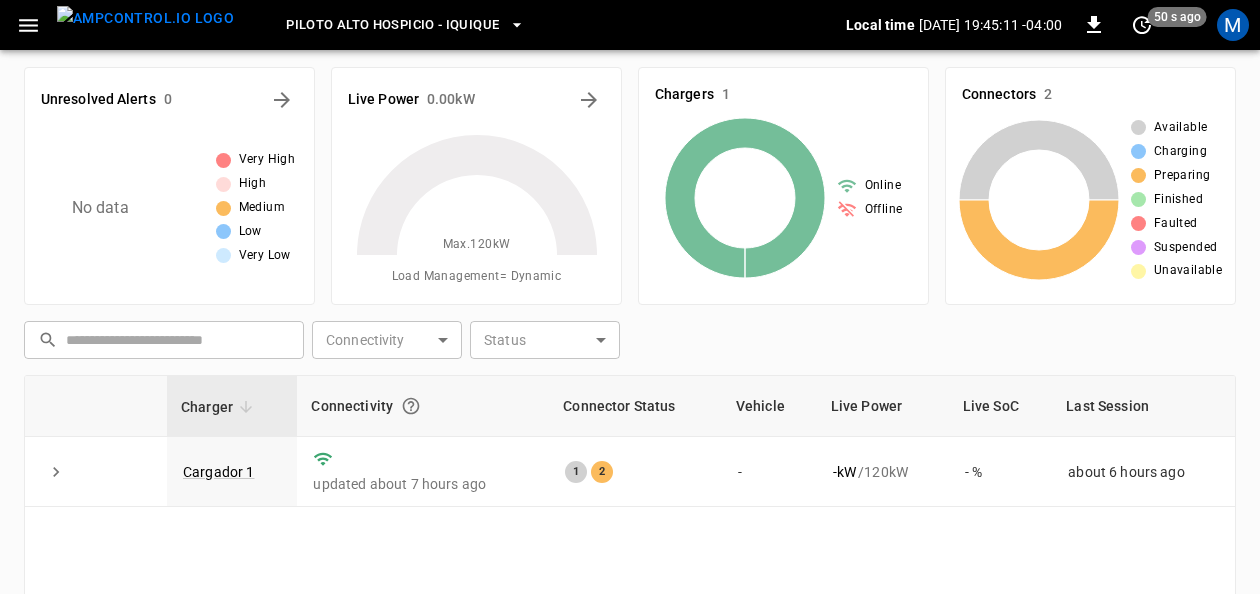 scroll, scrollTop: 0, scrollLeft: 0, axis: both 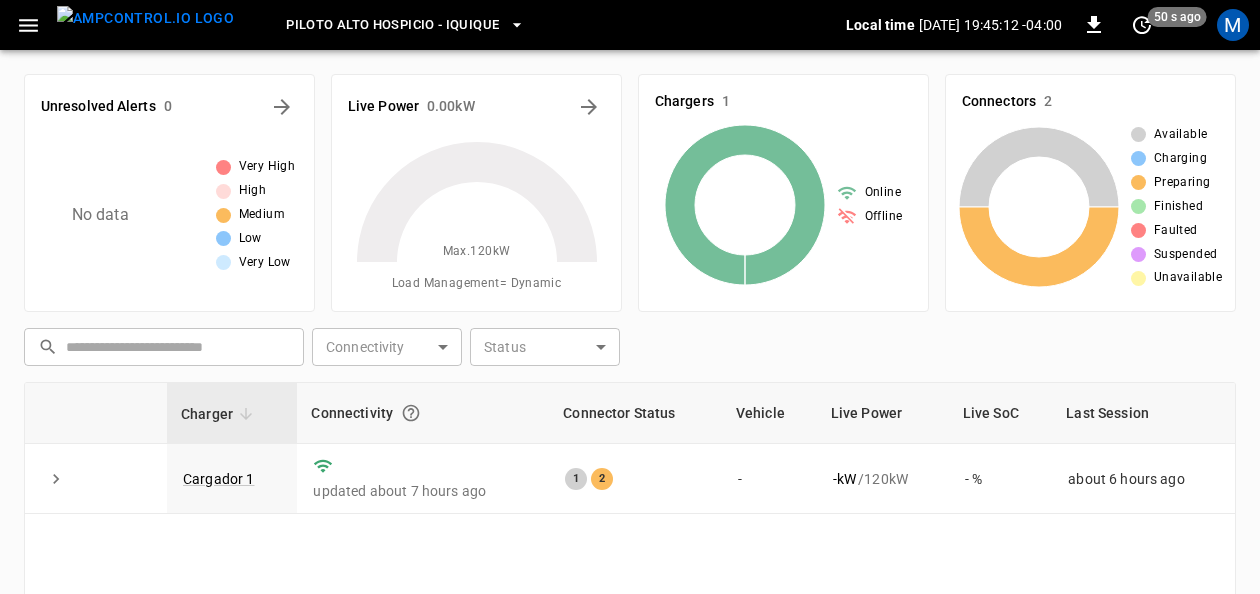 click 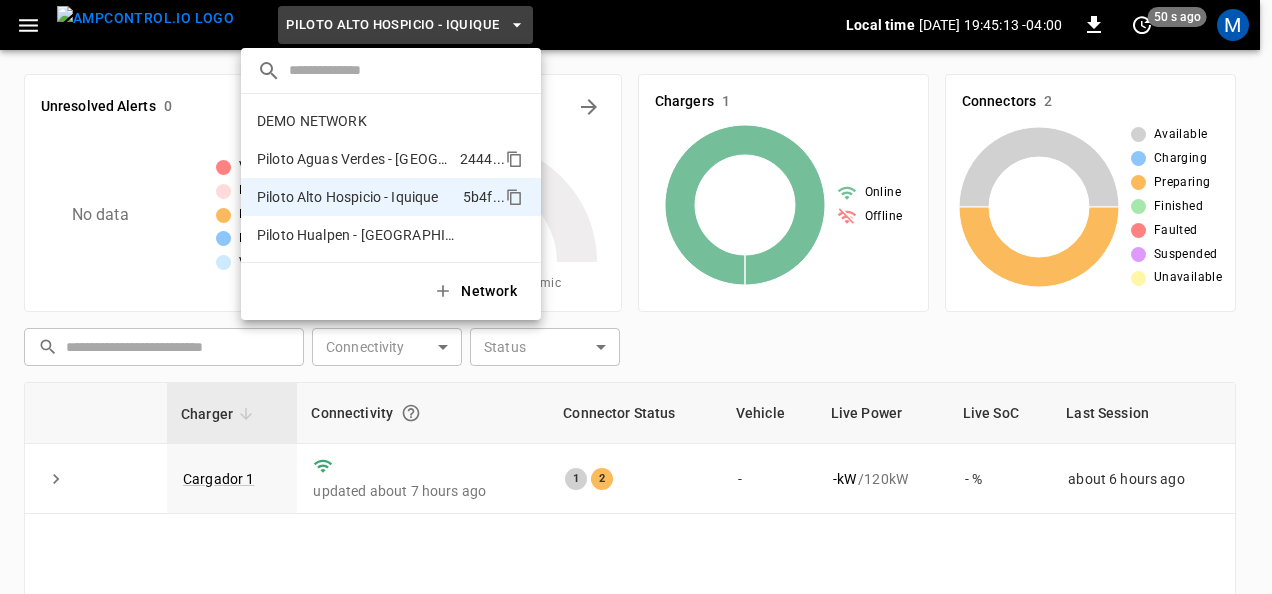 click on "Piloto Aguas Verdes - [GEOGRAPHIC_DATA]" at bounding box center (354, 159) 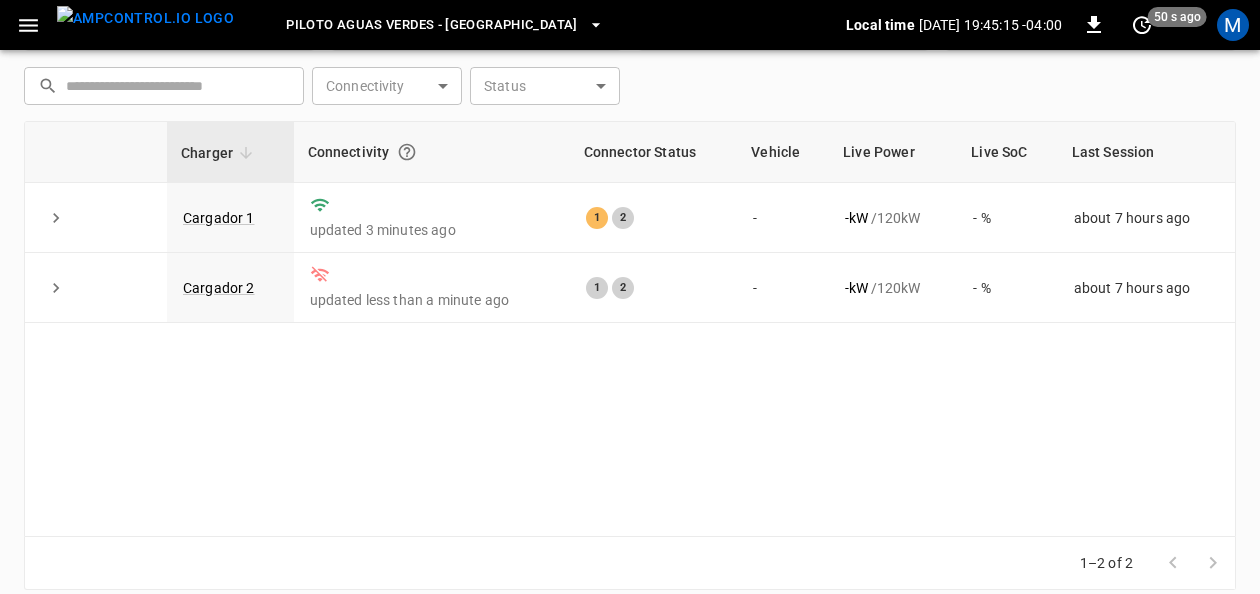 scroll, scrollTop: 0, scrollLeft: 0, axis: both 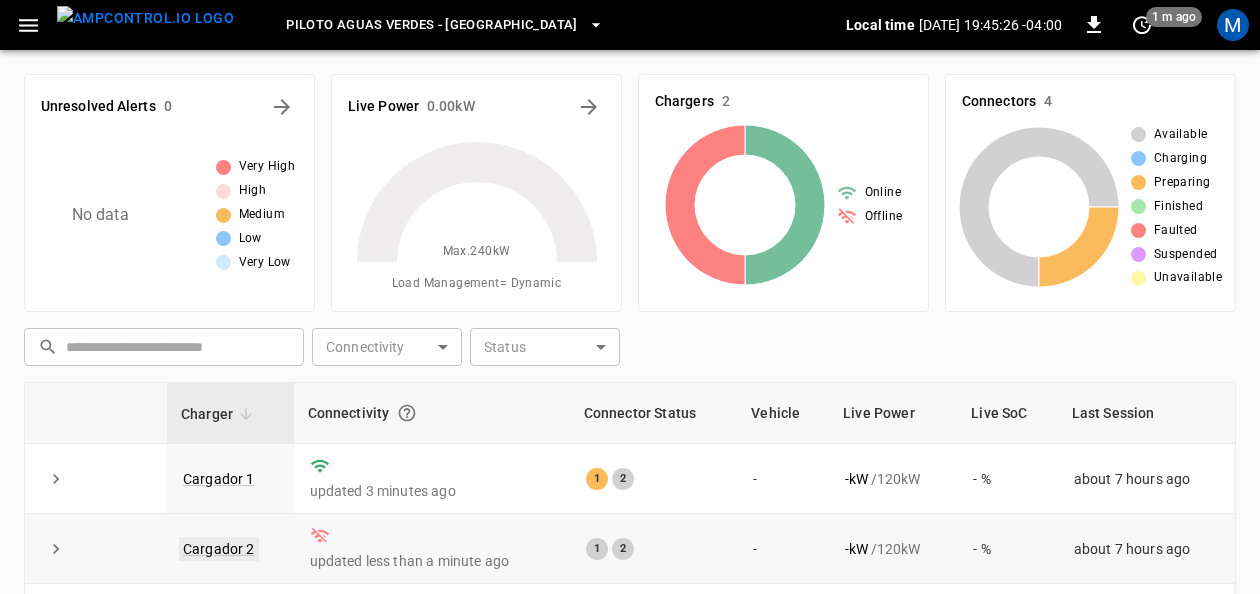 click on "Cargador 2" at bounding box center [219, 549] 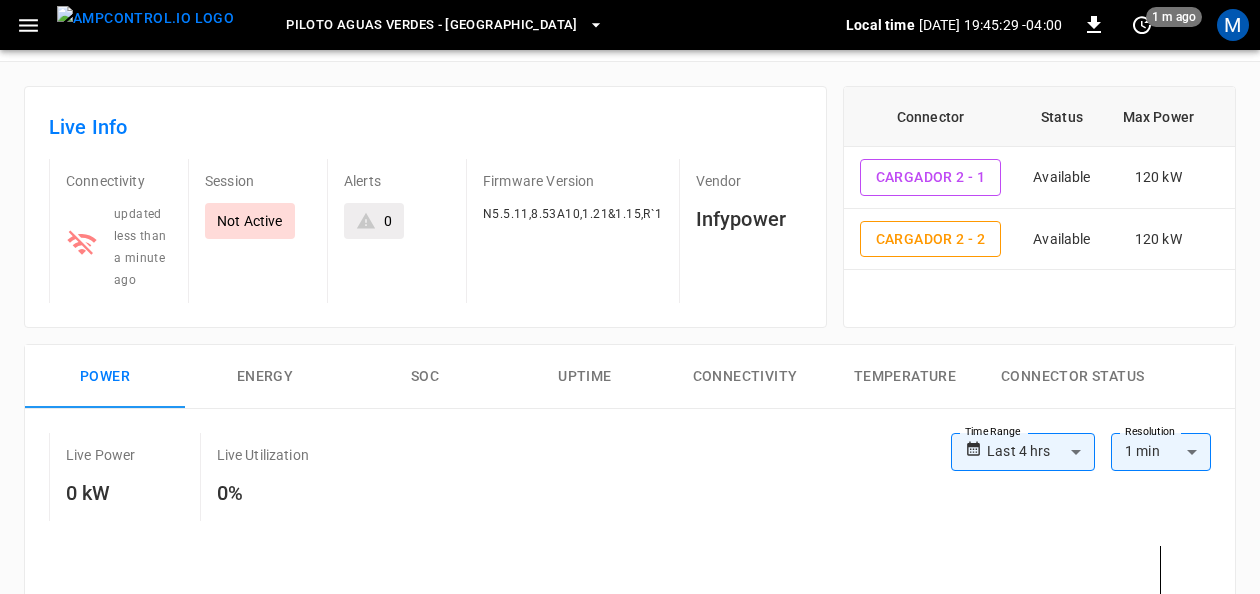 scroll, scrollTop: 100, scrollLeft: 0, axis: vertical 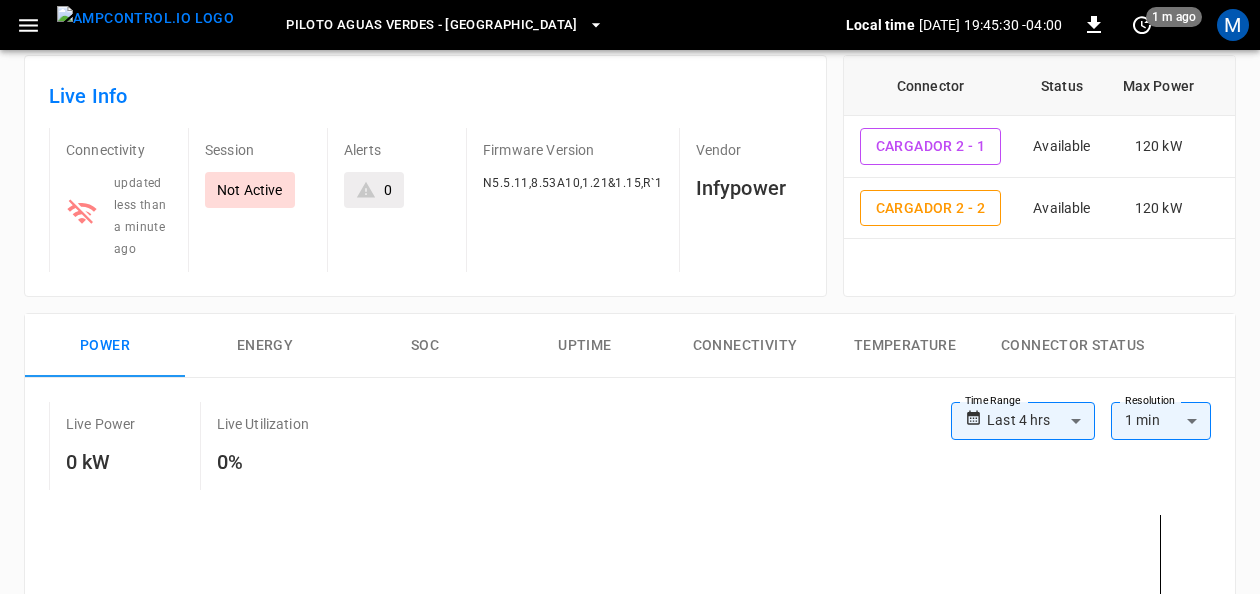click on "Connectivity" at bounding box center (745, 346) 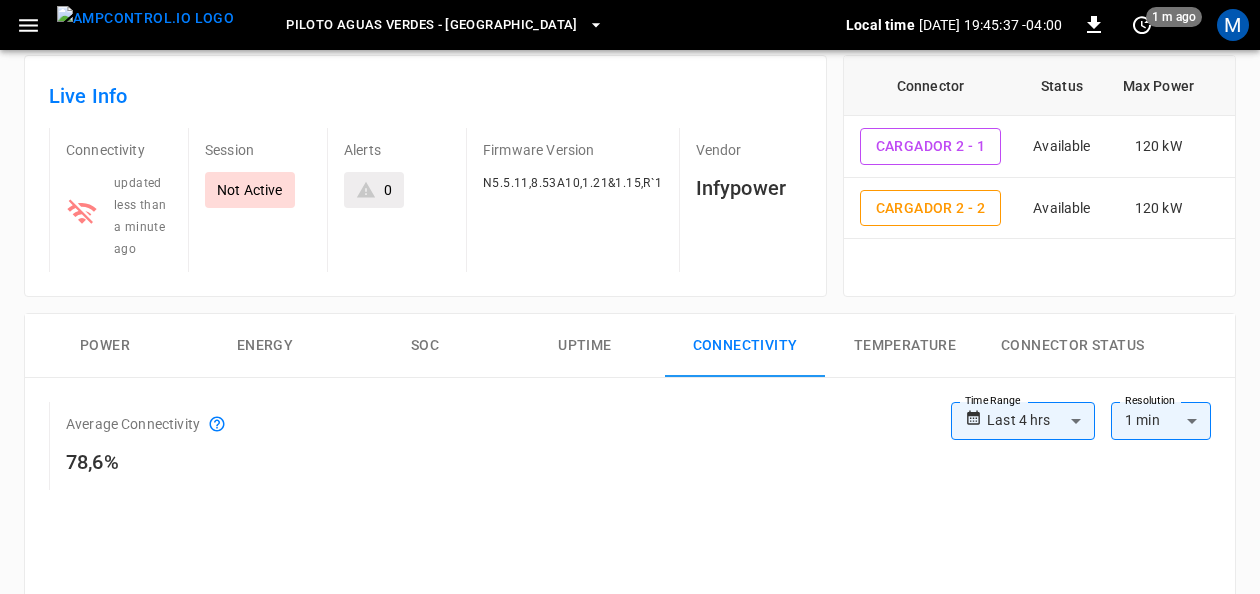 scroll, scrollTop: 0, scrollLeft: 0, axis: both 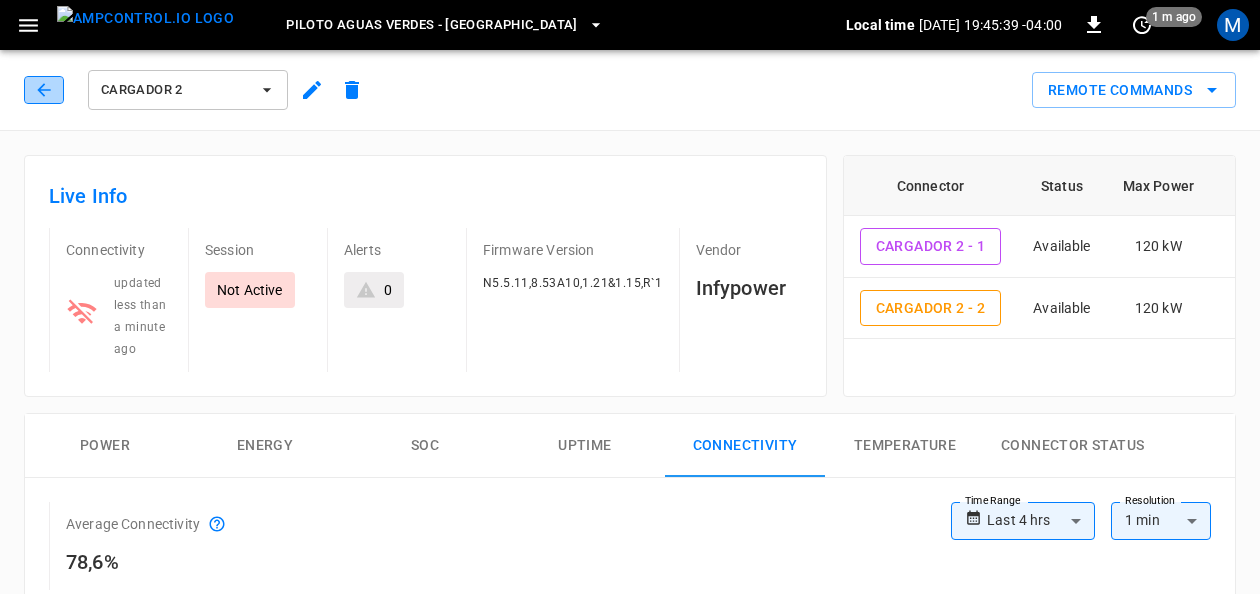 click 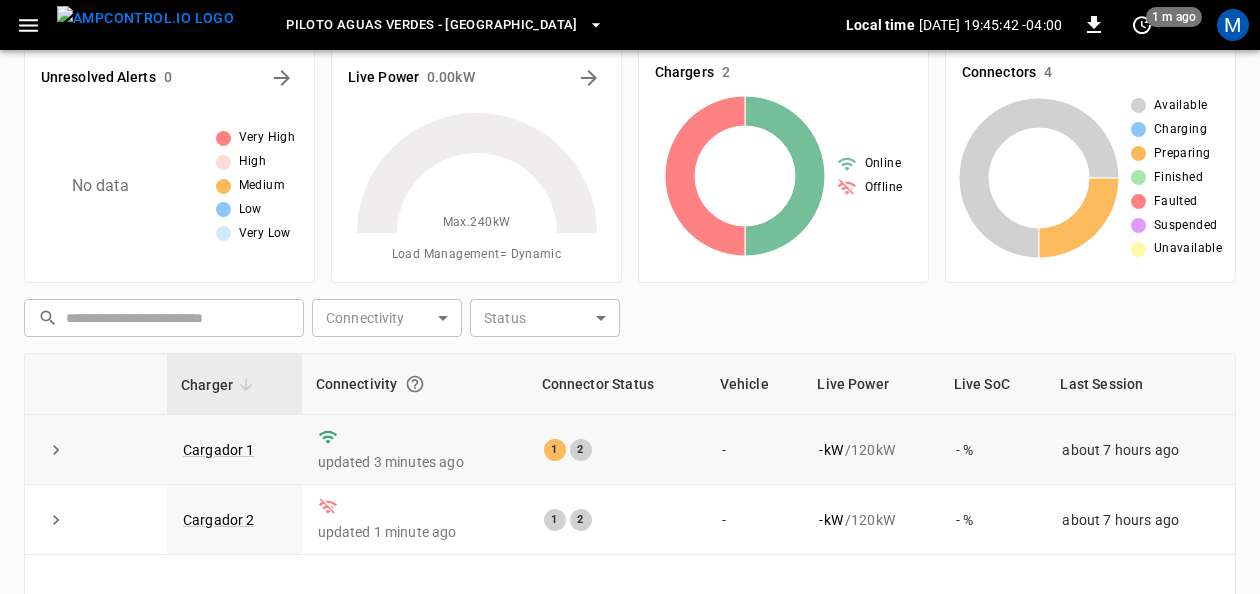 scroll, scrollTop: 0, scrollLeft: 0, axis: both 